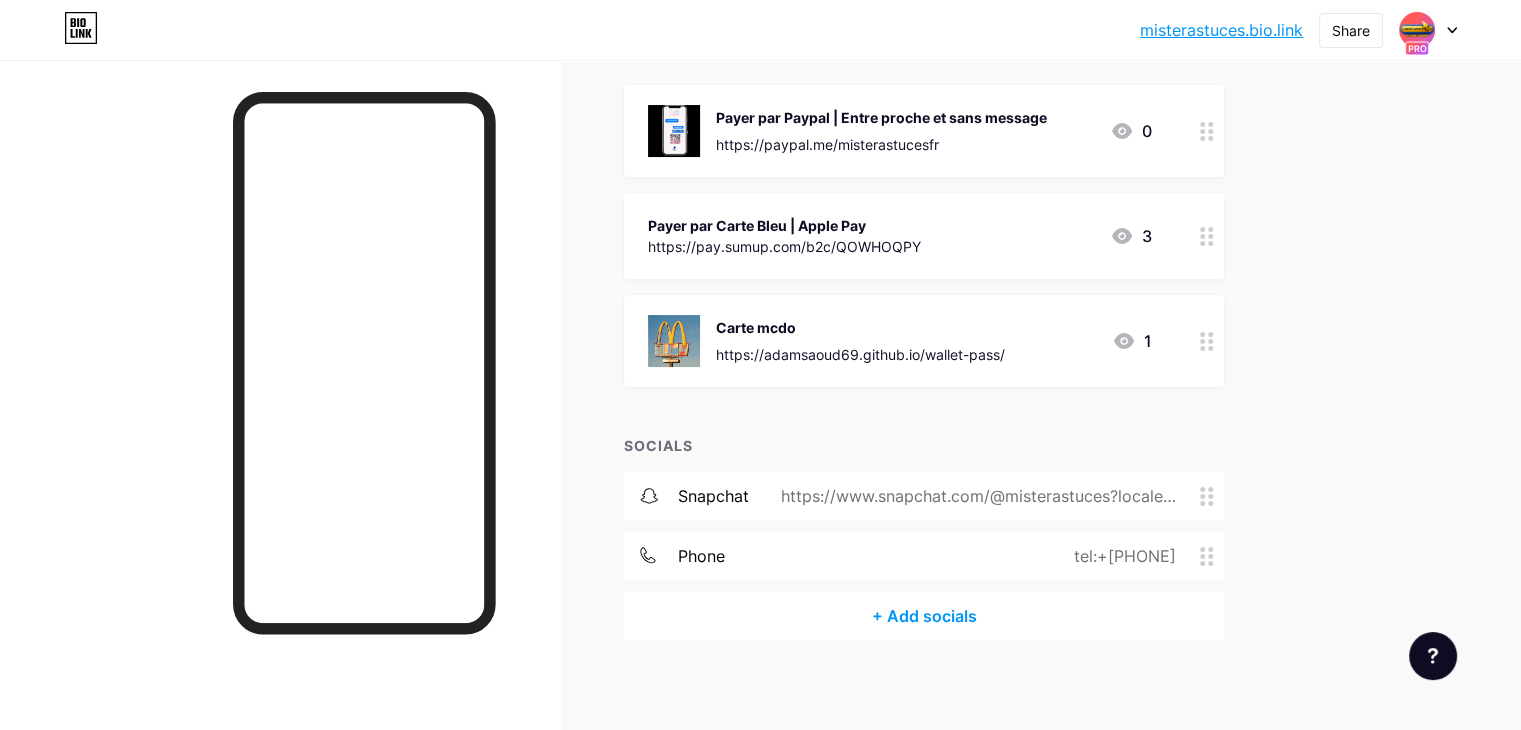 scroll, scrollTop: 0, scrollLeft: 0, axis: both 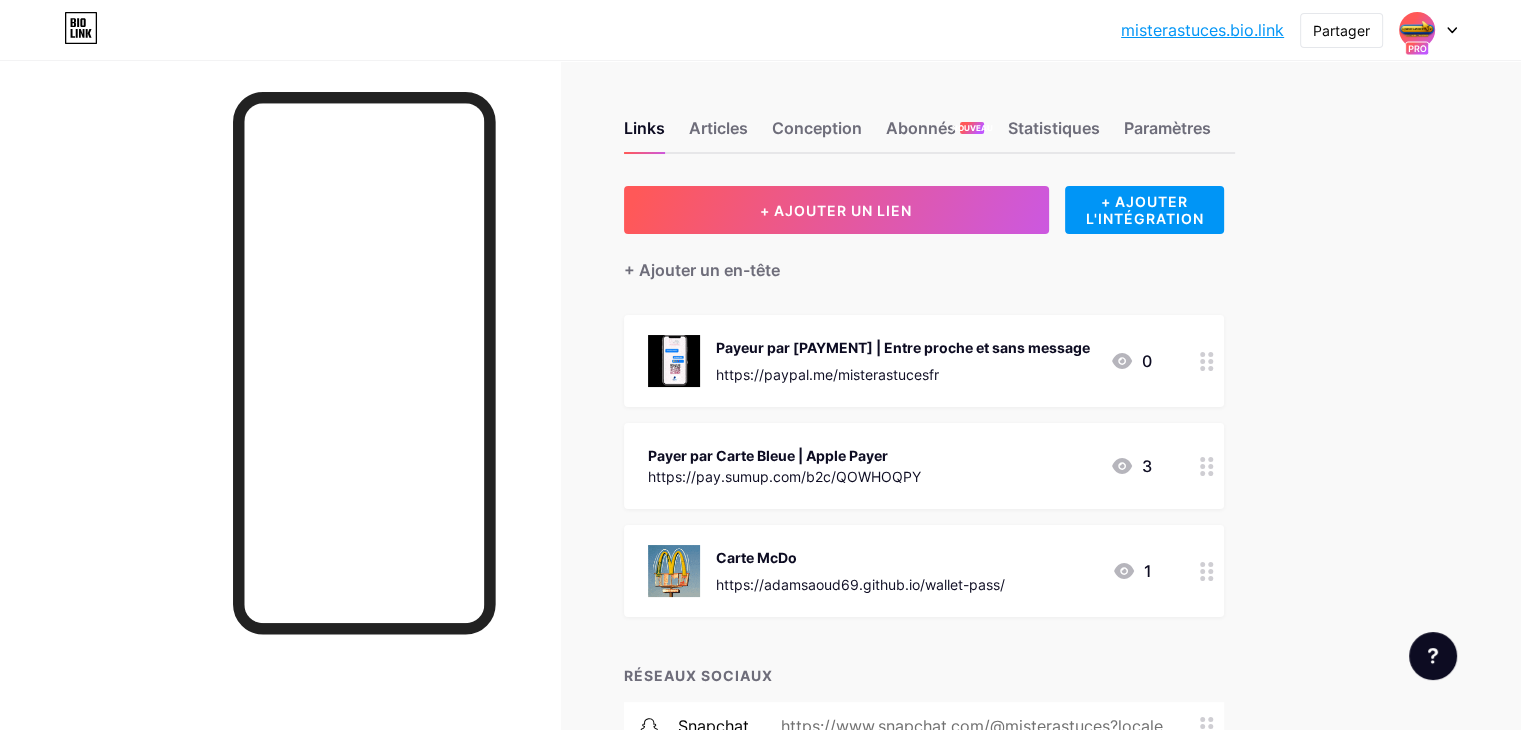 click 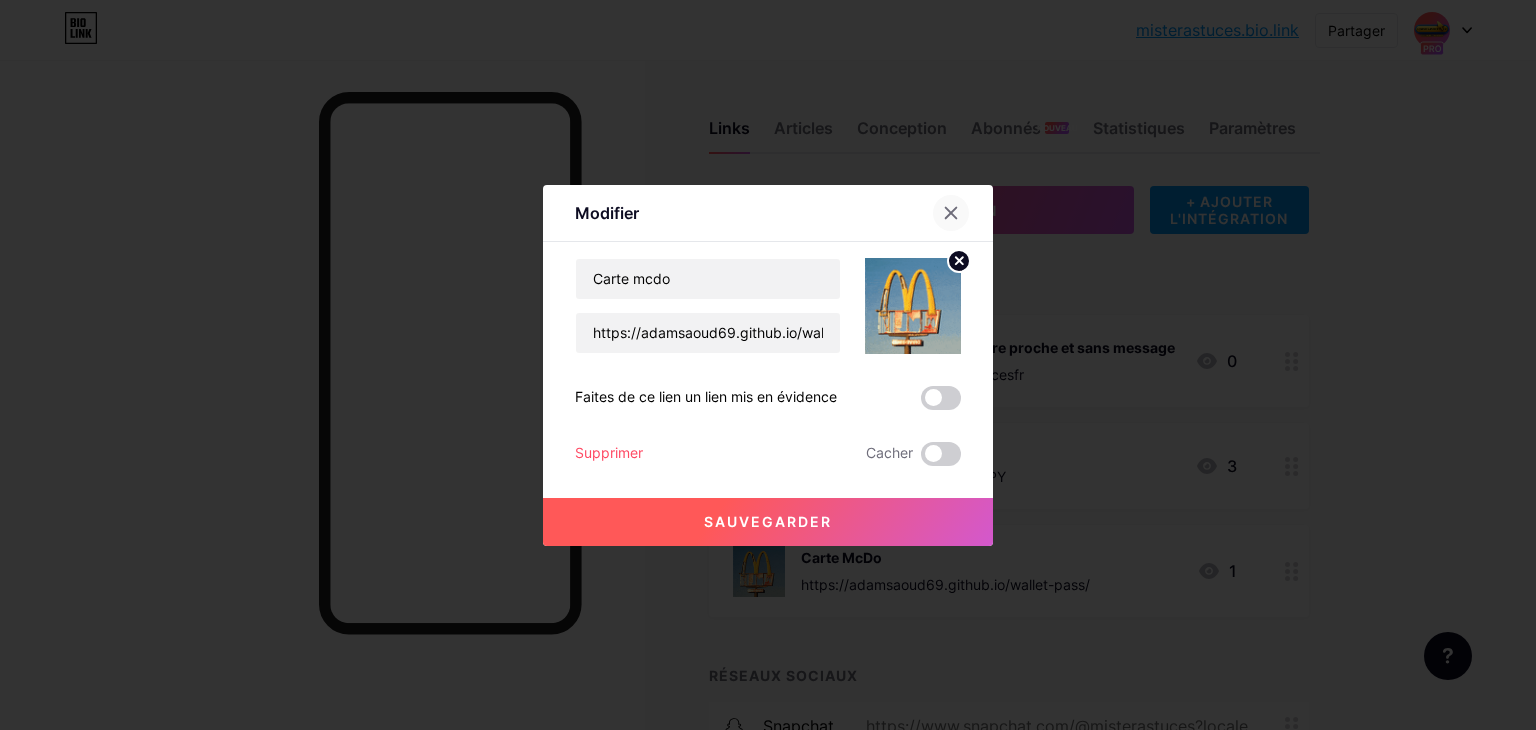 click 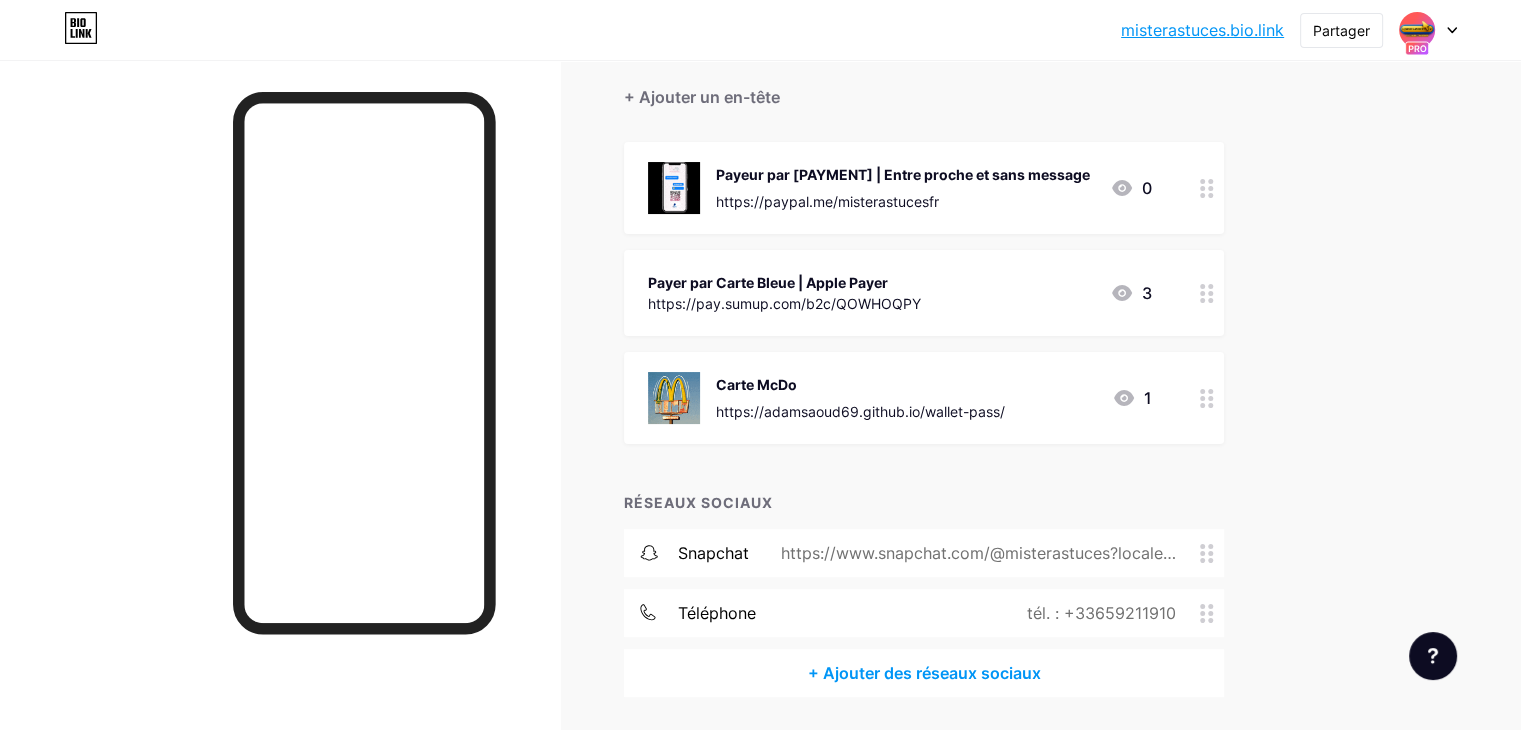 scroll, scrollTop: 139, scrollLeft: 0, axis: vertical 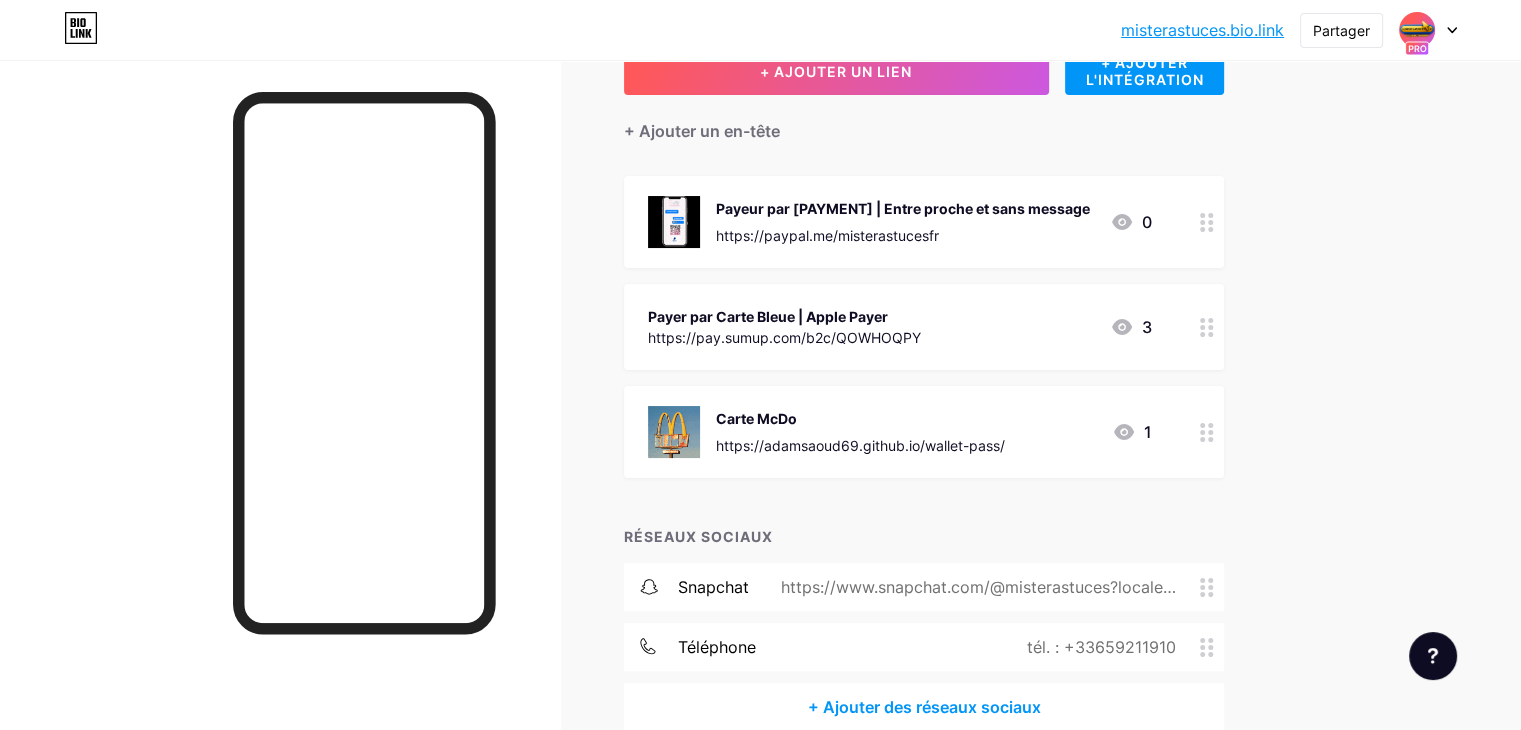 click at bounding box center (1207, 432) 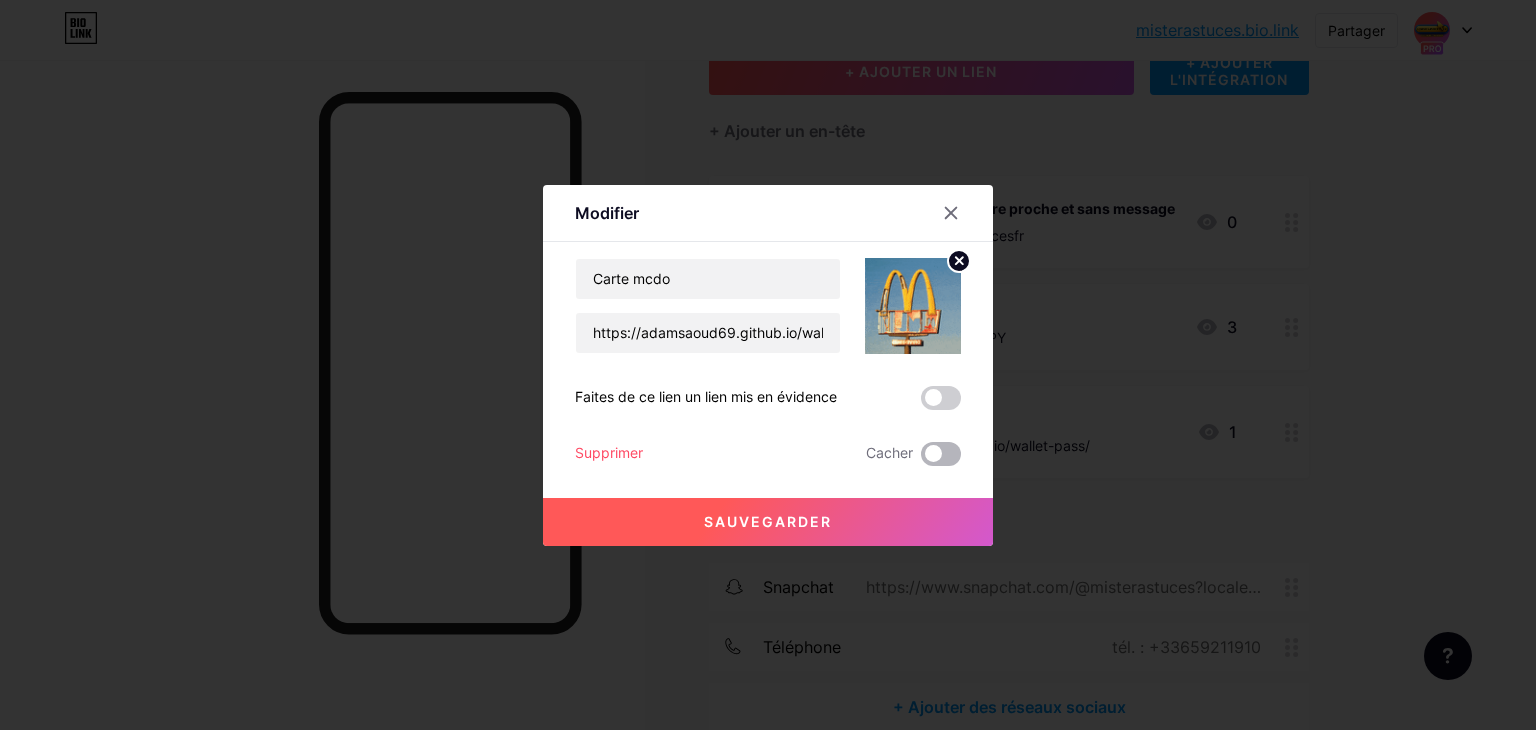 click at bounding box center (941, 454) 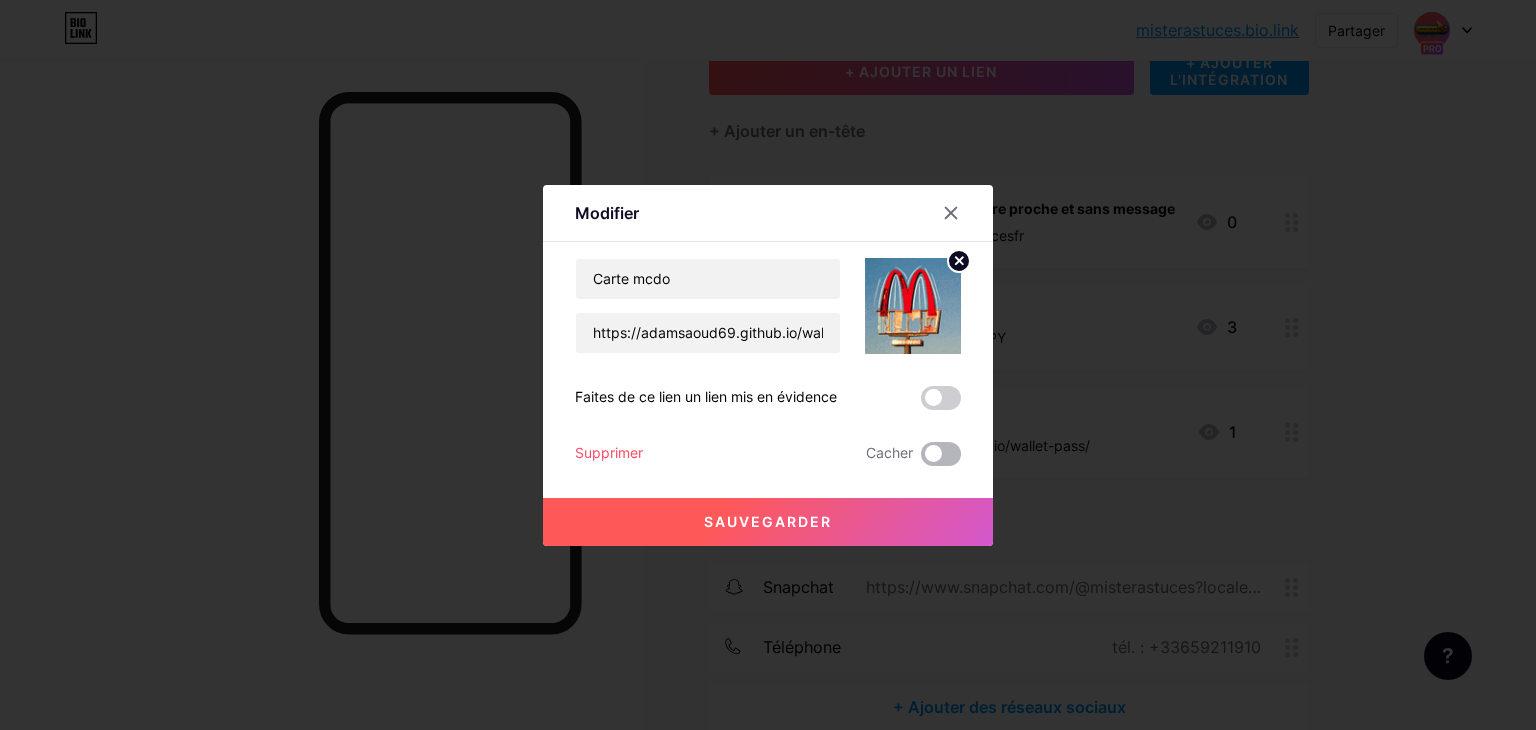 click at bounding box center (921, 459) 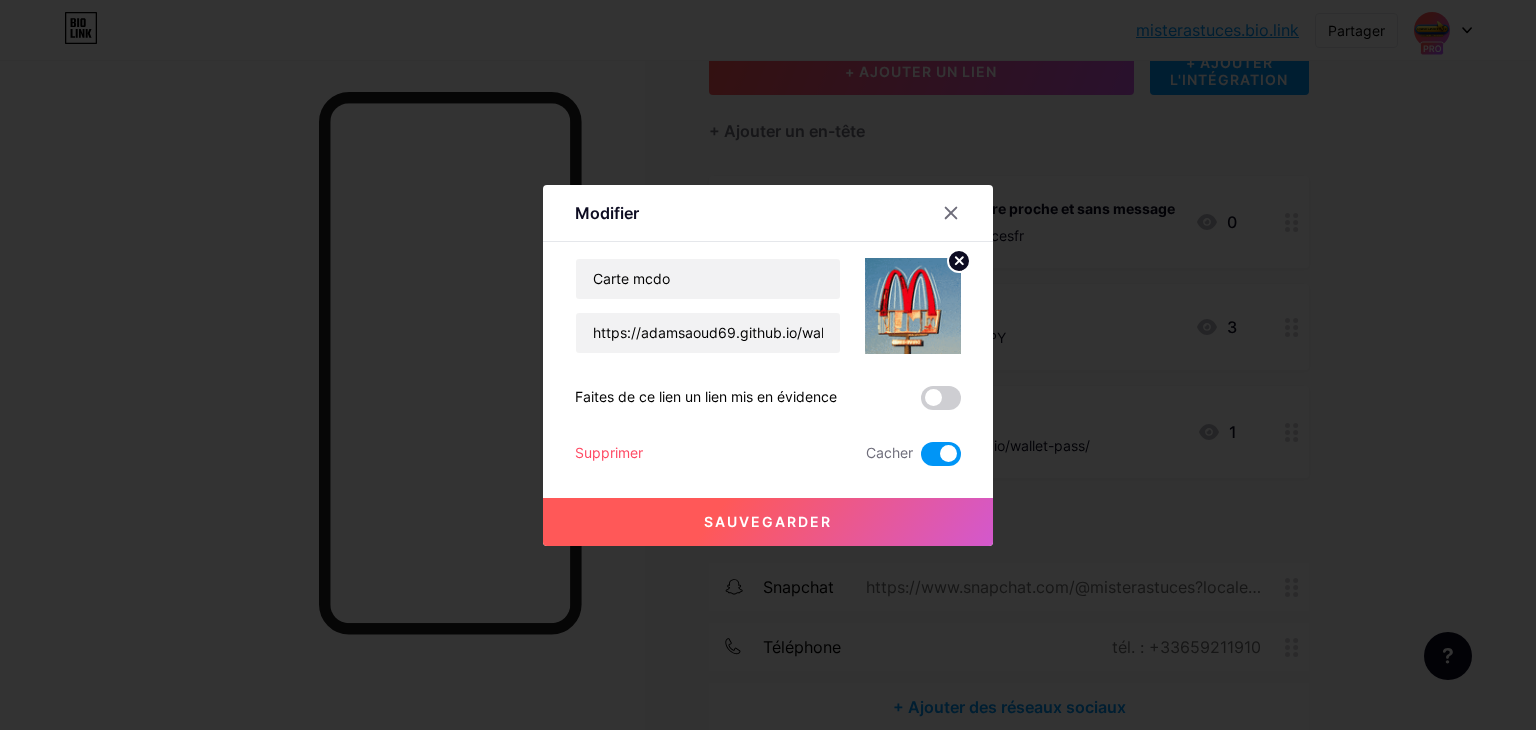 click on "Sauvegarder" at bounding box center [768, 522] 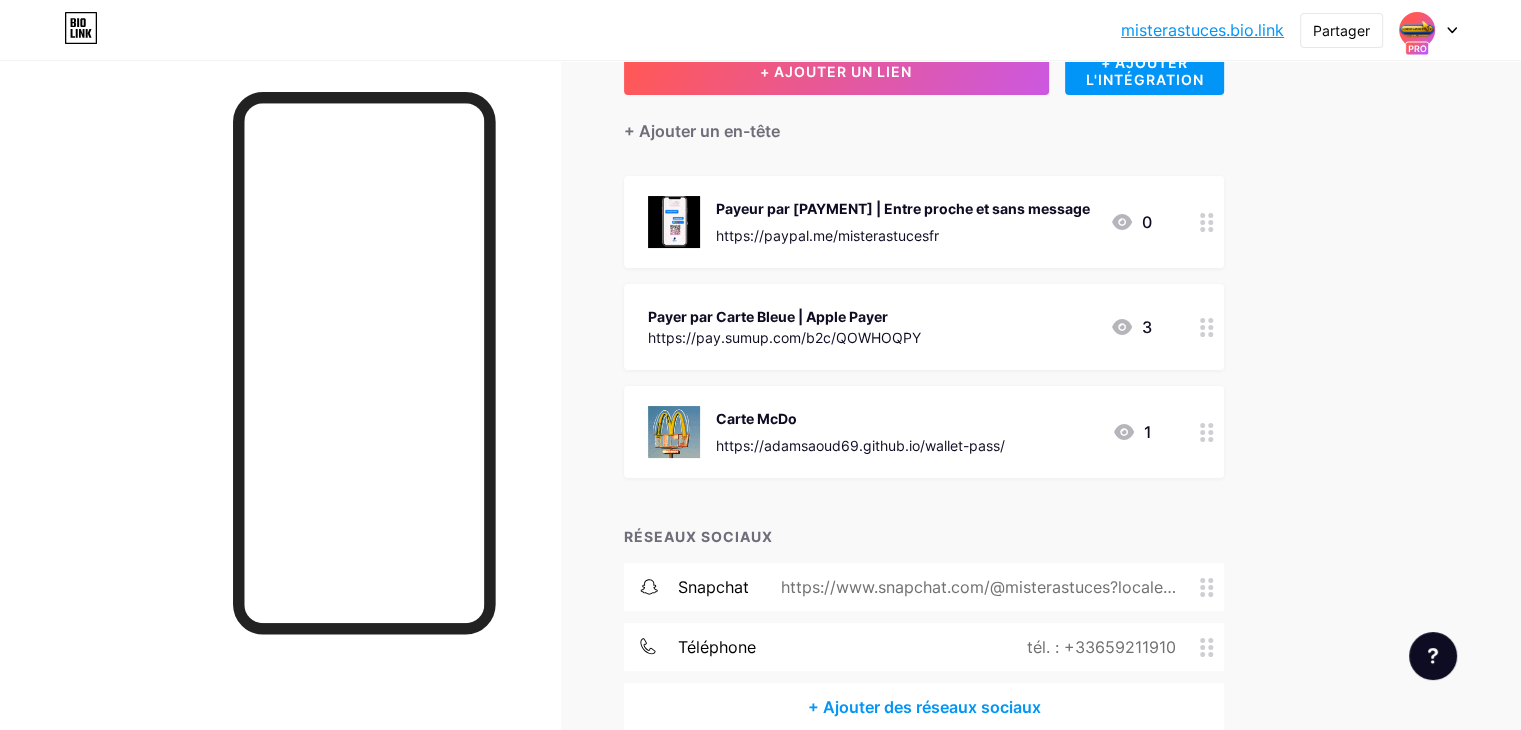 click 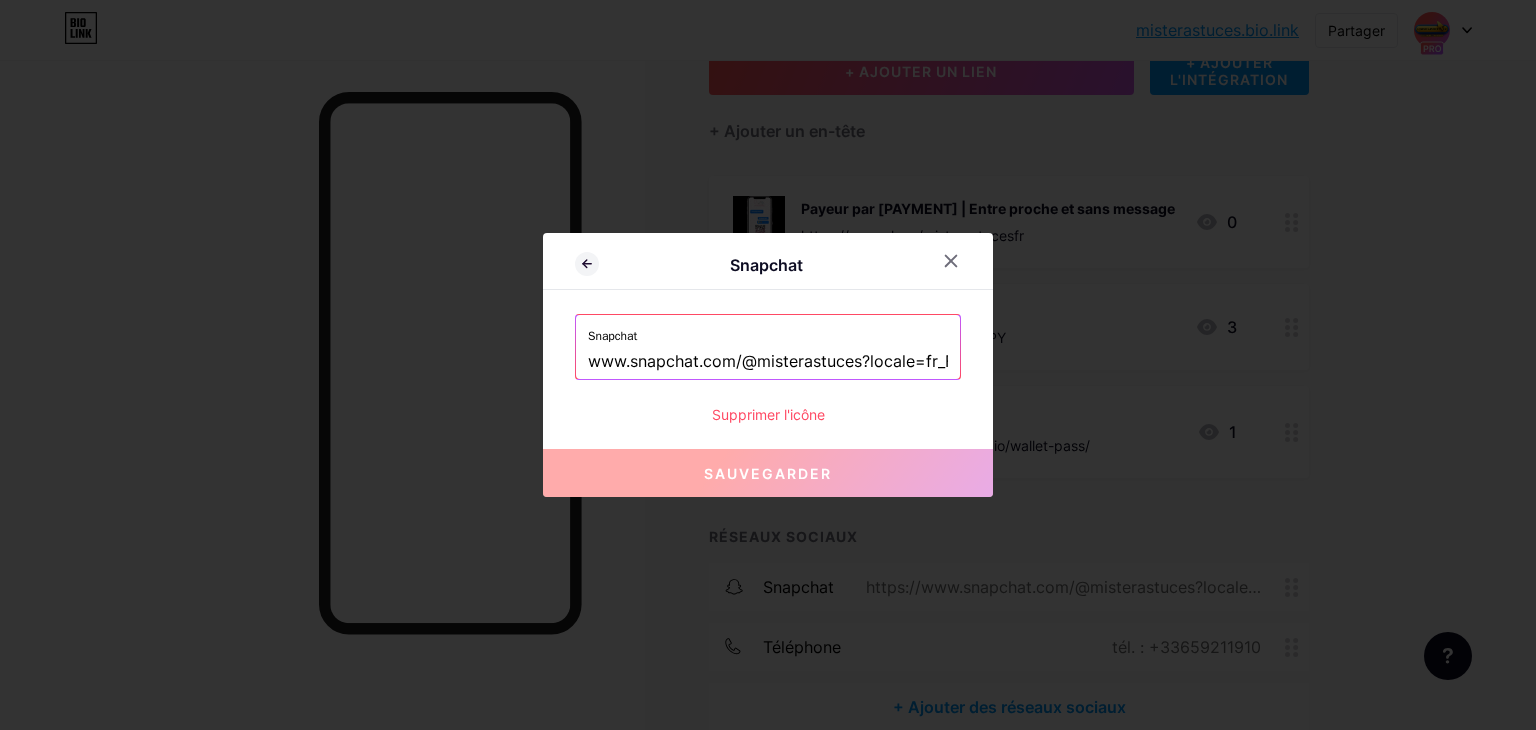 click at bounding box center [963, 261] 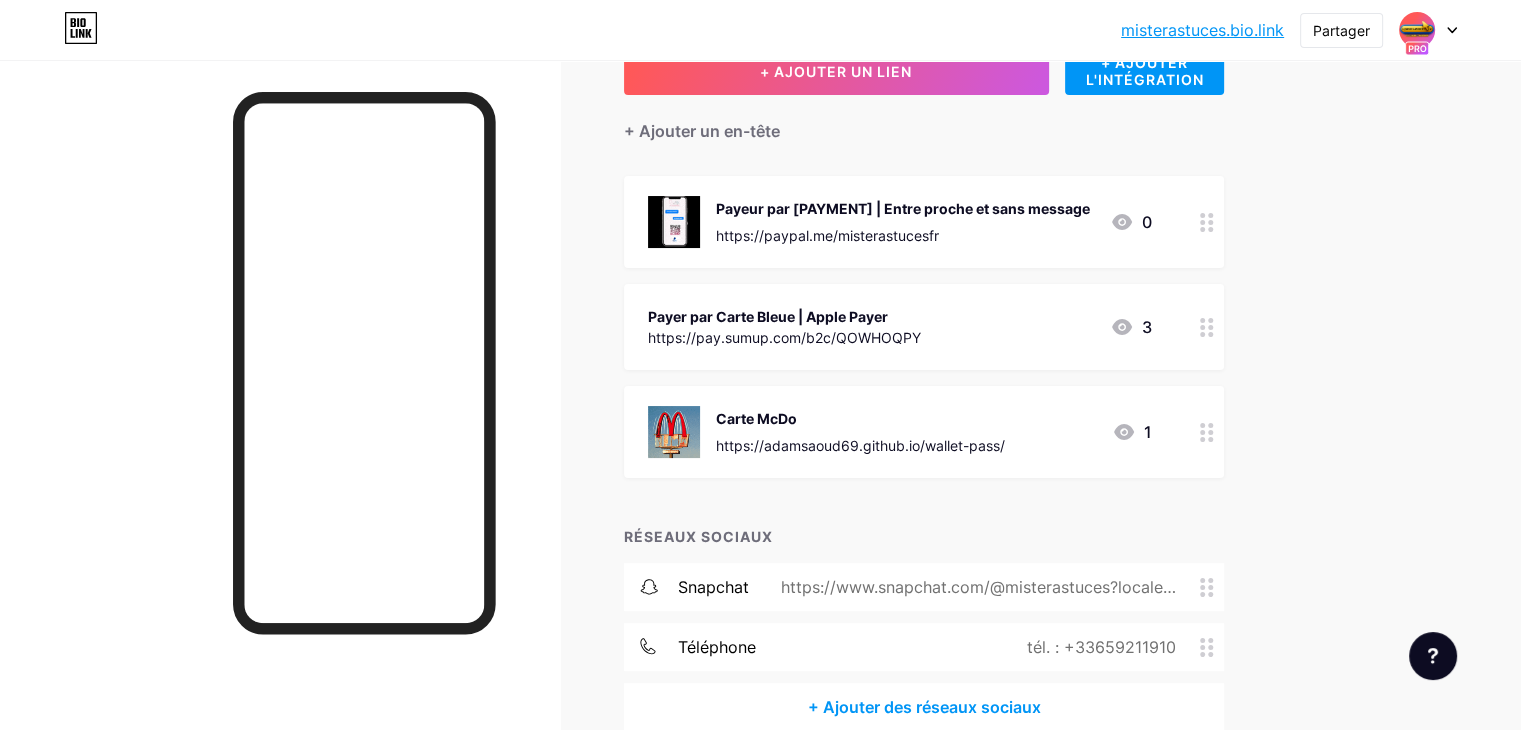 scroll, scrollTop: 239, scrollLeft: 0, axis: vertical 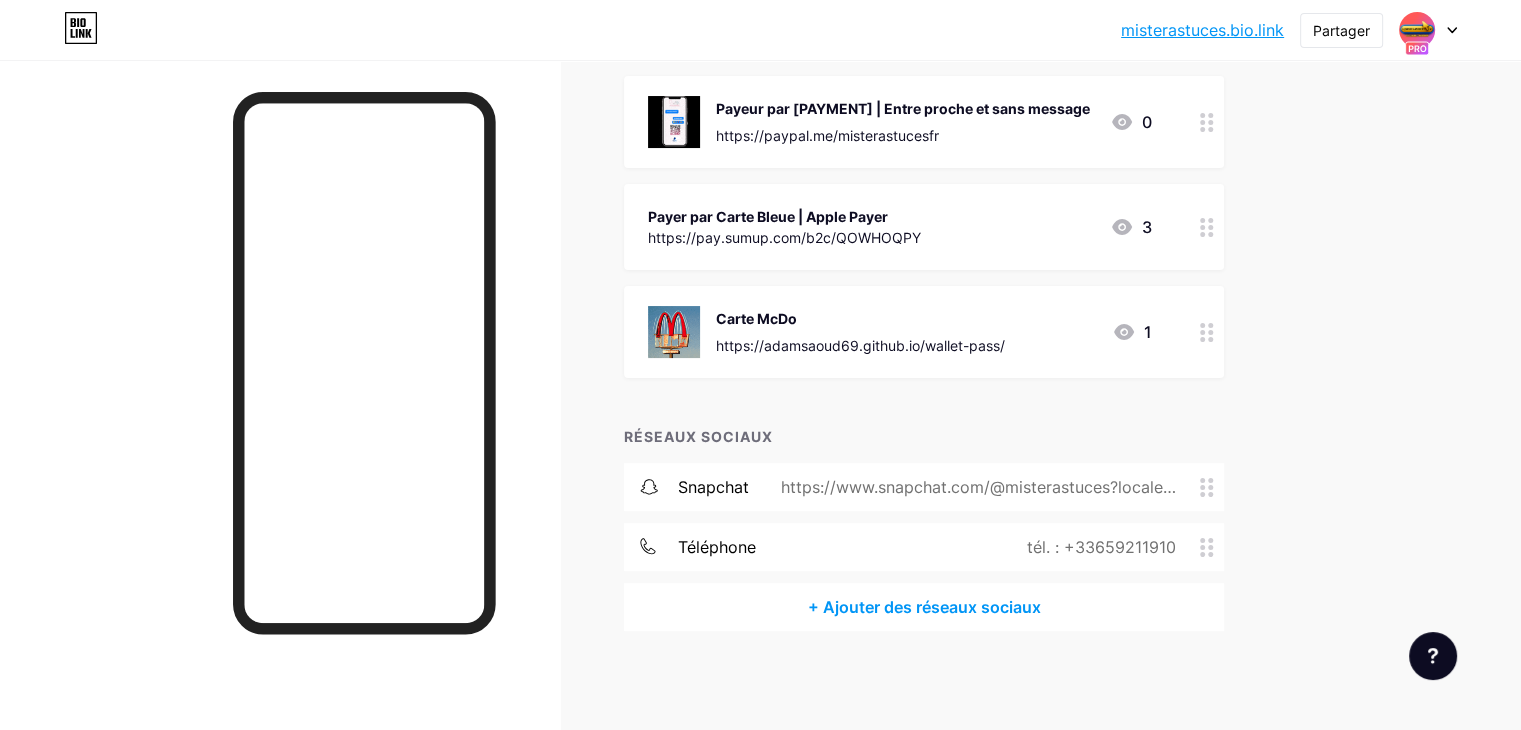 click on "https://www.snapchat.com/@misterastuces?locale=fr_FR&sid=8cd4f800197b4b59bdae3b2657b1aa04&share_id=y3VERnpwTICRk4l4GIx36g&invite_id=O9Hdk7UY" at bounding box center [974, 487] 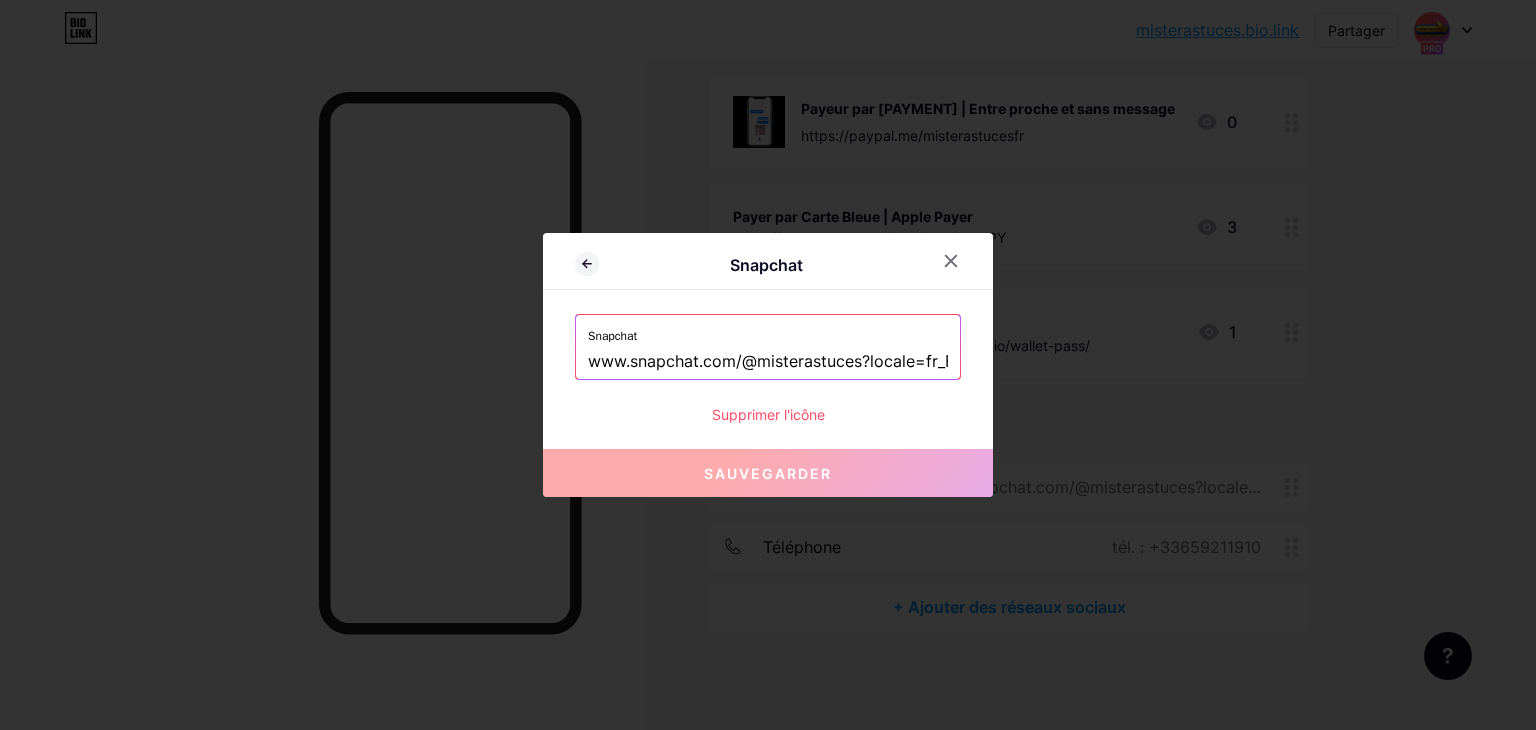 click on "Sauvegarder" at bounding box center [768, 473] 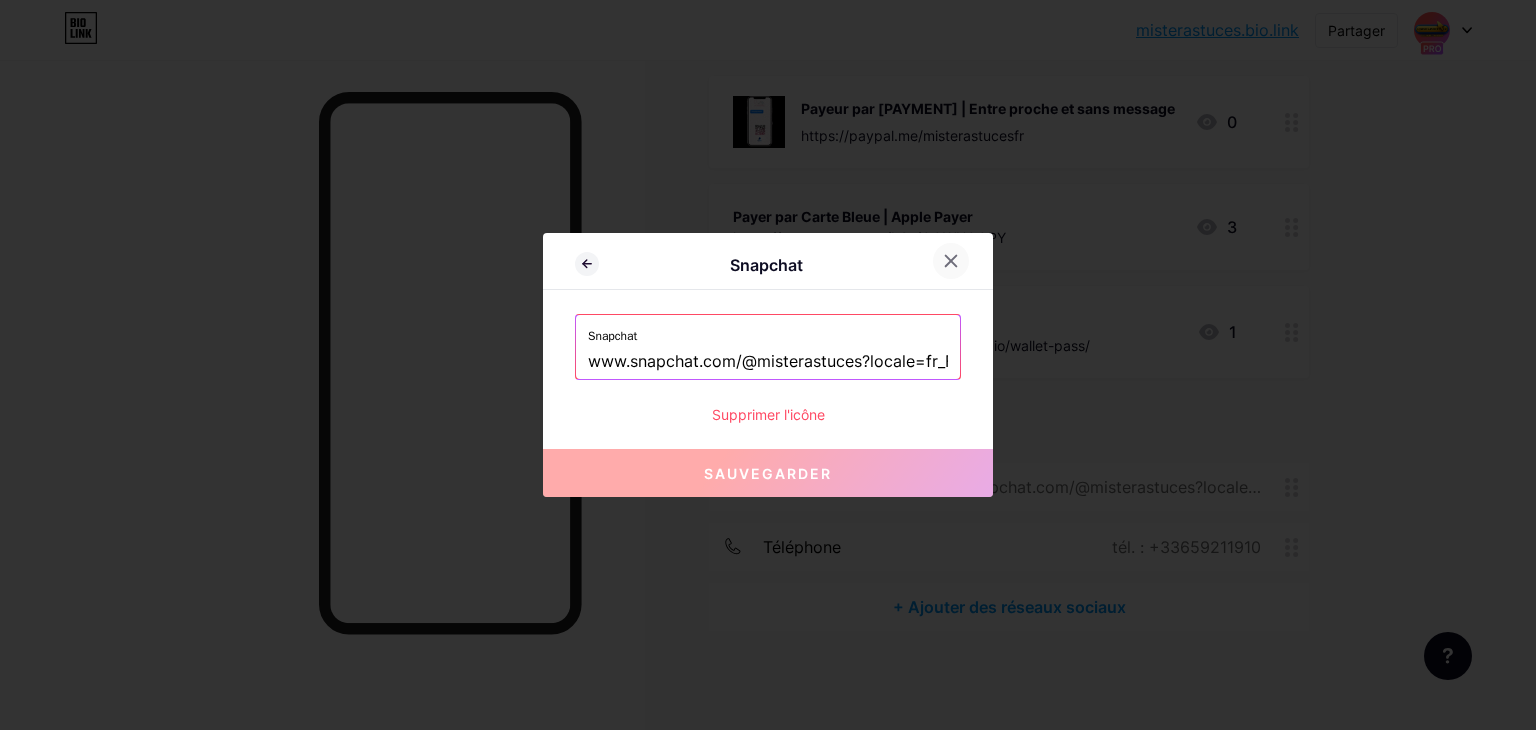 click 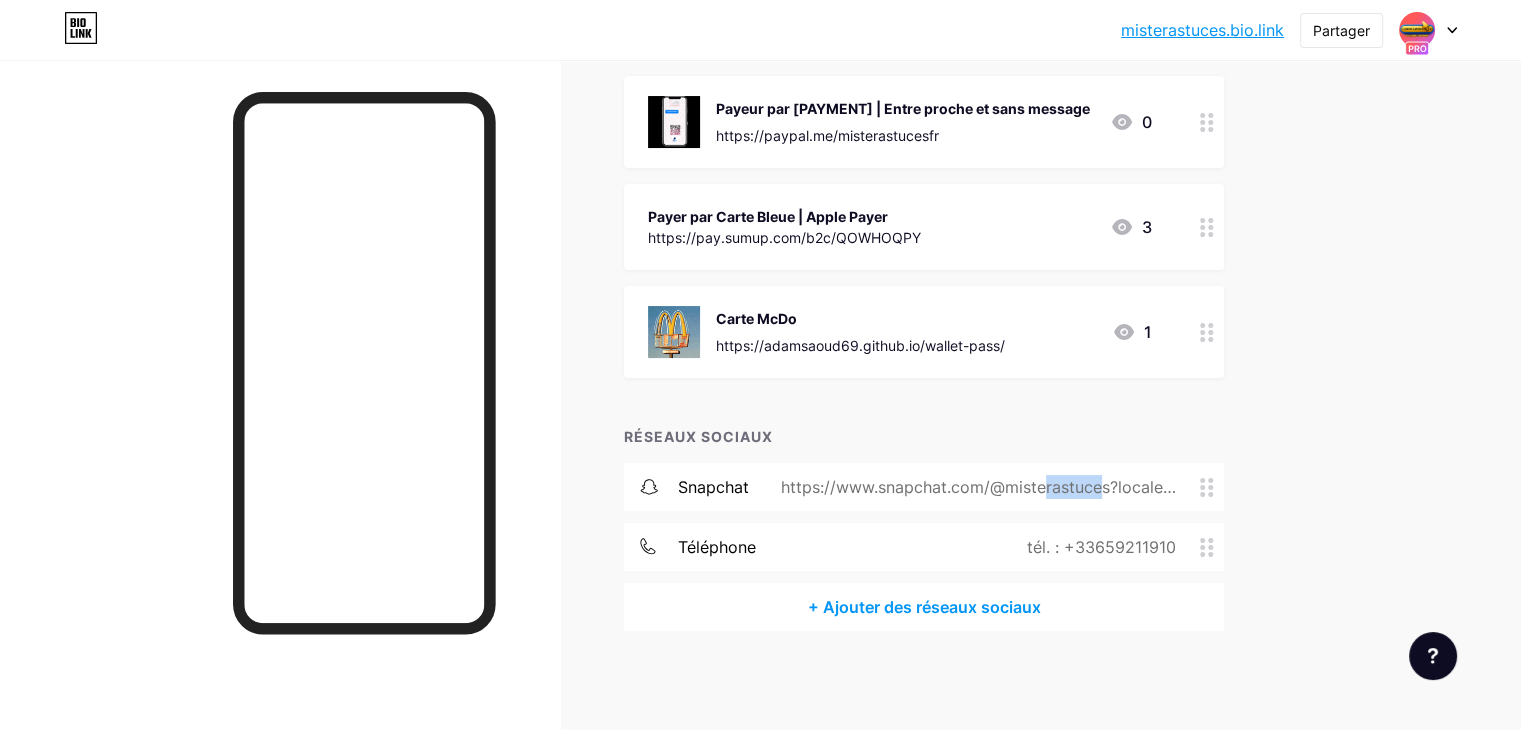 drag, startPoint x: 880, startPoint y: 495, endPoint x: 940, endPoint y: 465, distance: 67.08204 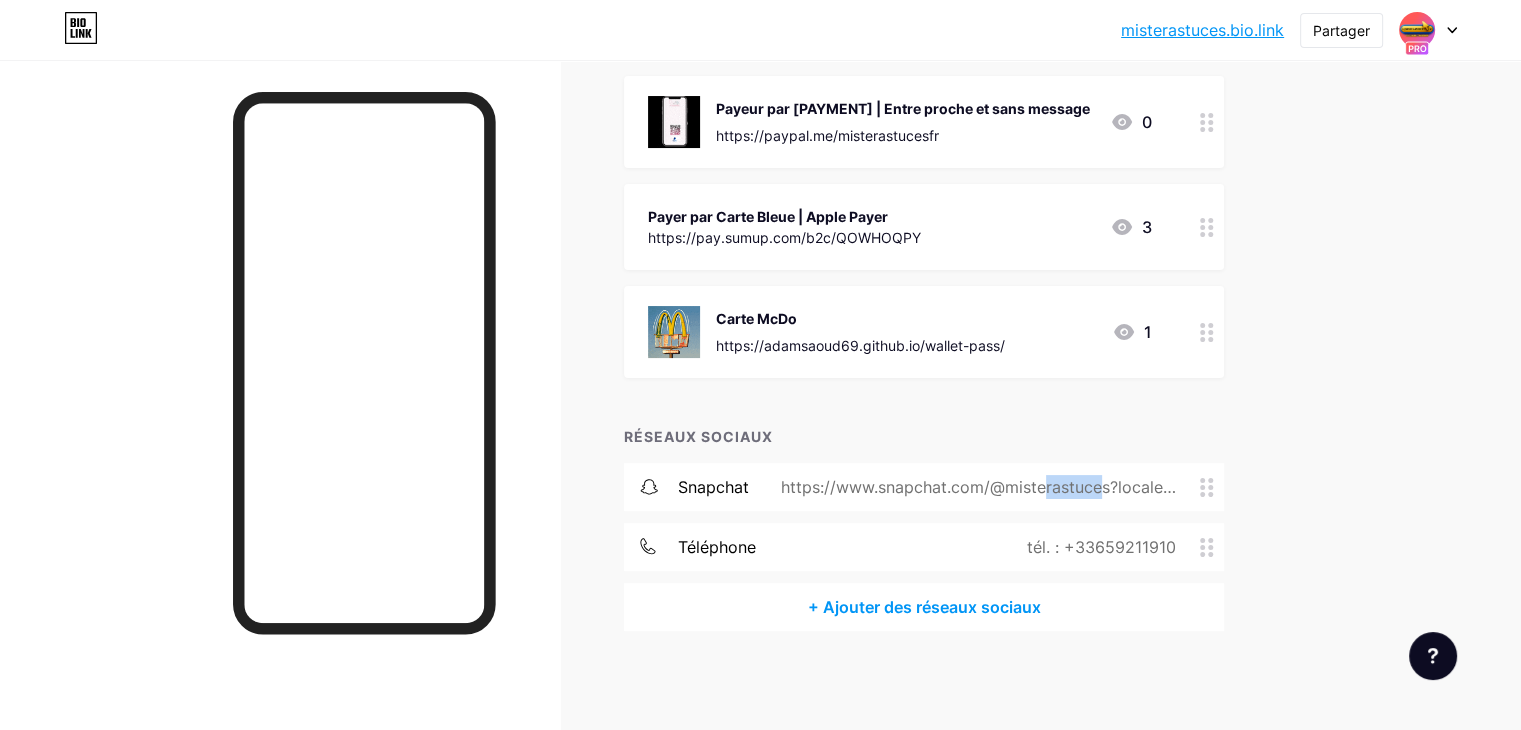 click on "Snapchat
https://www.snapchat.com/[USERNAME]?locale=fr_FR&sid=[ID]&share_id=[ID]&invite_id=[ID]" at bounding box center (924, 487) 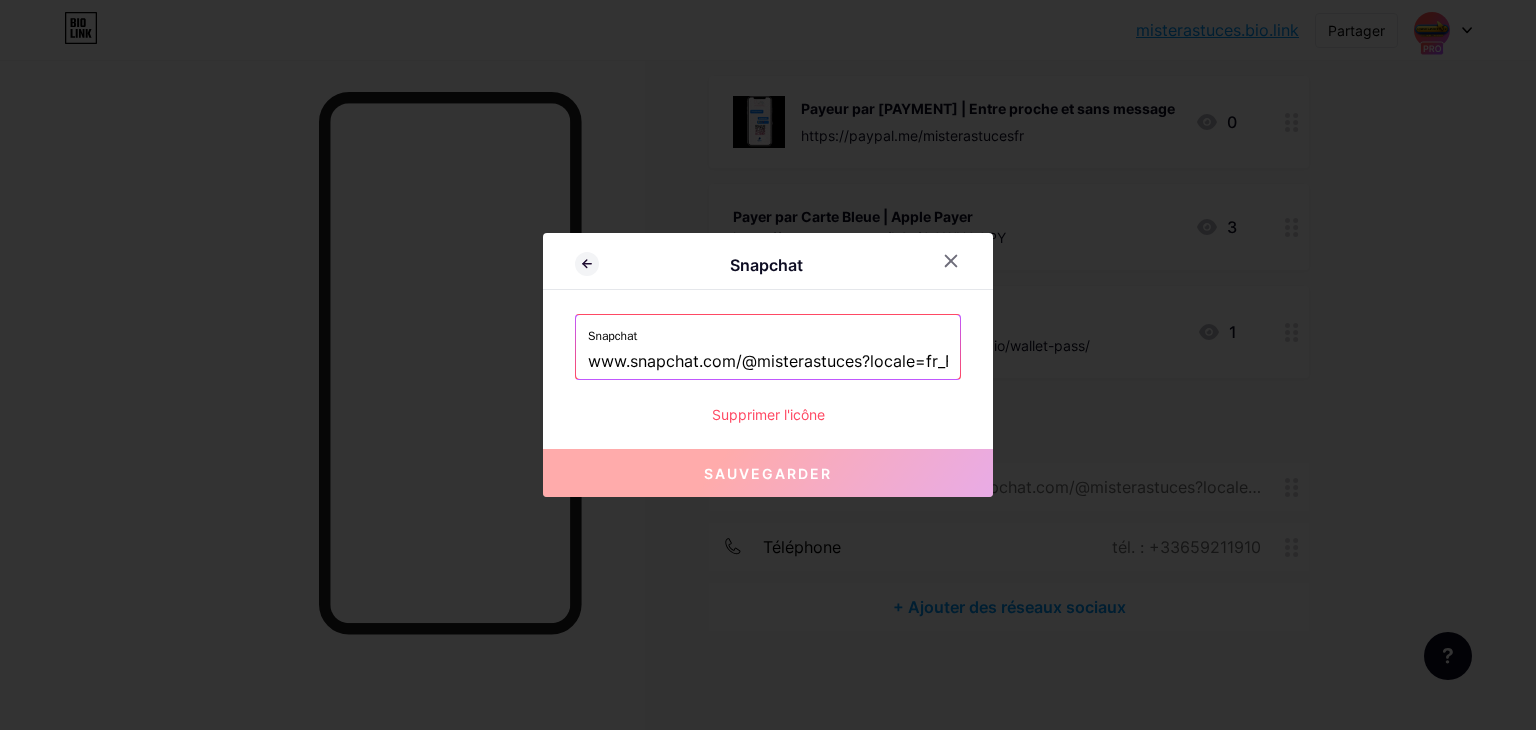 click at bounding box center [768, 365] 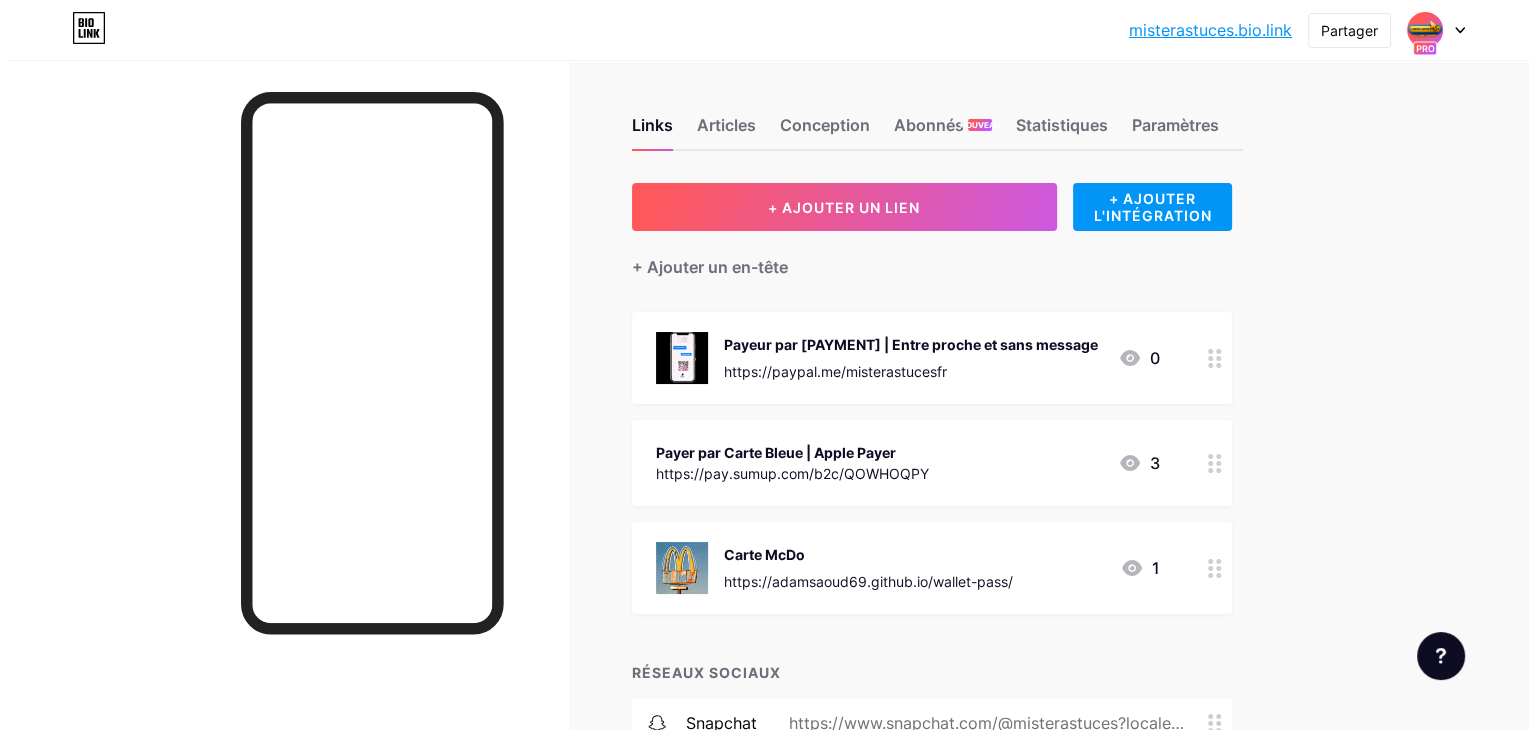 scroll, scrollTop: 0, scrollLeft: 0, axis: both 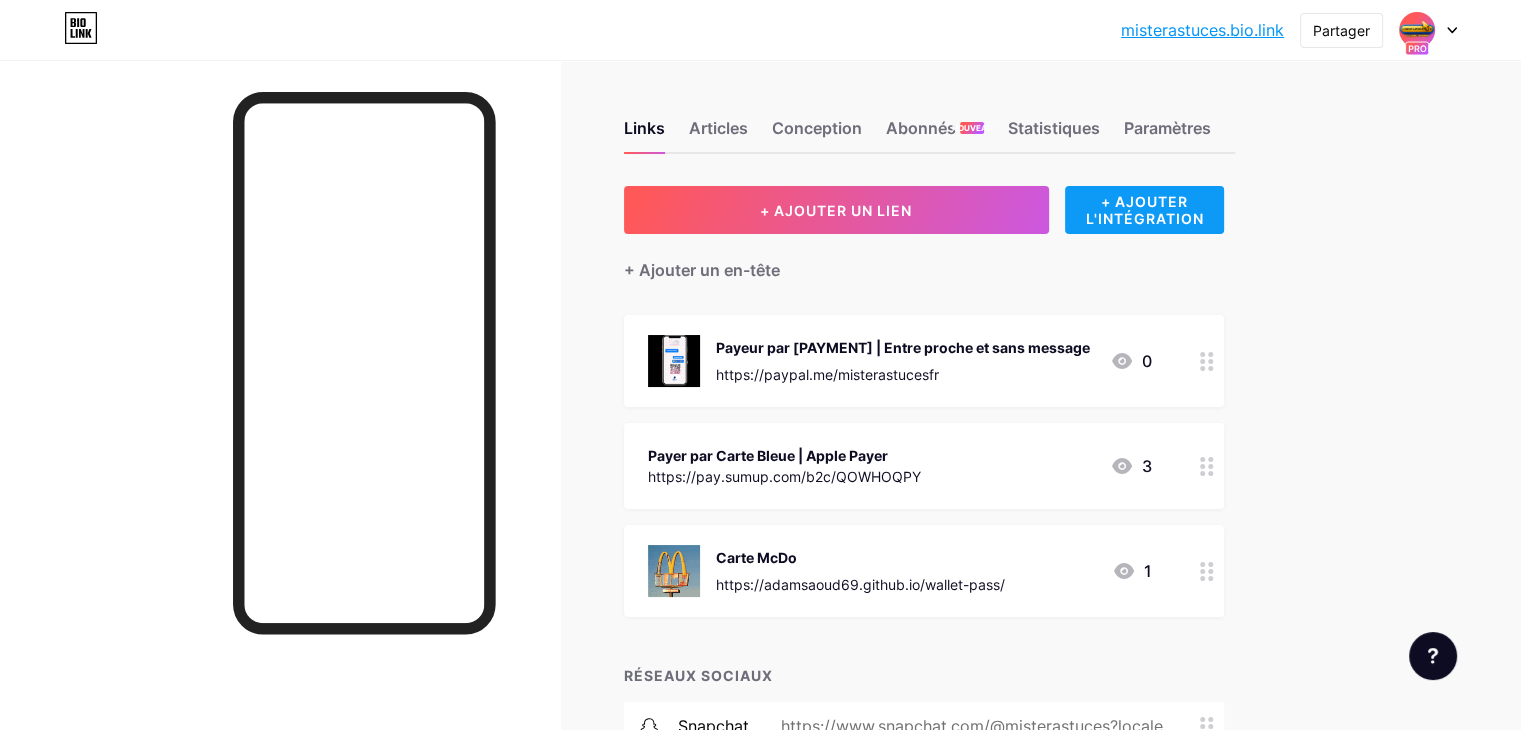 click on "+ AJOUTER L'INTÉGRATION" at bounding box center (1144, 210) 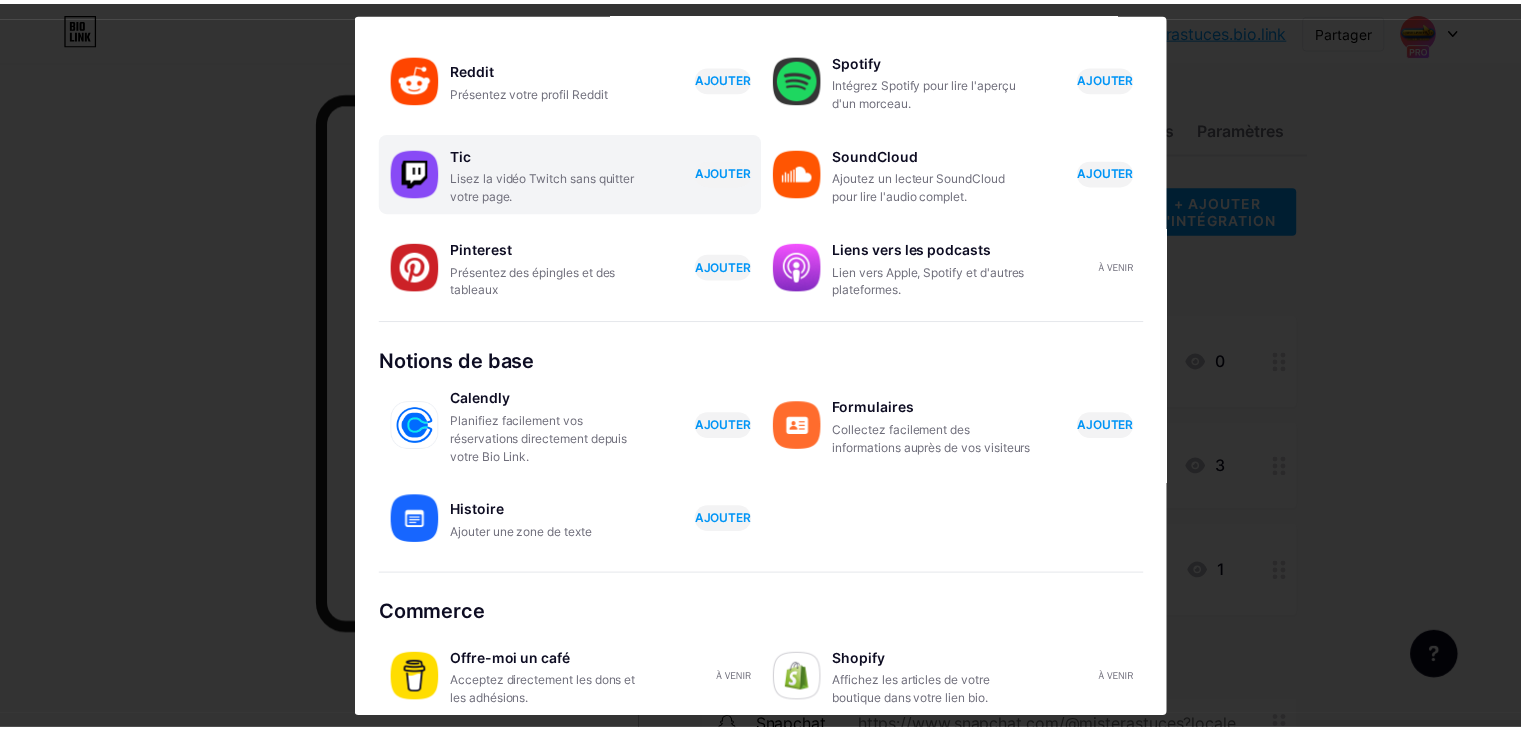 scroll, scrollTop: 313, scrollLeft: 0, axis: vertical 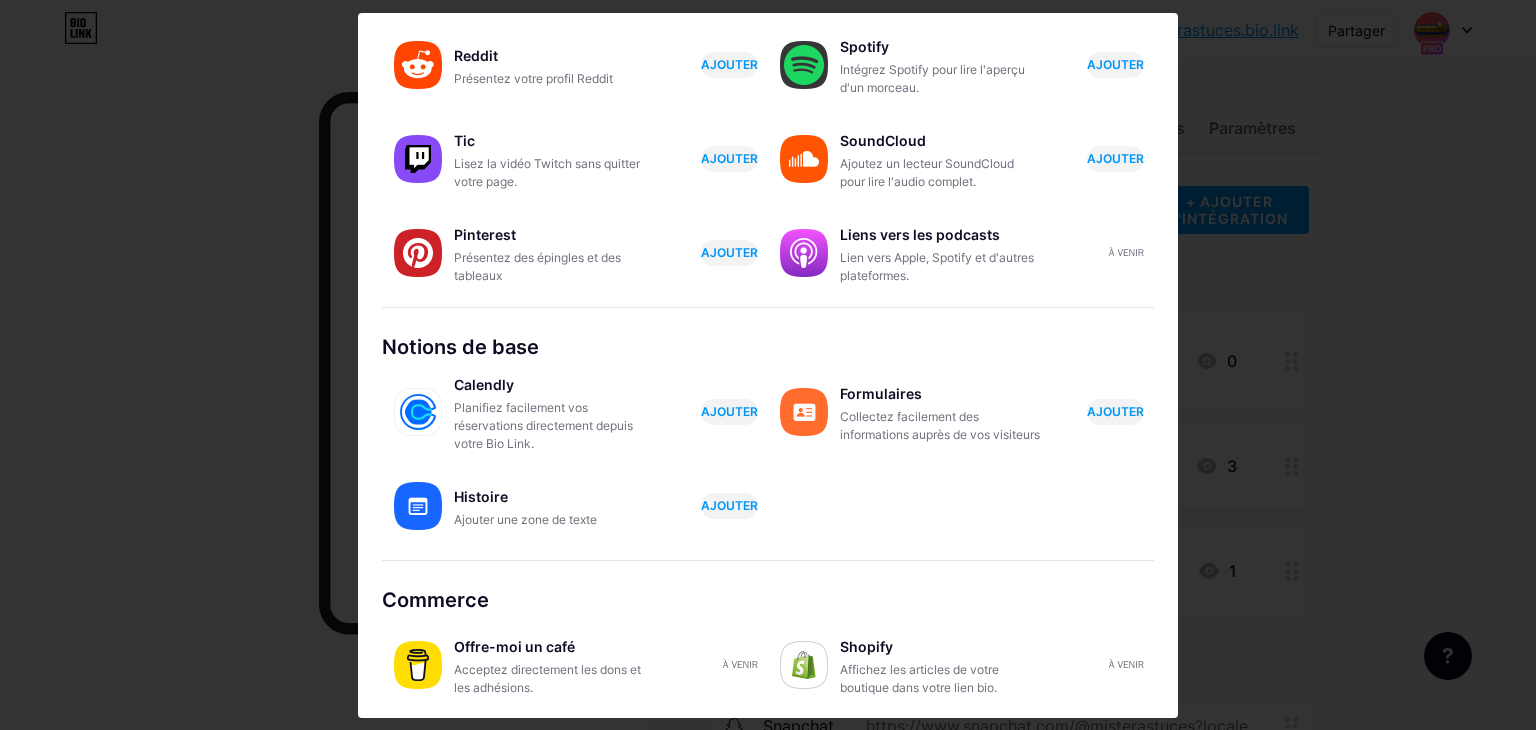 click at bounding box center [768, 365] 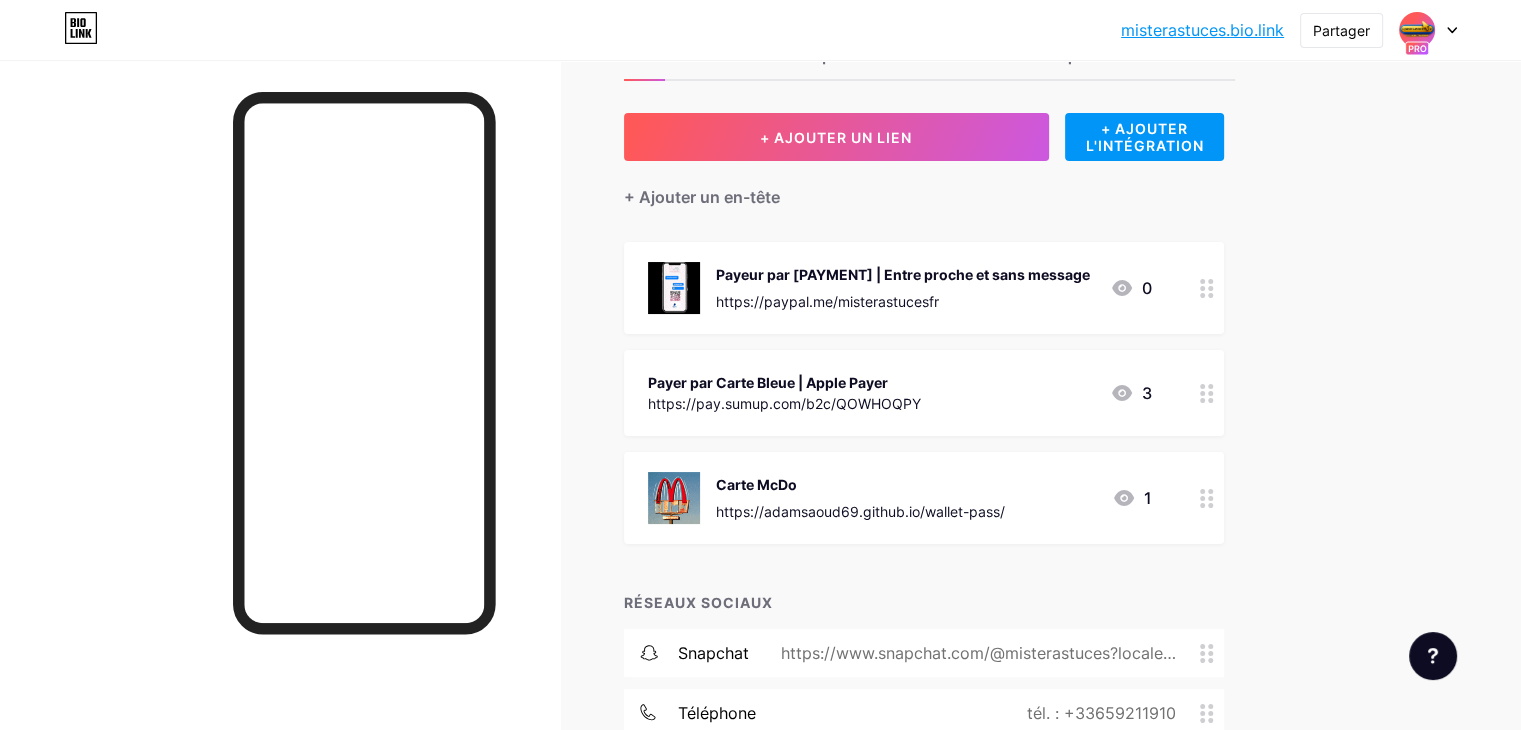 scroll, scrollTop: 39, scrollLeft: 0, axis: vertical 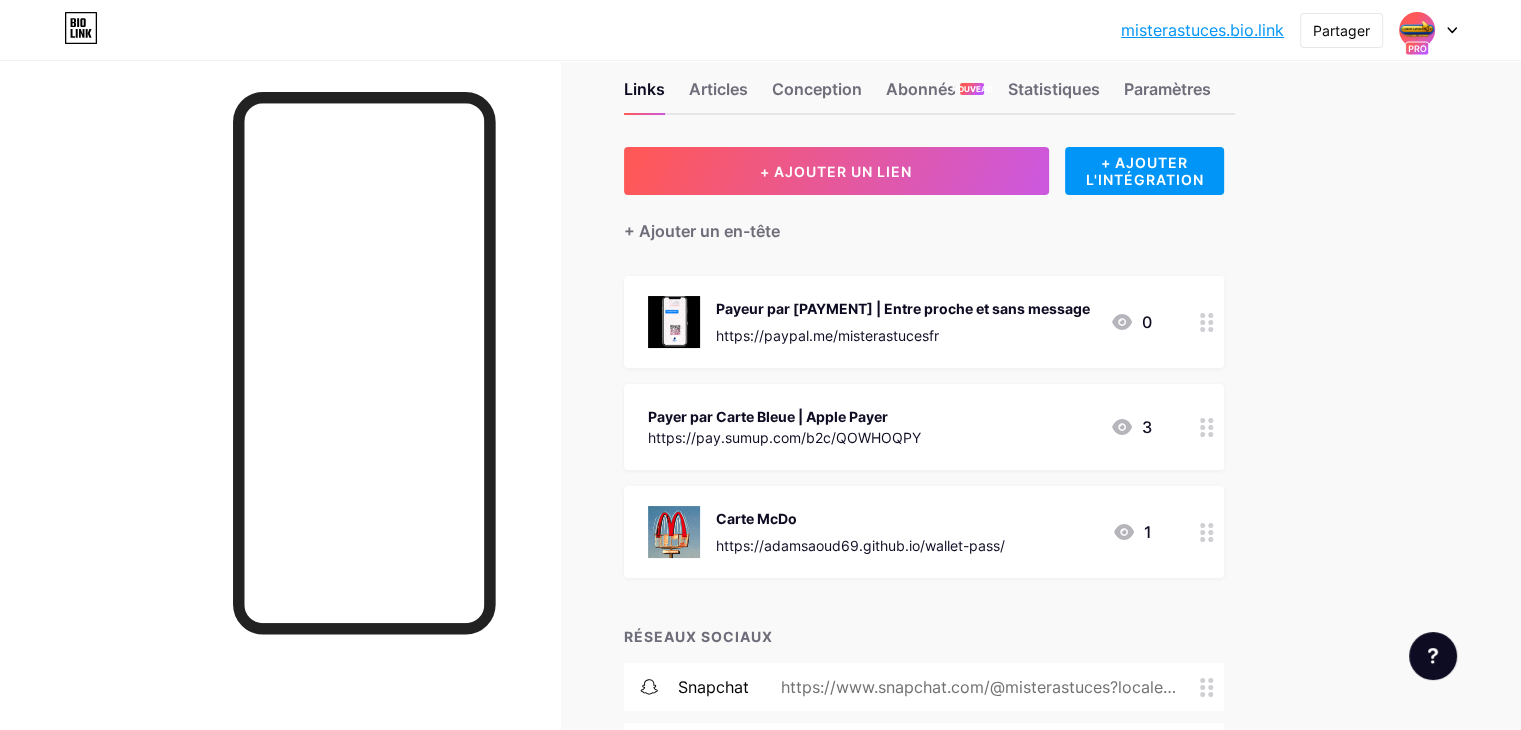 click on "Links
Articles
Conception
Abonnés
NOUVEAU
Statistiques
Paramètres" at bounding box center [929, 80] 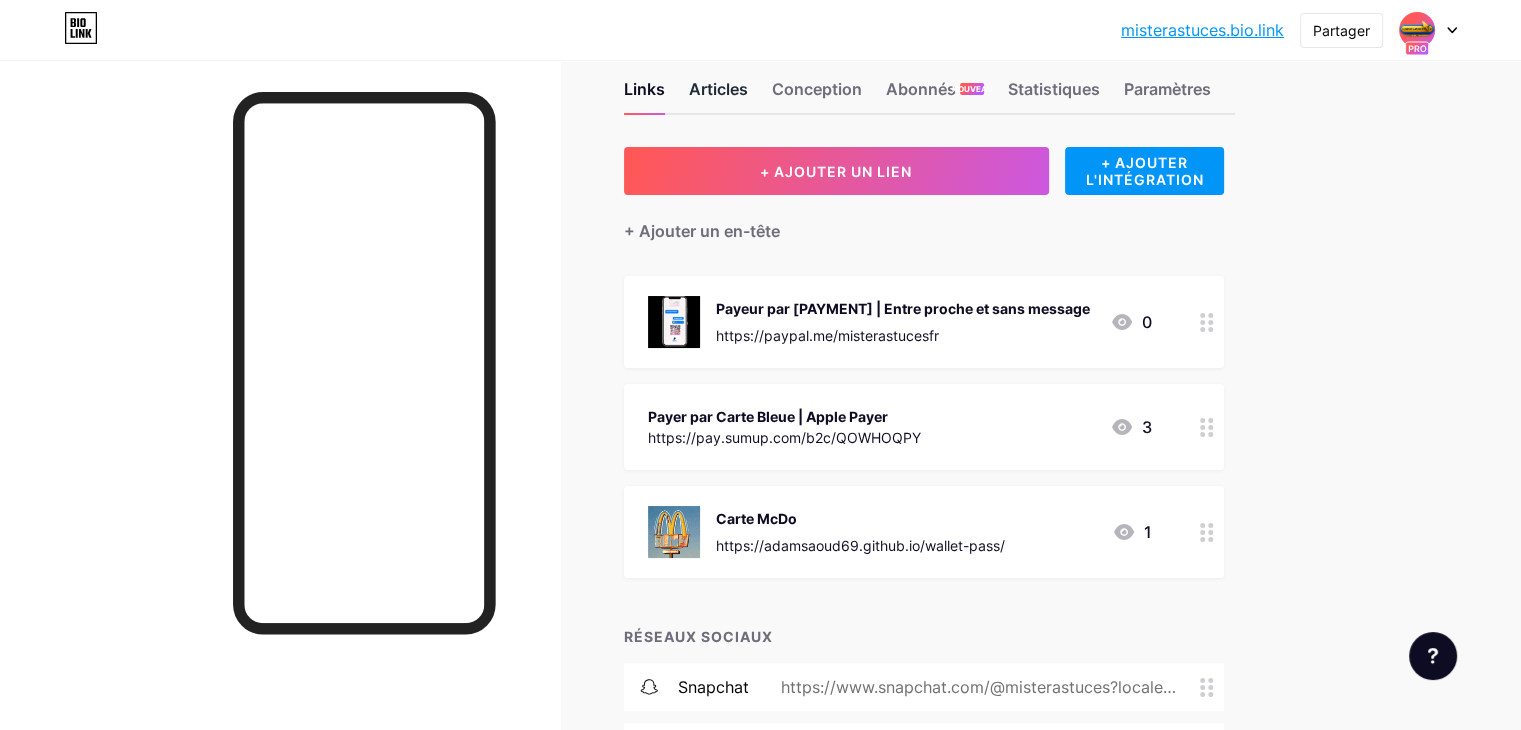click on "Articles" at bounding box center [718, 89] 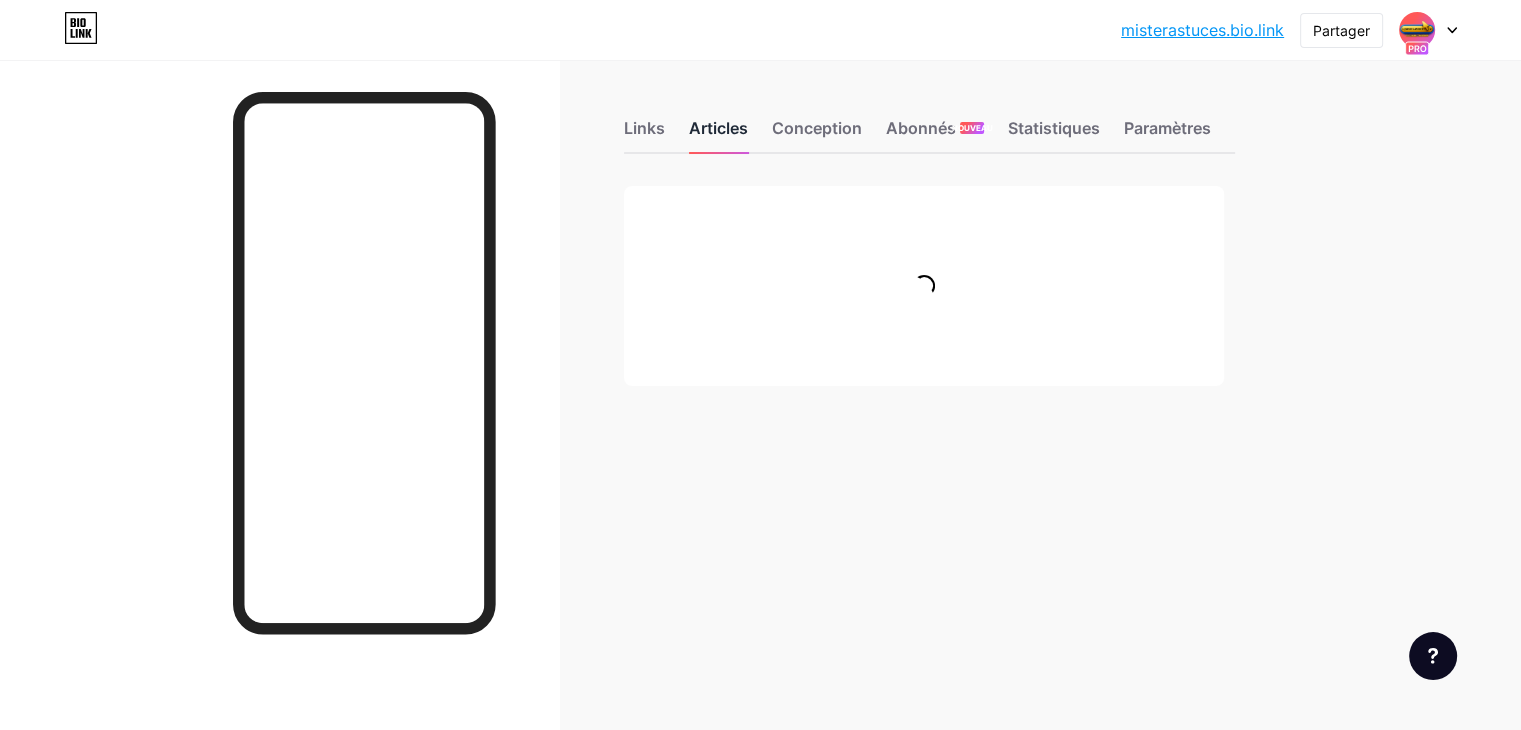 scroll, scrollTop: 0, scrollLeft: 0, axis: both 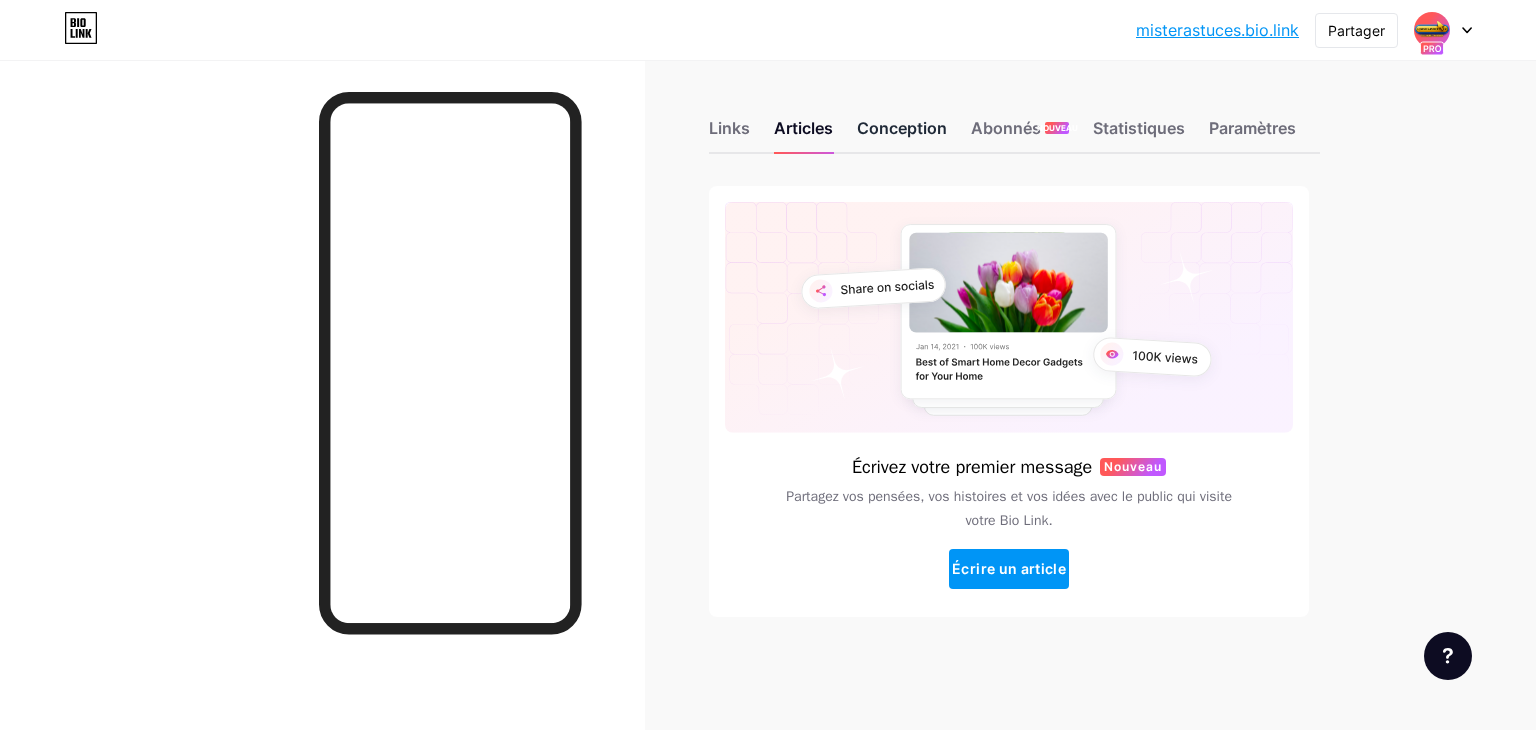 click on "Conception" at bounding box center (902, 134) 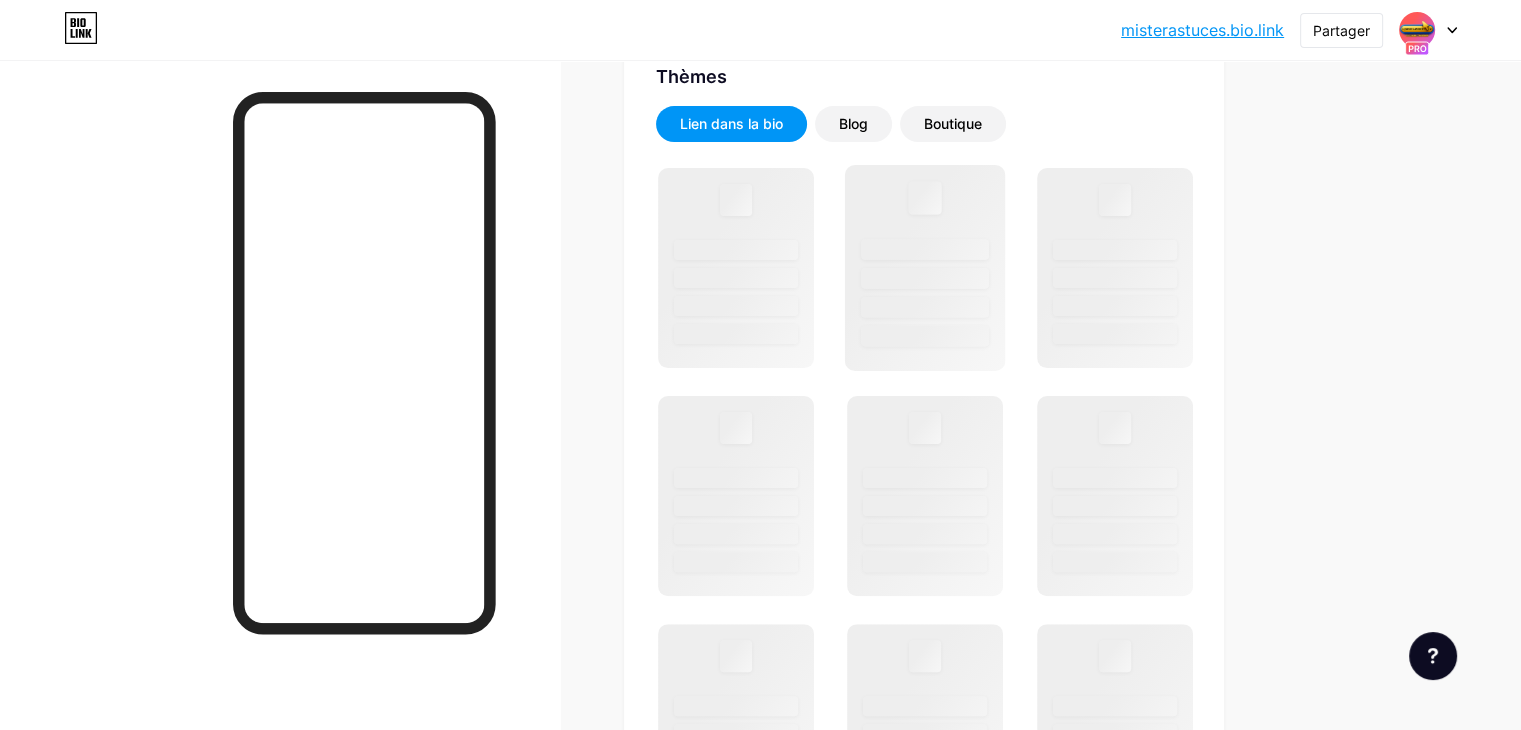 scroll, scrollTop: 600, scrollLeft: 0, axis: vertical 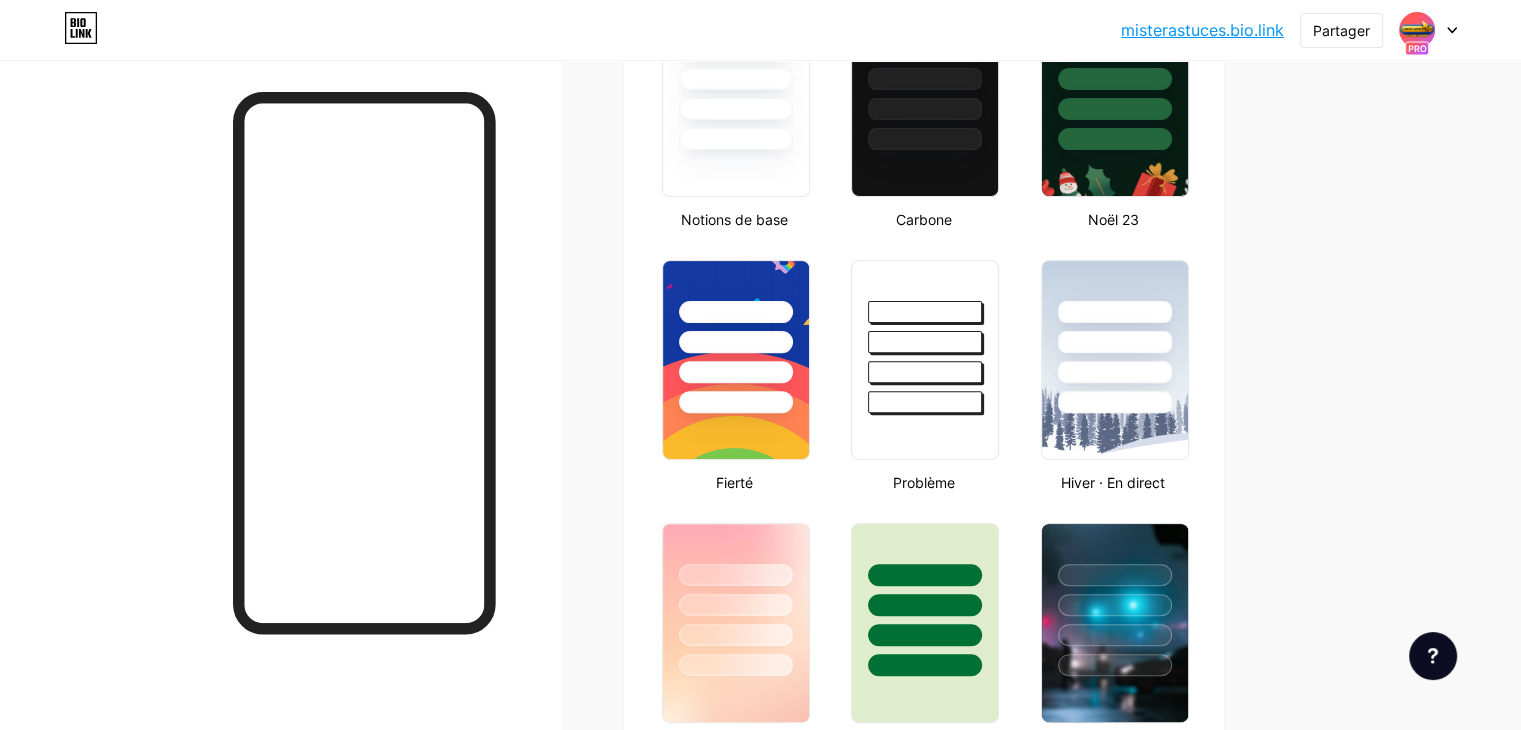 type on "#edfe01" 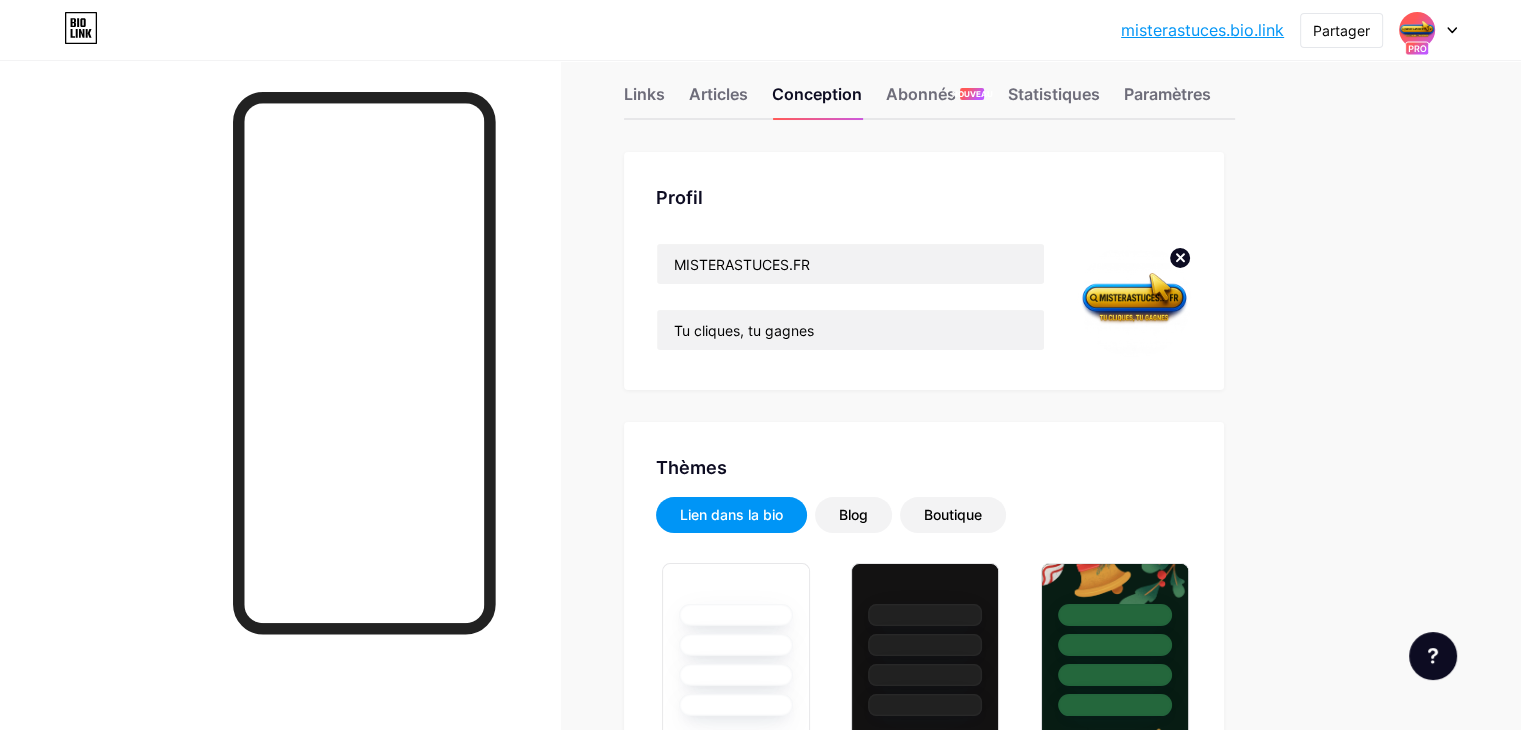 scroll, scrollTop: 0, scrollLeft: 0, axis: both 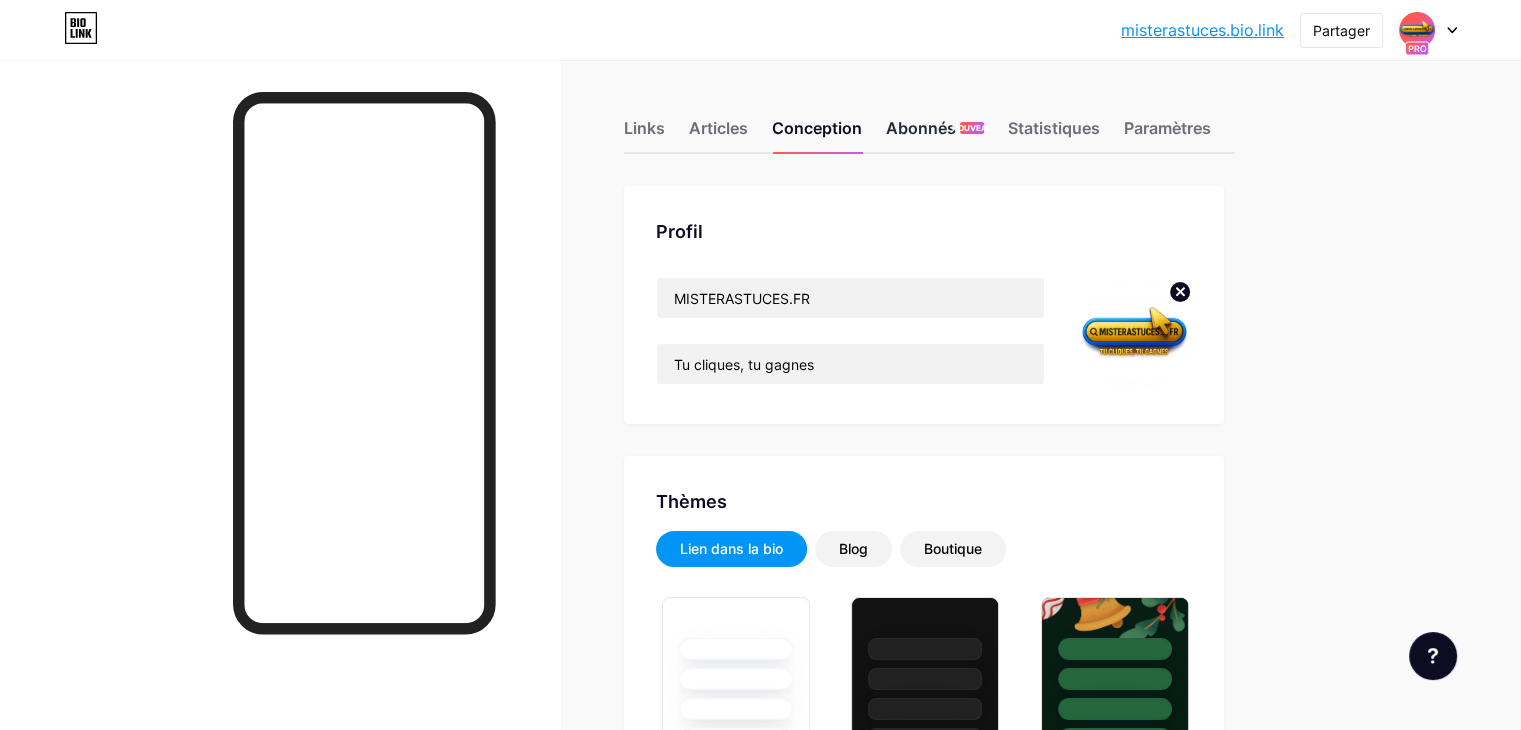 click on "Abonnés" at bounding box center [921, 128] 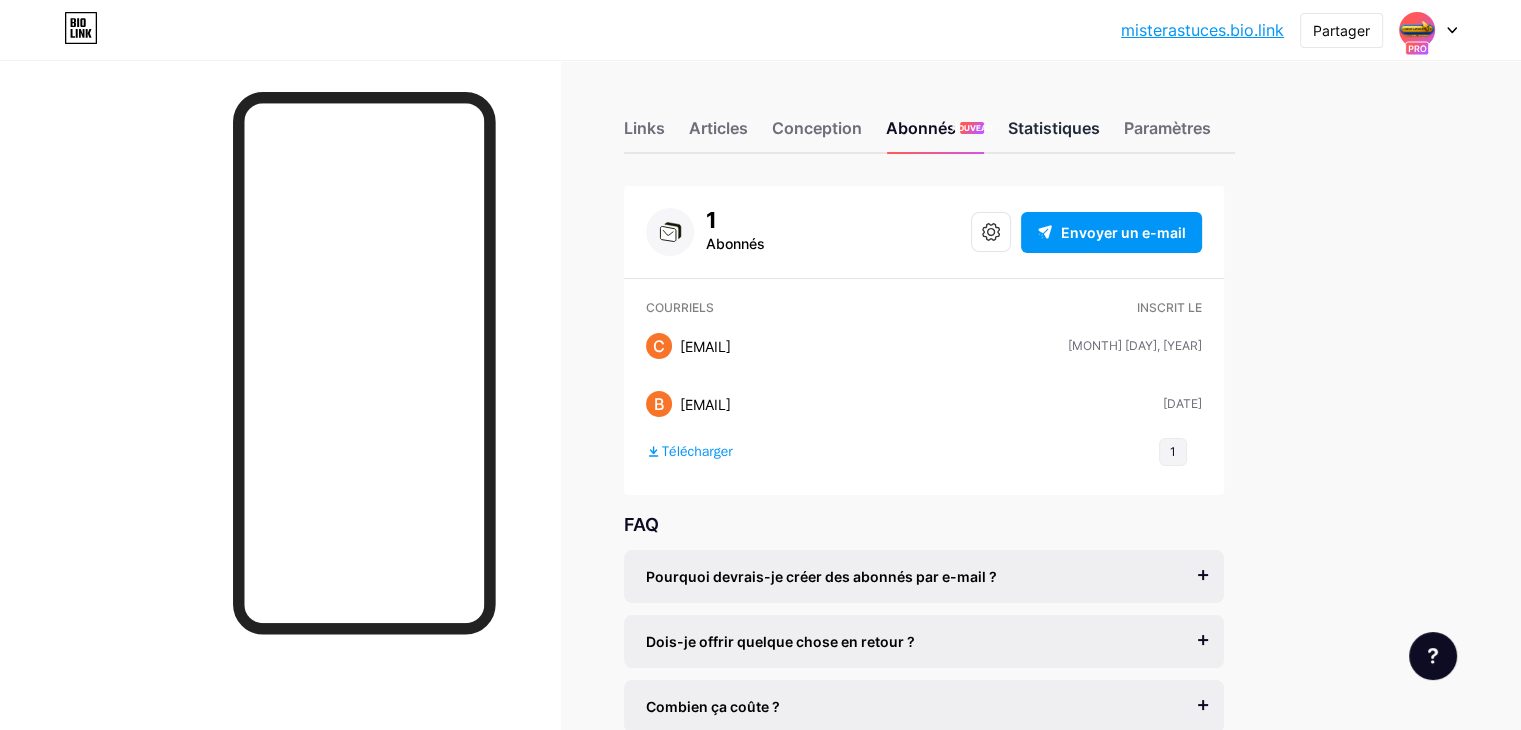 click on "Statistiques" at bounding box center (1054, 128) 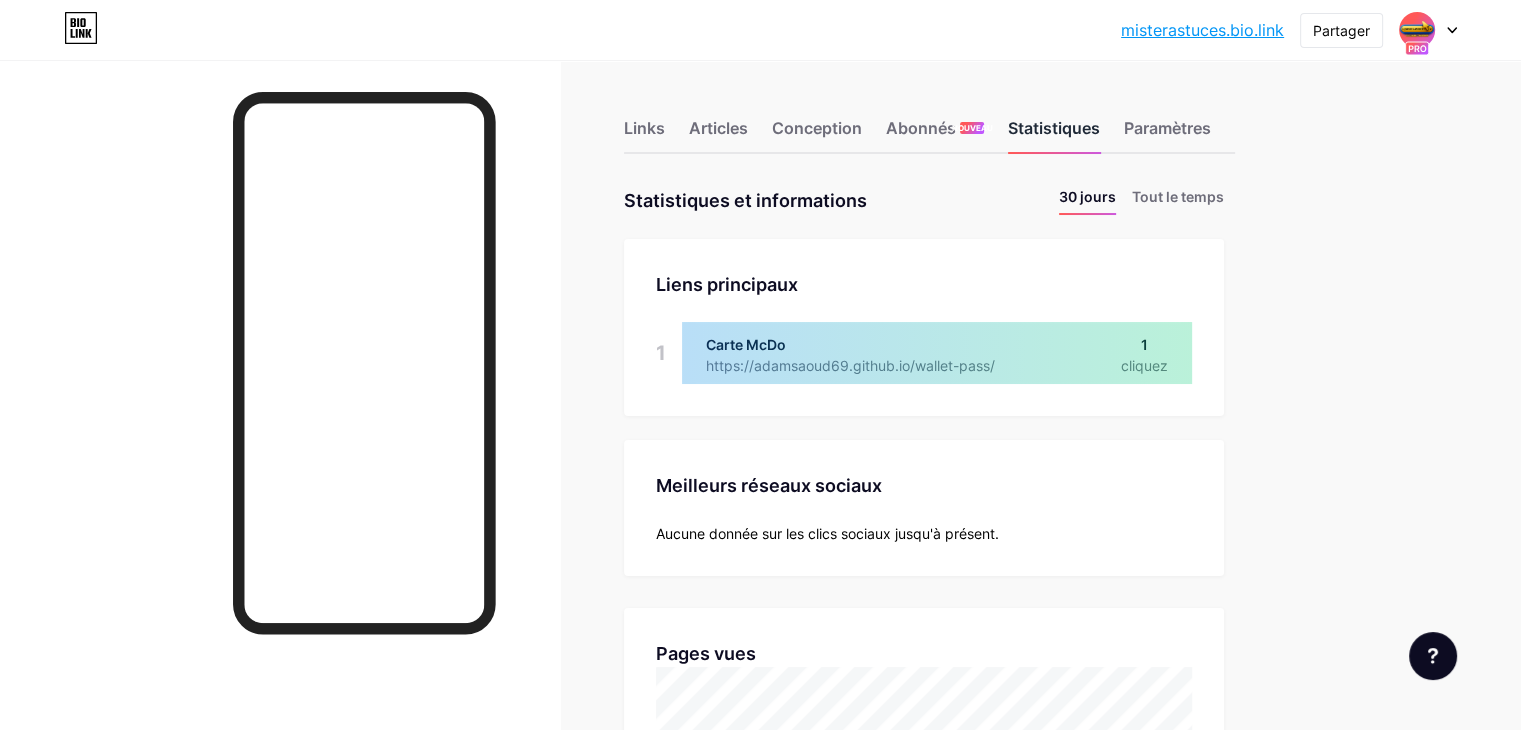 scroll, scrollTop: 999270, scrollLeft: 998479, axis: both 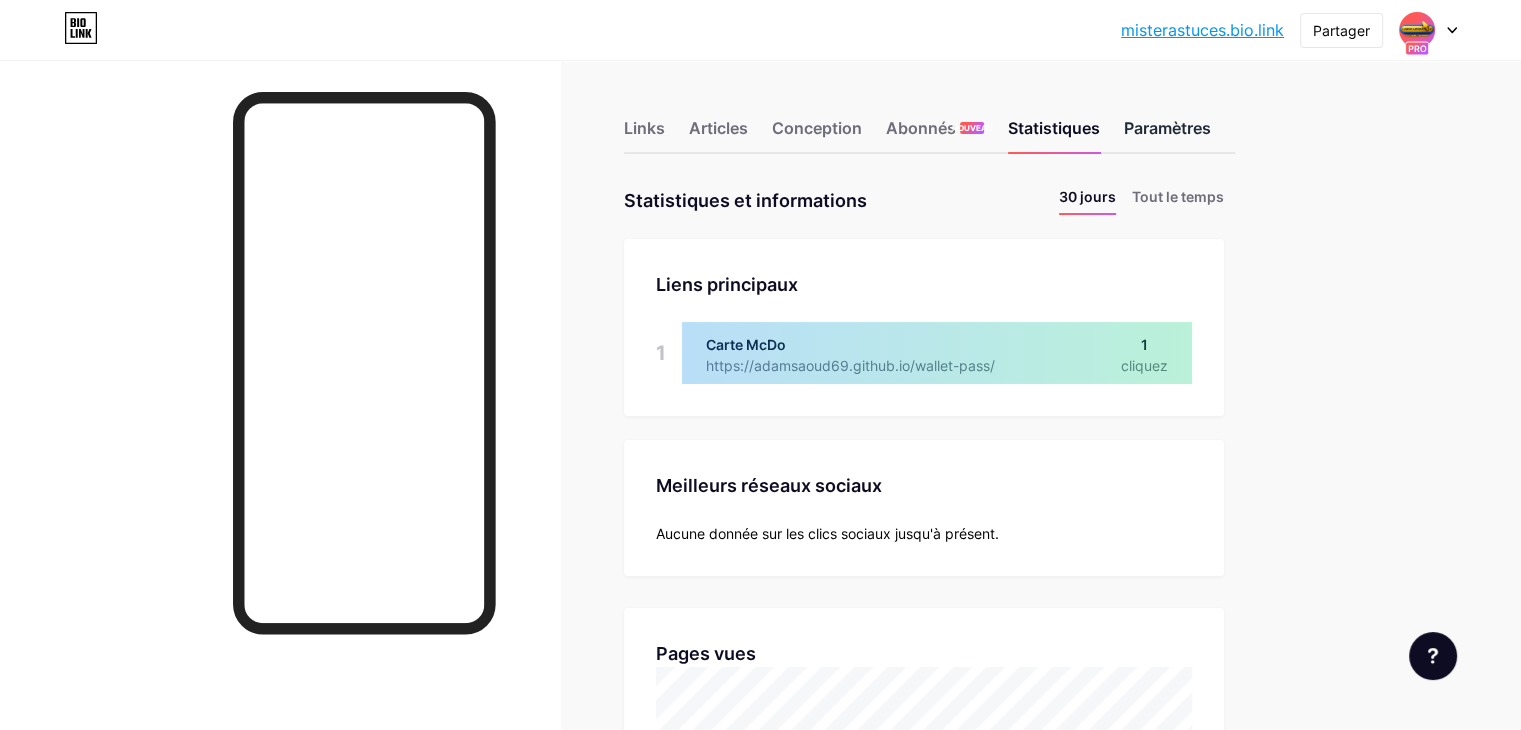 click on "Paramètres" at bounding box center [1167, 128] 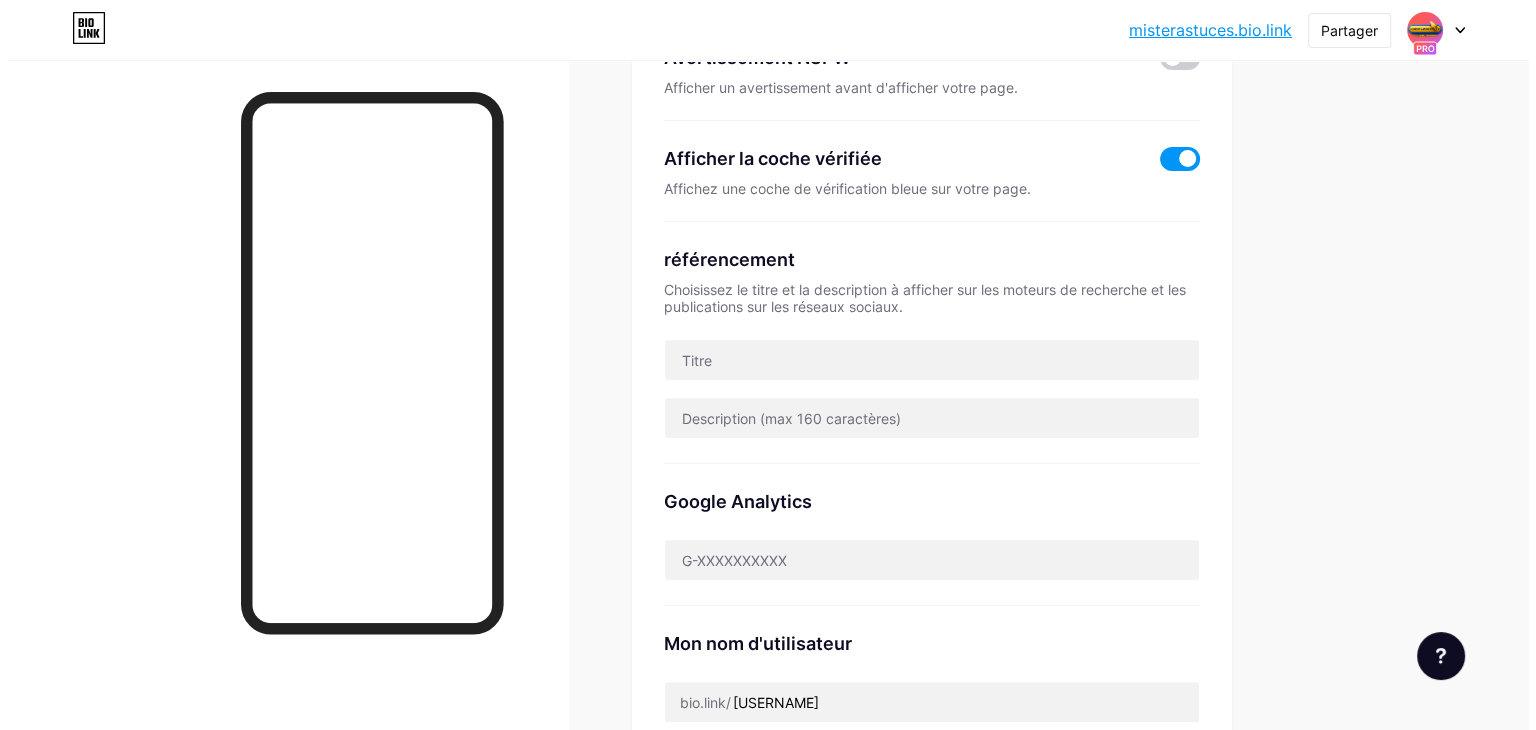 scroll, scrollTop: 0, scrollLeft: 0, axis: both 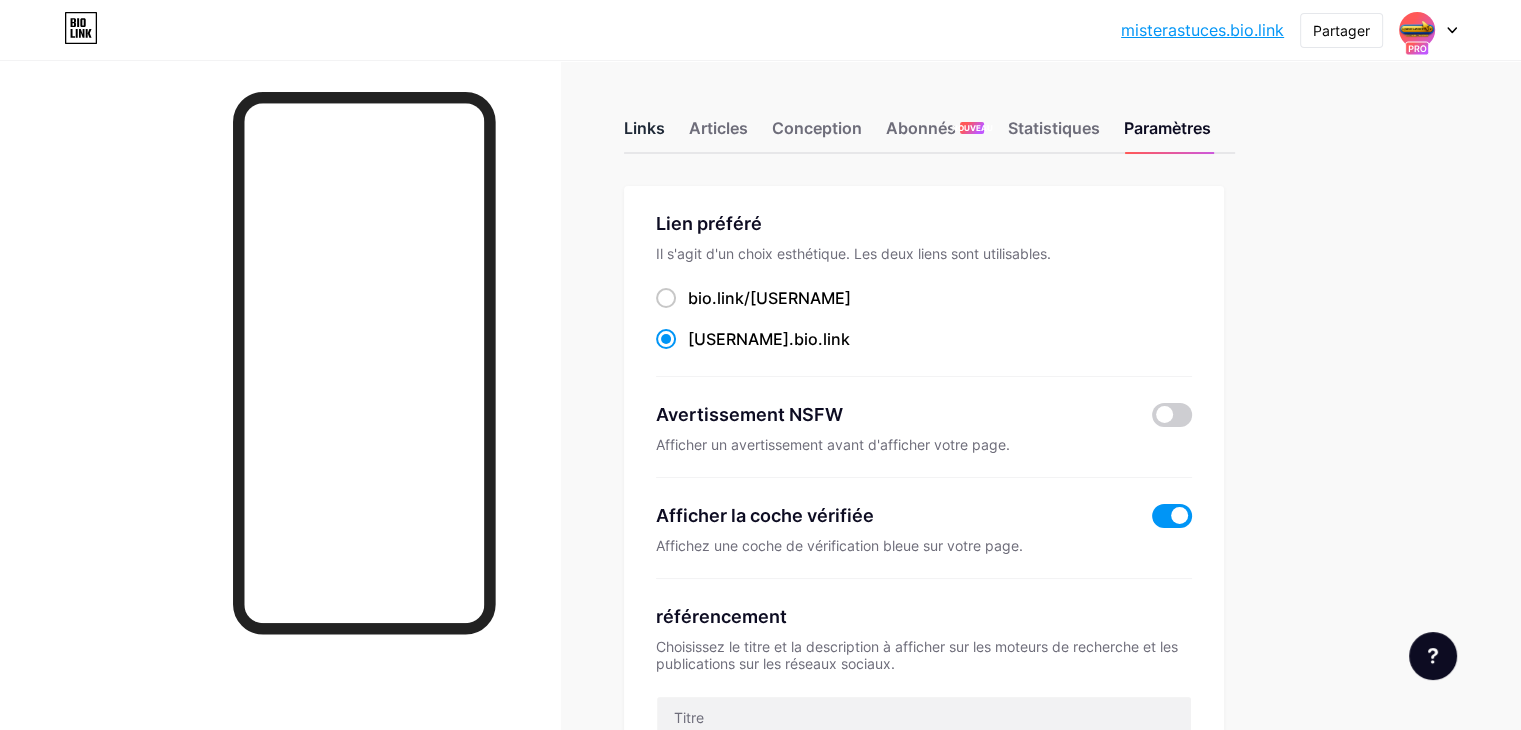 click on "Links" at bounding box center [644, 128] 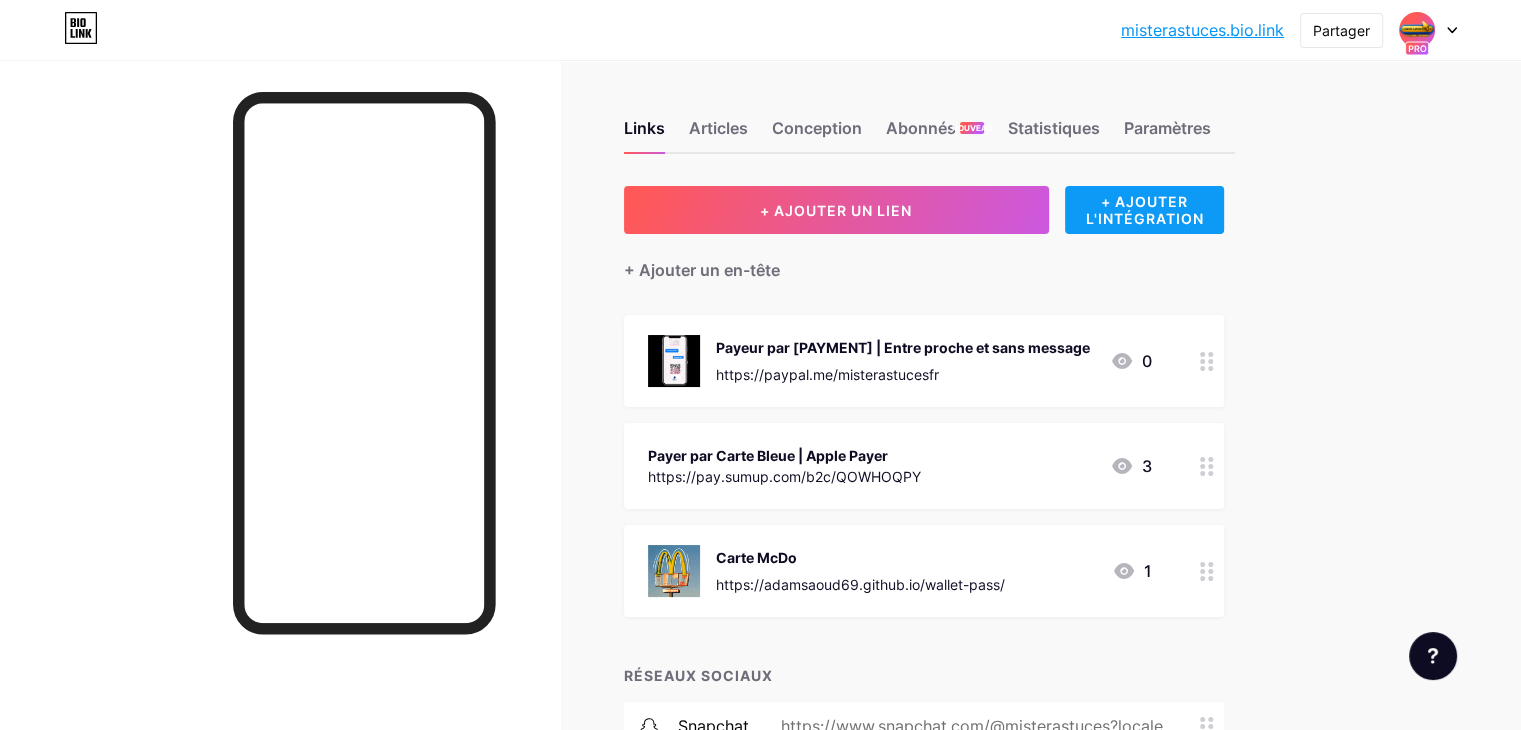 click on "+ AJOUTER L'INTÉGRATION" at bounding box center (1144, 210) 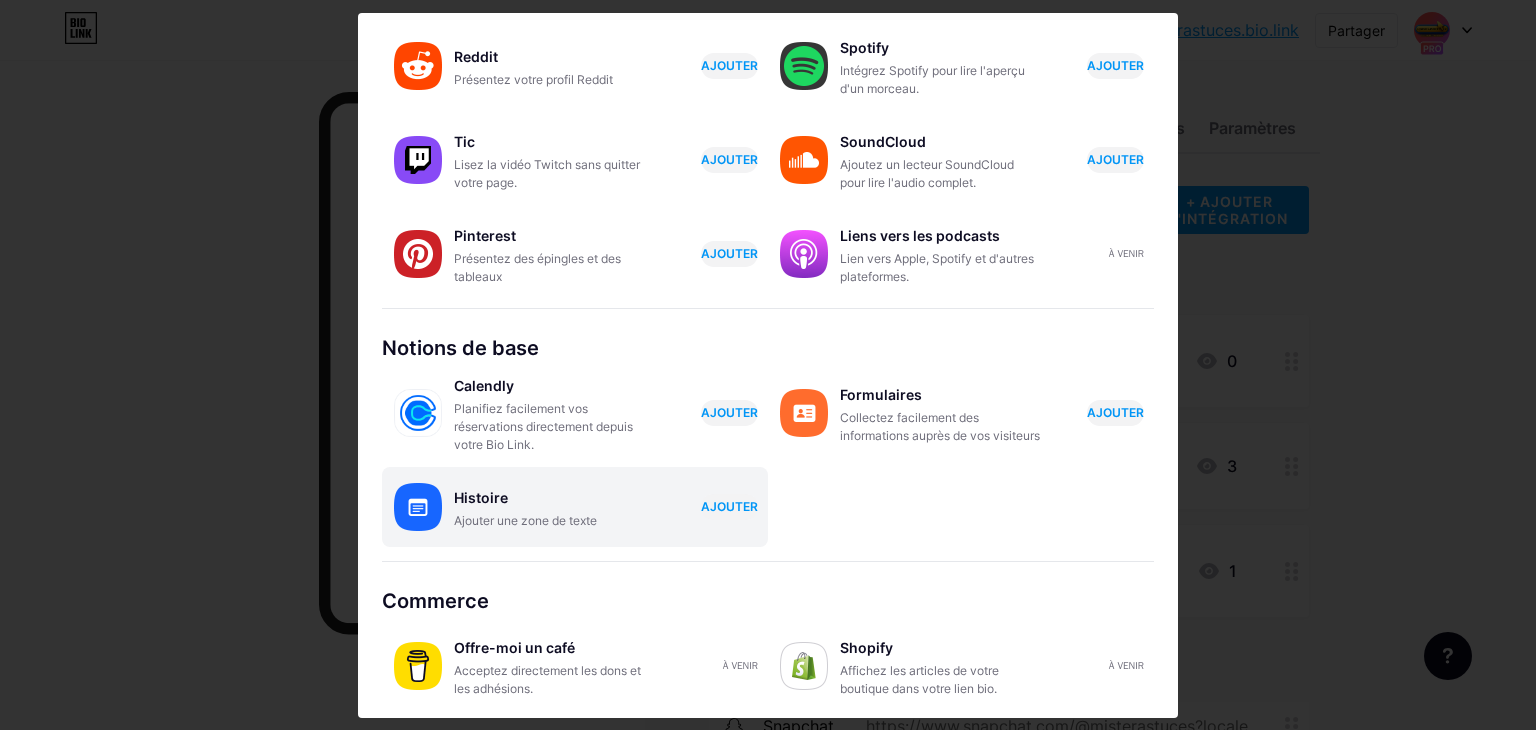 scroll, scrollTop: 313, scrollLeft: 0, axis: vertical 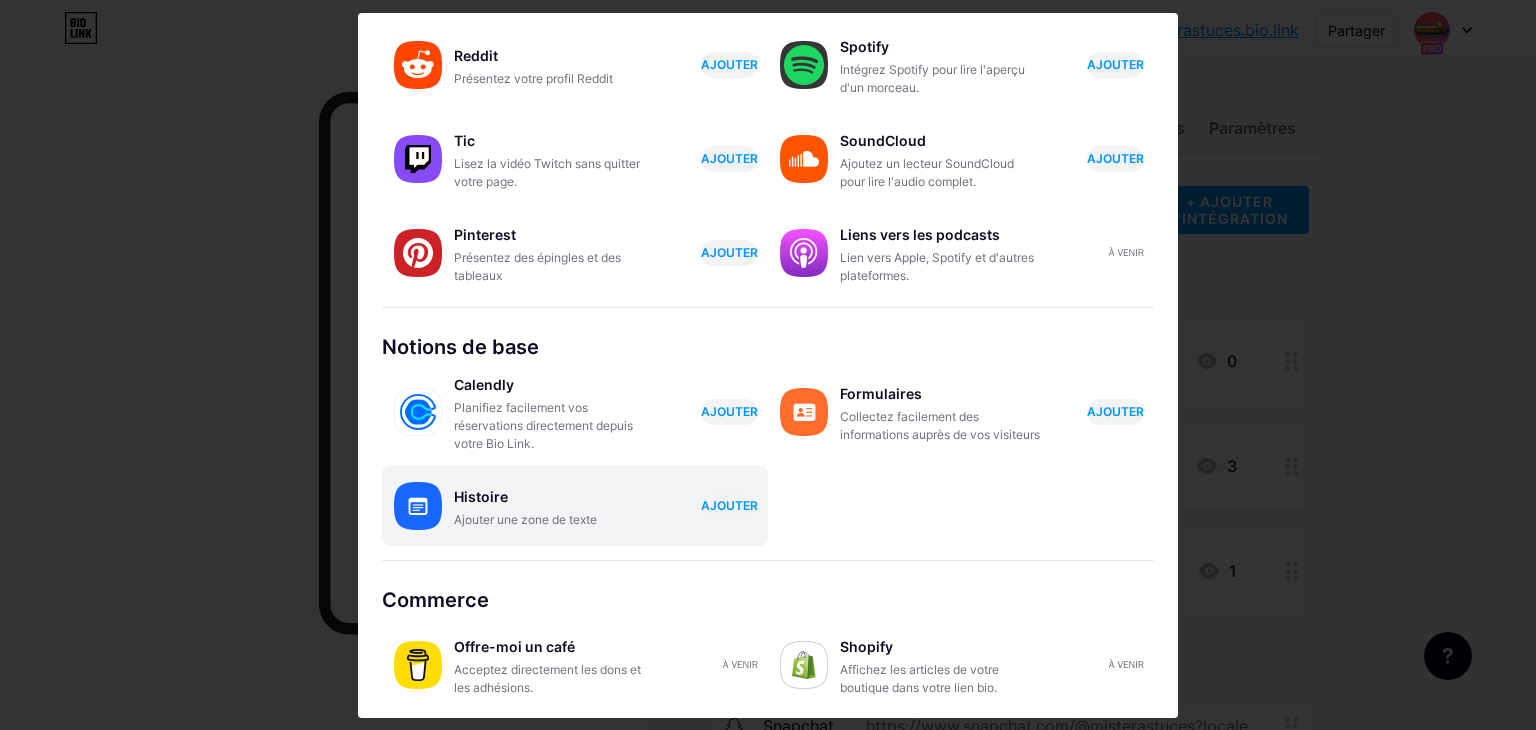 click on "Histoire
Ajouter une zone de texte
AJOUTER" at bounding box center [611, 506] 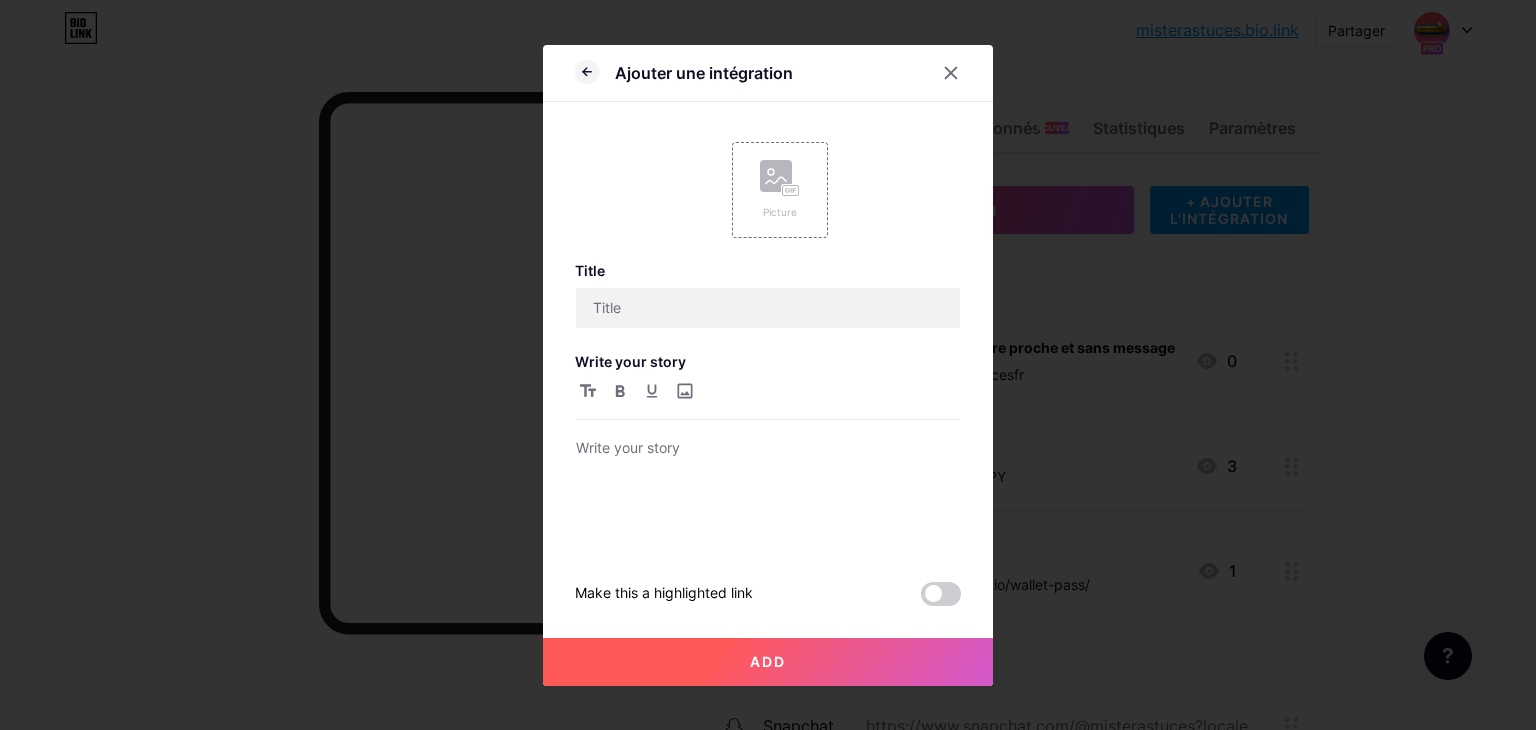 scroll, scrollTop: 0, scrollLeft: 0, axis: both 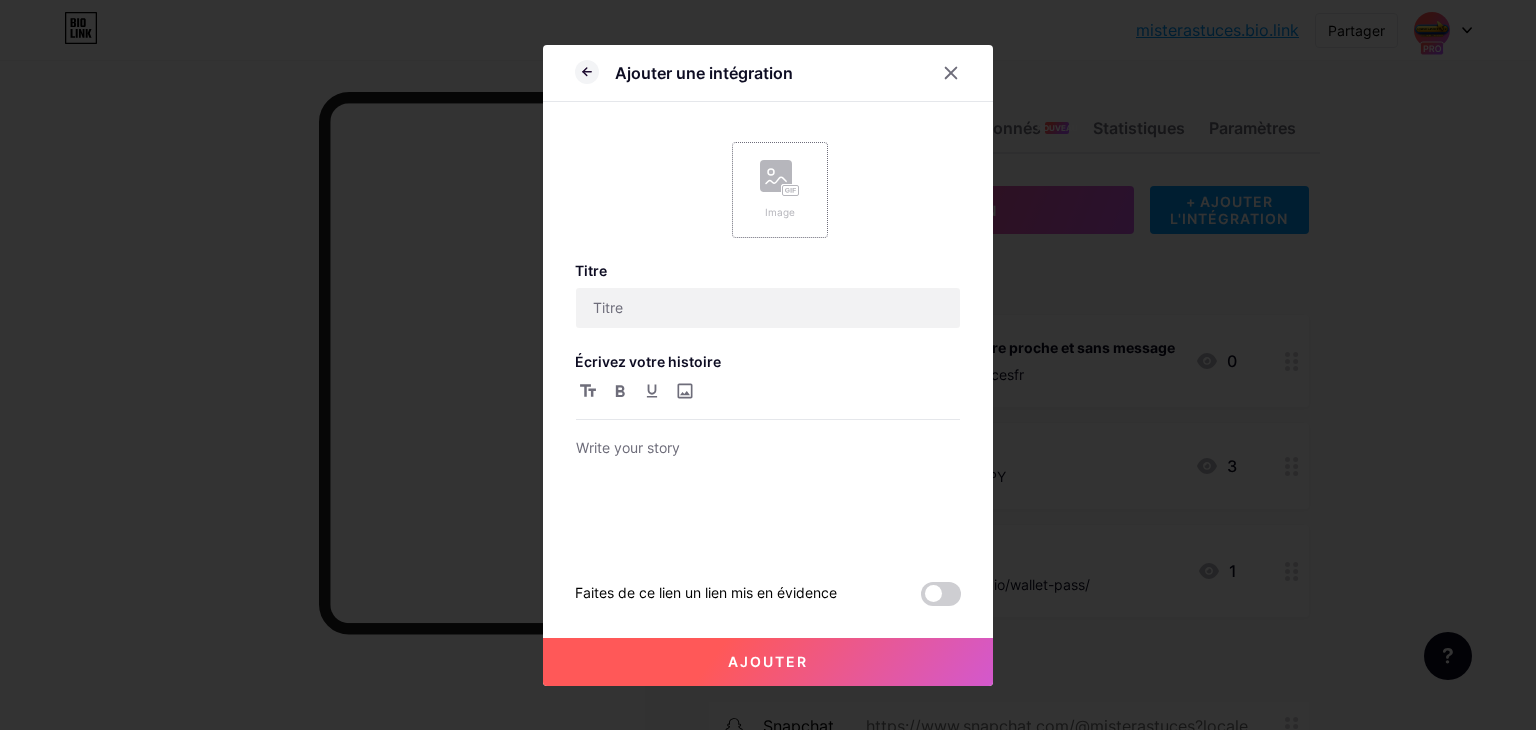 click 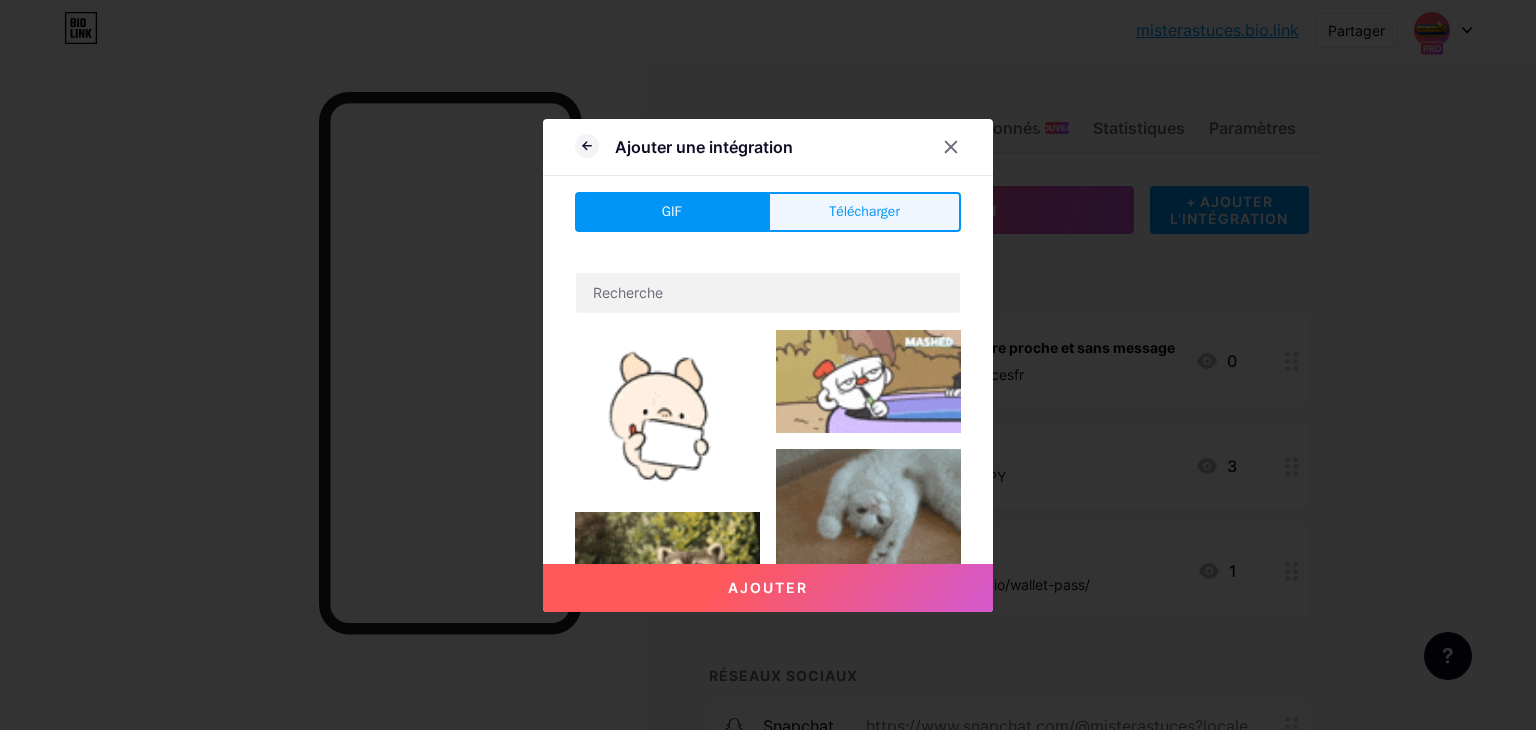 click on "Télécharger" at bounding box center (864, 212) 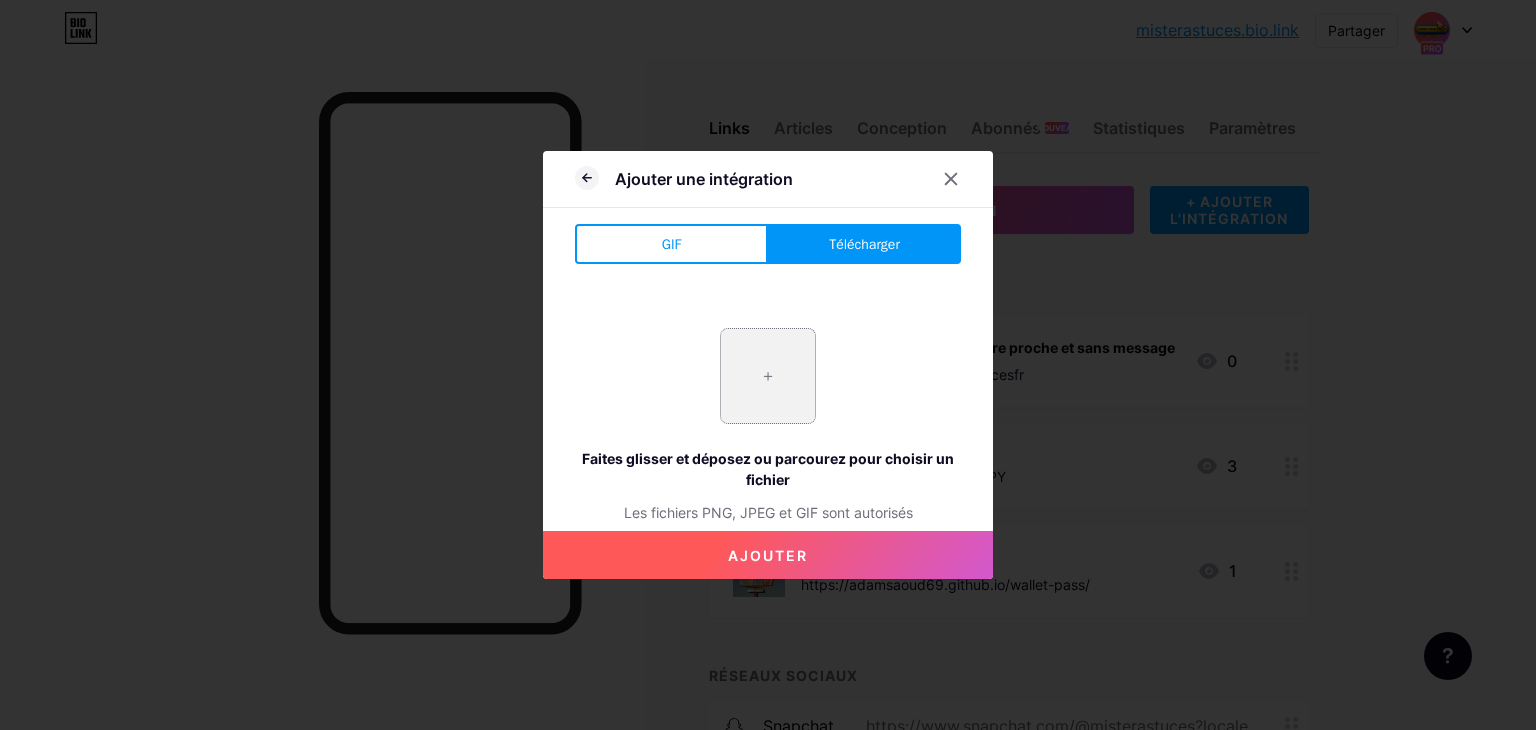 click at bounding box center (768, 376) 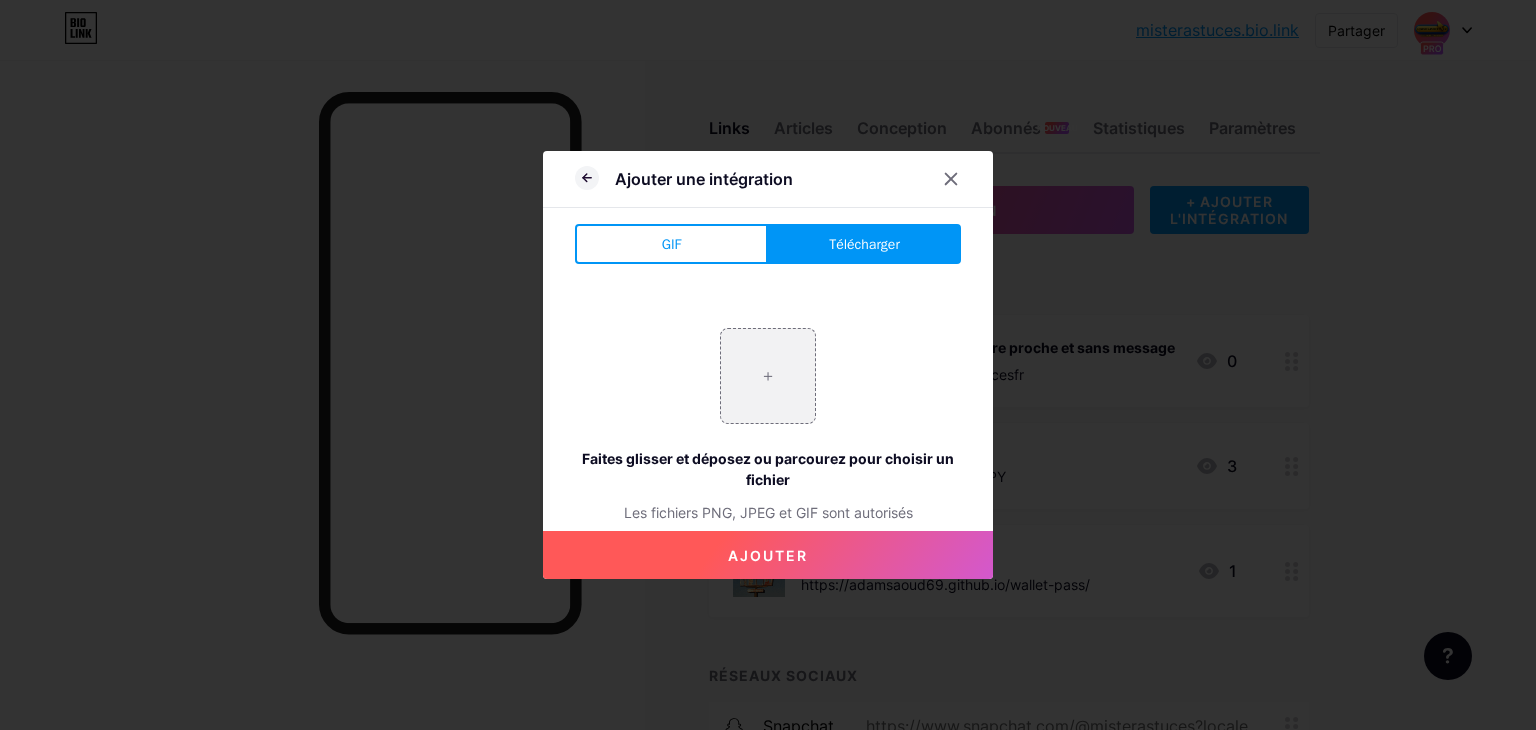 click on "+       Faites glisser et déposez ou parcourez pour choisir un fichier   Les fichiers PNG, JPEG et GIF sont autorisés" at bounding box center (768, 425) 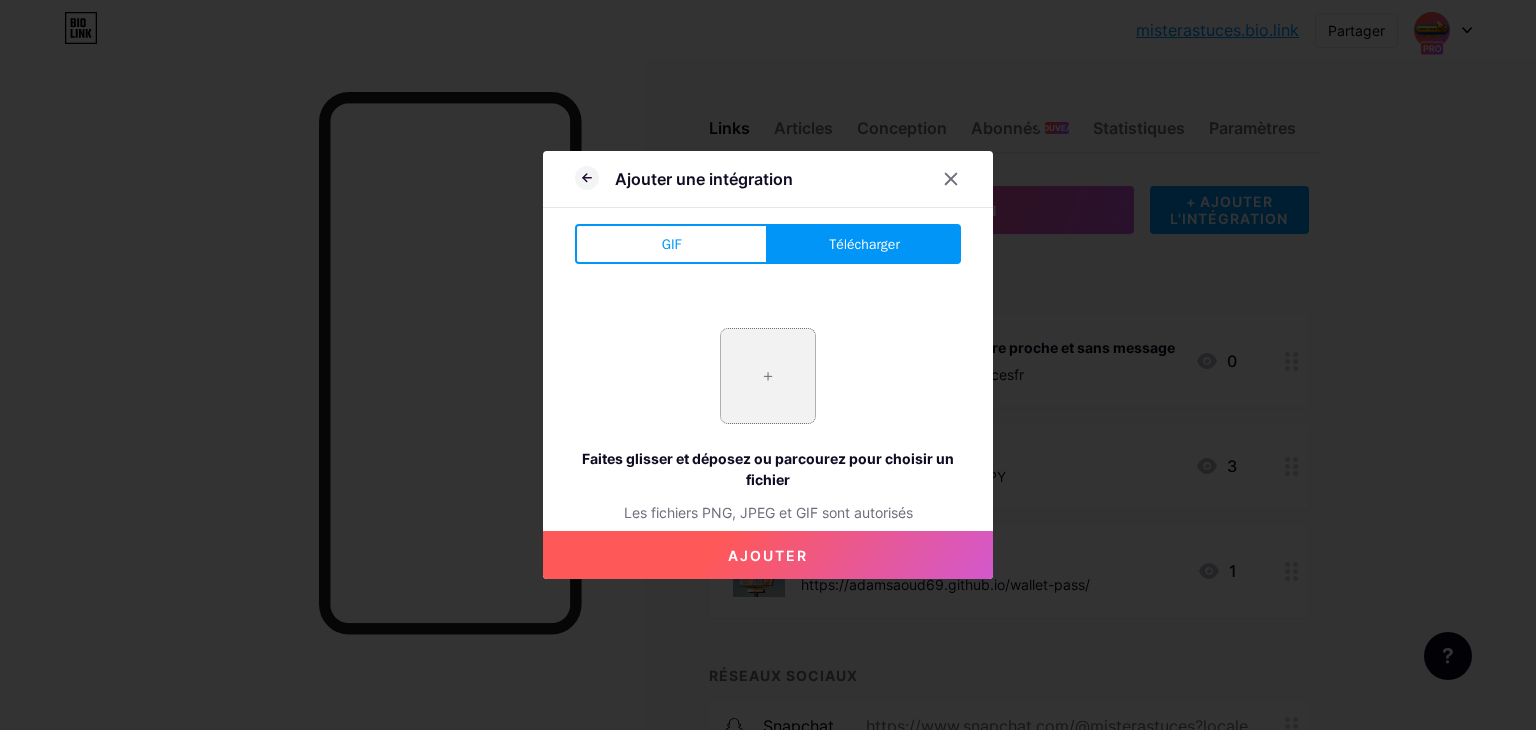 click at bounding box center (768, 376) 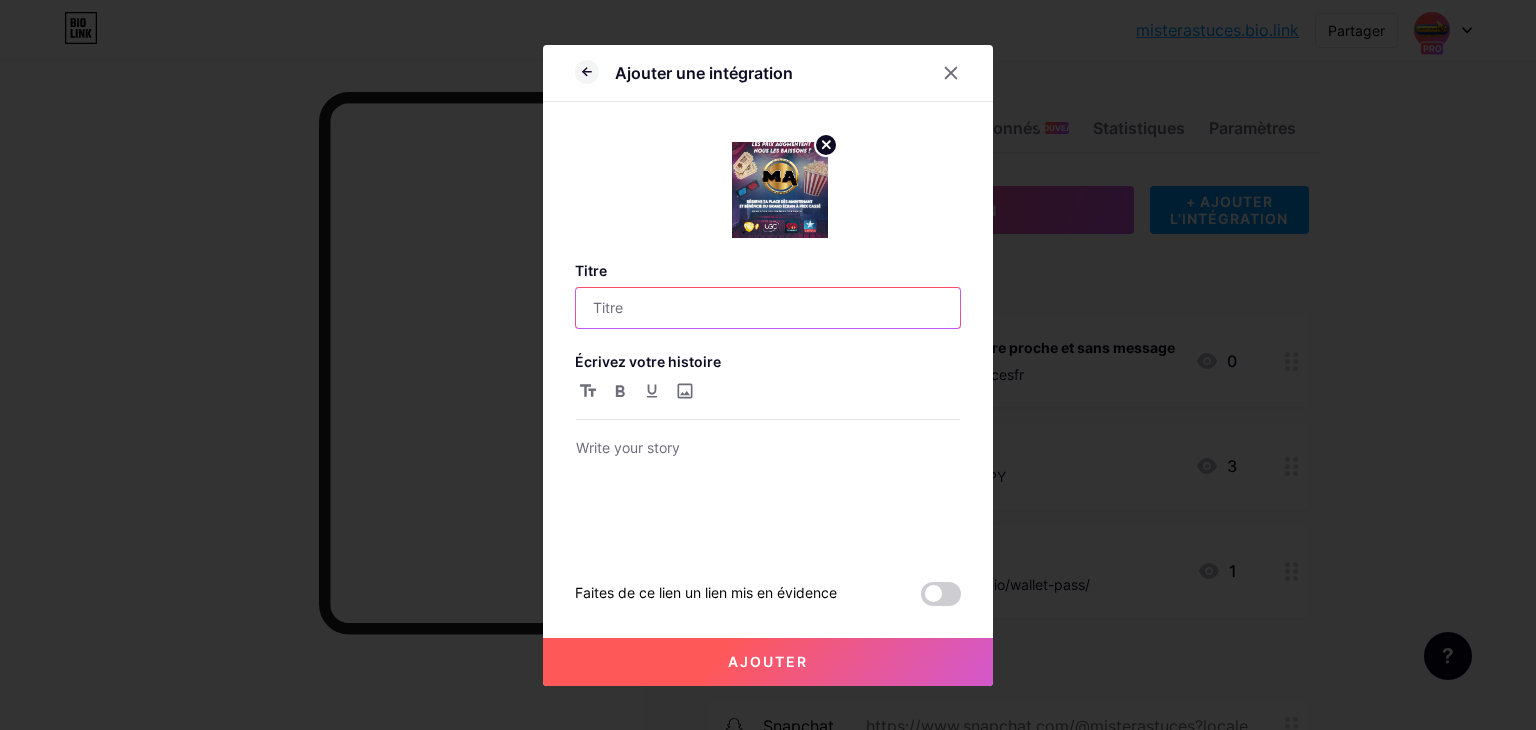 click at bounding box center (768, 308) 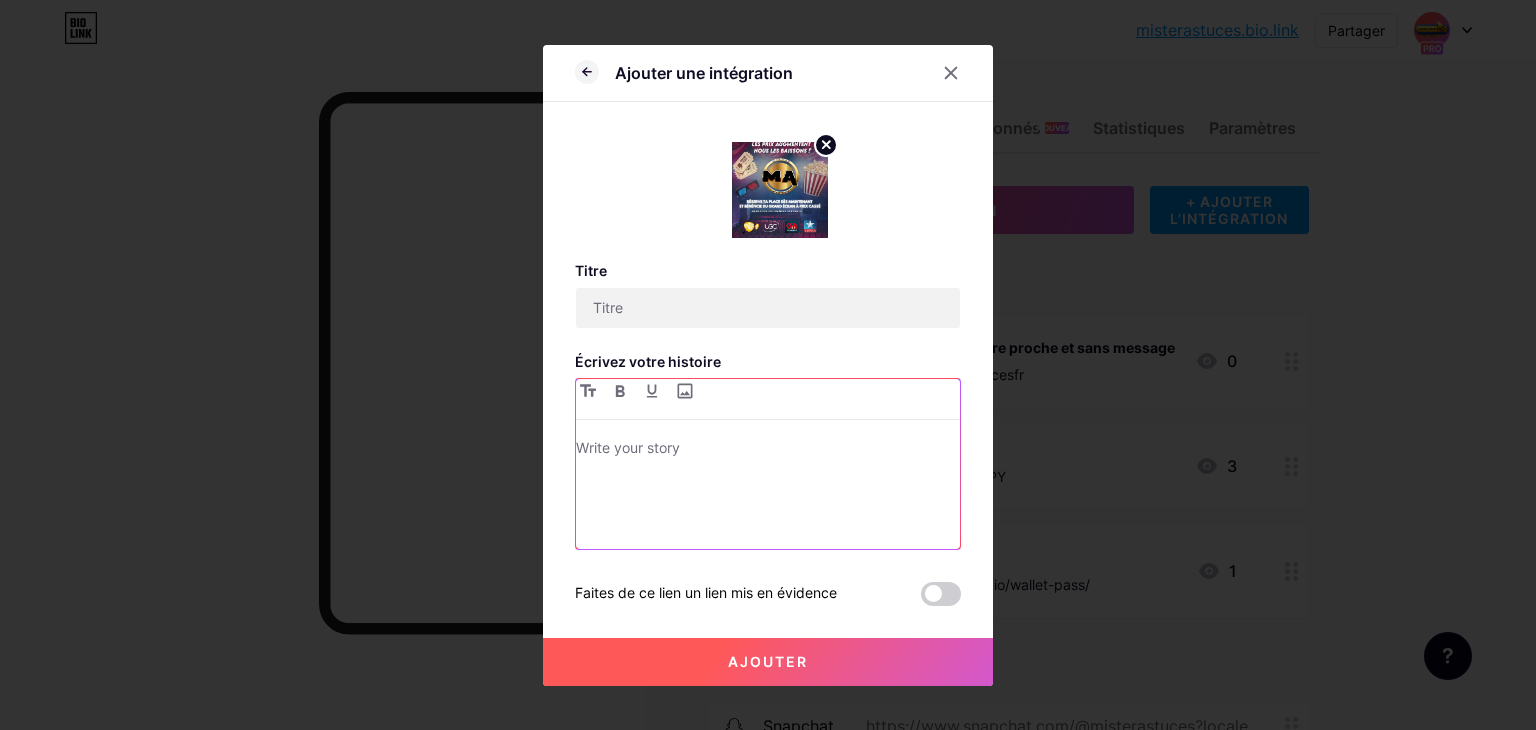 click at bounding box center [768, 492] 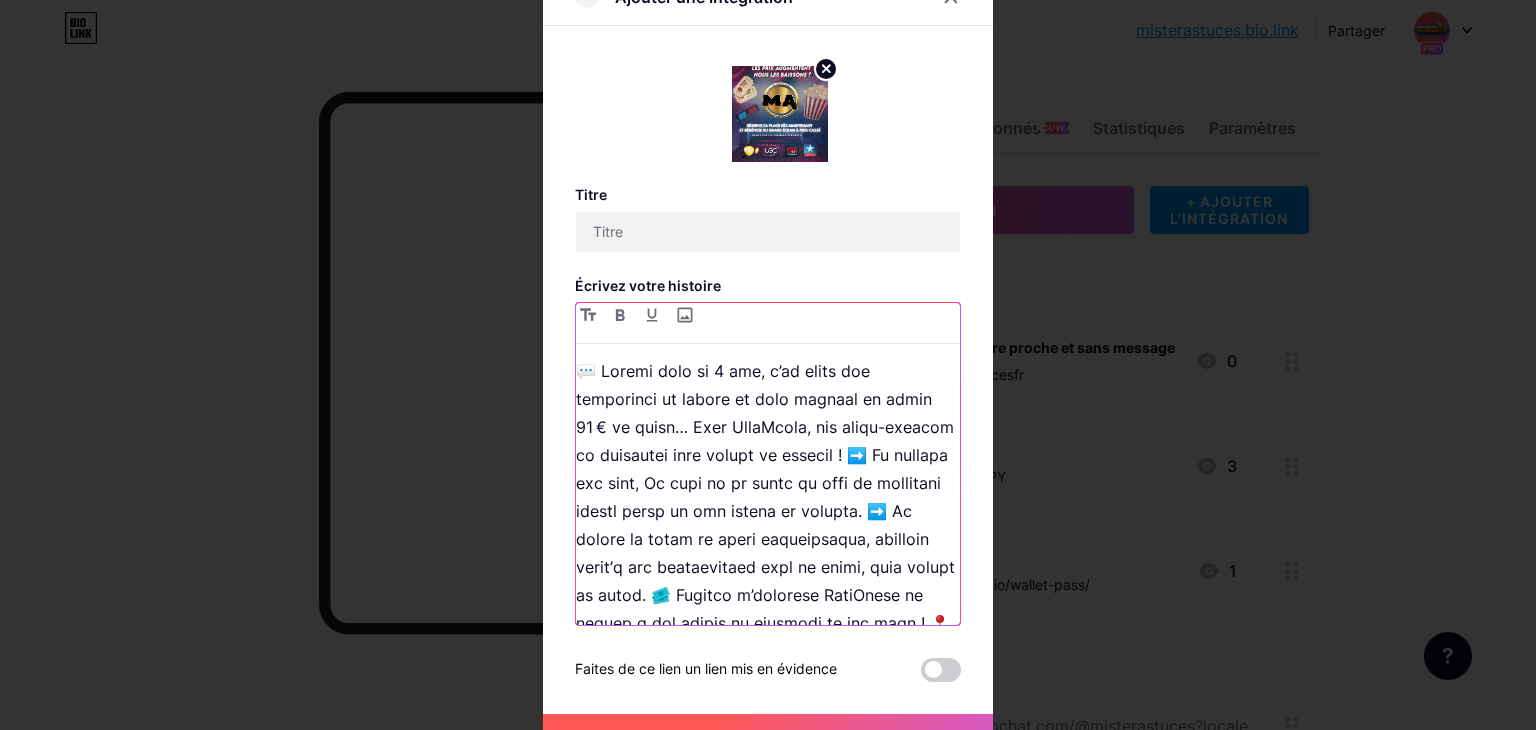 scroll, scrollTop: 0, scrollLeft: 0, axis: both 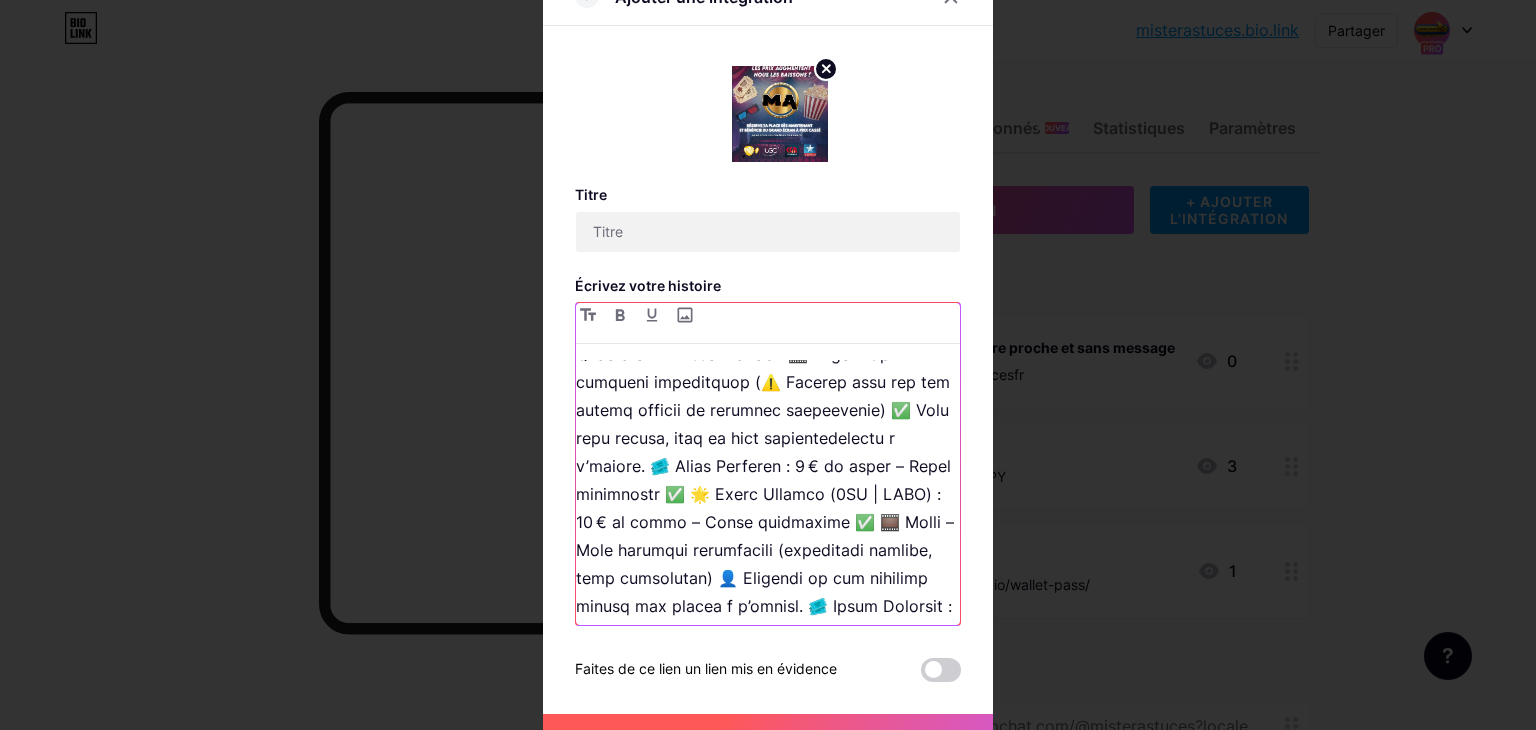 click at bounding box center (768, 480) 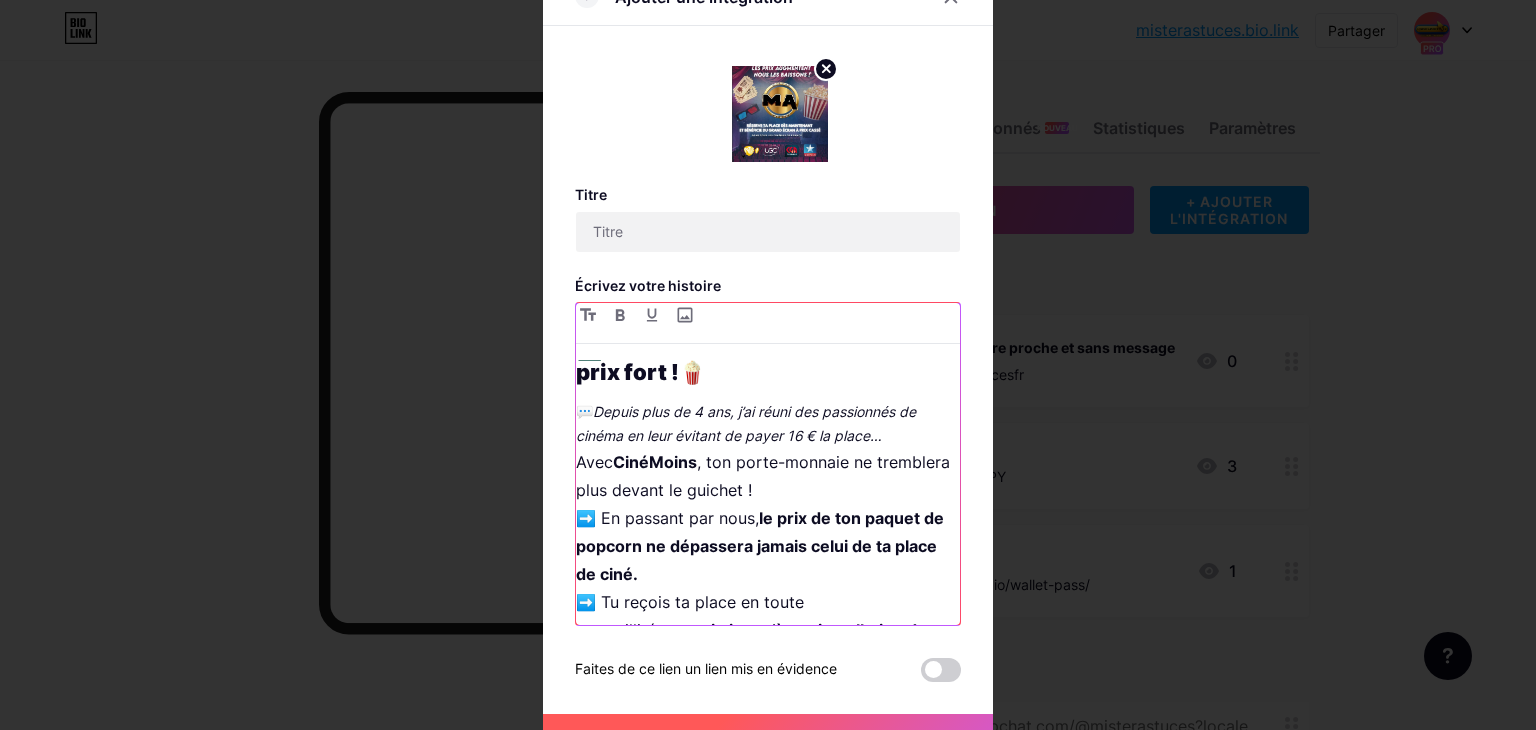 scroll, scrollTop: 0, scrollLeft: 0, axis: both 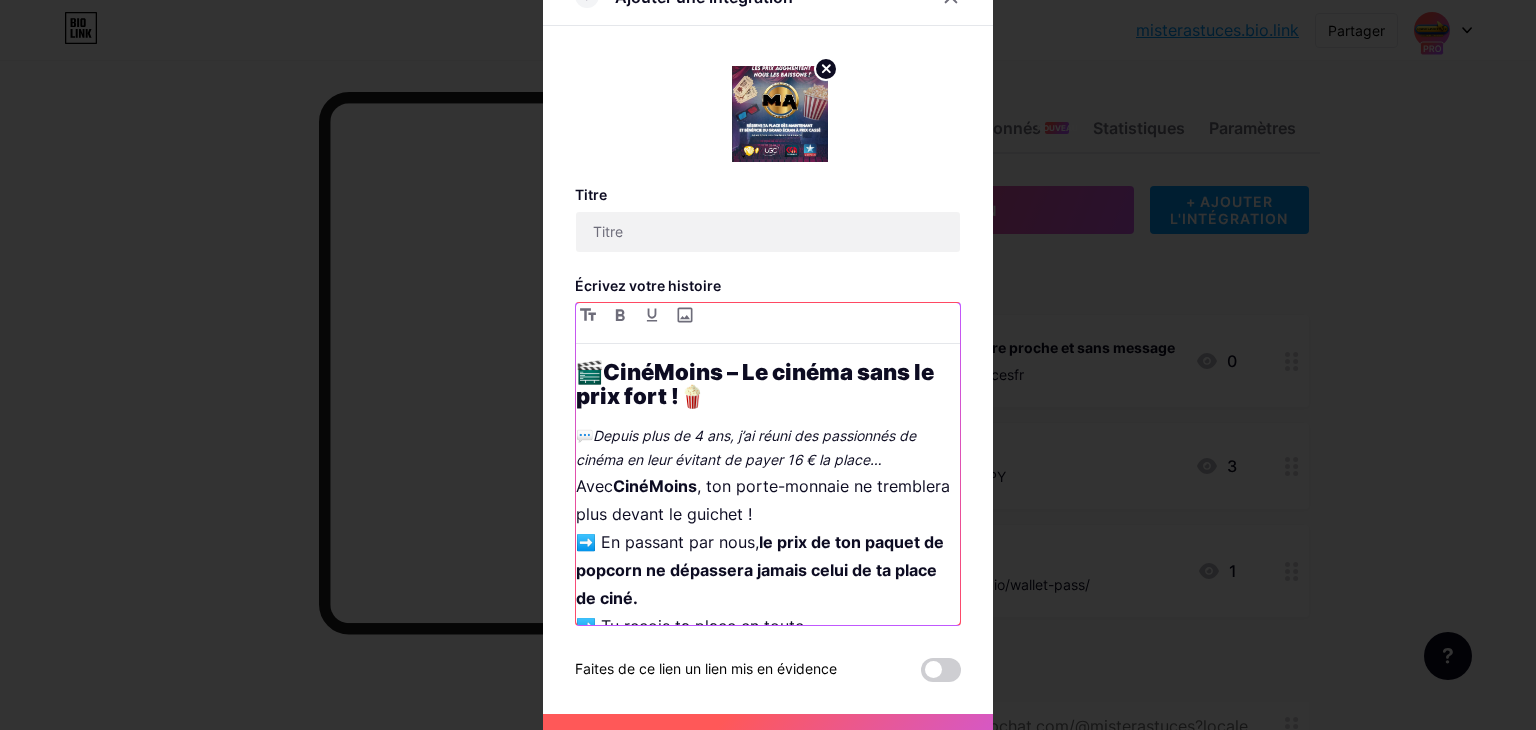 drag, startPoint x: 574, startPoint y: 373, endPoint x: 773, endPoint y: 389, distance: 199.64218 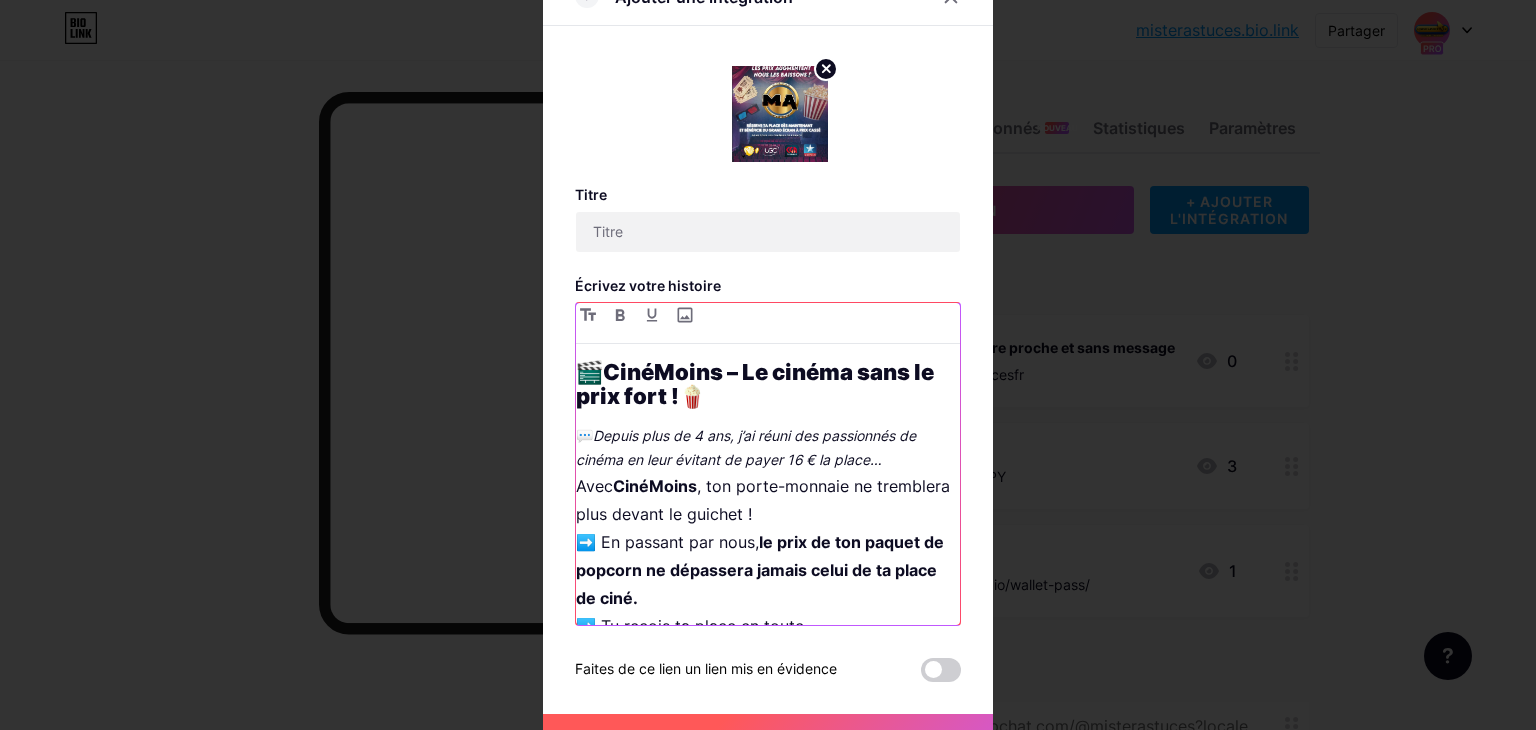 click on "🎬  CinéMoins – Le cinéma sans le prix fort !  🍿" at bounding box center (768, 384) 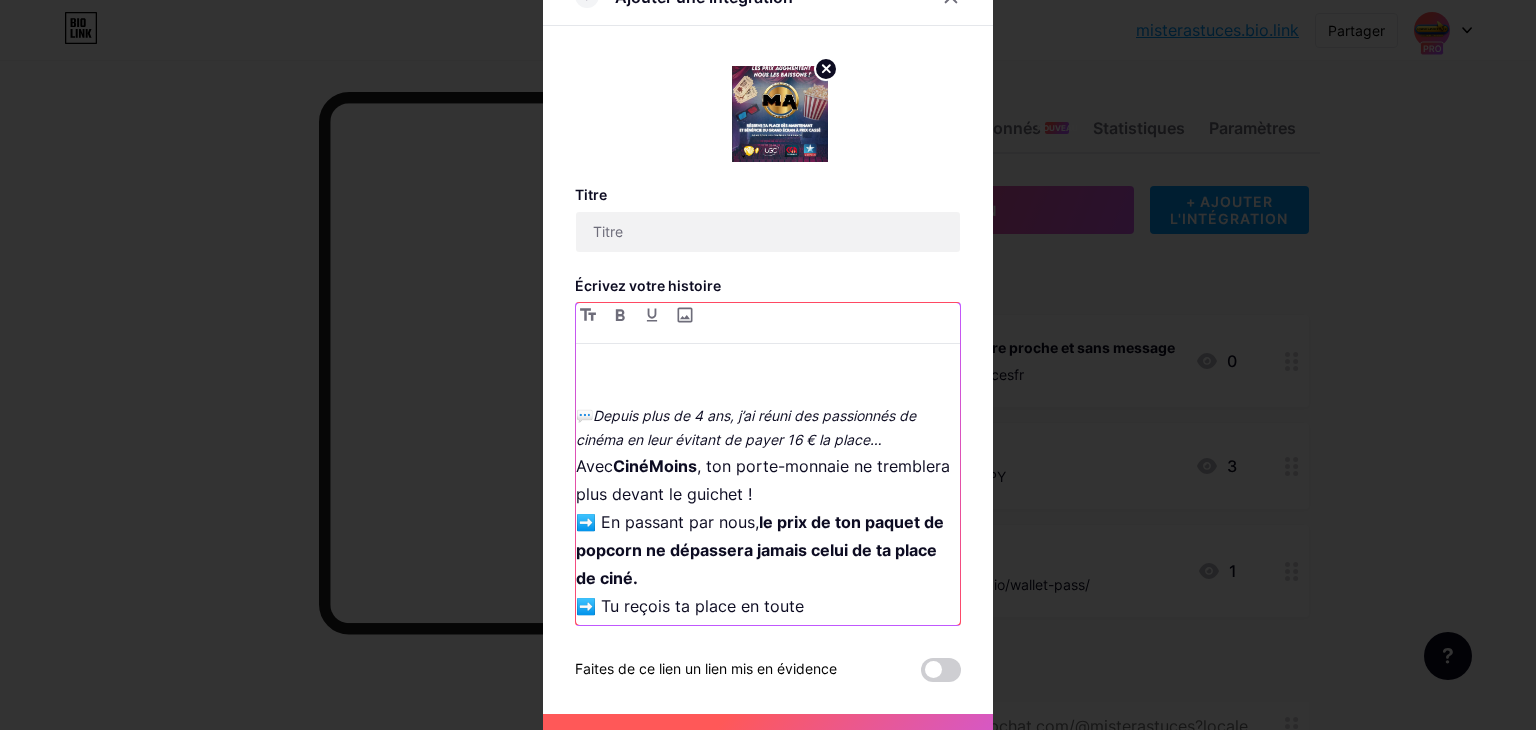 click on "💬 Depuis plus de 4 ans, j’ai réuni des passionnés de cinéma en leur évitant de payer 16 € la place… Avec CinéMoins , ton porte-monnaie ne tremblera plus devant le guichet ! ➡️ En passant par nous, le prix de ton paquet de popcorn ne dépassera jamais celui de ta place de ciné. ➡️ Tu reçois ta place en toute tranquillité, garantie jusqu’à ton installation dans le siège, zéro risque de refus. 🎟️ Rejoins l’aventure CinéMoins et permets à ton budget de souffler un bon coup ! 📍 Tarifs et Disponibilités : 🎞️ Pathé – Avec portique automatique (⚠️ Vérifie bien que ton cinéma utilise un portique automatique) ✅ Sans scan humain, tout se fait automatiquement à l’entrée. 🎟️ Tarif Standard : 6 € la place – Stock disponible ✅ 🌟 Tarif Premium (4DX | IMAX) : 12 € la place – Stock disponible ✅ 🎞️ Pathé – Sans portique automatique (fonctionne partout, sans conditions) 🎟️ Tarif Standard : 7 € la place –" at bounding box center (768, 492) 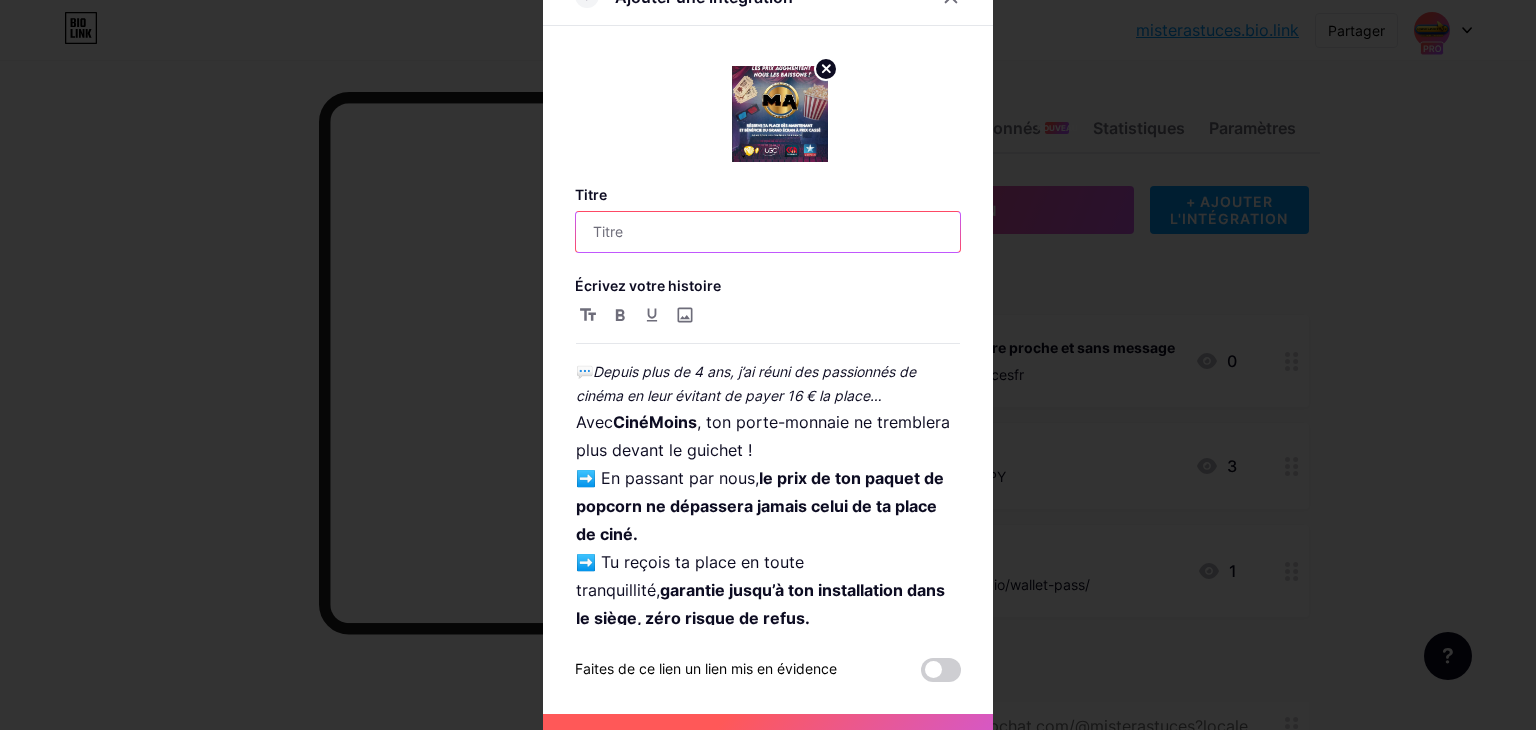 click at bounding box center [768, 232] 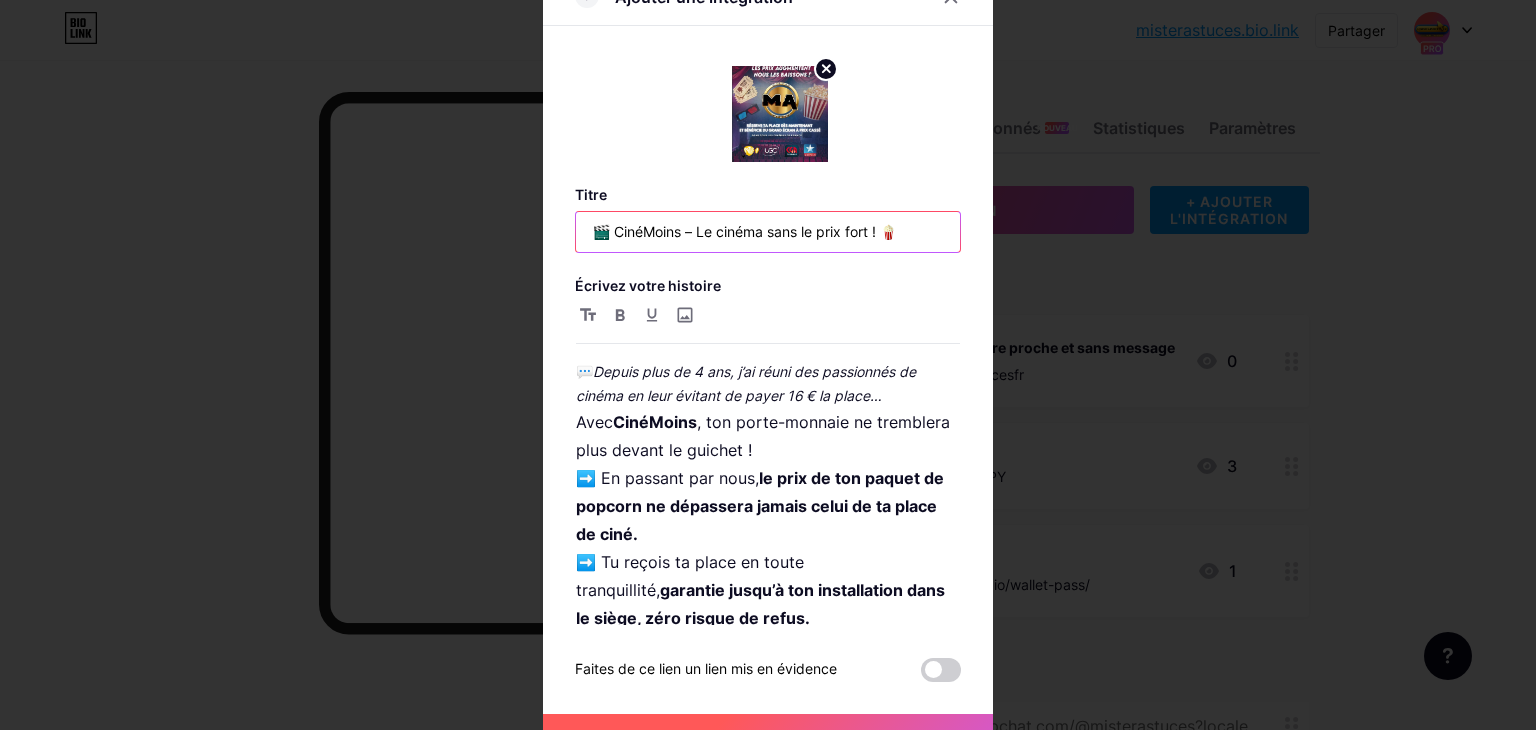 click on "🎬 CinéMoins – Le cinéma sans le prix fort ! 🍿" at bounding box center (768, 232) 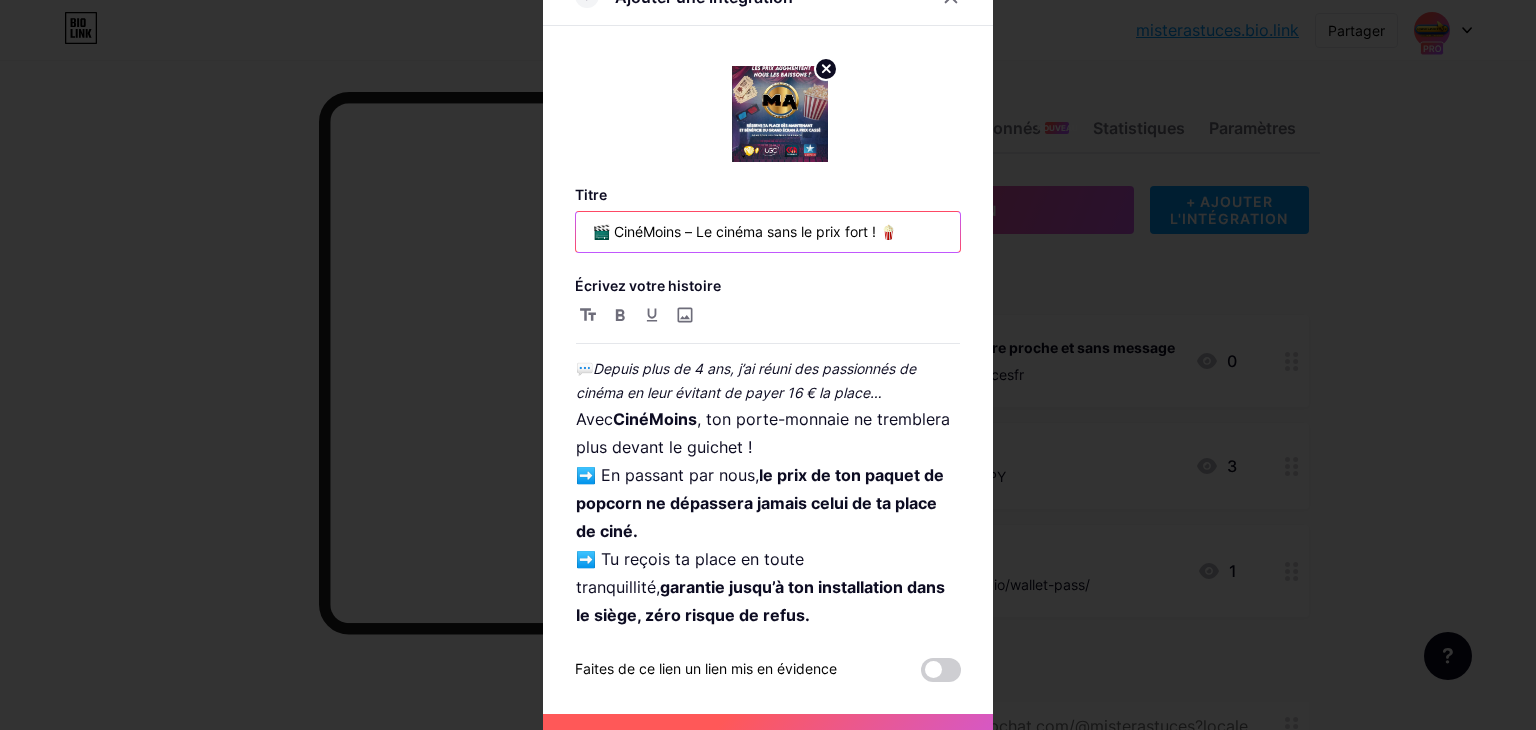 scroll, scrollTop: 0, scrollLeft: 0, axis: both 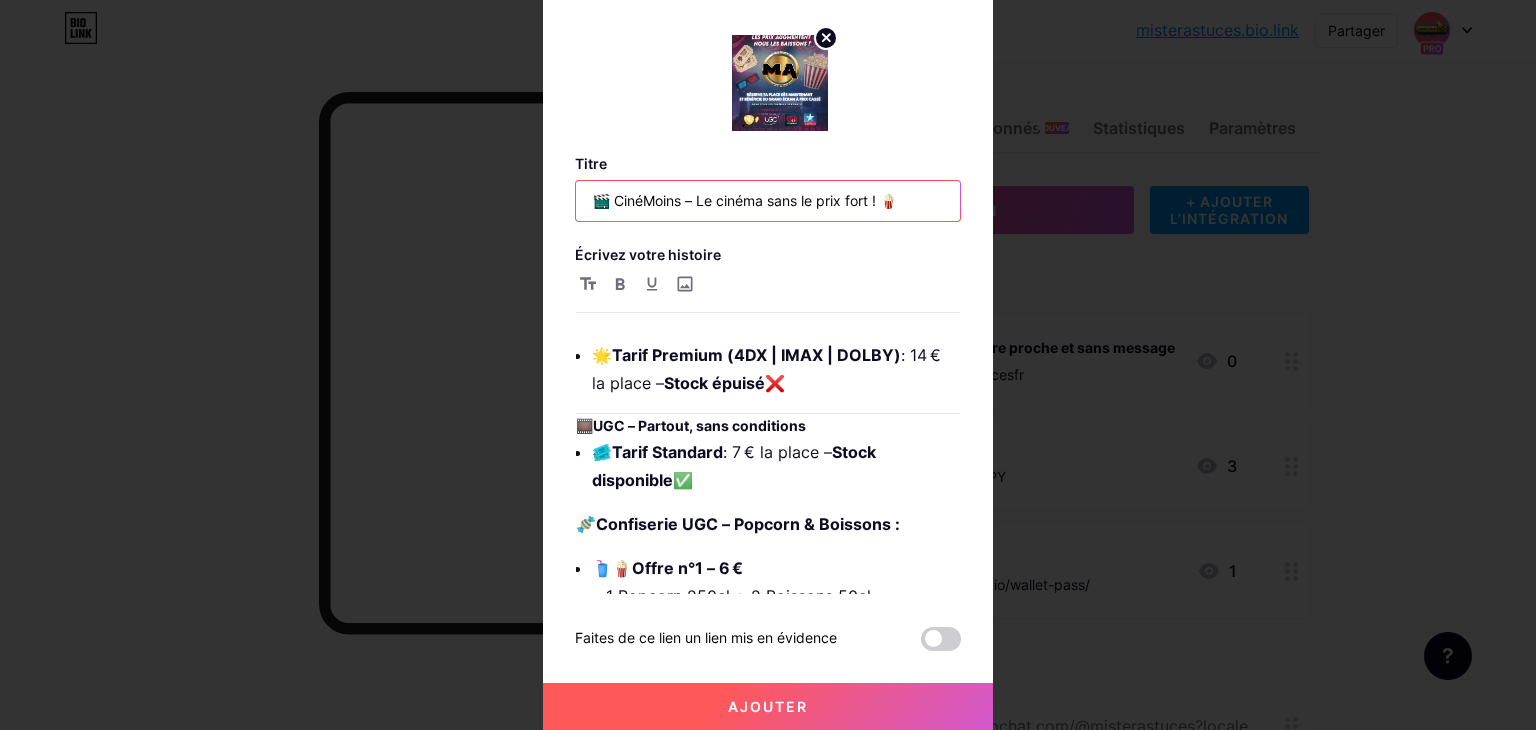 type on "🎬 CinéMoins – Le cinéma sans le prix fort ! 🍿" 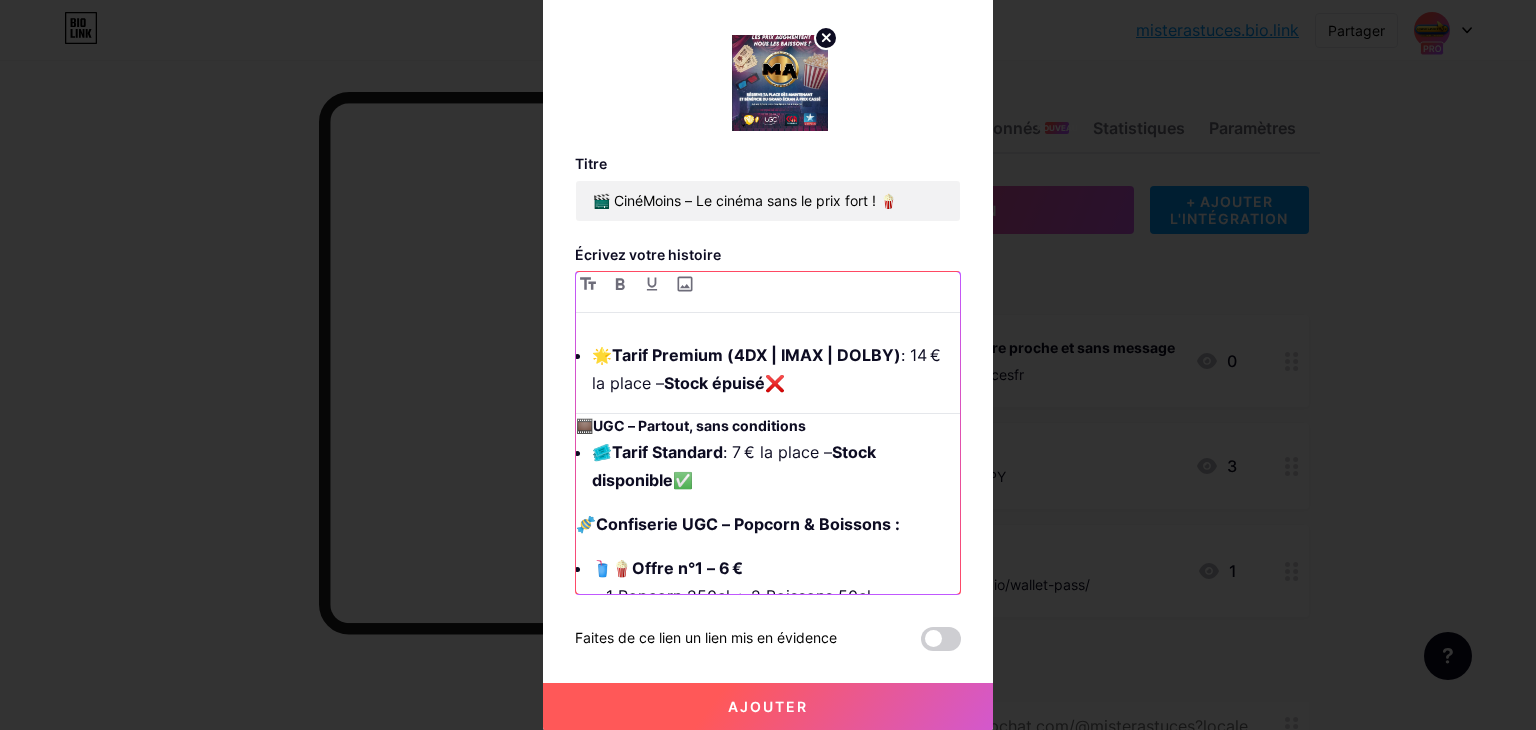 click on "🎟️  Tarif Standard  : 7 € la place –  Stock disponible  ✅" at bounding box center (776, 466) 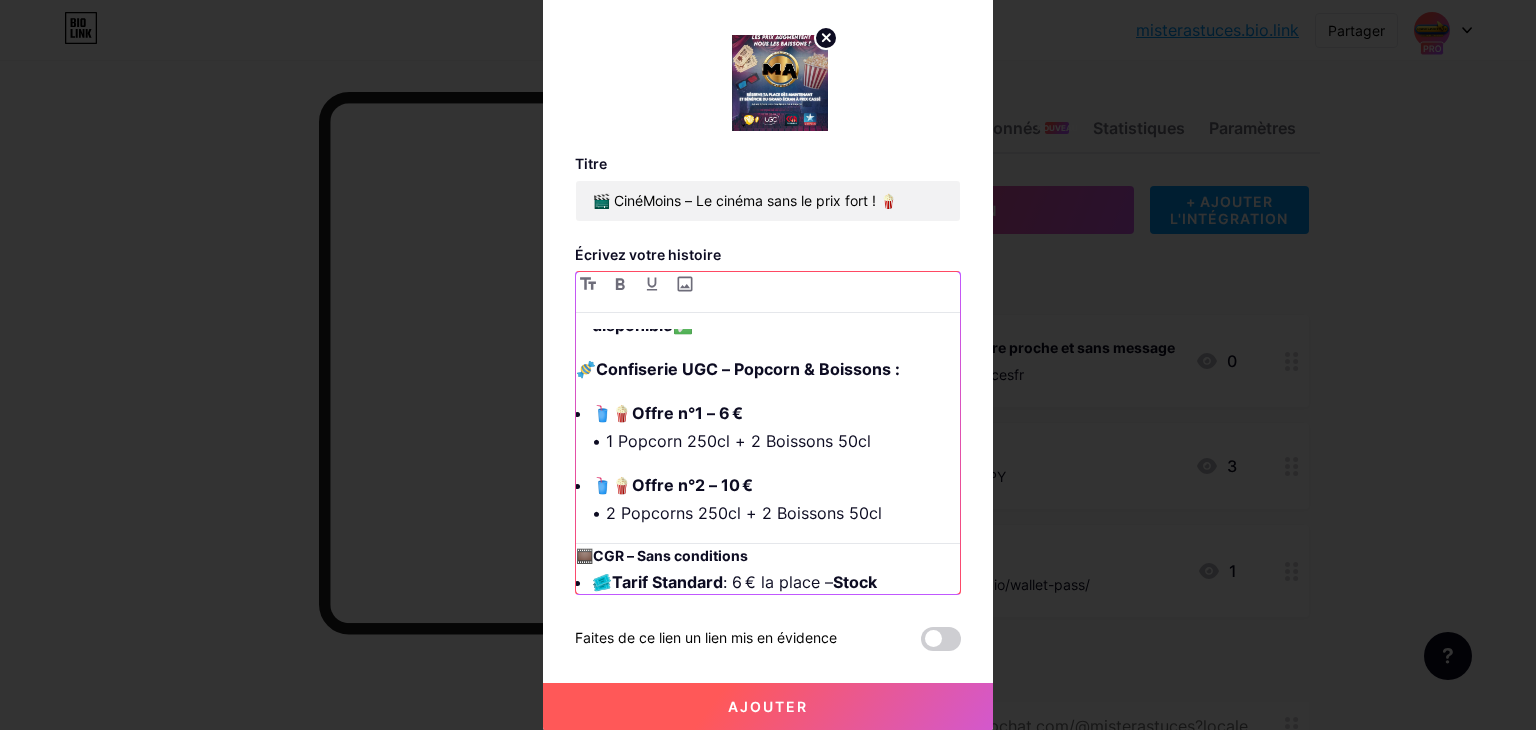 scroll, scrollTop: 1031, scrollLeft: 0, axis: vertical 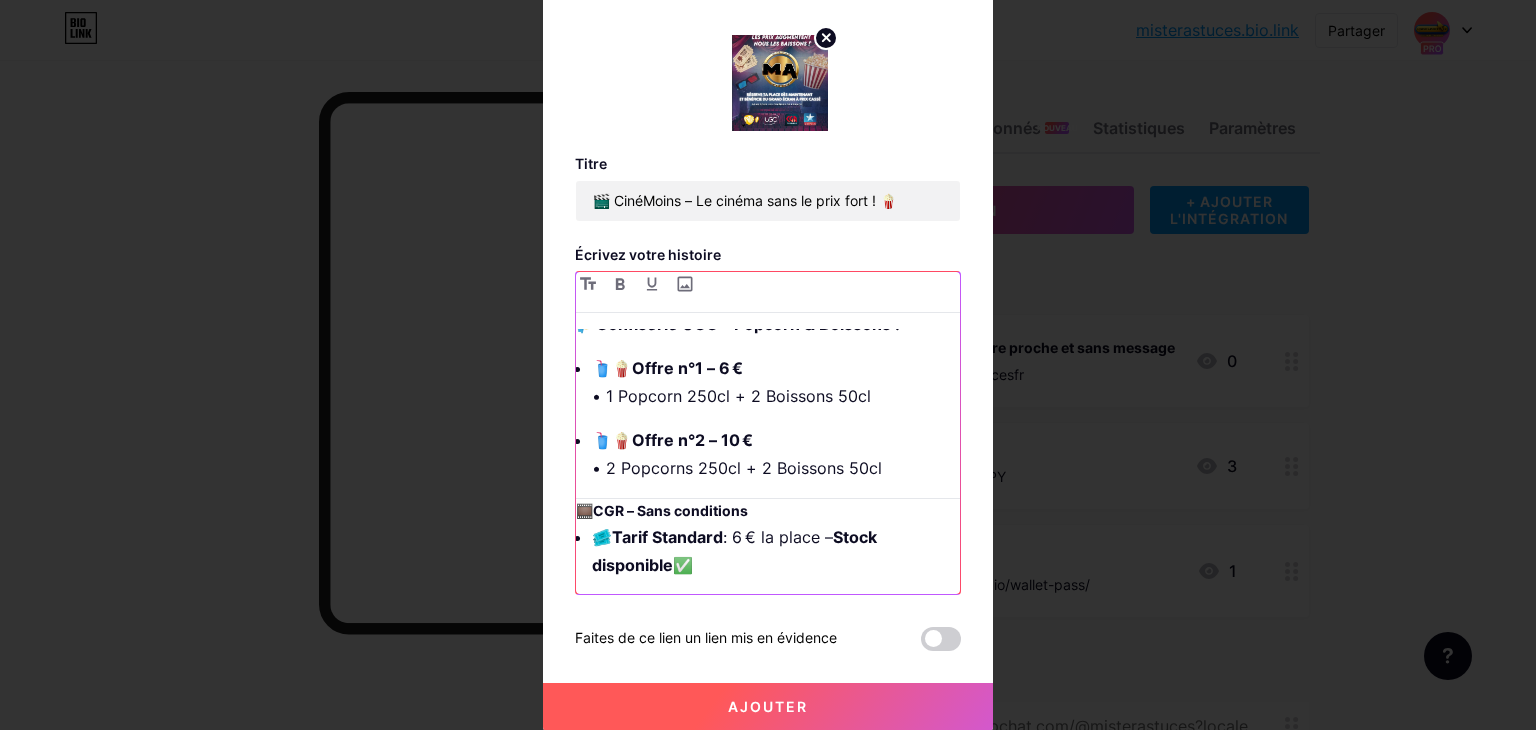 click on "🎟️  Tarif Standard  : 6 € la place –  Stock disponible  ✅" at bounding box center [776, 551] 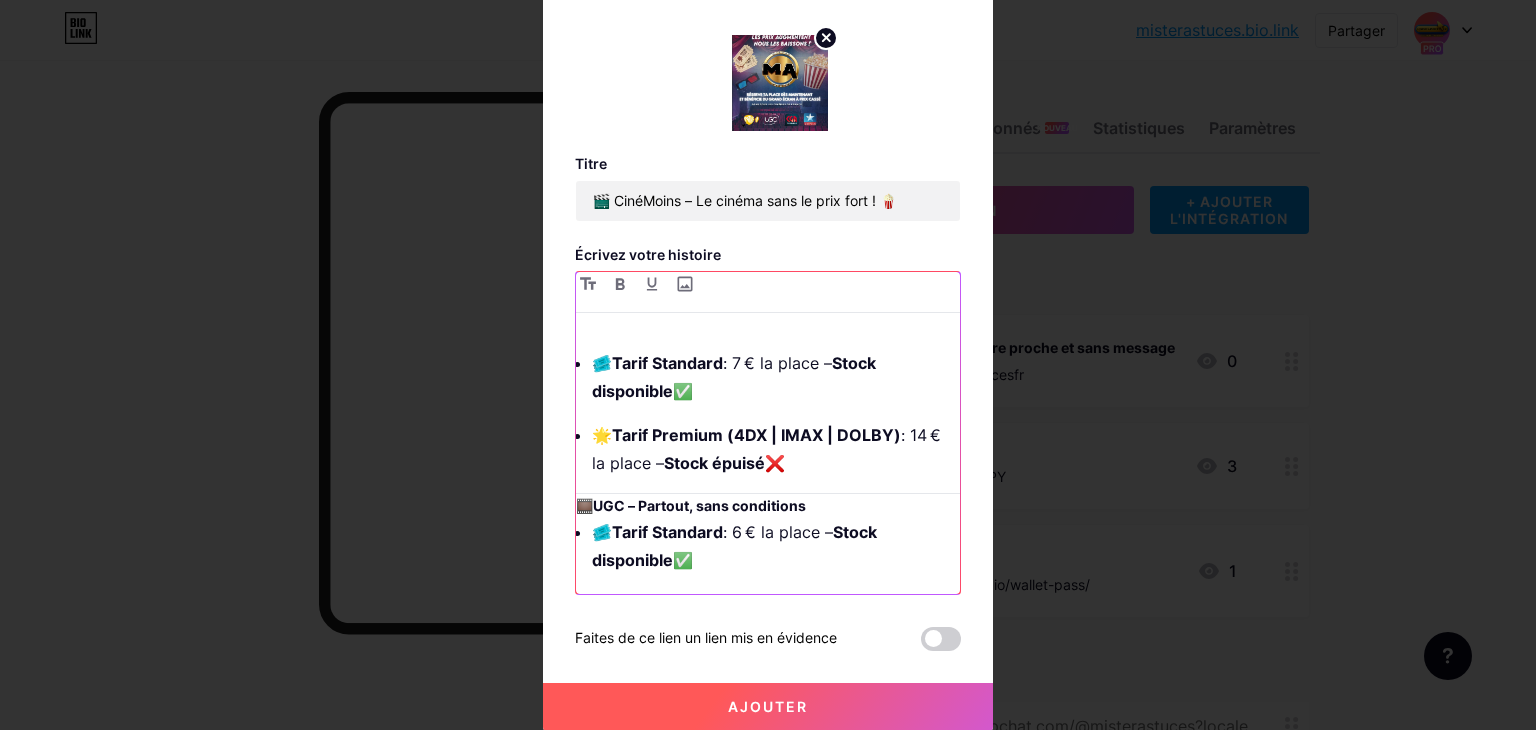 scroll, scrollTop: 731, scrollLeft: 0, axis: vertical 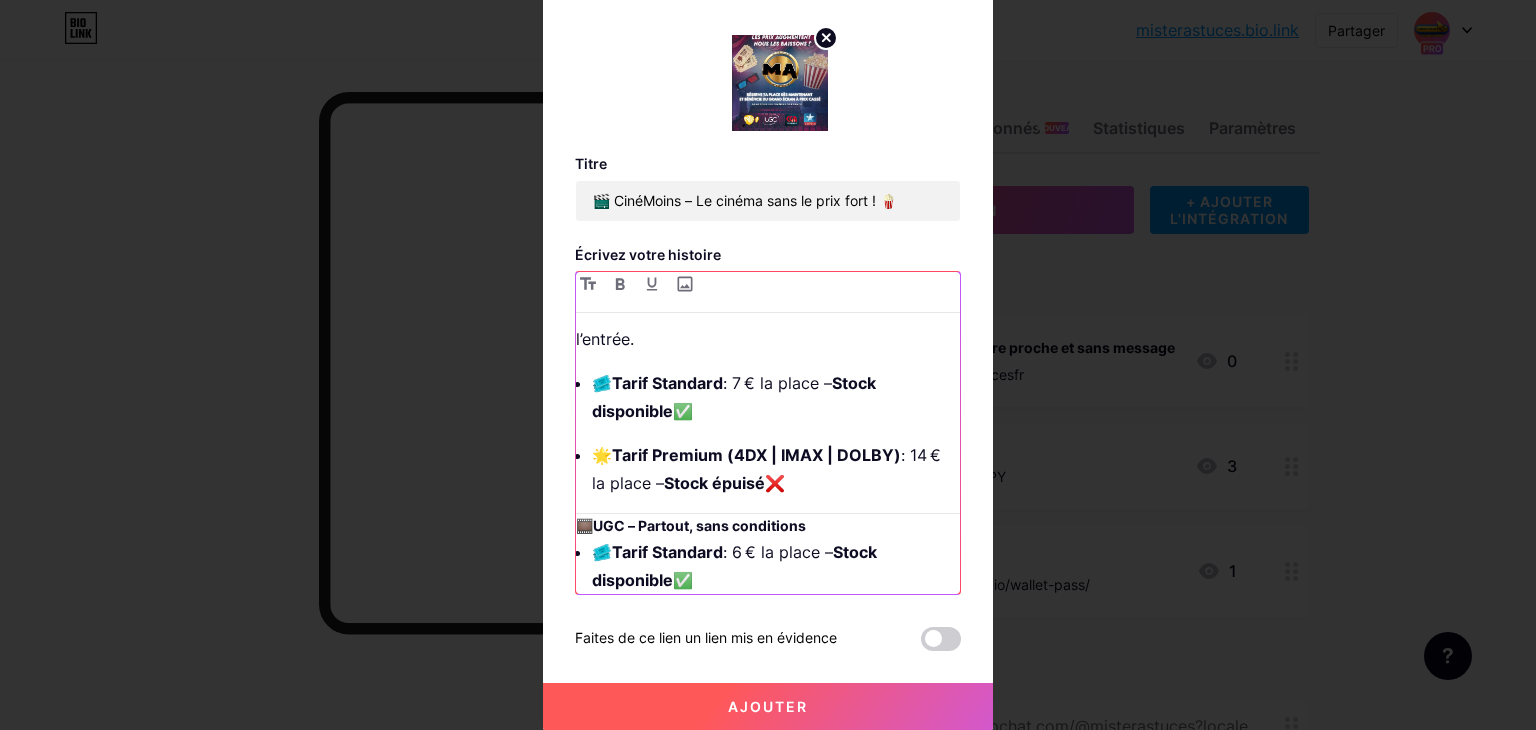 drag, startPoint x: 832, startPoint y: 477, endPoint x: 693, endPoint y: 477, distance: 139 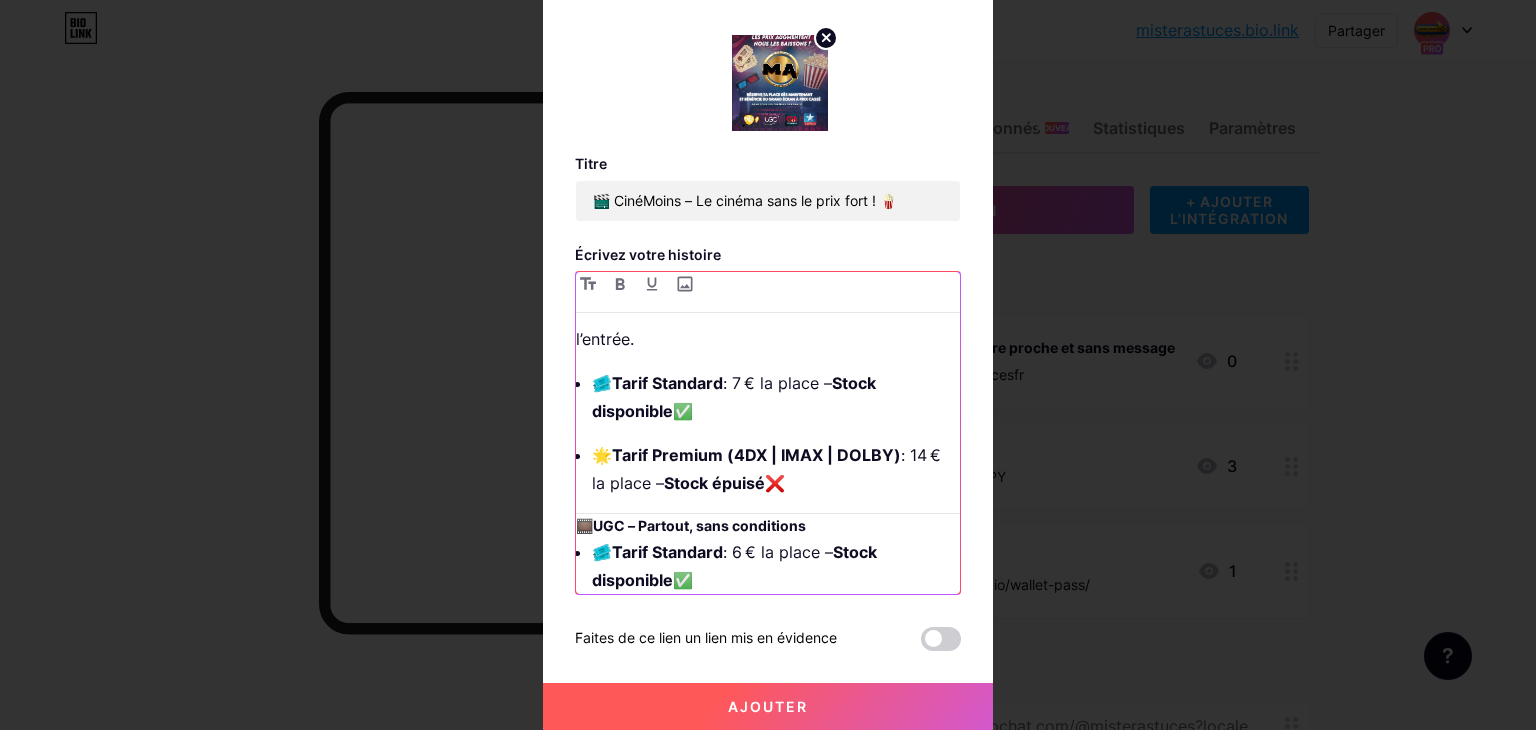 click on "🌟 Tarif Premium (4DX | IMAX | DOLBY) : 14 € la place – Stock épuisé ❌" at bounding box center (776, 469) 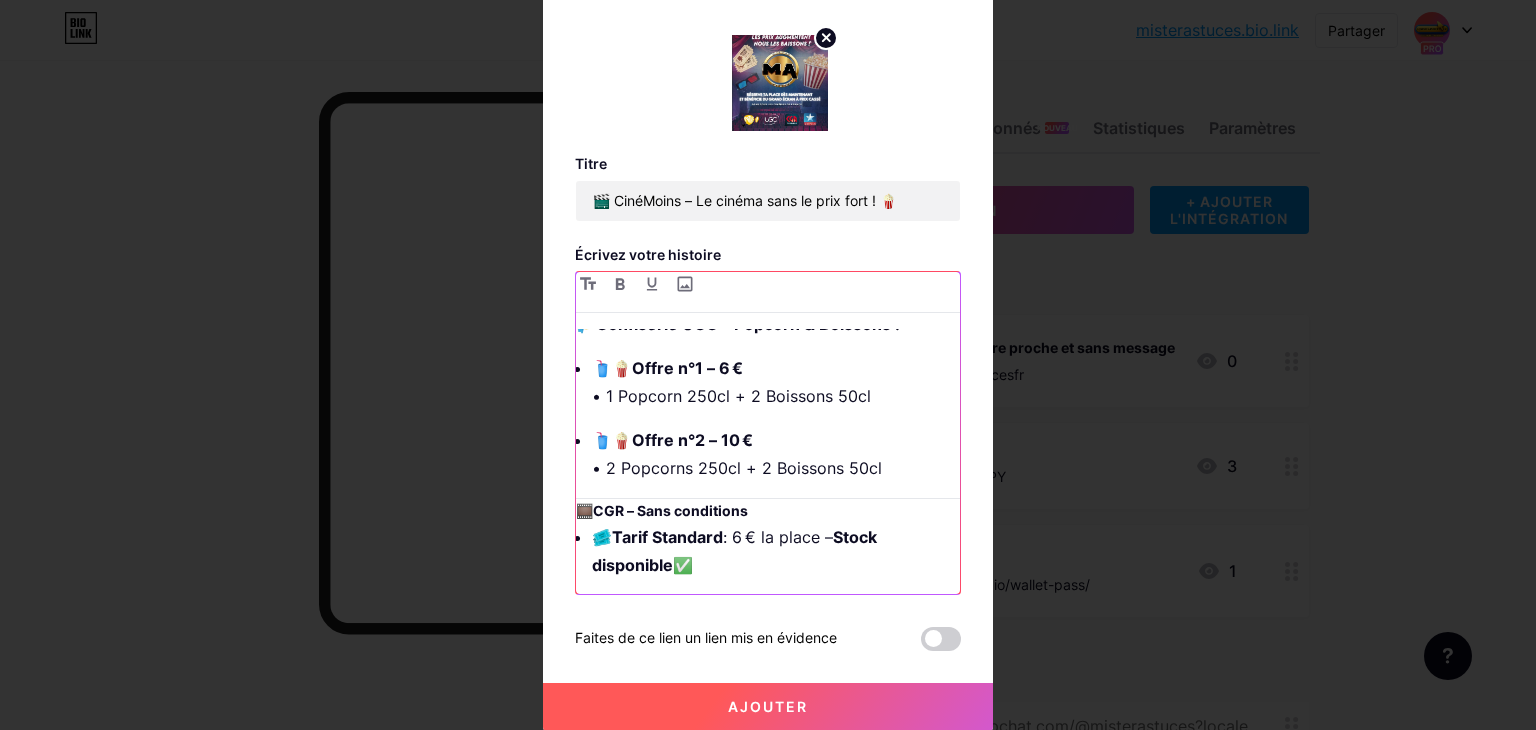 drag, startPoint x: 689, startPoint y: 557, endPoint x: 840, endPoint y: 532, distance: 153.05554 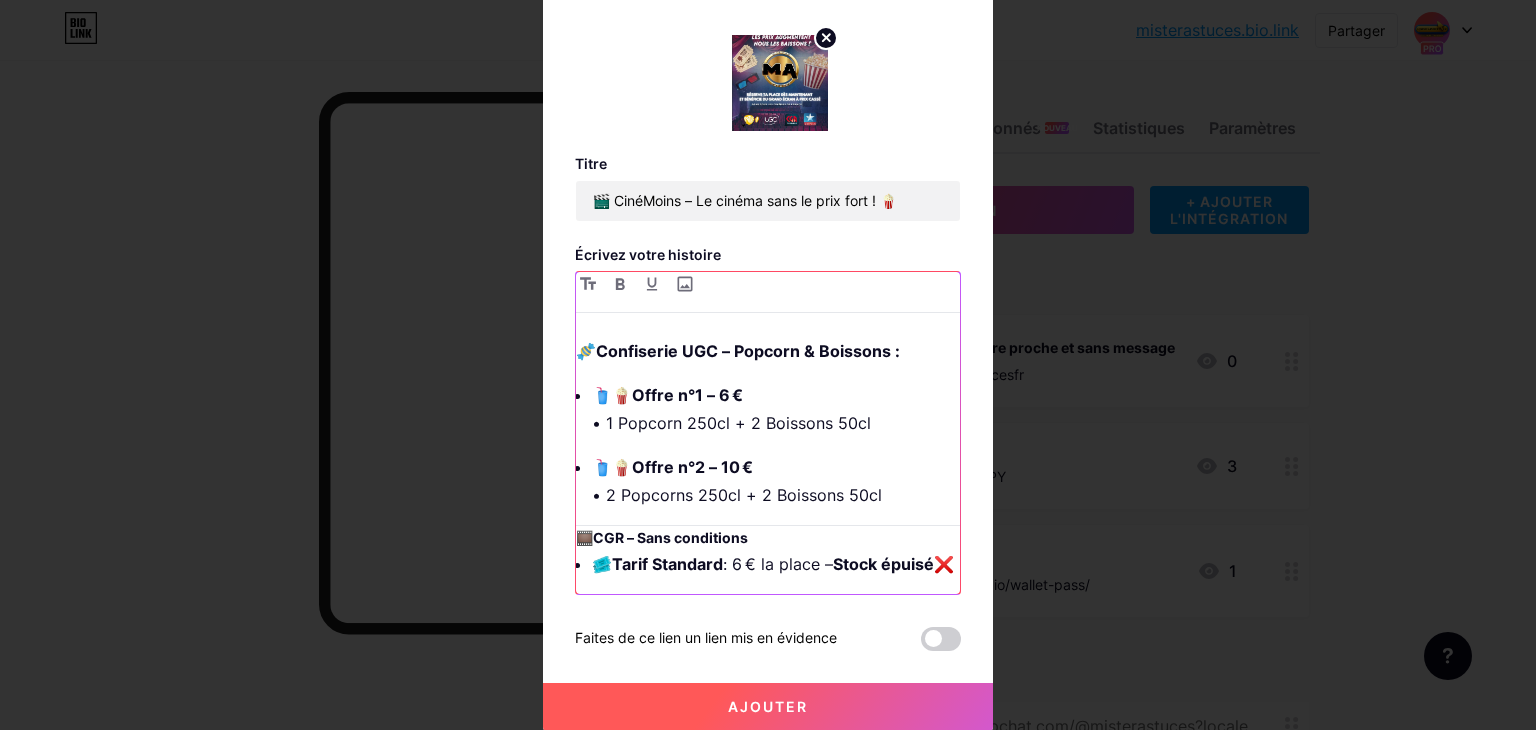 click on "🎟️  Tarif Standard  : 6 € la place –  Stock épuisé  ❌" at bounding box center [776, 564] 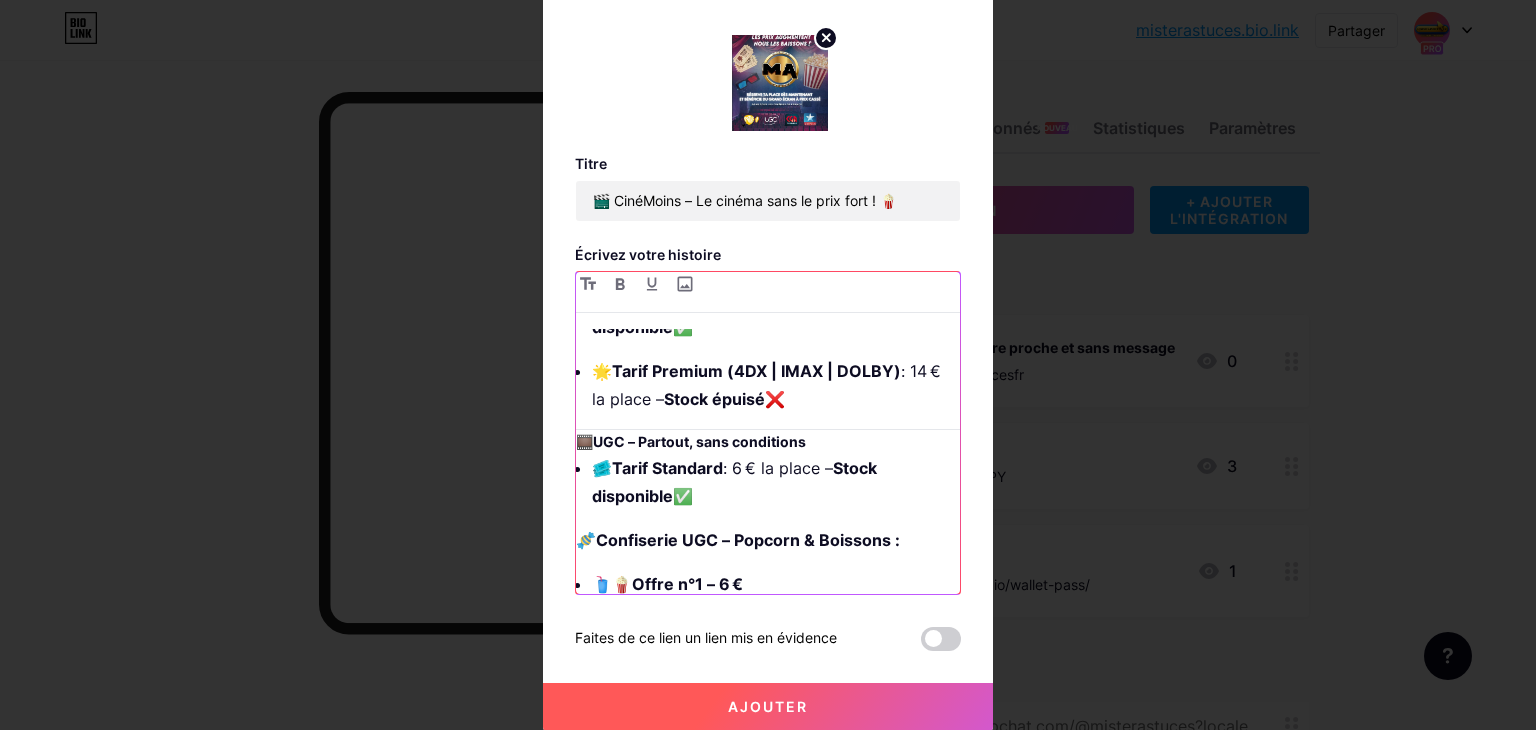 scroll, scrollTop: 731, scrollLeft: 0, axis: vertical 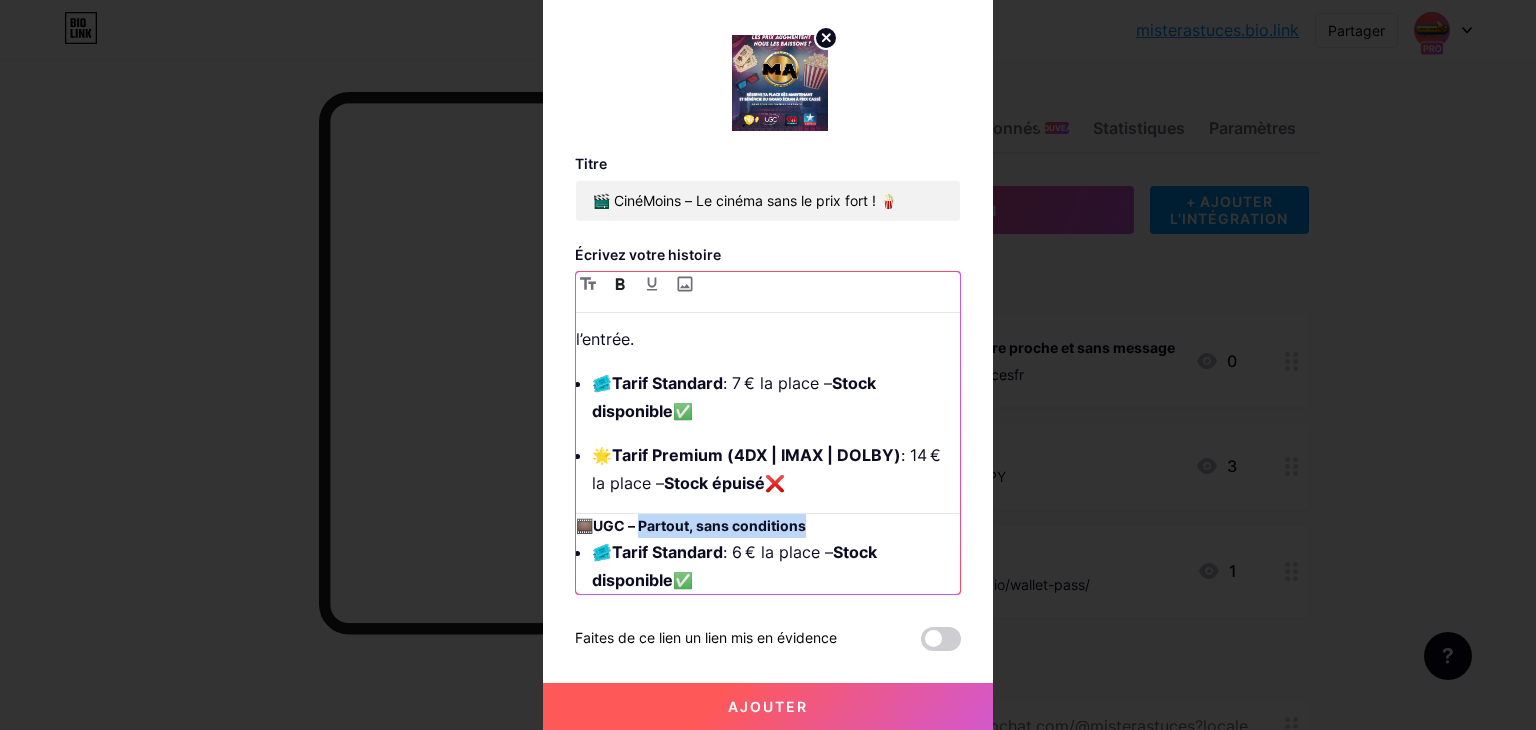 drag, startPoint x: 637, startPoint y: 525, endPoint x: 811, endPoint y: 530, distance: 174.07182 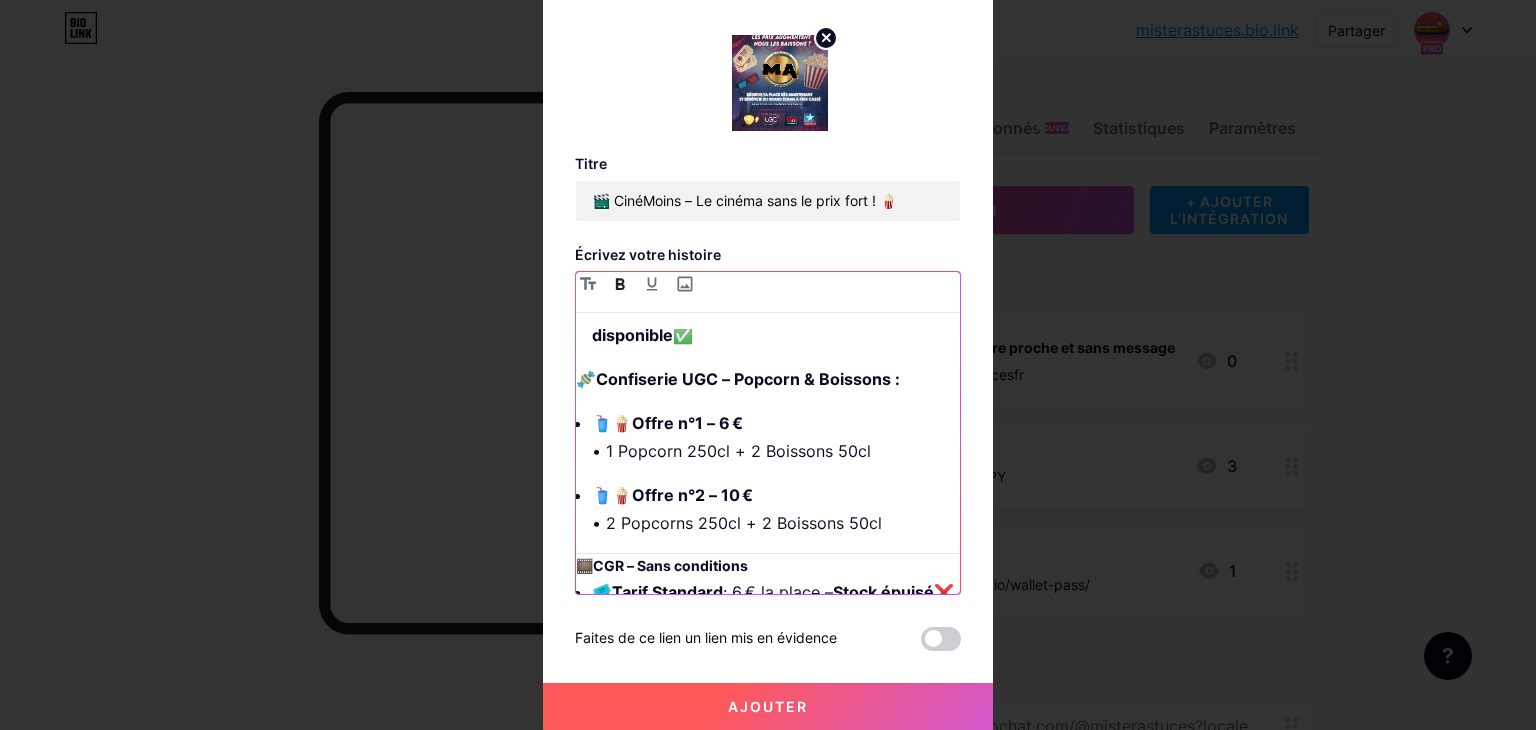 scroll, scrollTop: 1031, scrollLeft: 0, axis: vertical 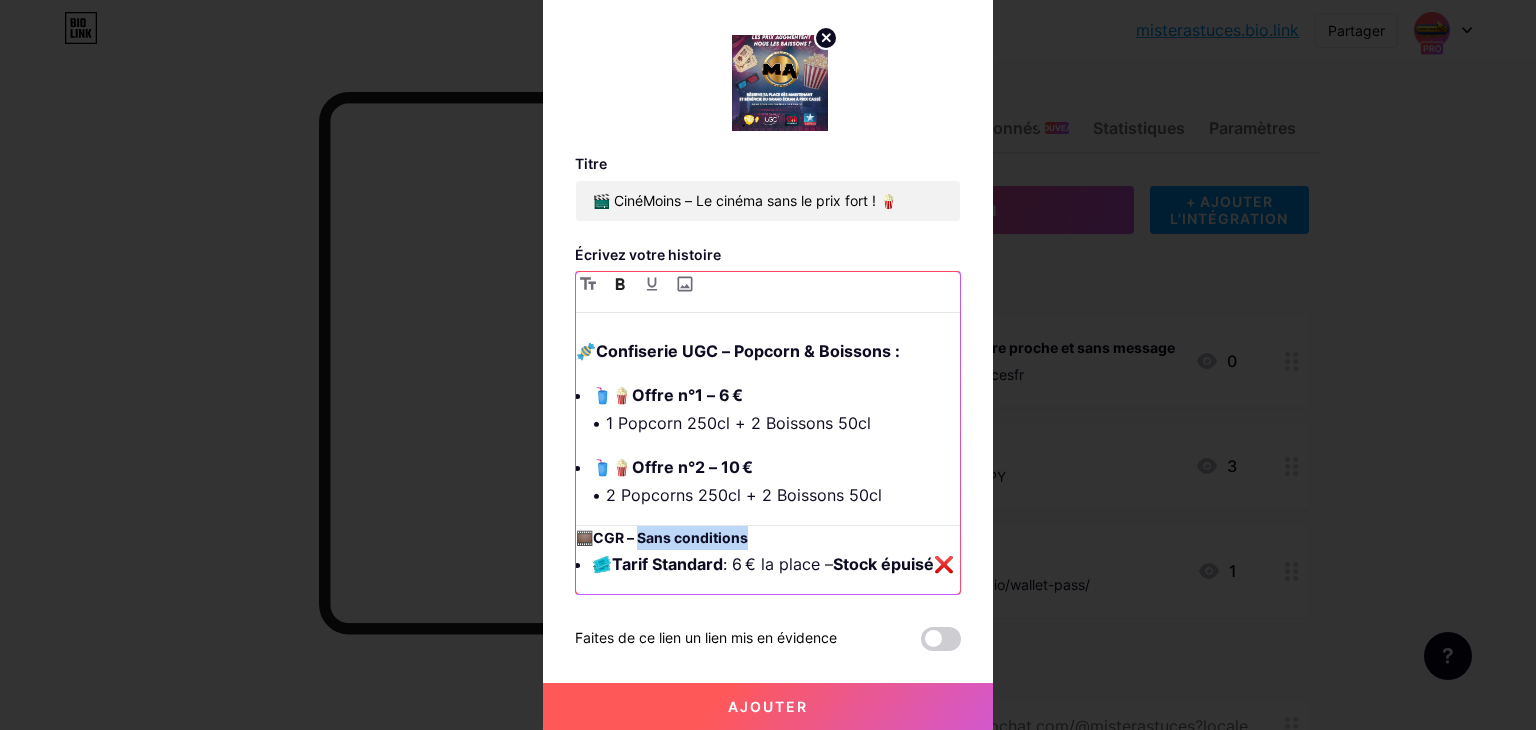 drag, startPoint x: 637, startPoint y: 505, endPoint x: 773, endPoint y: 509, distance: 136.0588 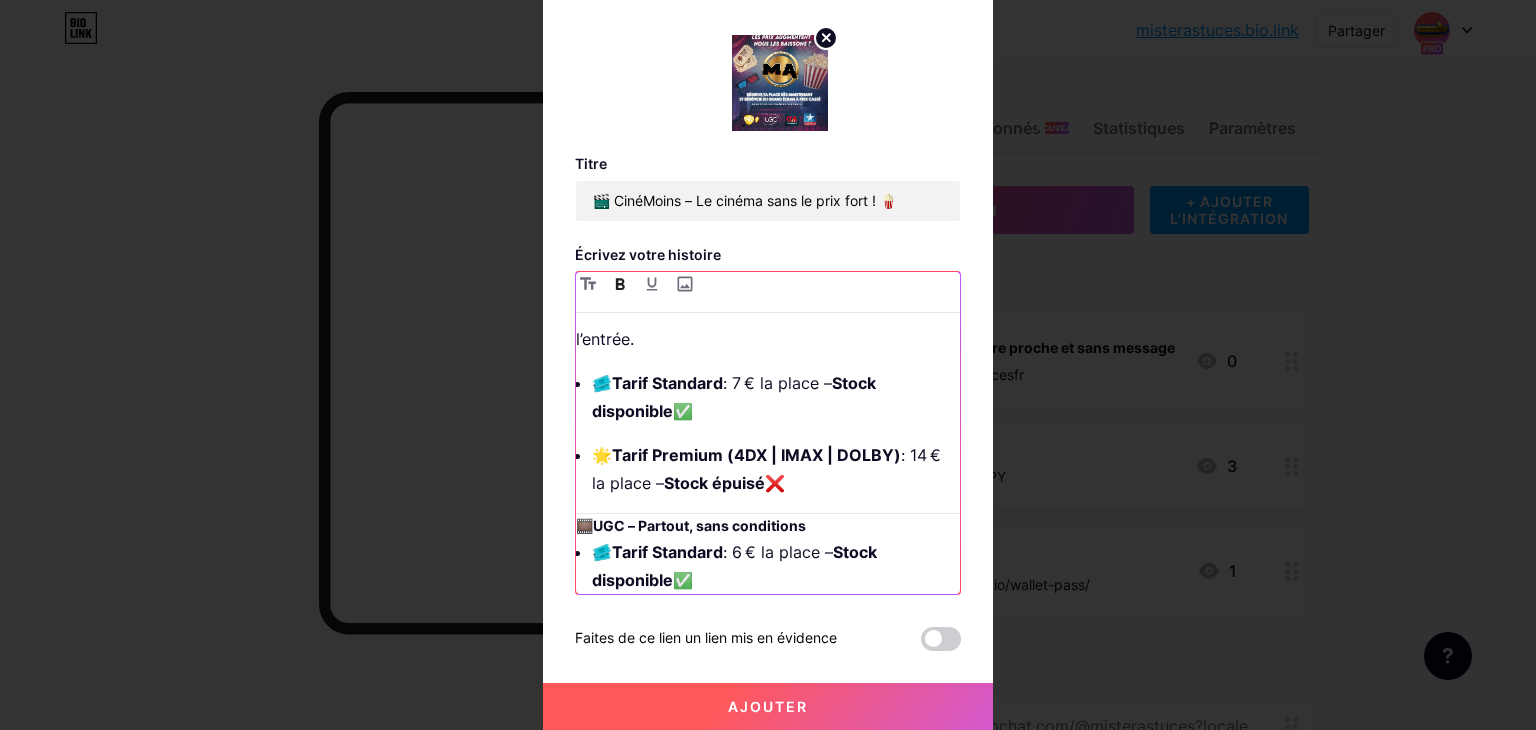 scroll, scrollTop: 1031, scrollLeft: 0, axis: vertical 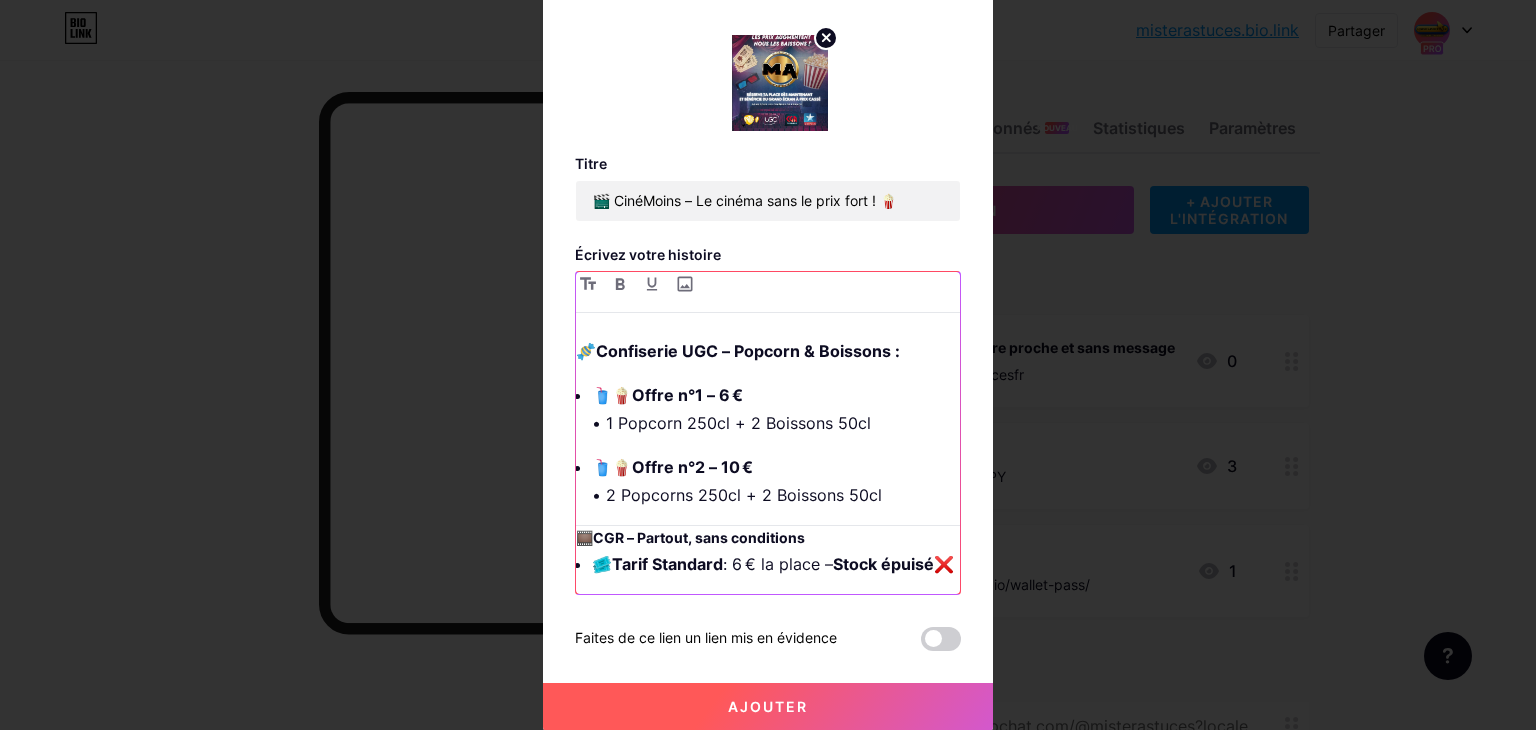 drag, startPoint x: 679, startPoint y: 573, endPoint x: 552, endPoint y: 507, distance: 143.12582 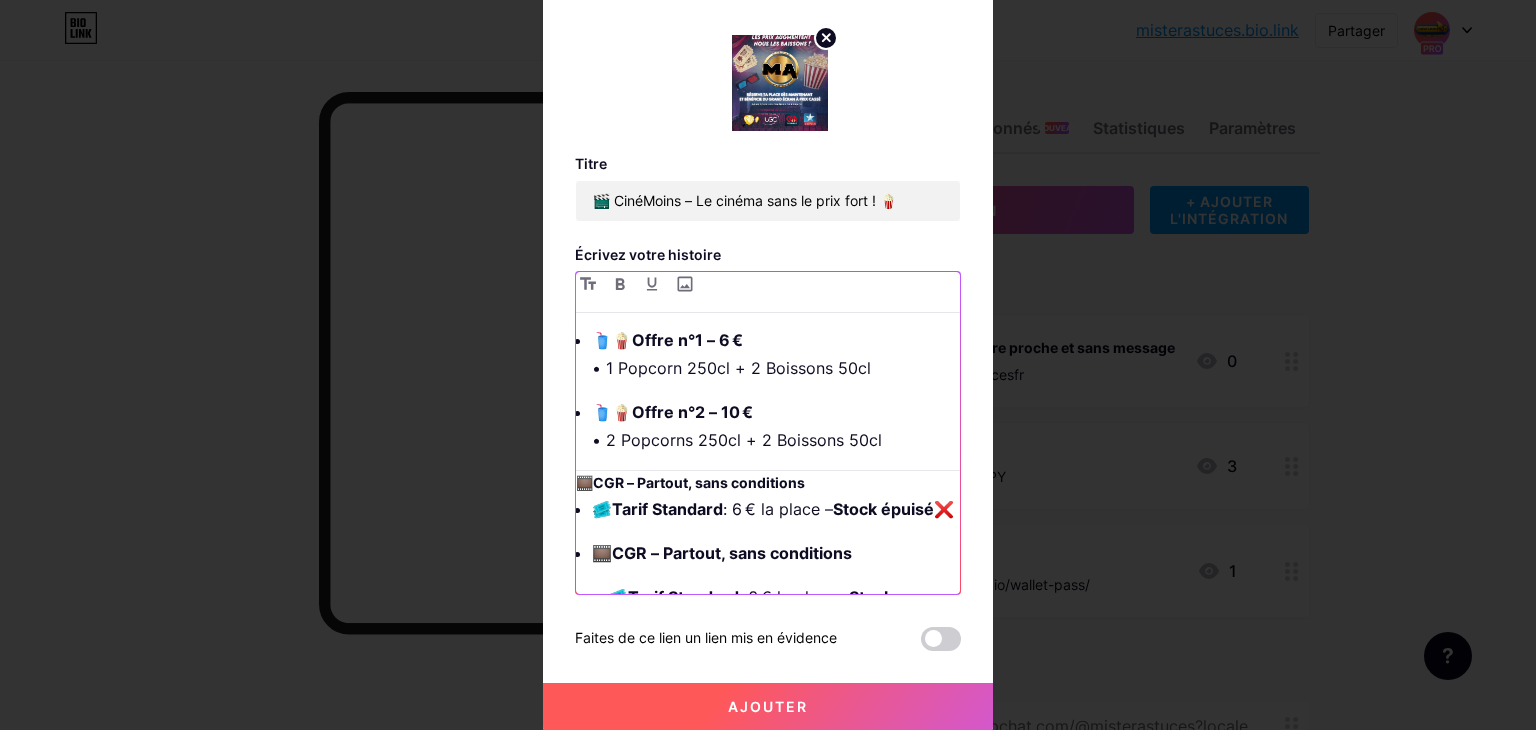 scroll, scrollTop: 1131, scrollLeft: 0, axis: vertical 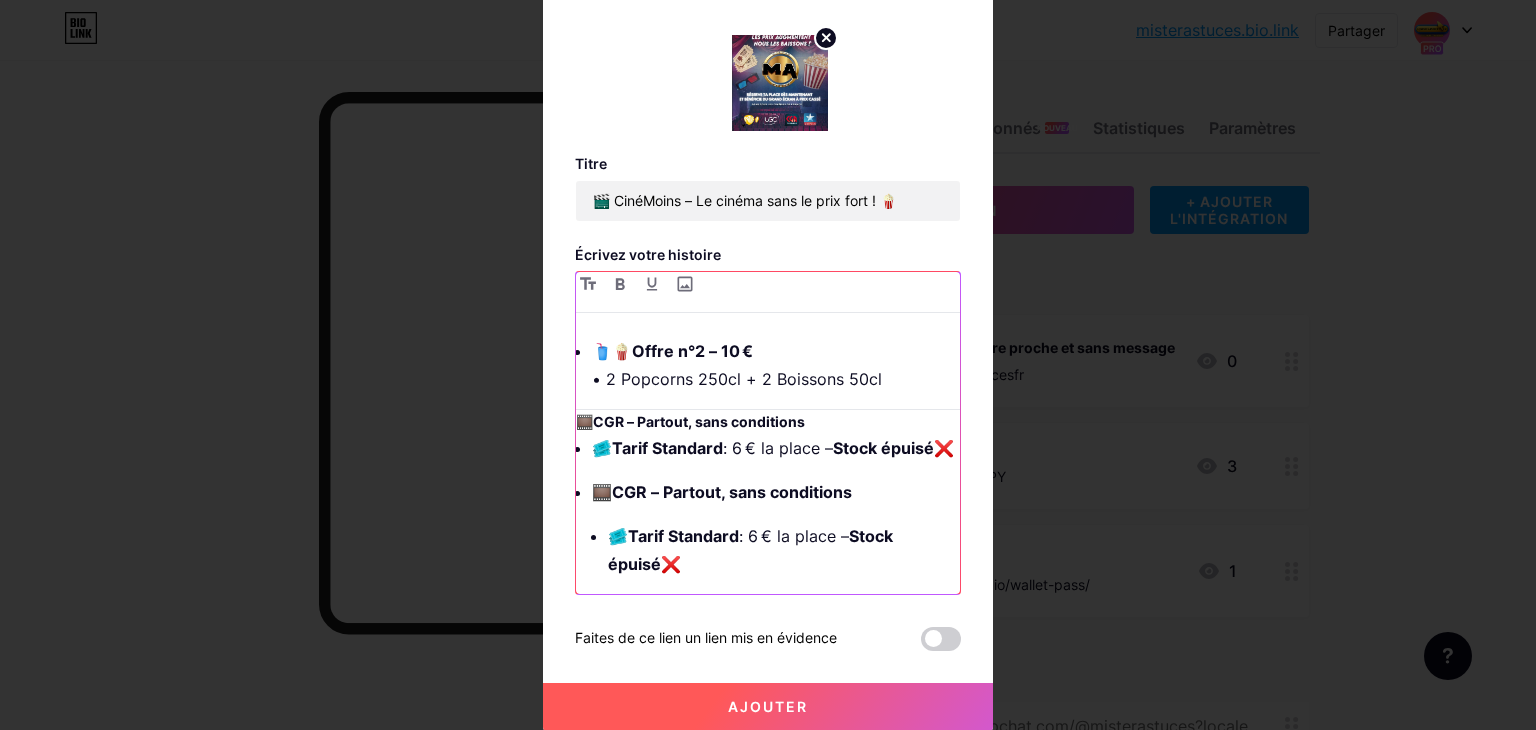 click on "🎞️  CGR – Partout, sans conditions" at bounding box center [776, 492] 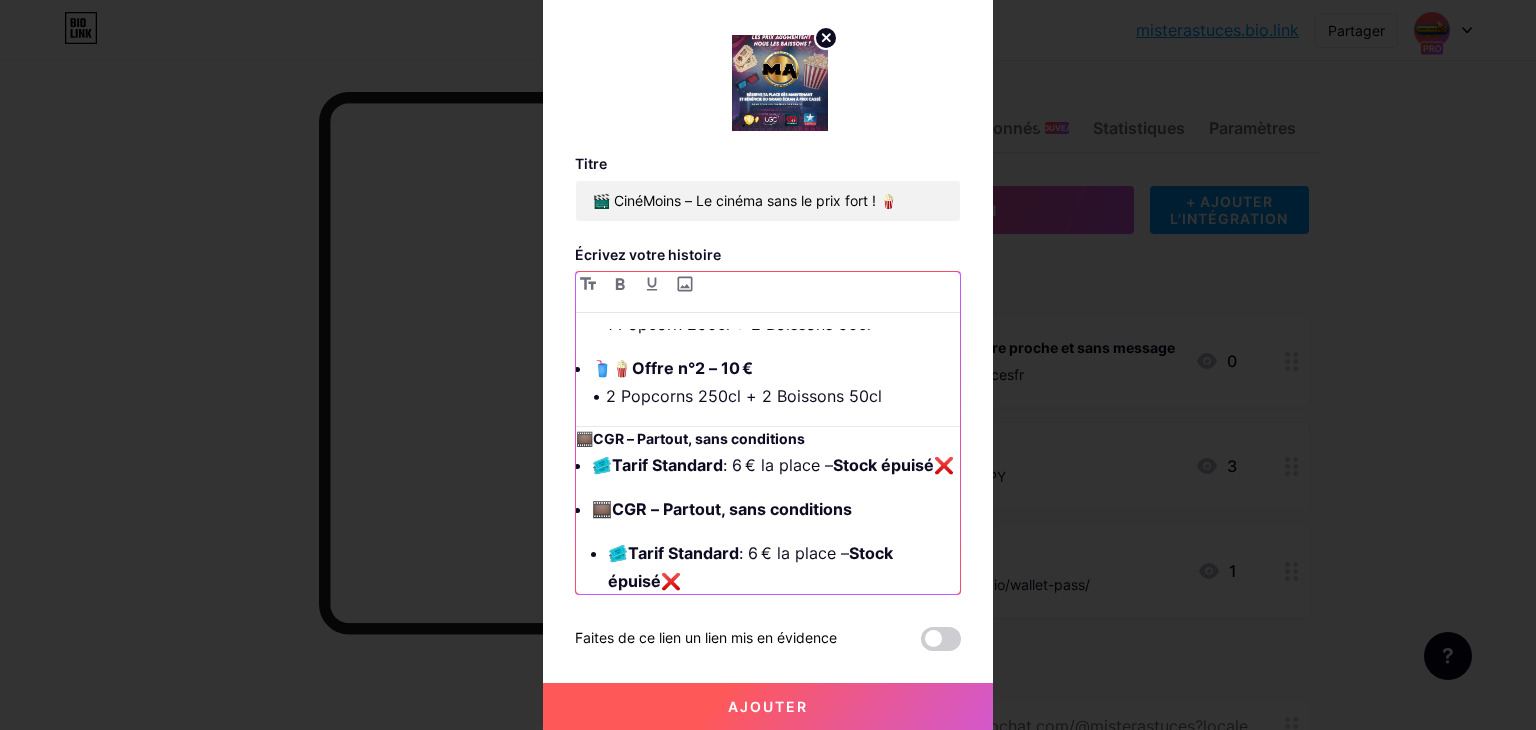 scroll, scrollTop: 1131, scrollLeft: 0, axis: vertical 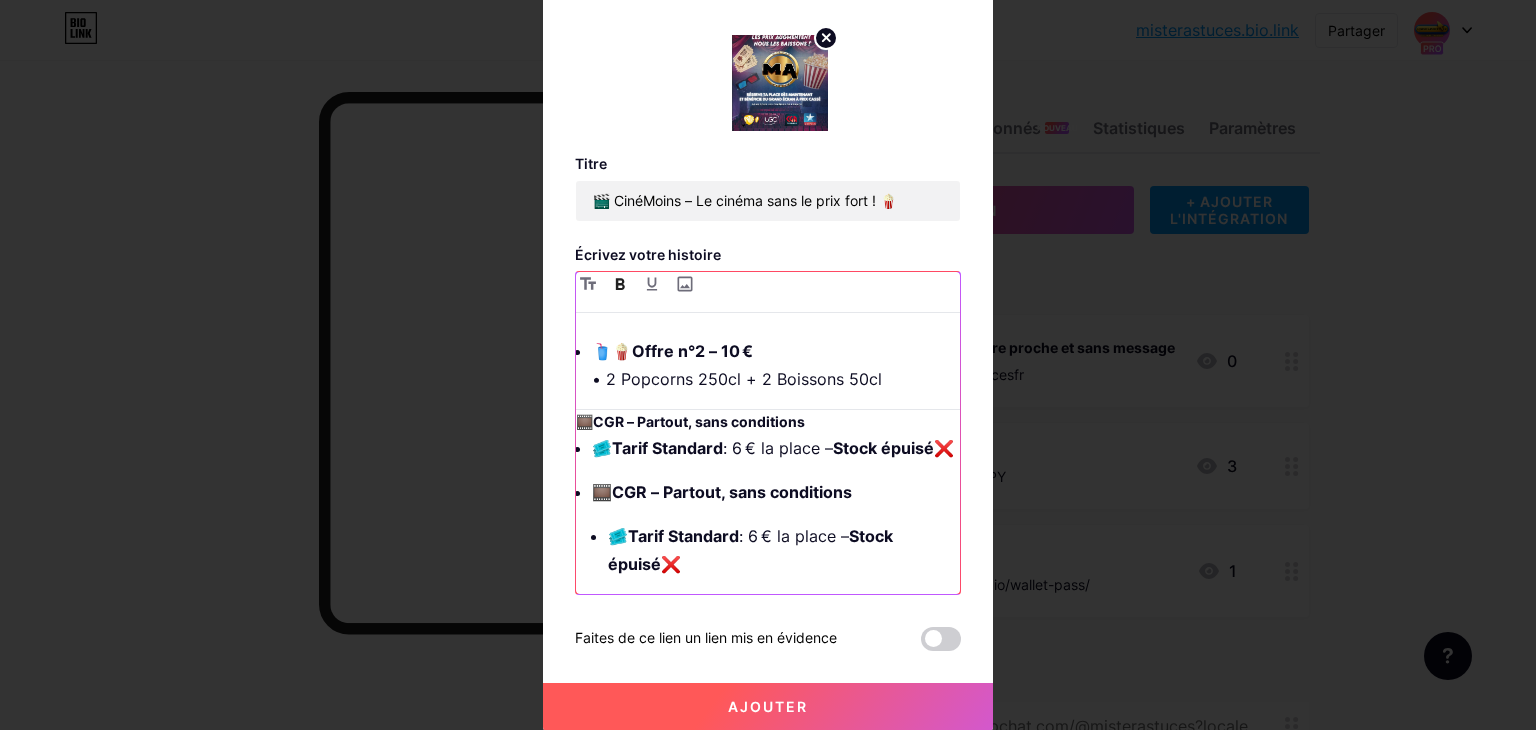 click on "CGR – Partout, sans conditions" at bounding box center [732, 492] 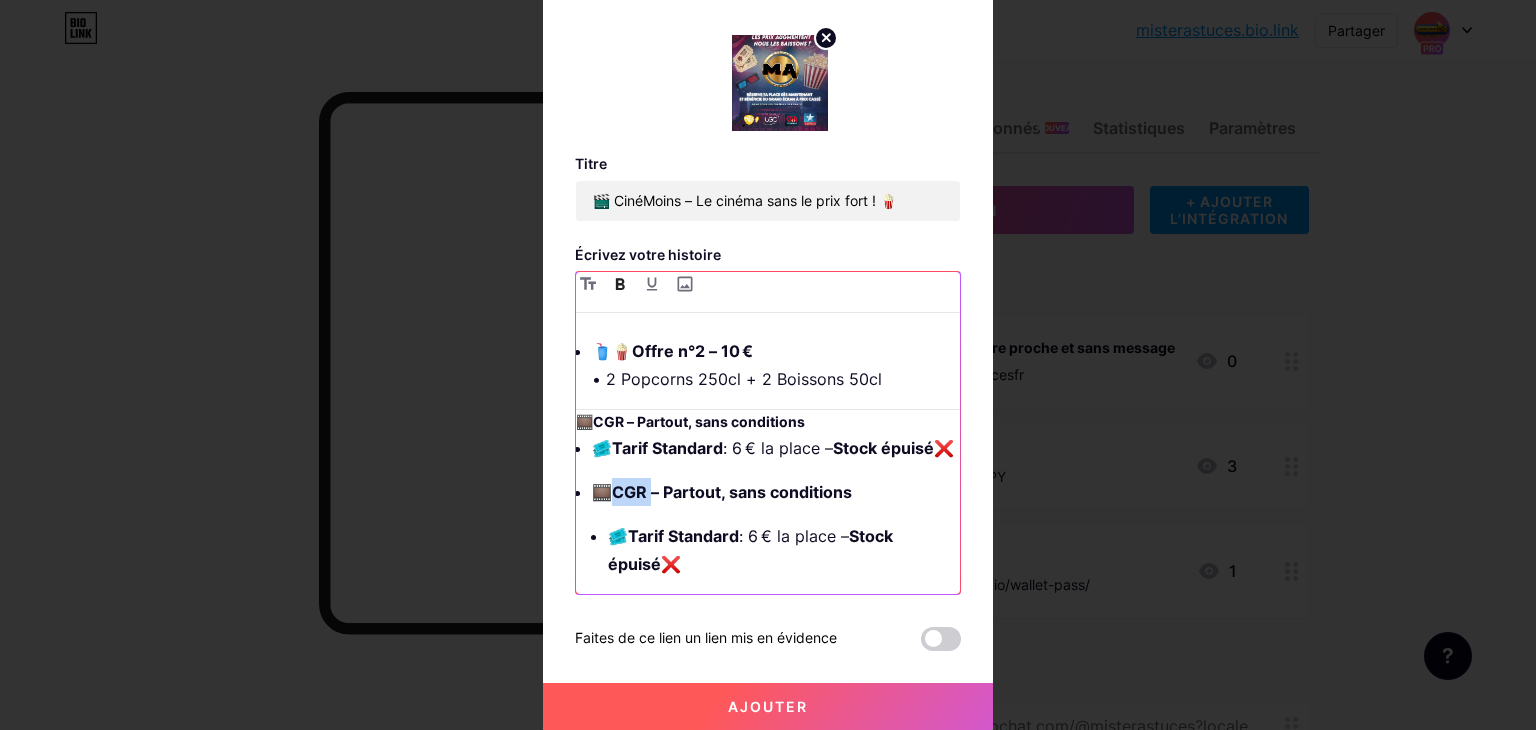 click on "CGR – Partout, sans conditions" at bounding box center [732, 492] 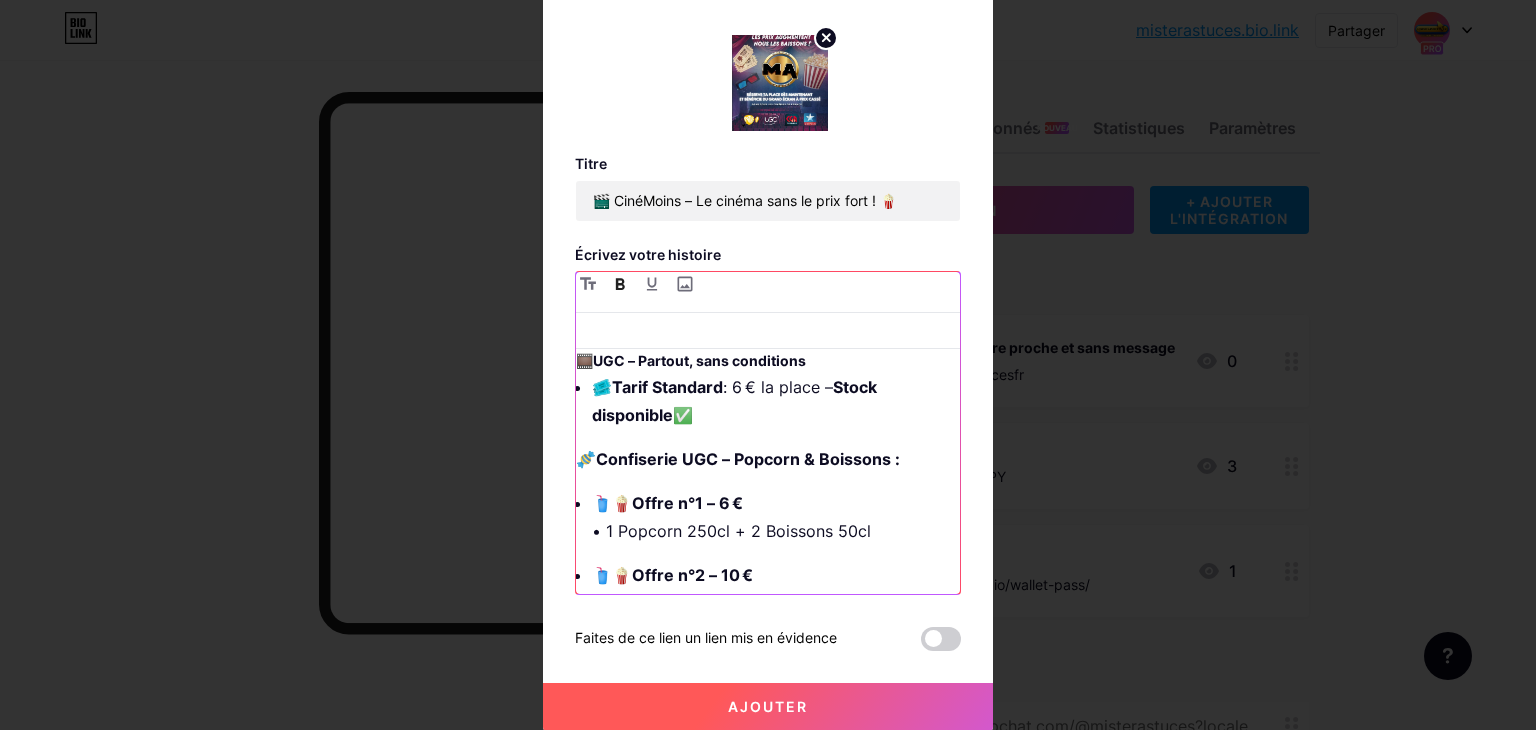 scroll, scrollTop: 847, scrollLeft: 0, axis: vertical 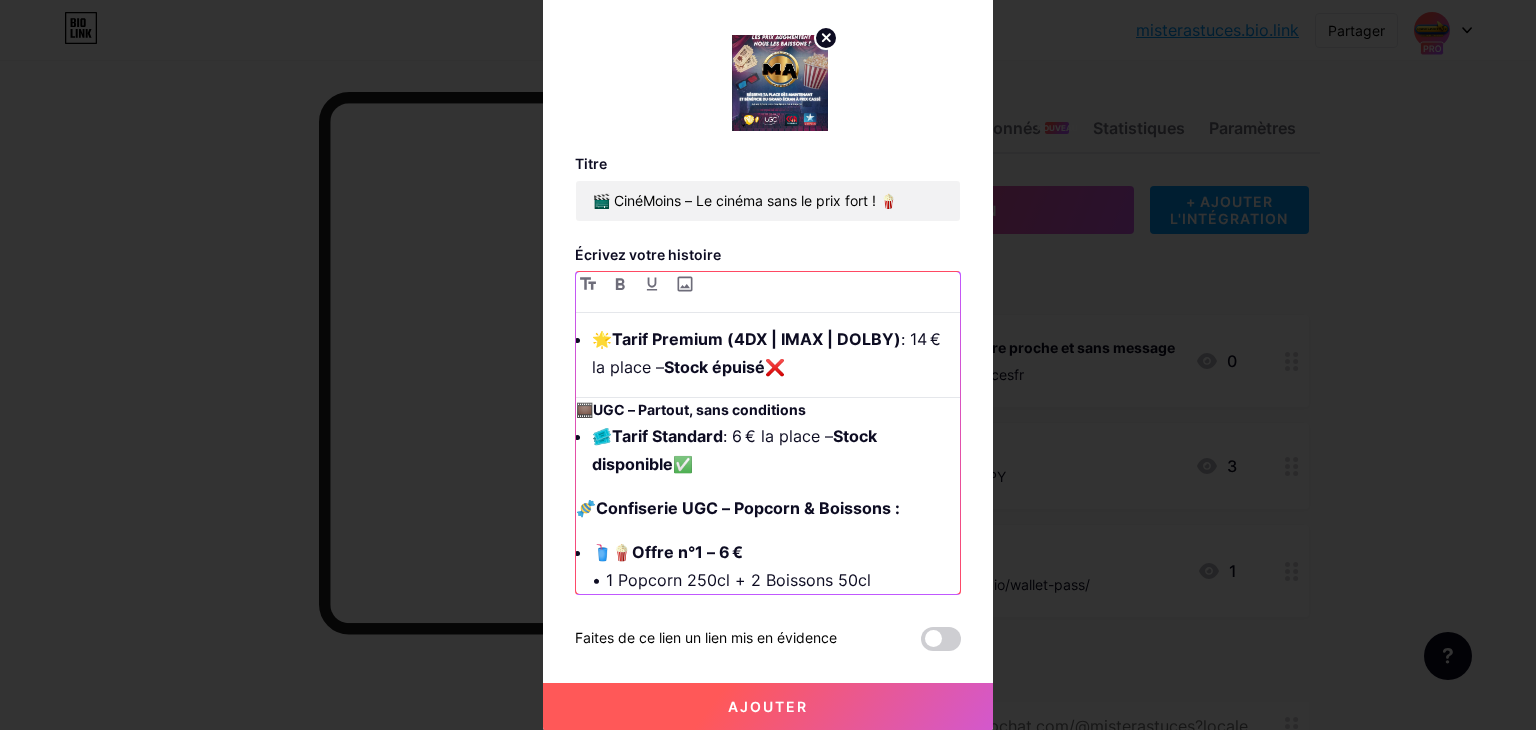 drag, startPoint x: 689, startPoint y: 471, endPoint x: 839, endPoint y: 433, distance: 154.7385 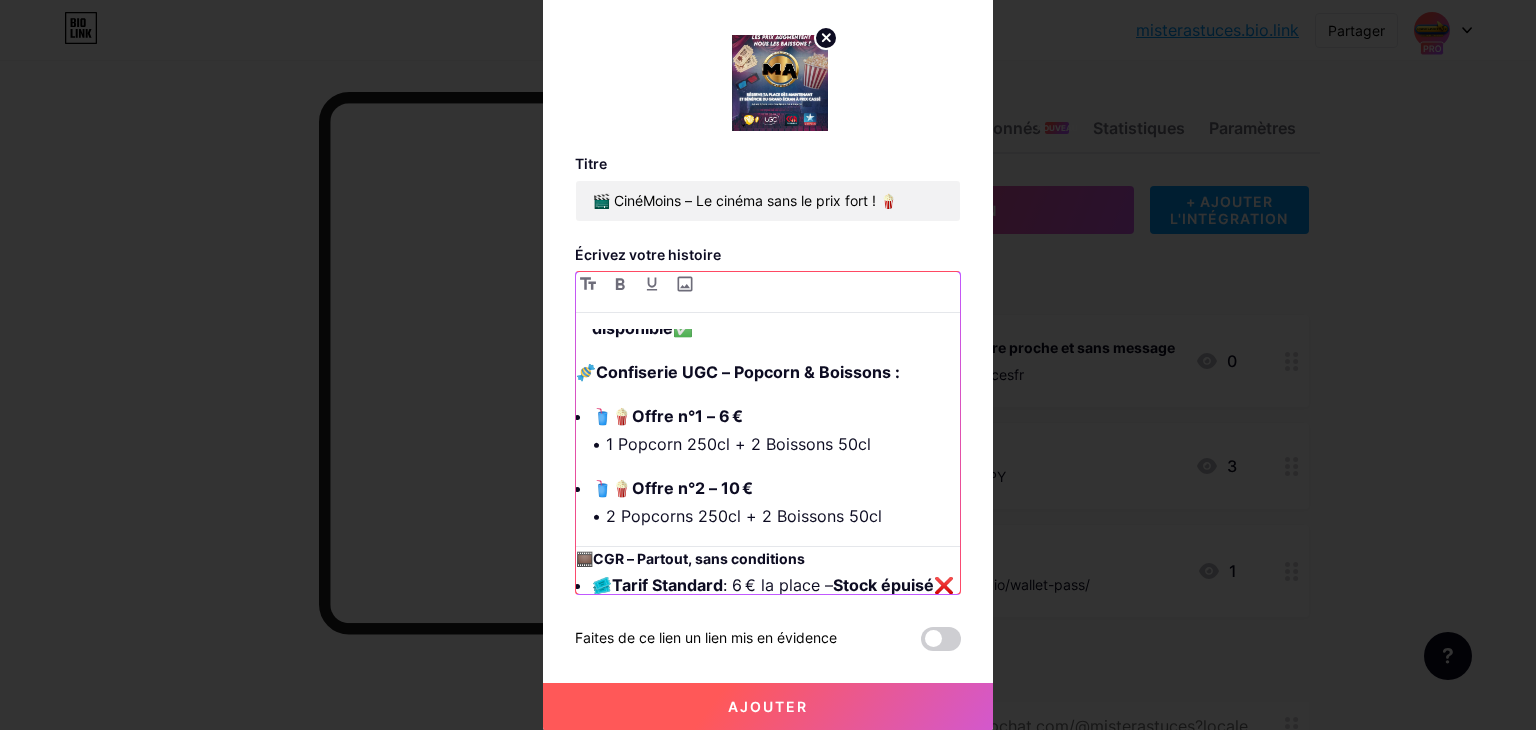 scroll, scrollTop: 1147, scrollLeft: 0, axis: vertical 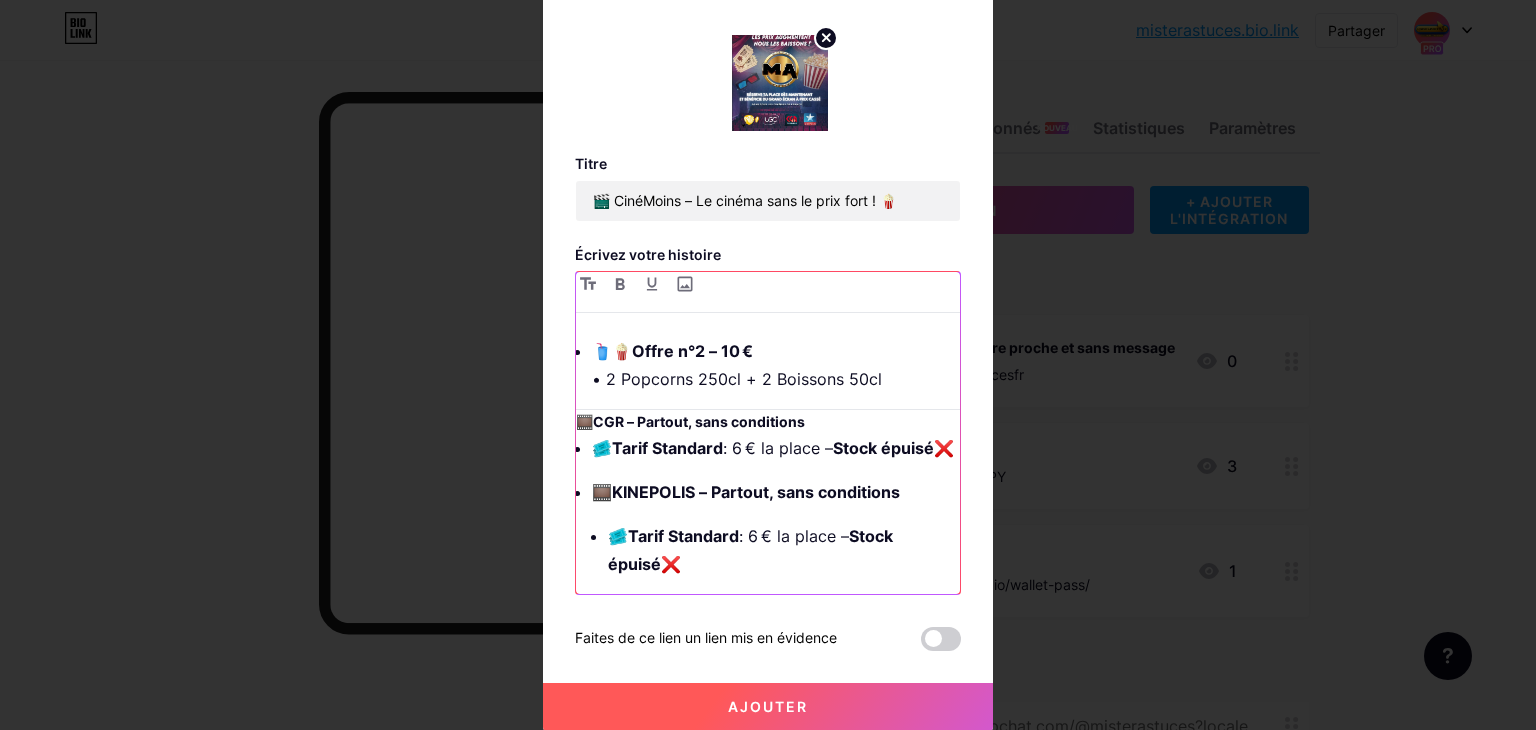 drag, startPoint x: 706, startPoint y: 549, endPoint x: 856, endPoint y: 533, distance: 150.85092 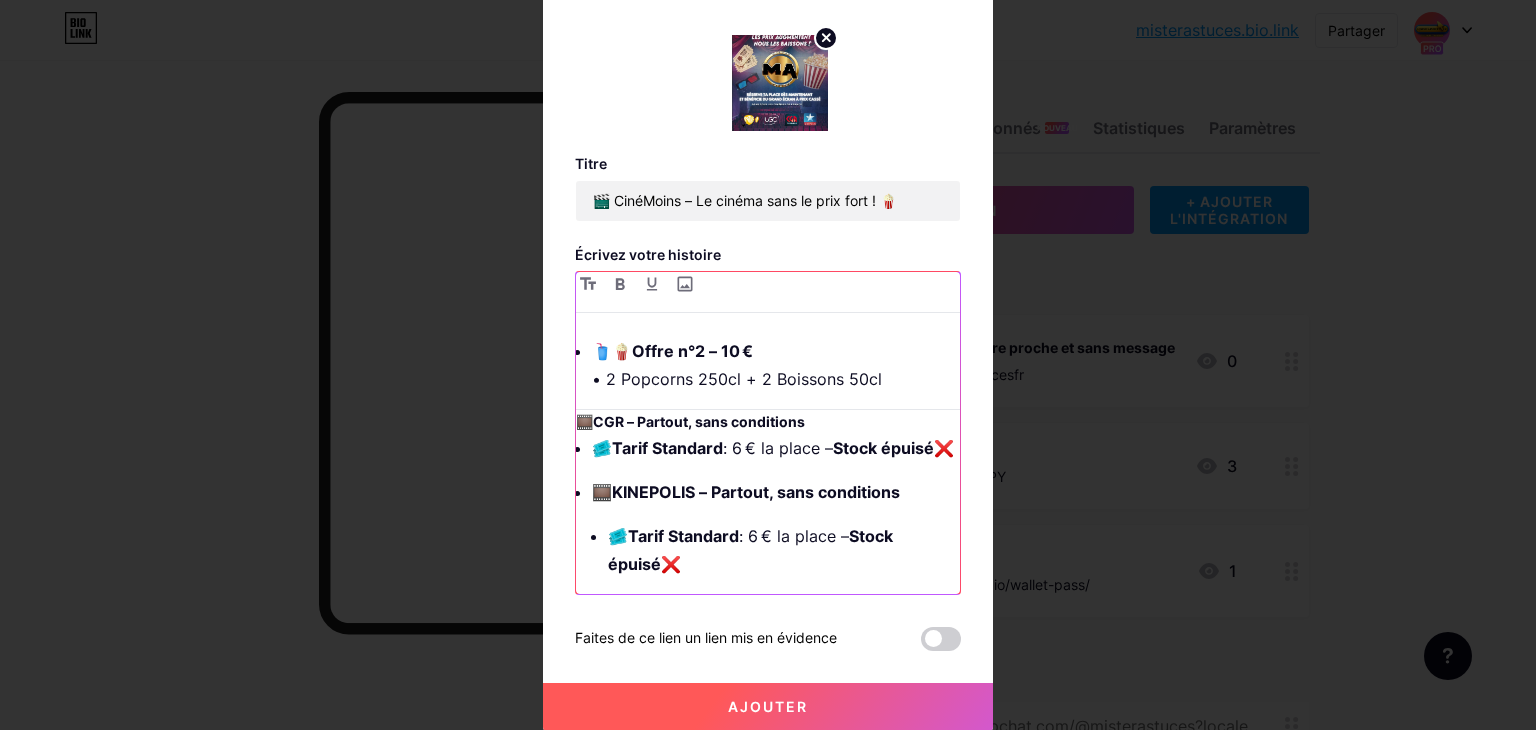 click on "🎟️  Tarif Standard  : 6 € la place –  Stock épuisé  ❌" at bounding box center [784, 550] 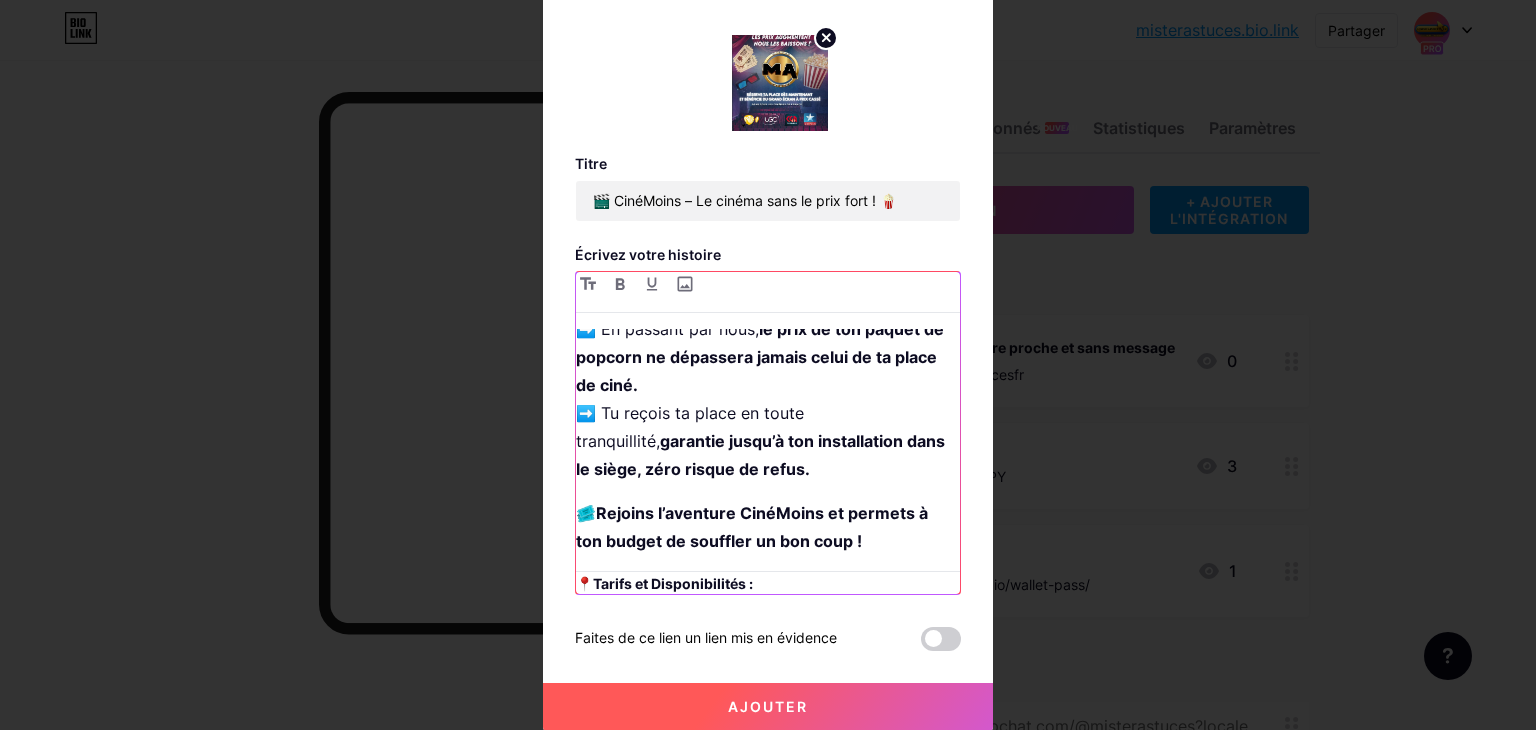 scroll, scrollTop: 0, scrollLeft: 0, axis: both 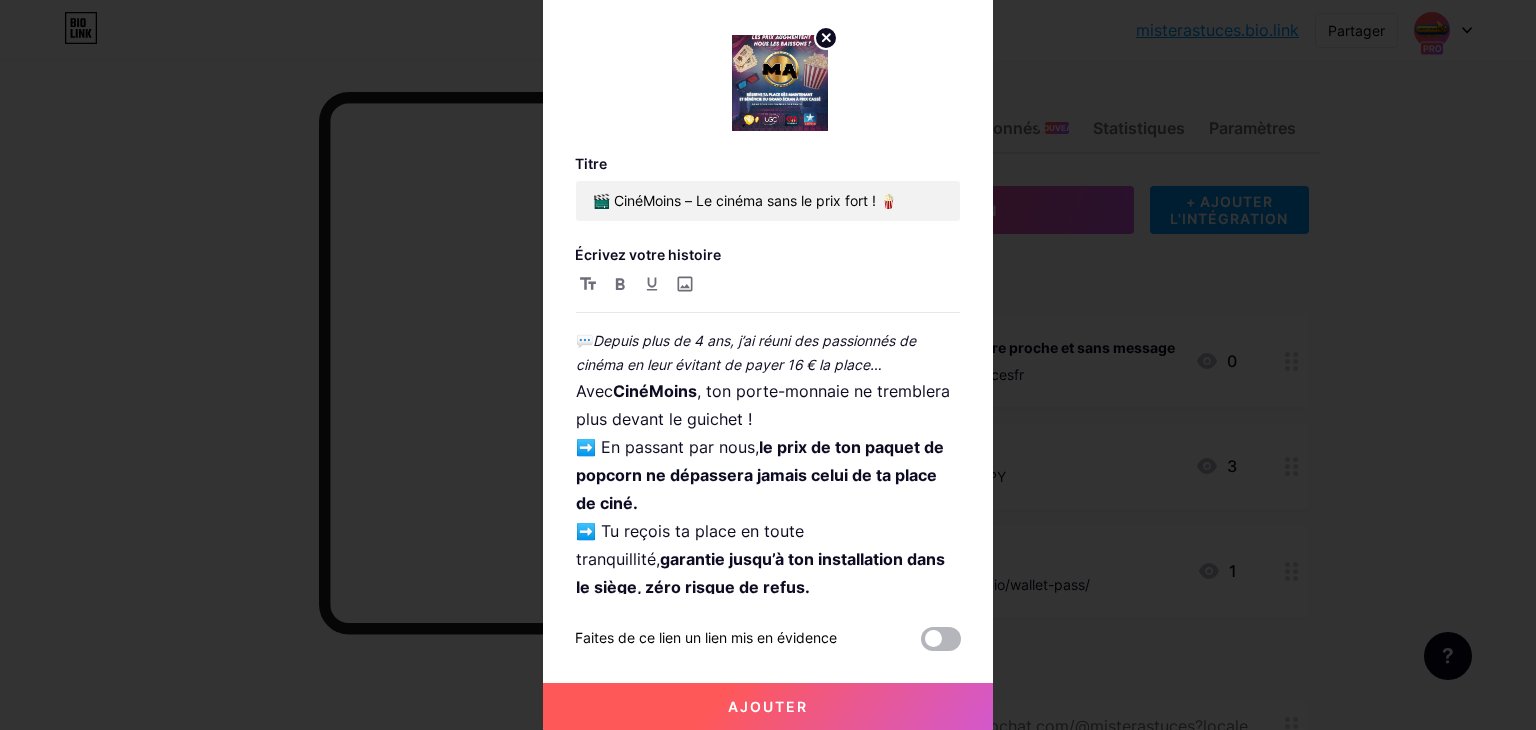 click at bounding box center [941, 639] 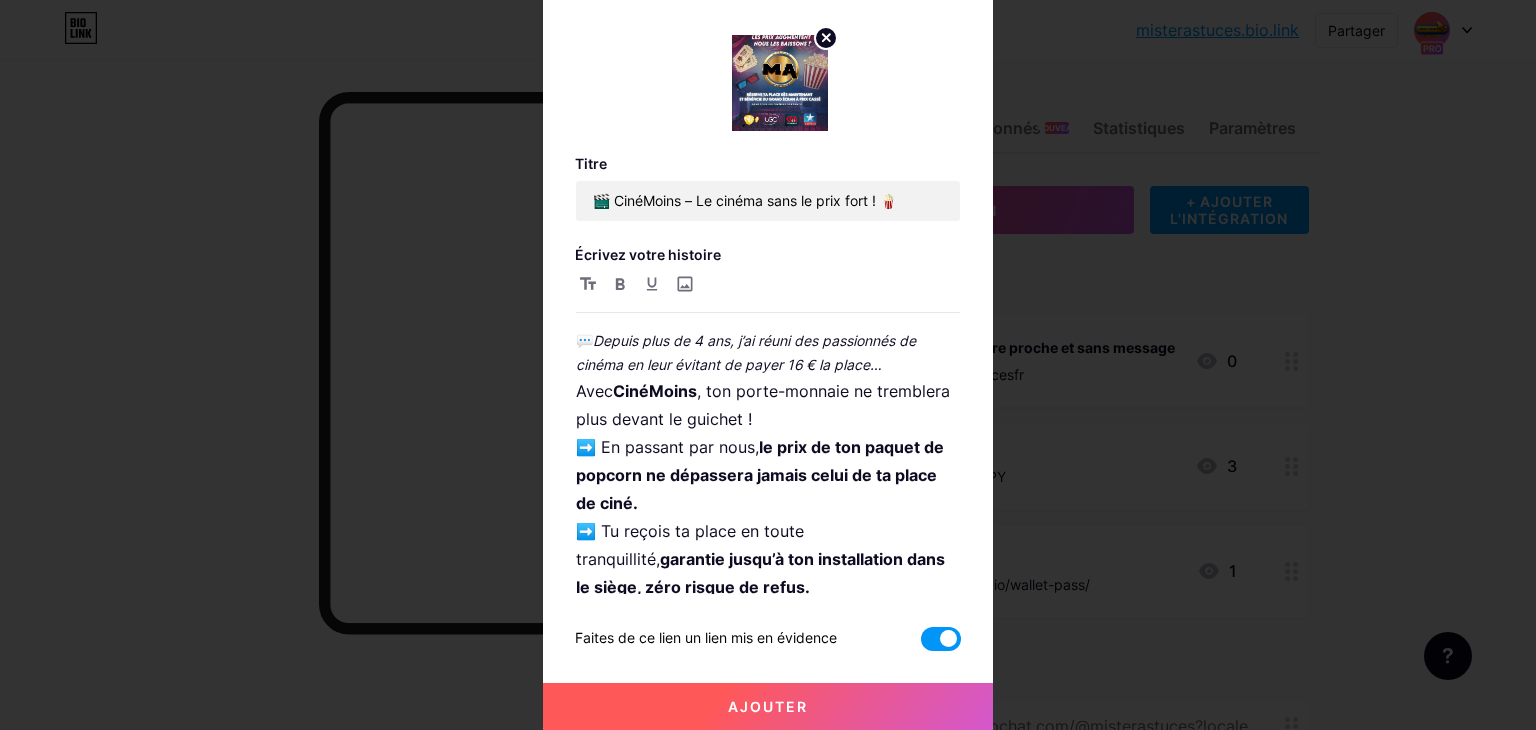 click at bounding box center (941, 639) 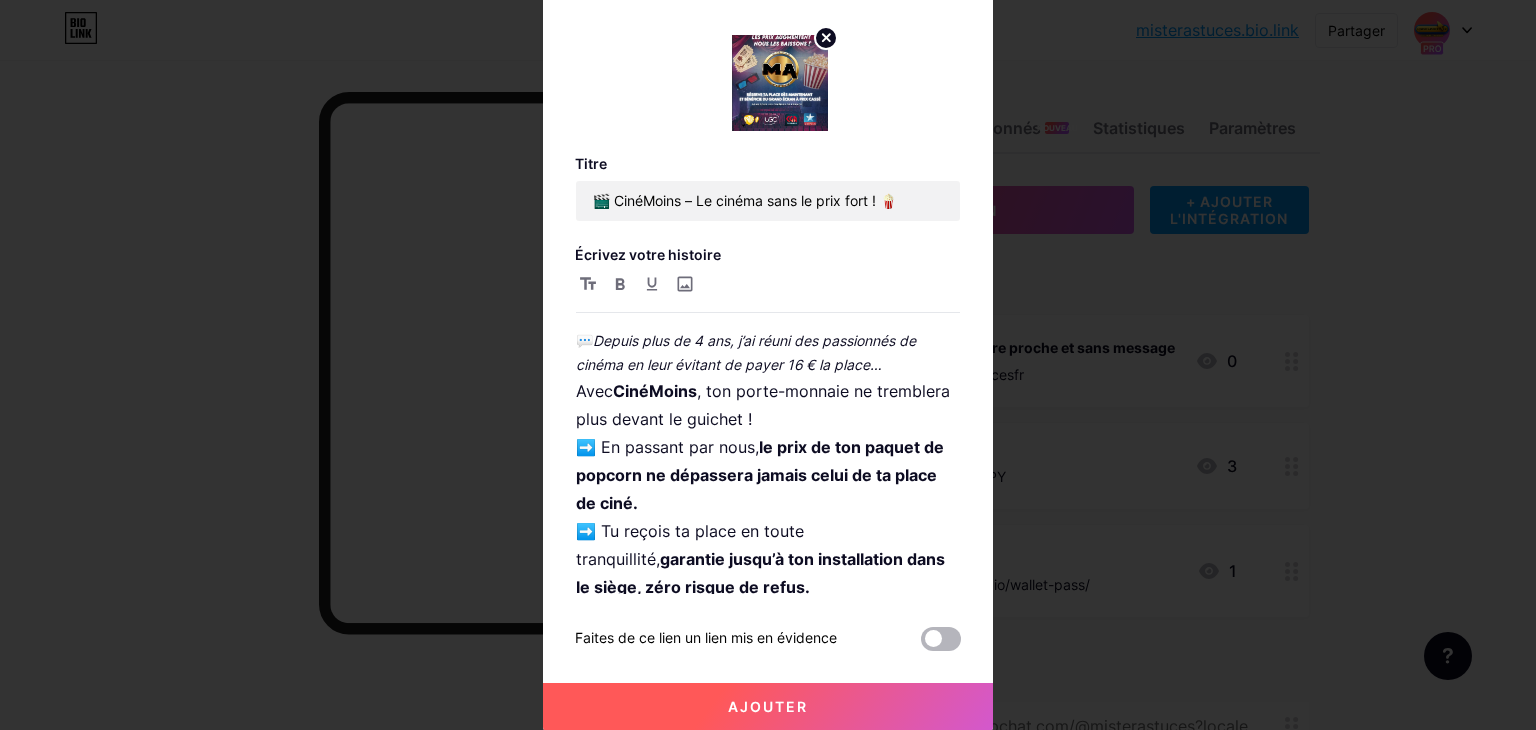 click at bounding box center (941, 639) 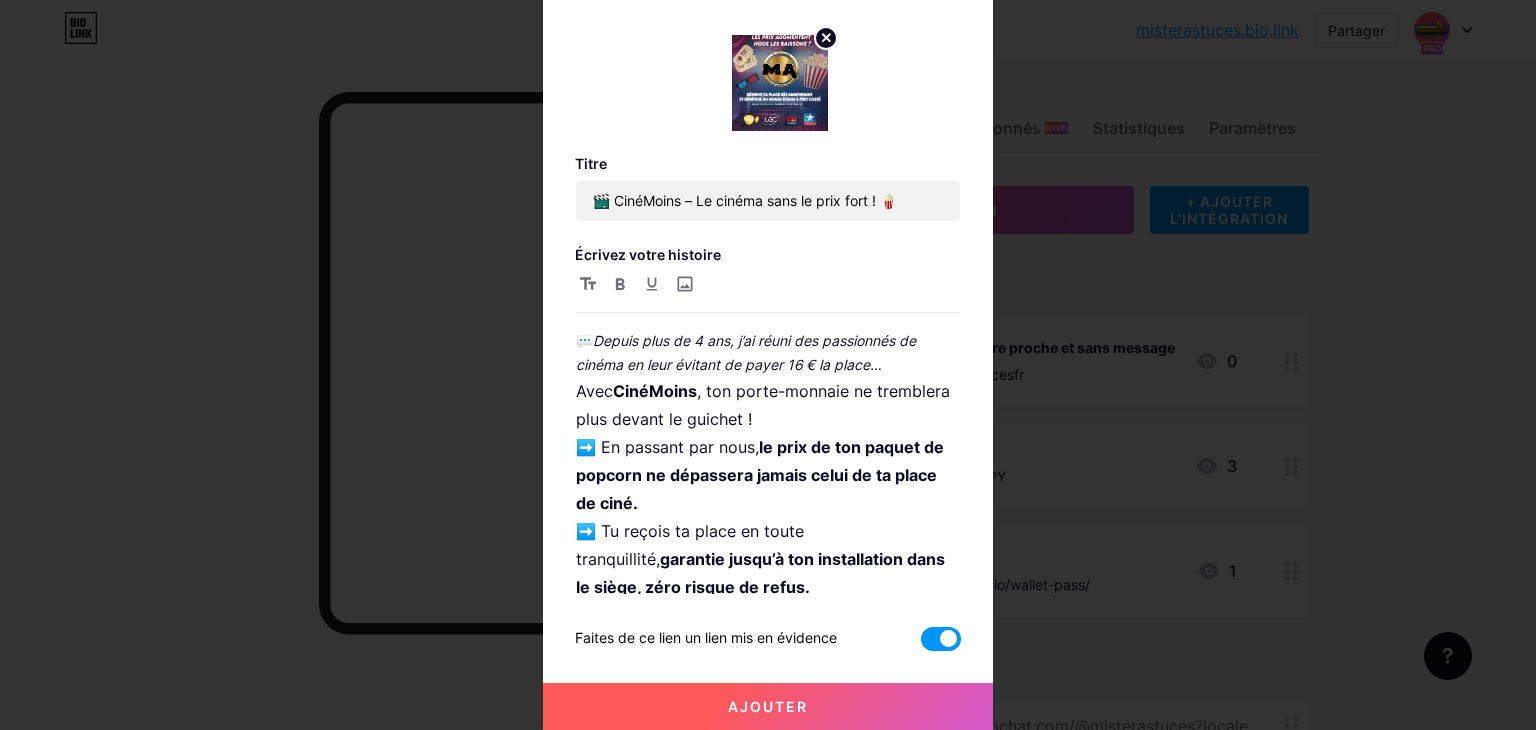 click on "Ajouter" at bounding box center (768, 707) 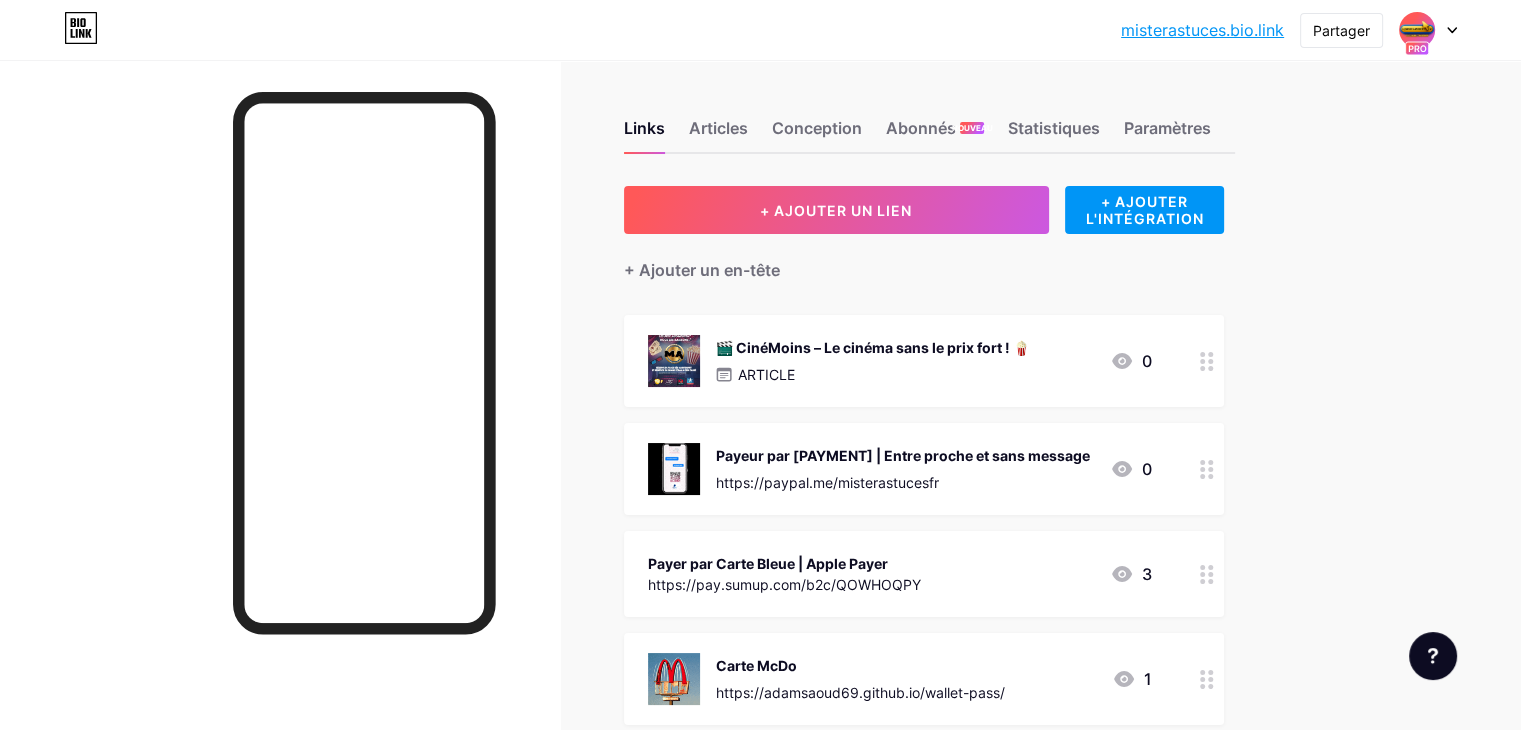 click on "ARTICLE" at bounding box center (766, 374) 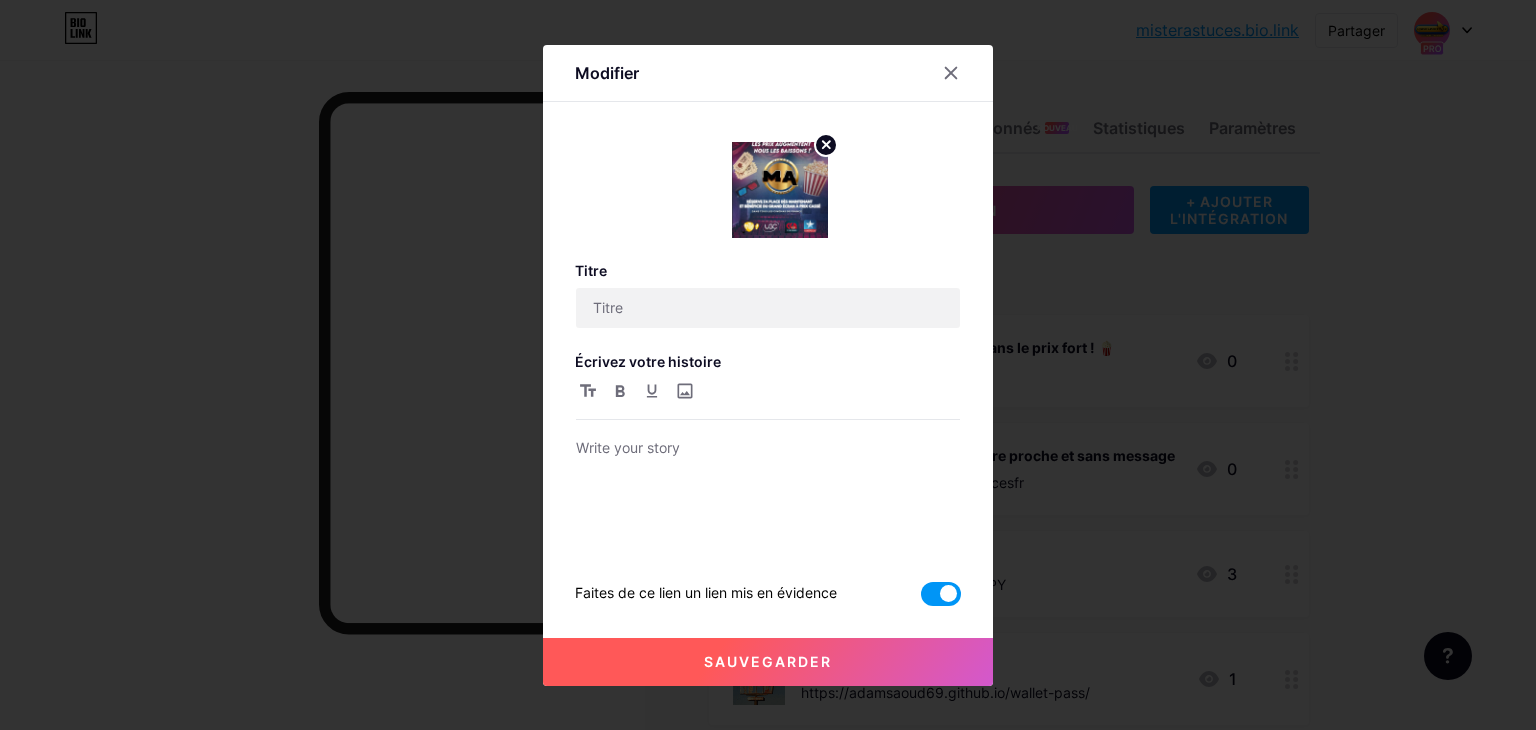 type on "🎬 CinéMoins – Le cinéma sans le prix fort ! 🍿" 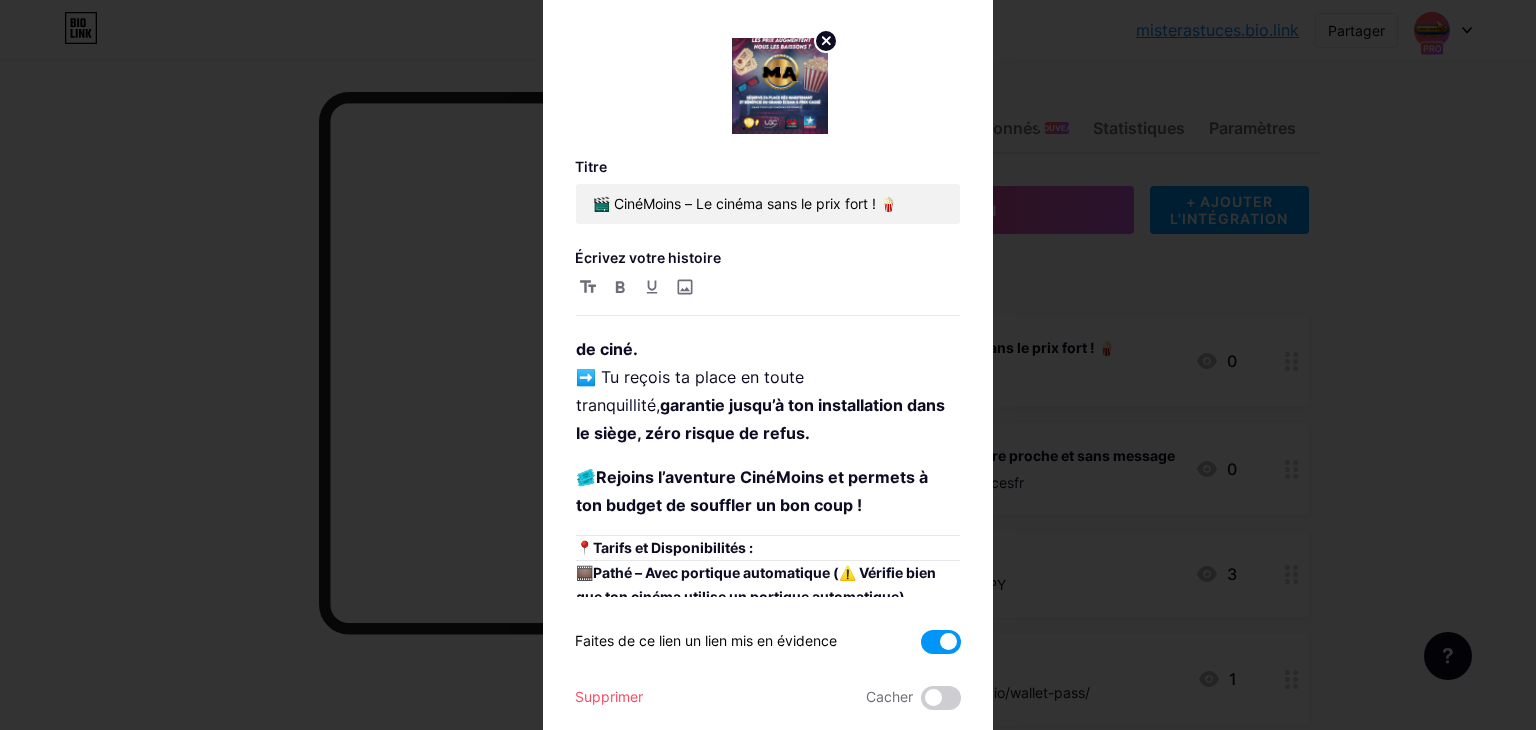 scroll, scrollTop: 200, scrollLeft: 0, axis: vertical 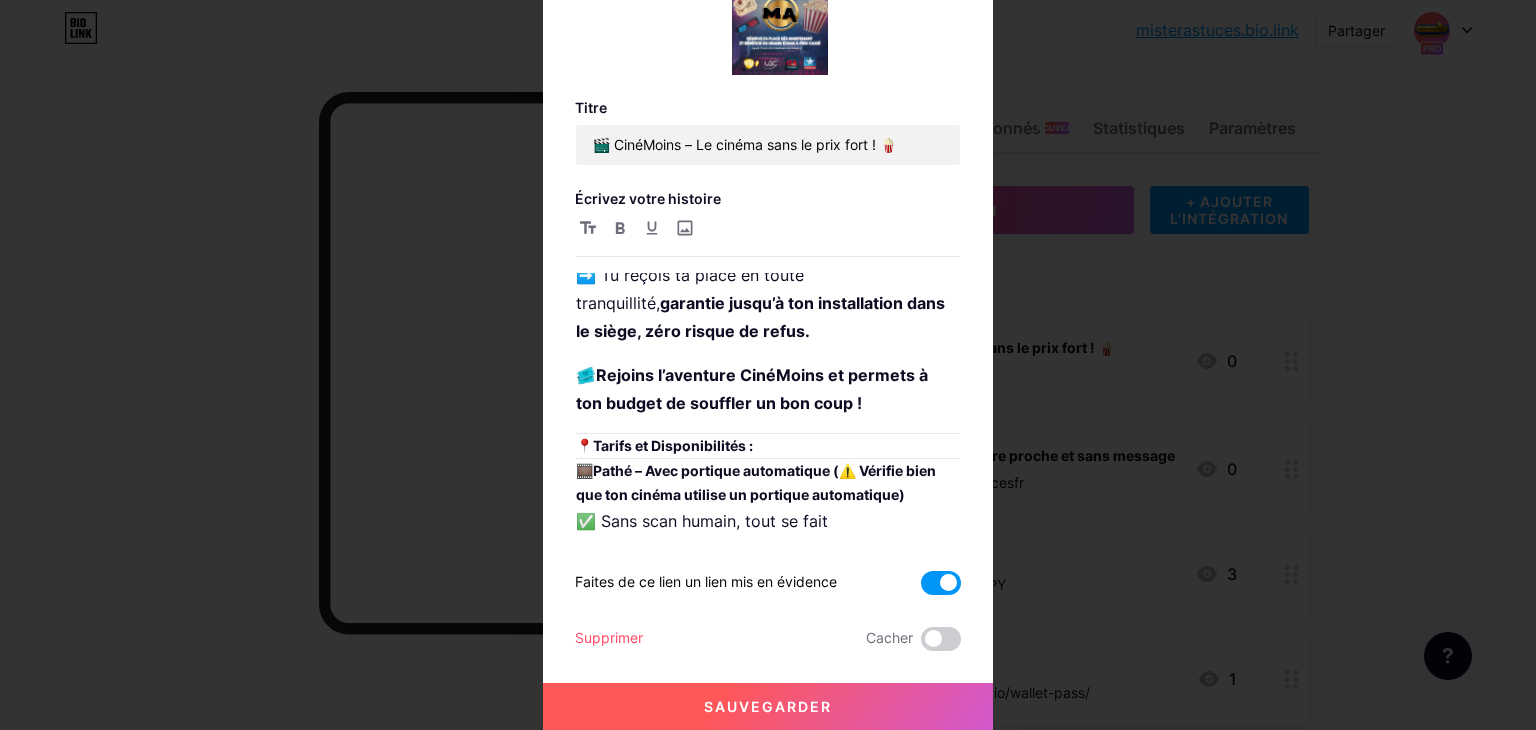 click at bounding box center [941, 583] 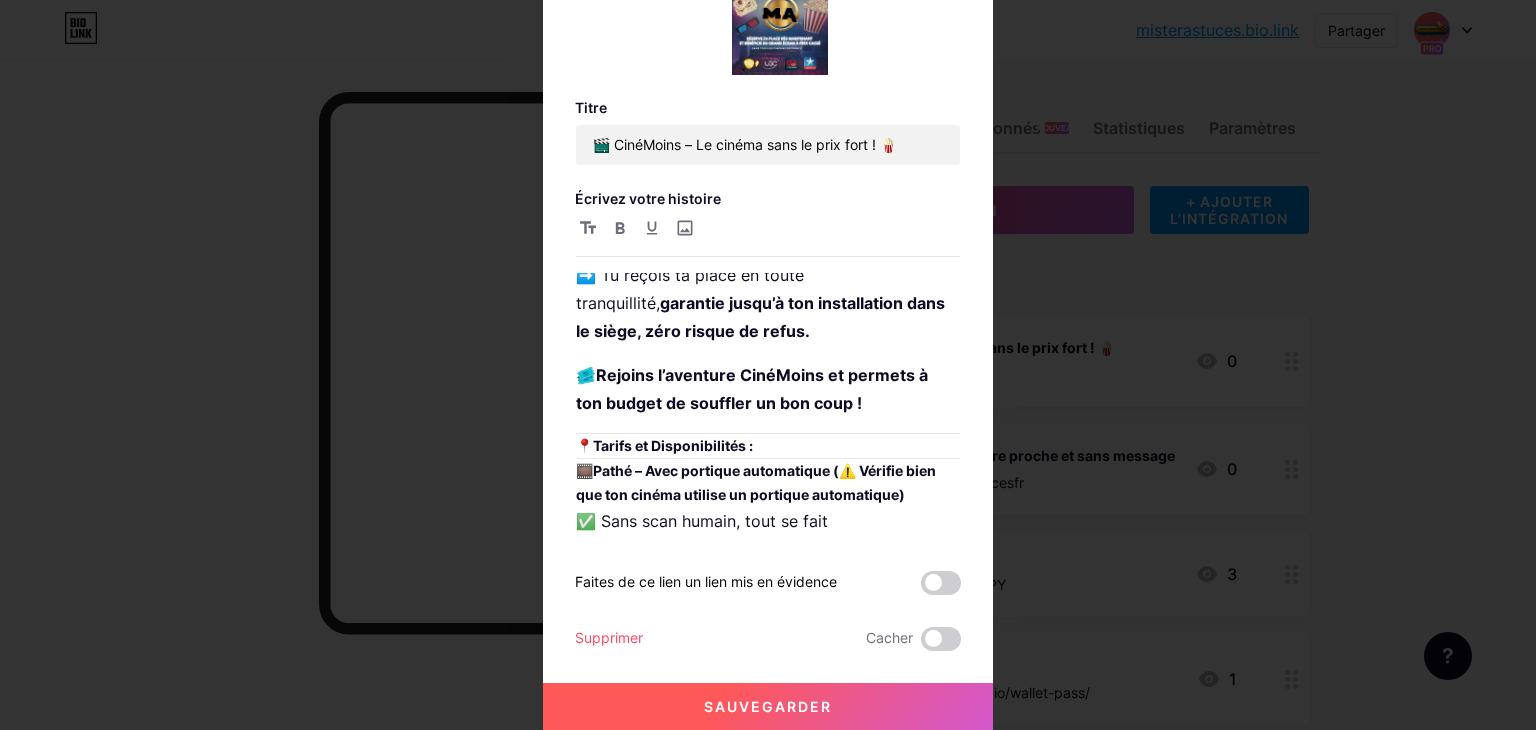 click on "Sauvegarder" at bounding box center (768, 707) 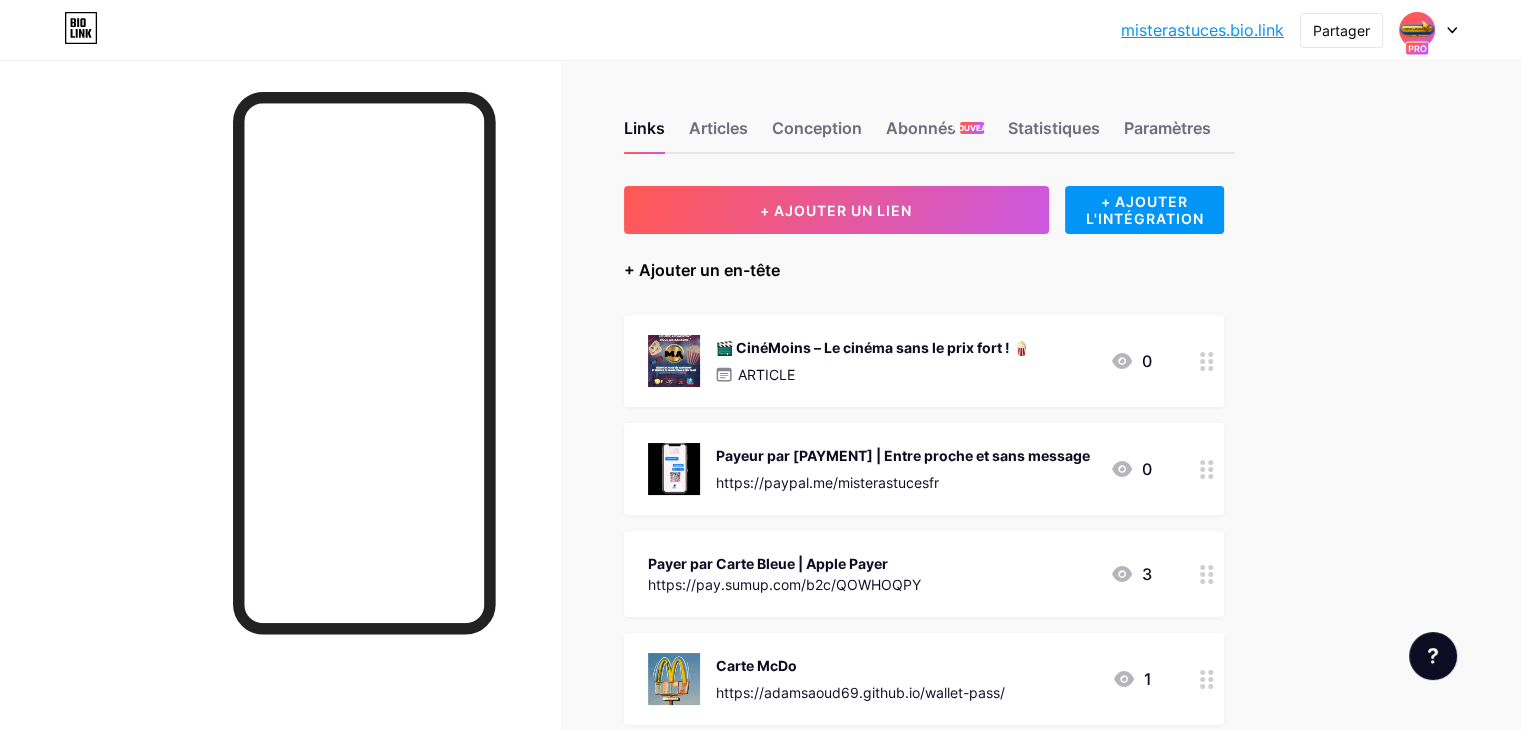 click on "+ Ajouter un en-tête" at bounding box center [702, 270] 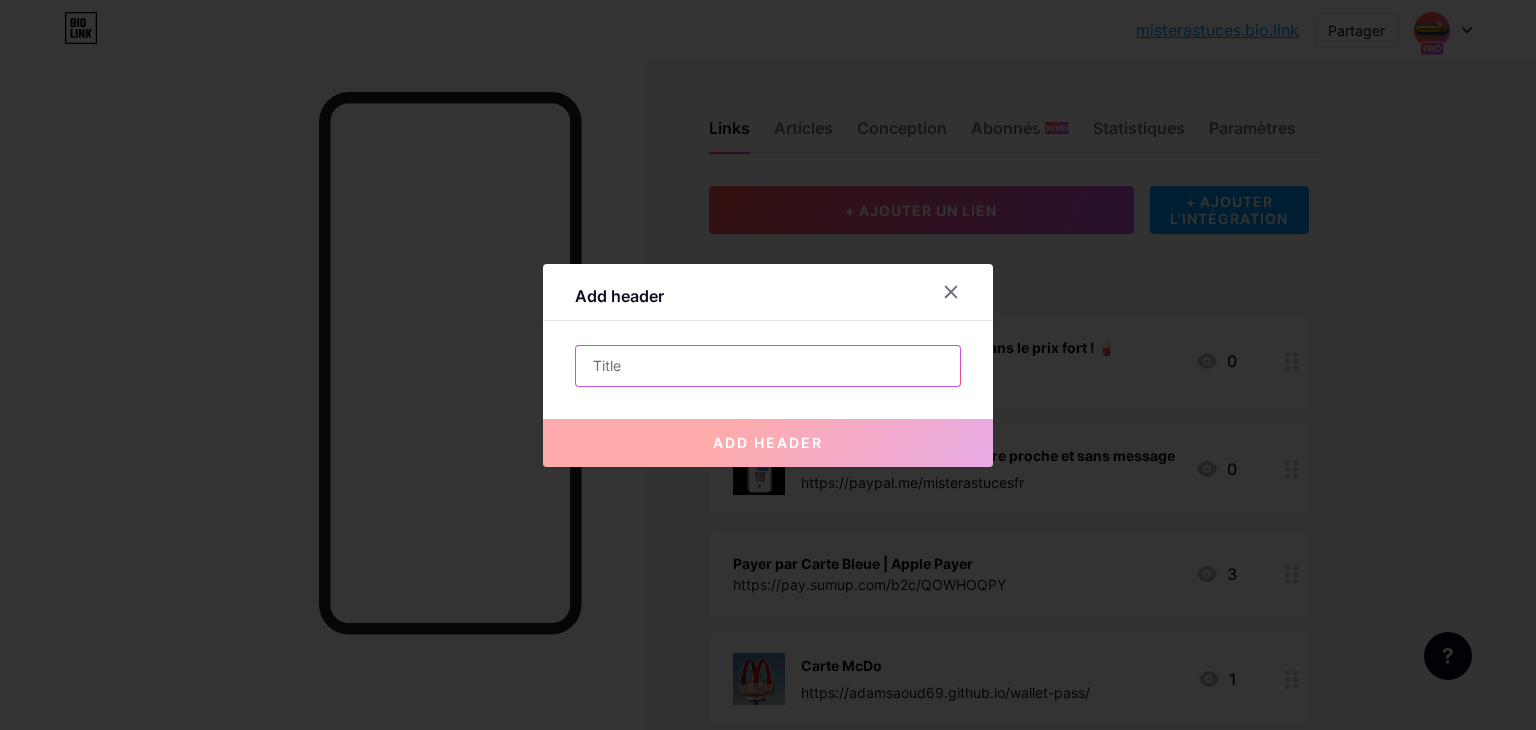 click at bounding box center [768, 366] 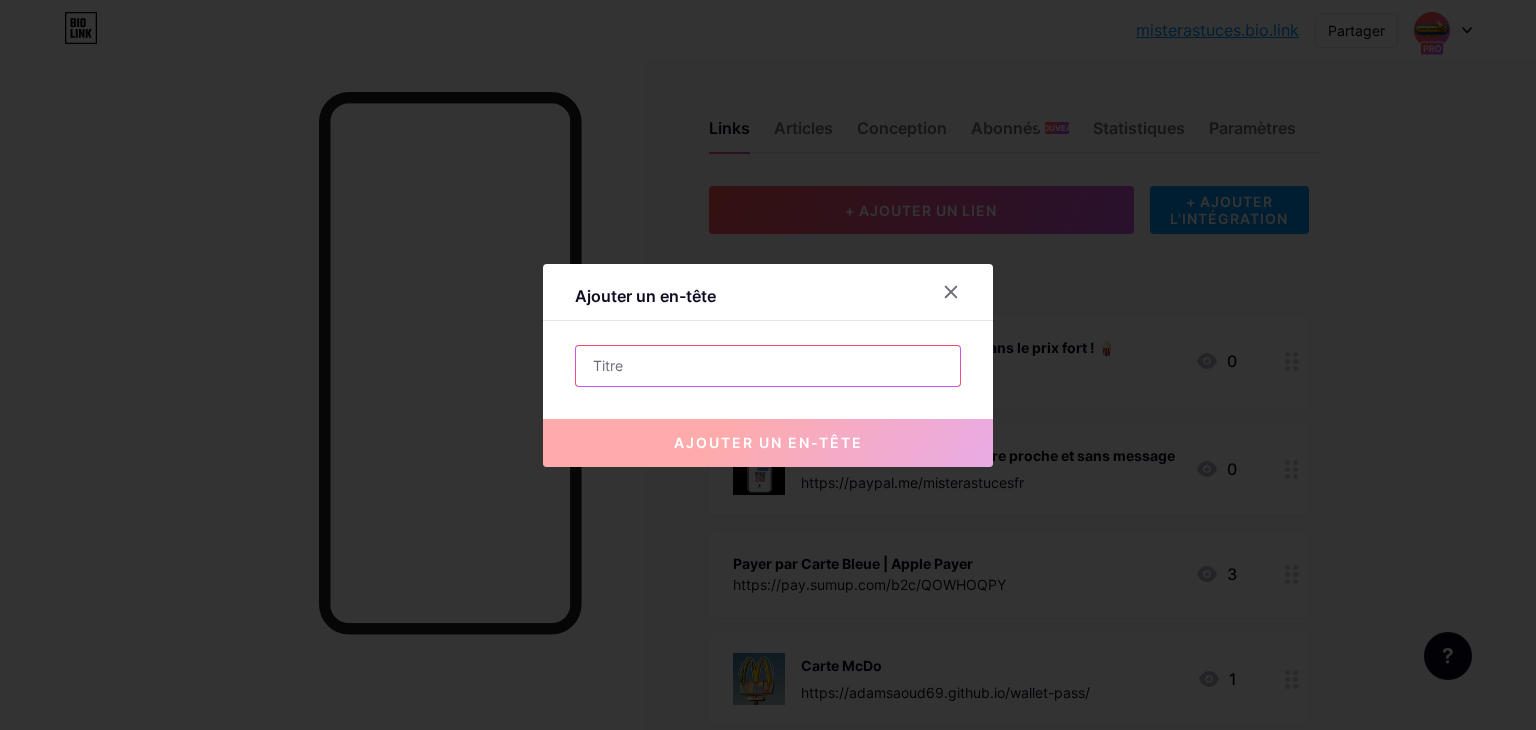 paste on "OFFRES DISPONIBLES" 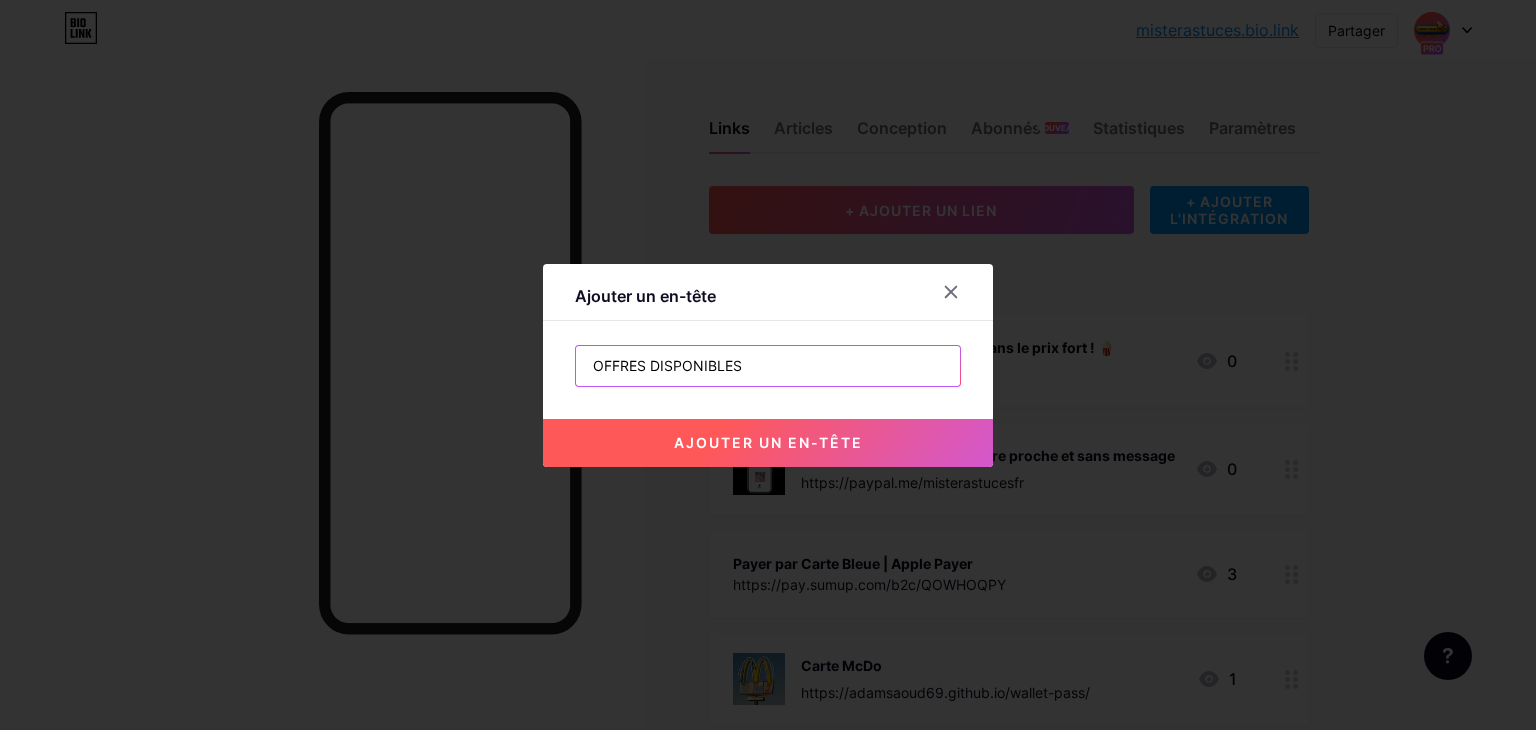 click on "OFFRES DISPONIBLES" at bounding box center [768, 366] 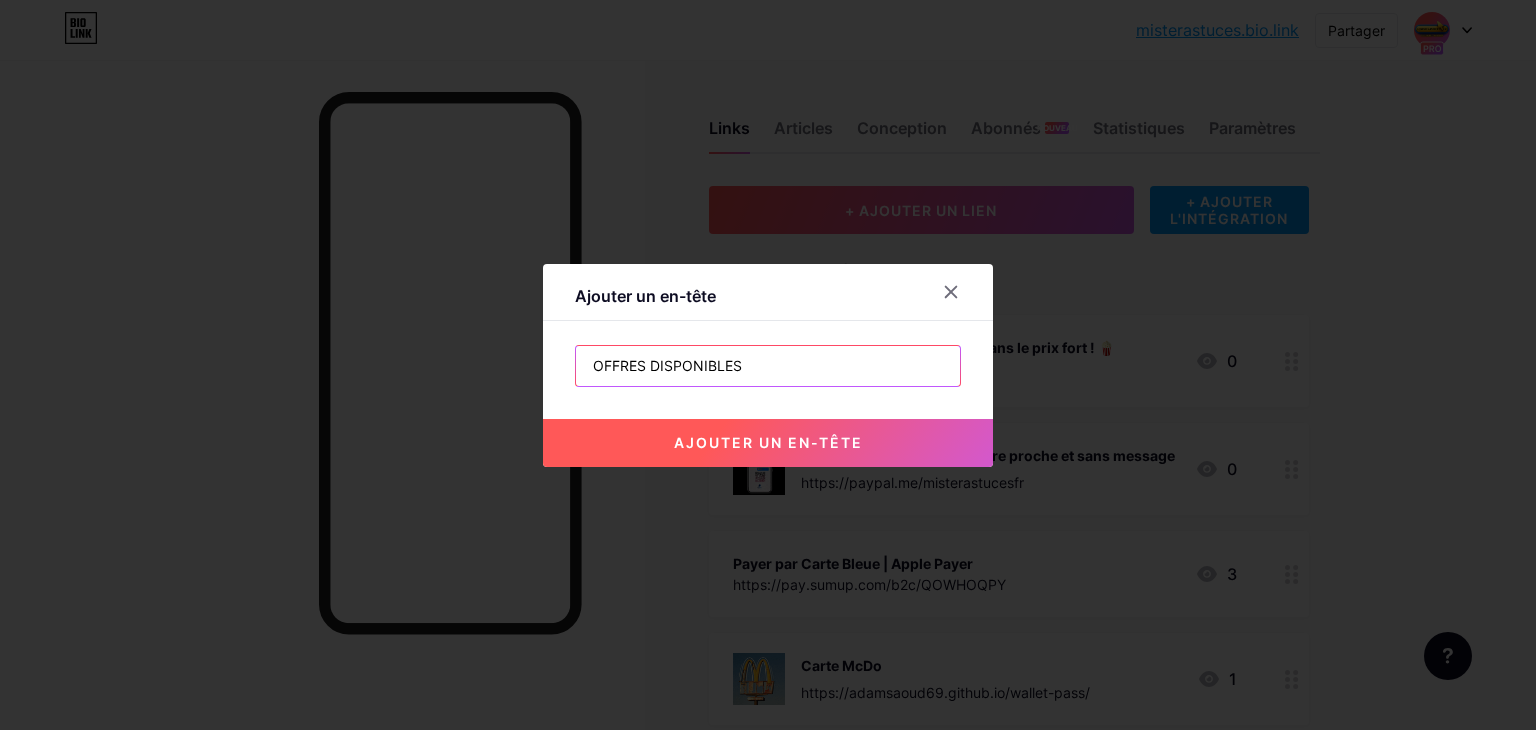 type on "OFFRES DISPONIBLES" 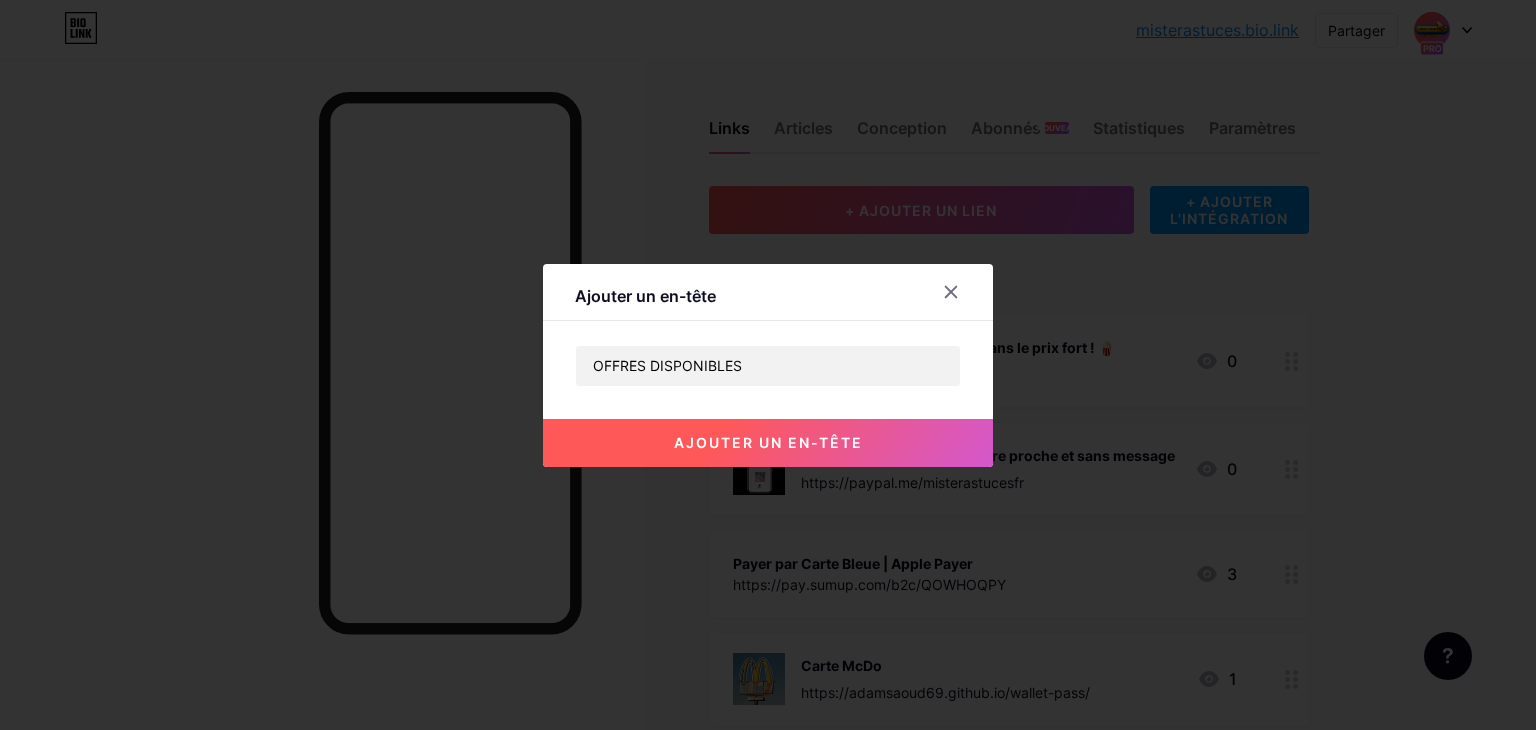 click on "ajouter un en-tête" at bounding box center (768, 443) 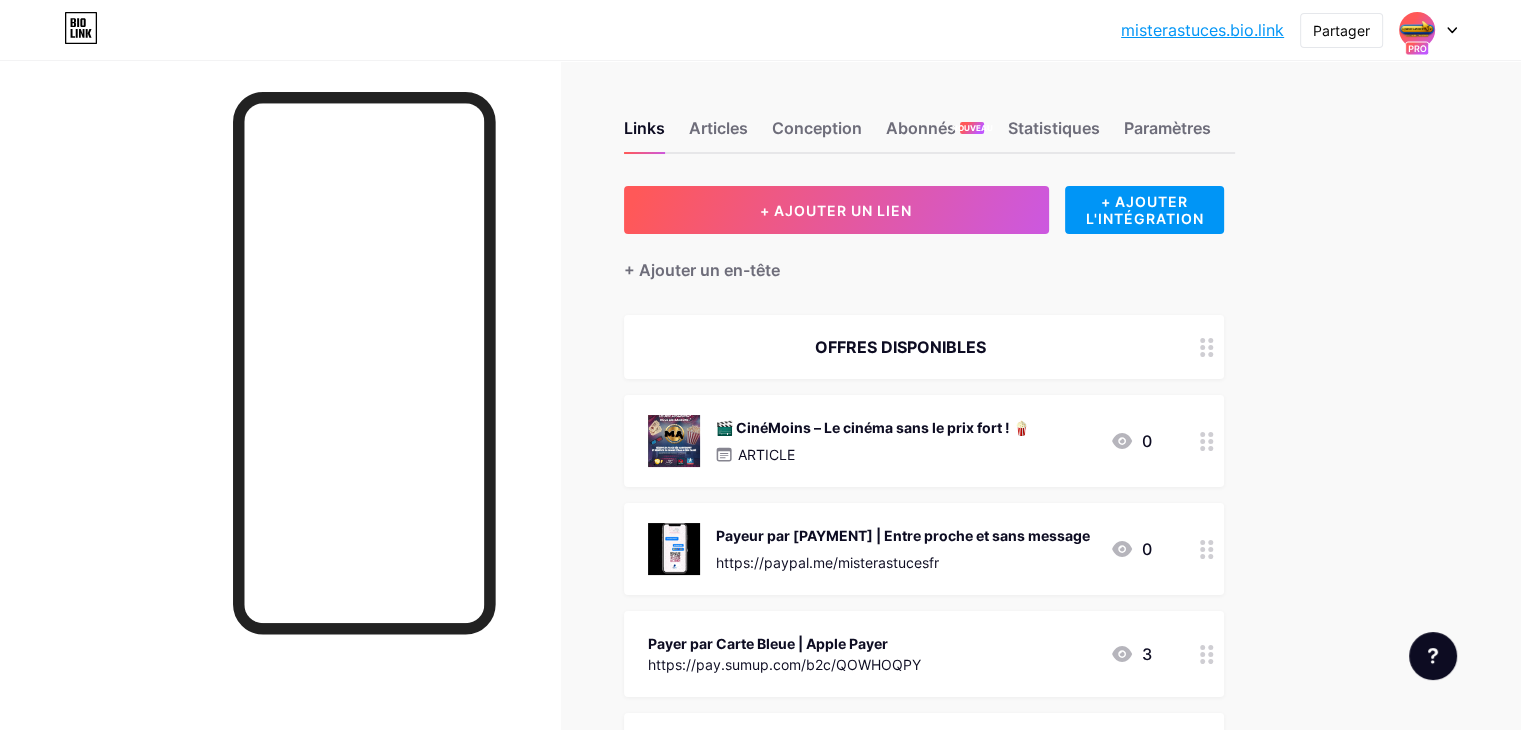 click 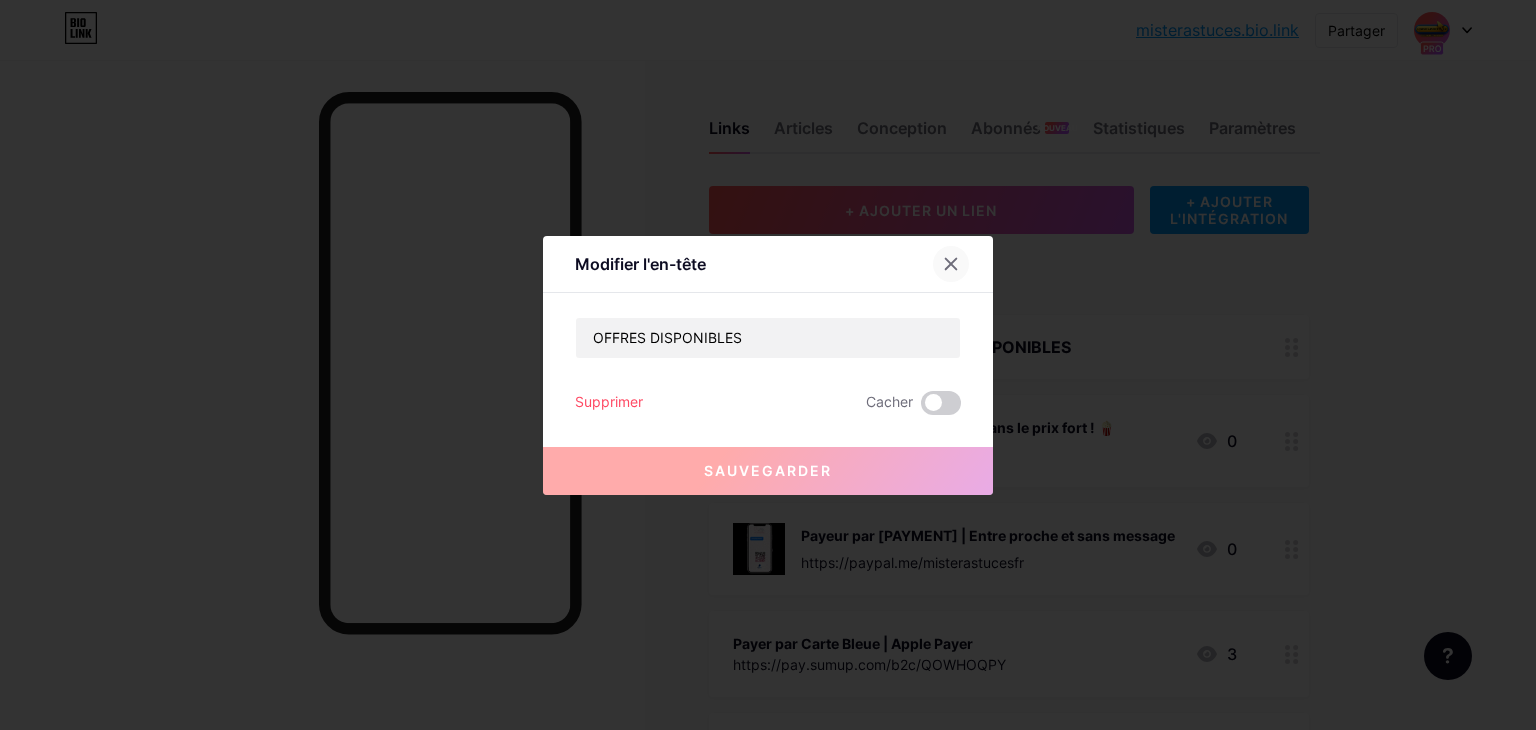 click 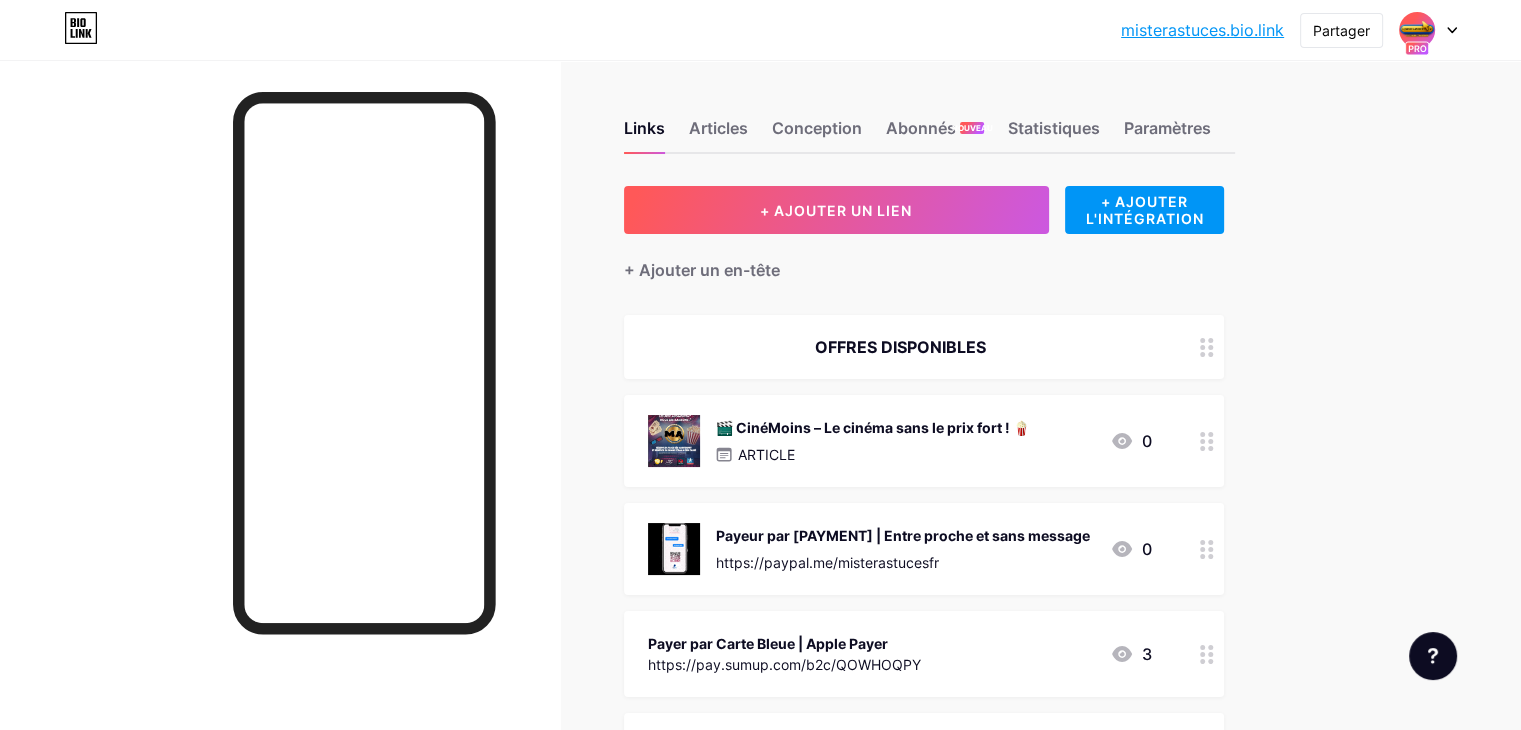 click on "OFFRES DISPONIBLES" at bounding box center [900, 347] 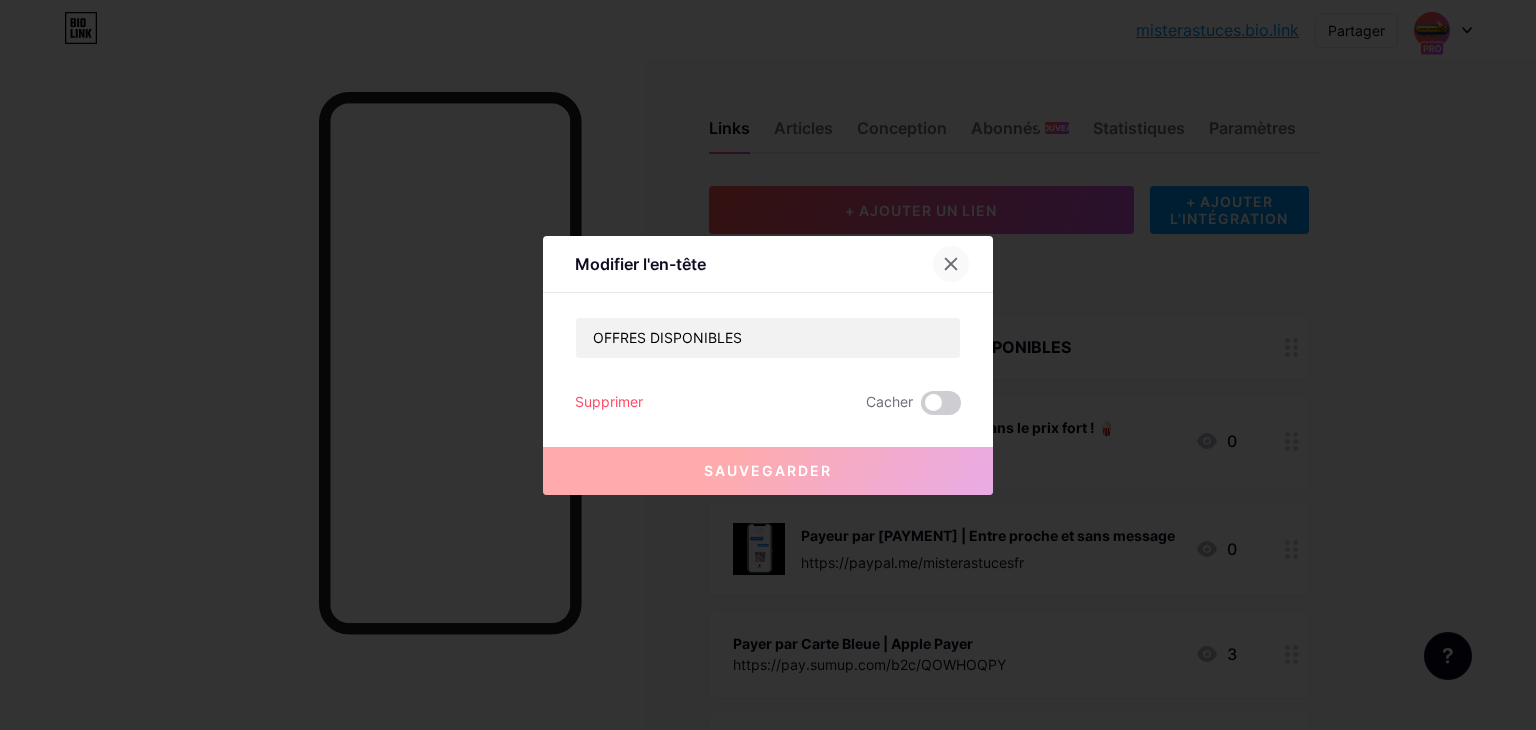 click 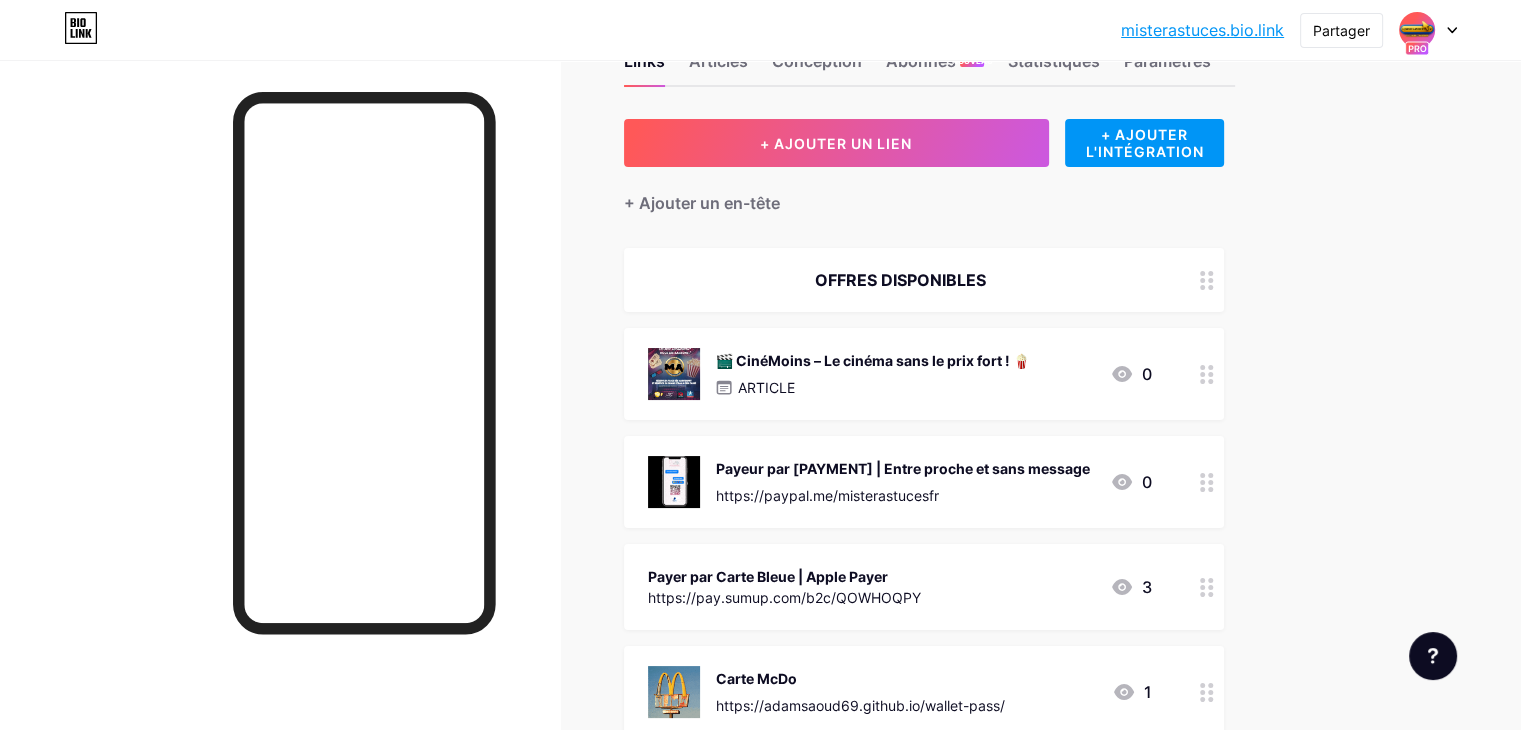 scroll, scrollTop: 200, scrollLeft: 0, axis: vertical 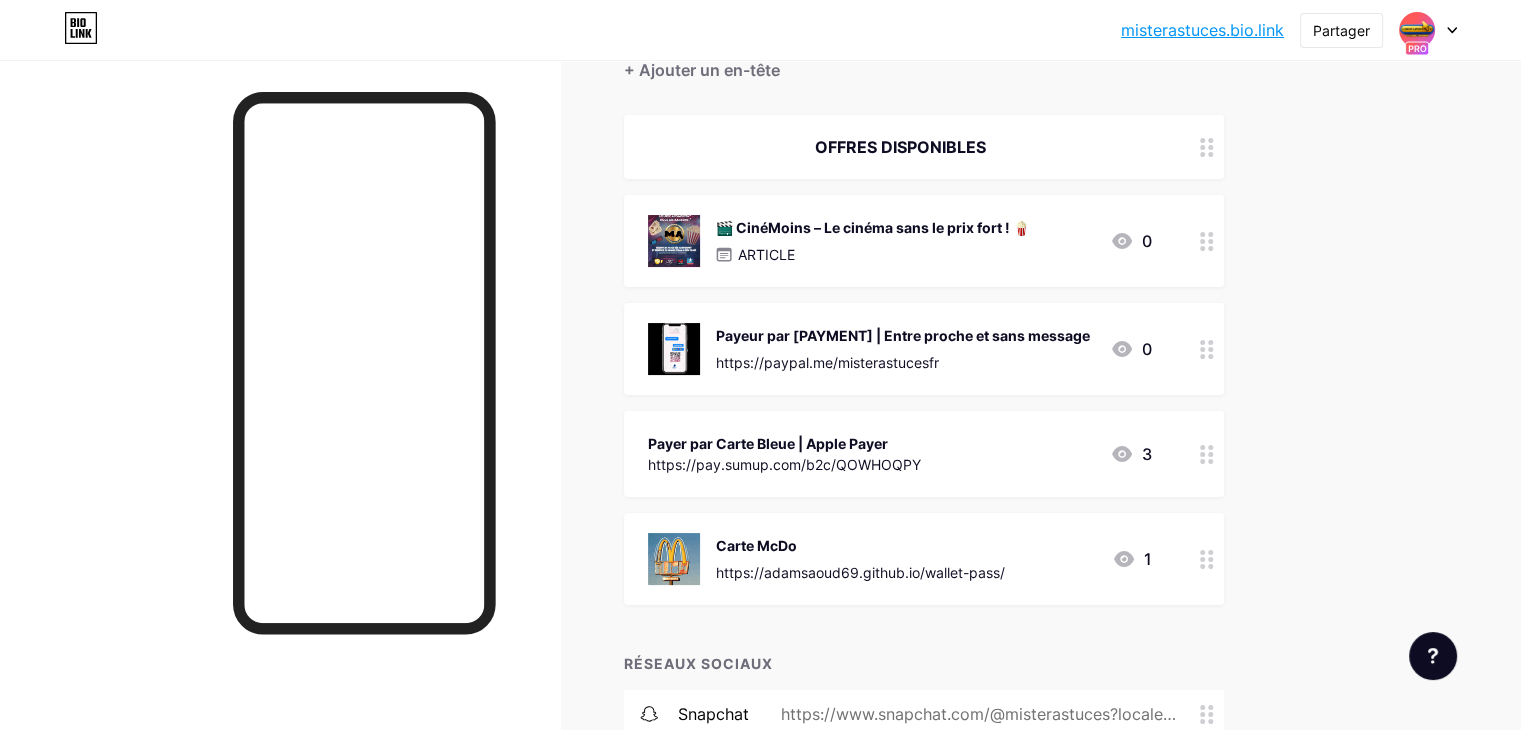 click at bounding box center (1207, 349) 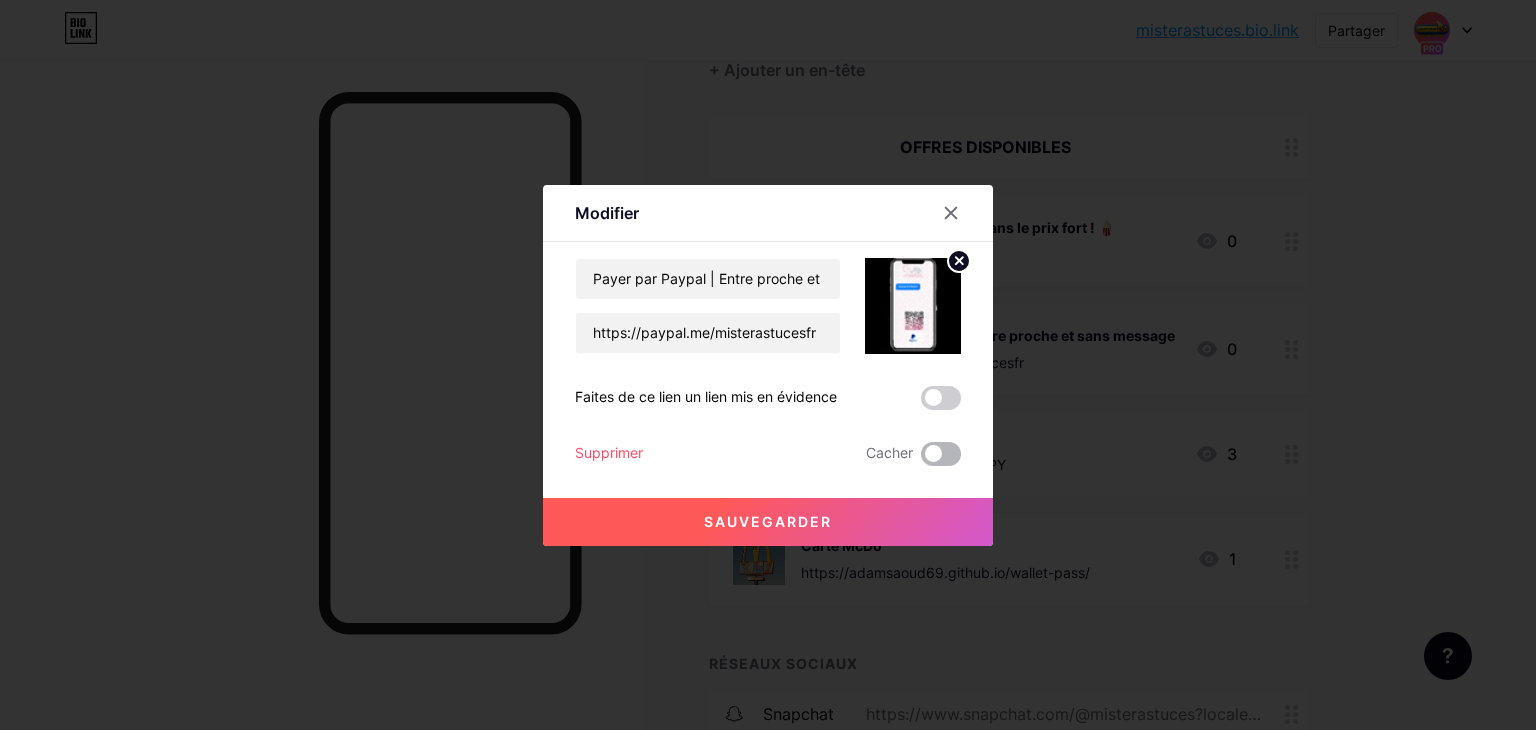 click at bounding box center (941, 454) 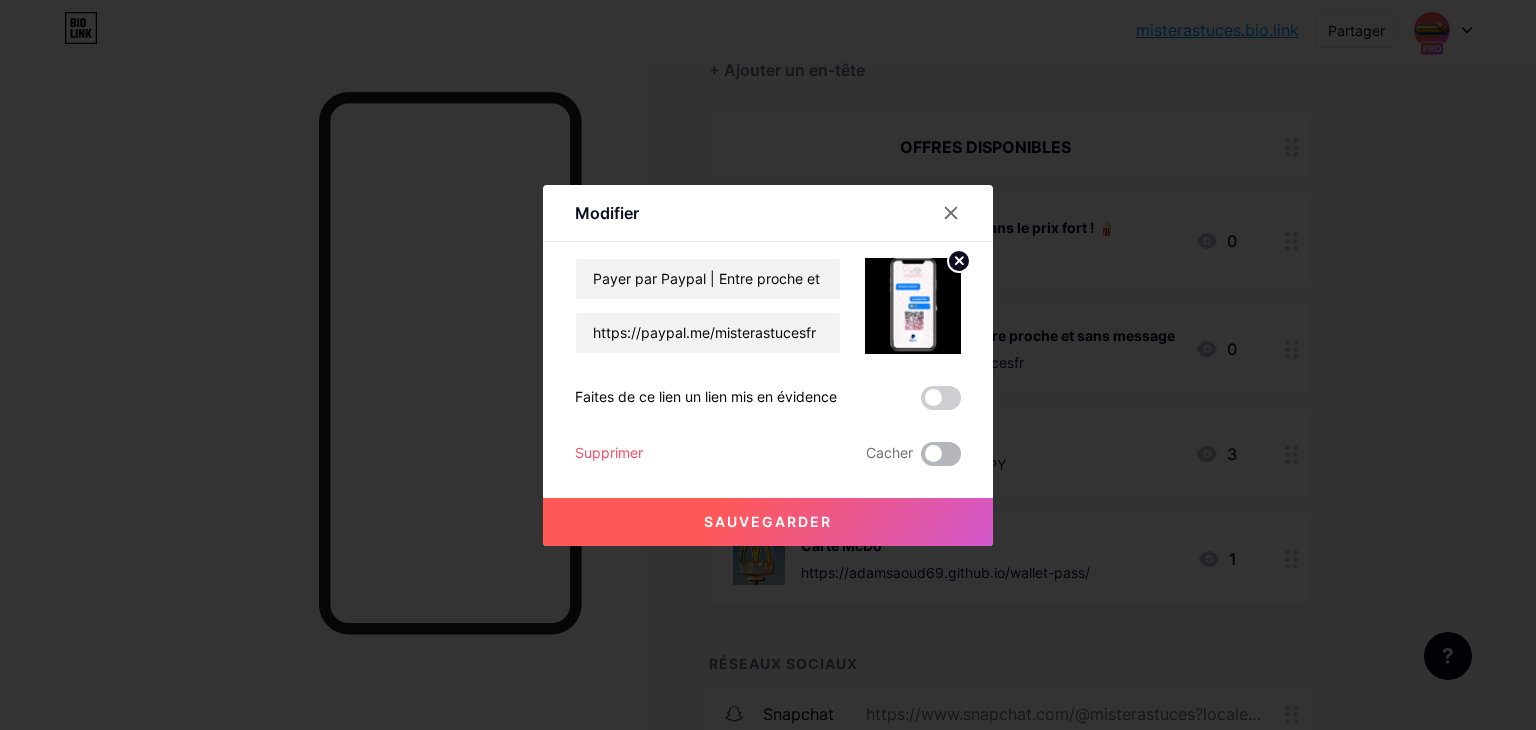 click at bounding box center (921, 459) 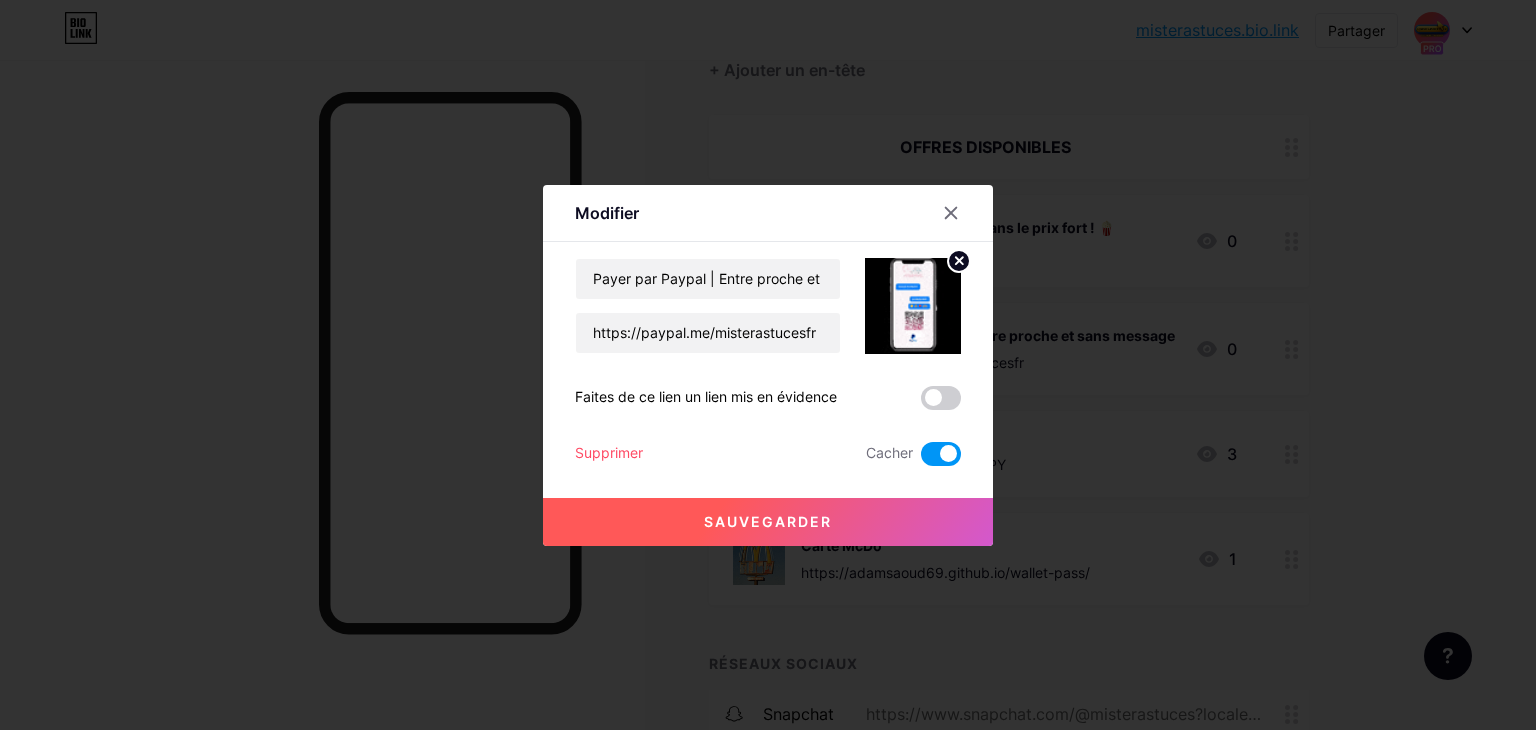 click on "Sauvegarder" at bounding box center [768, 522] 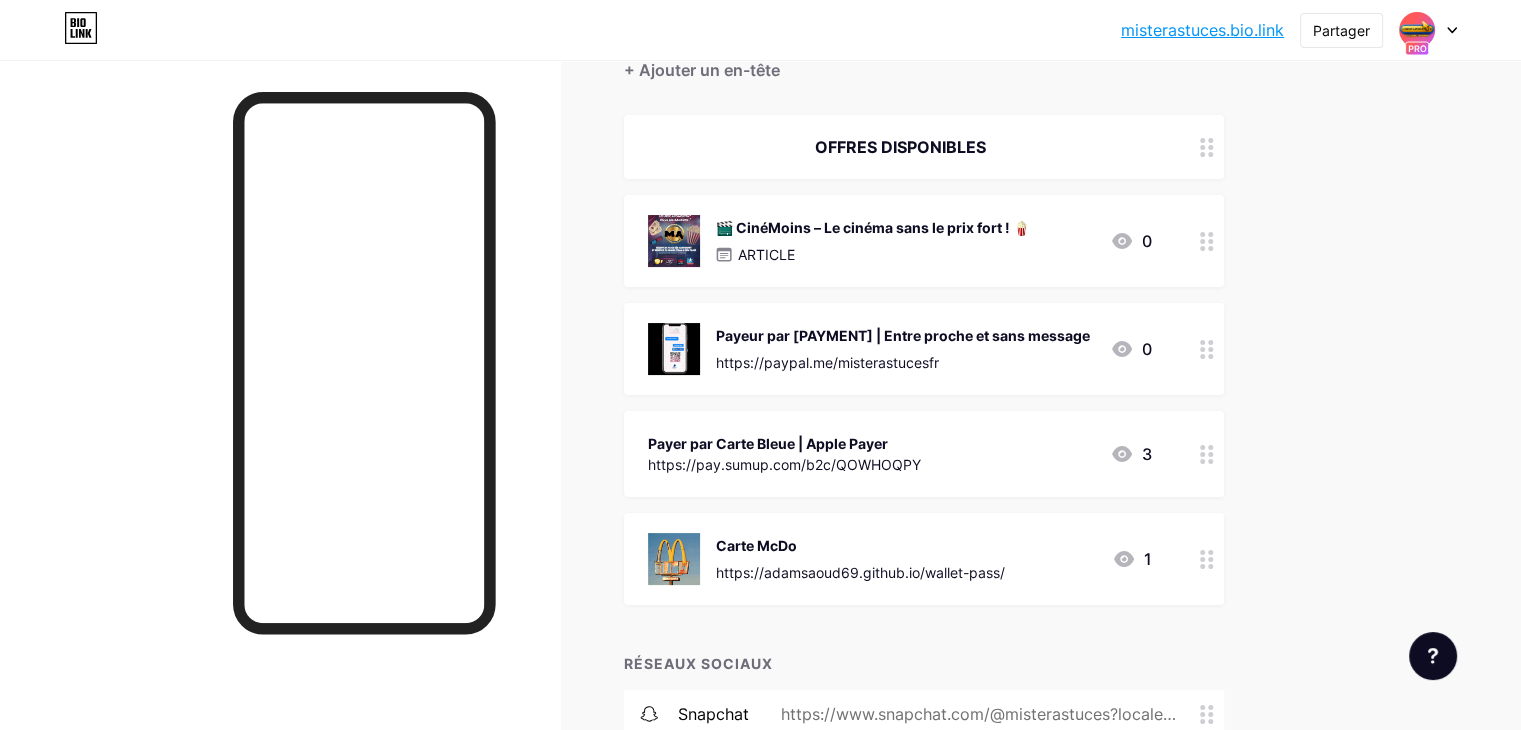 click at bounding box center [1207, 349] 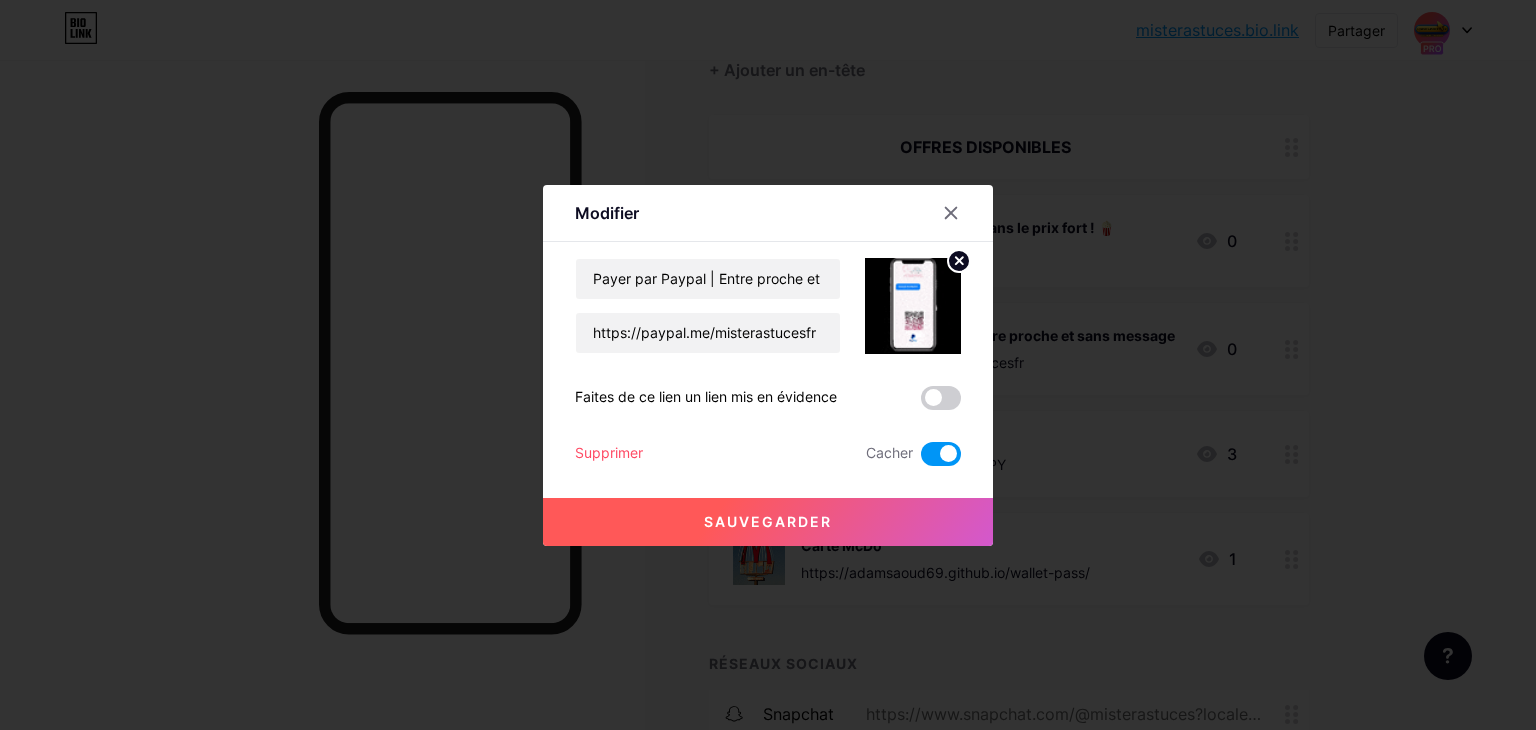 click 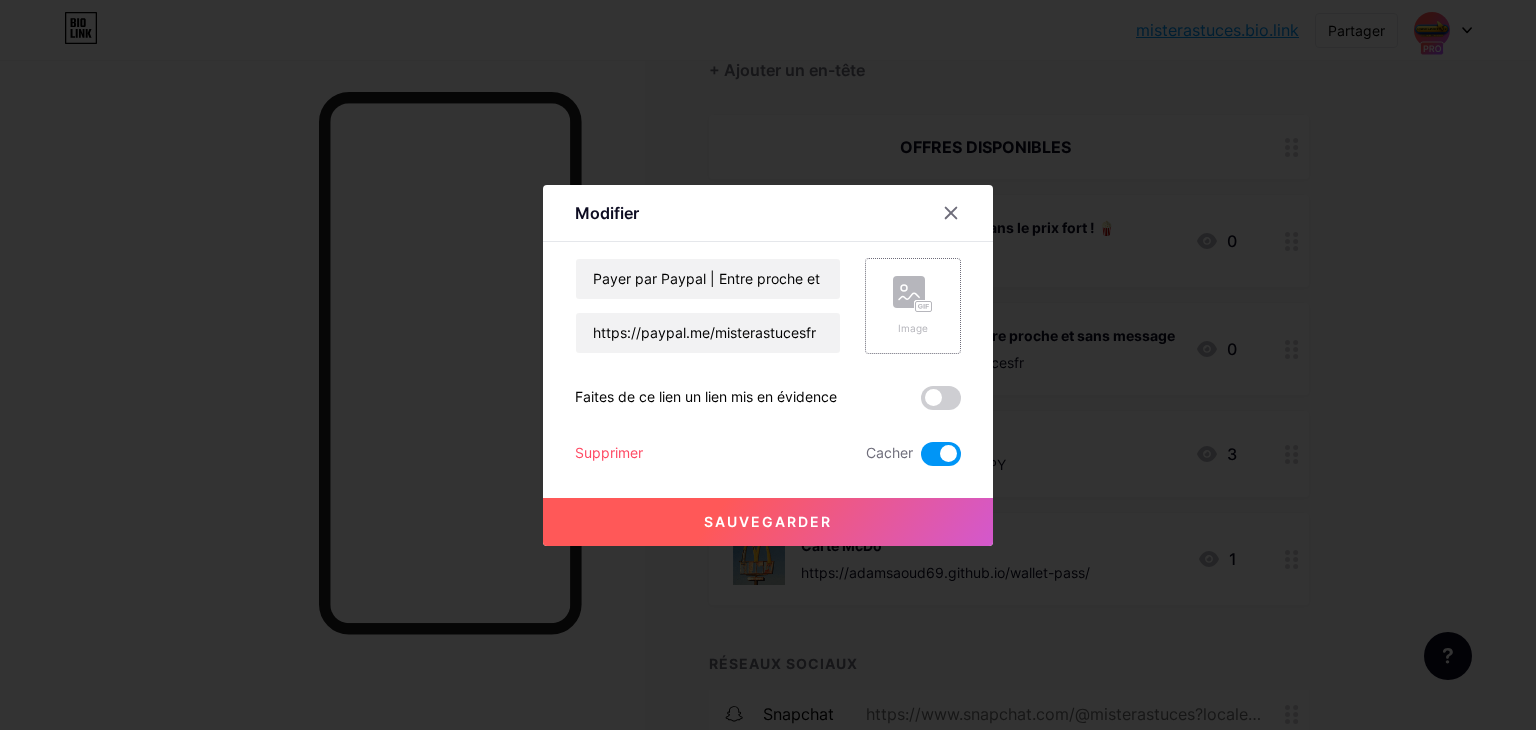click on "Sauvegarder" at bounding box center (768, 522) 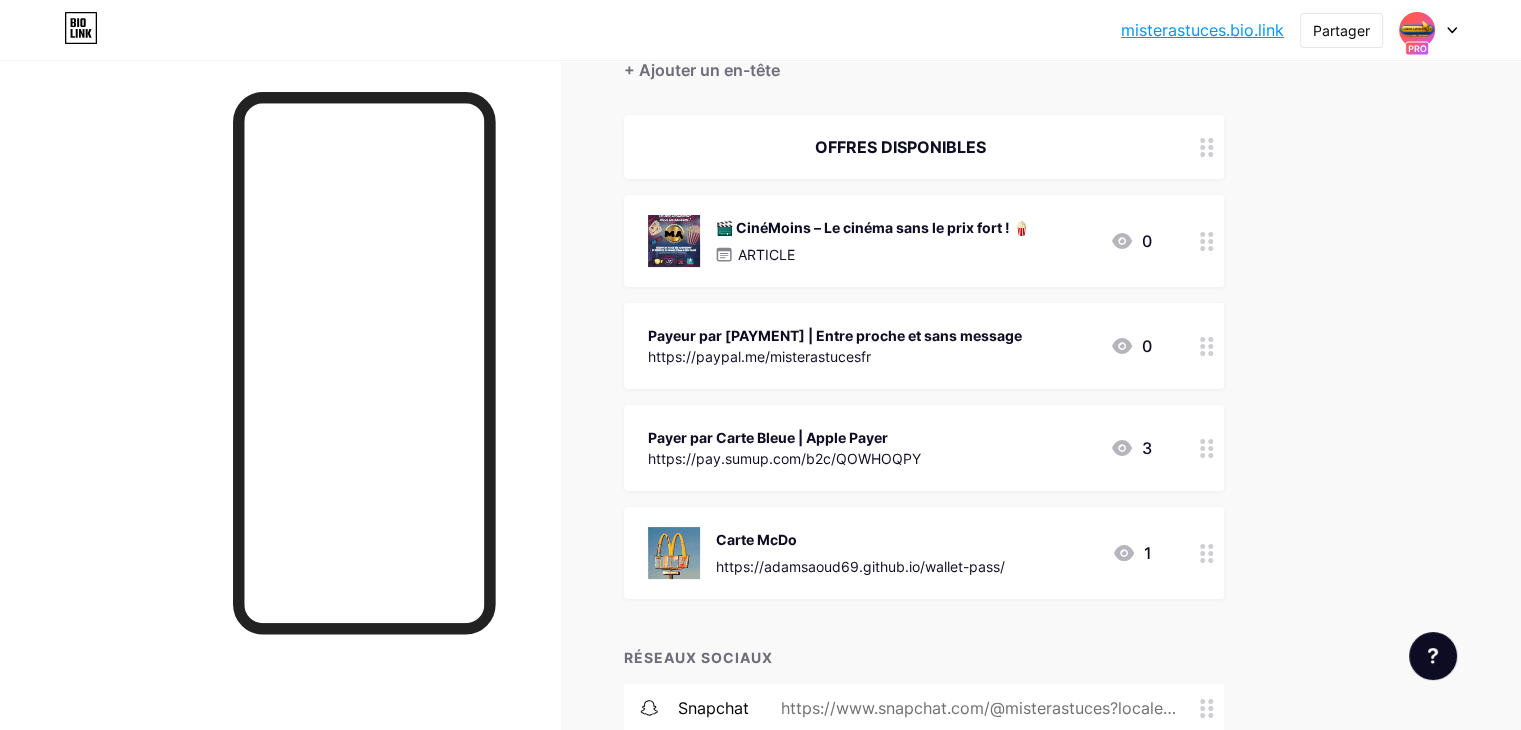 click at bounding box center [1207, 448] 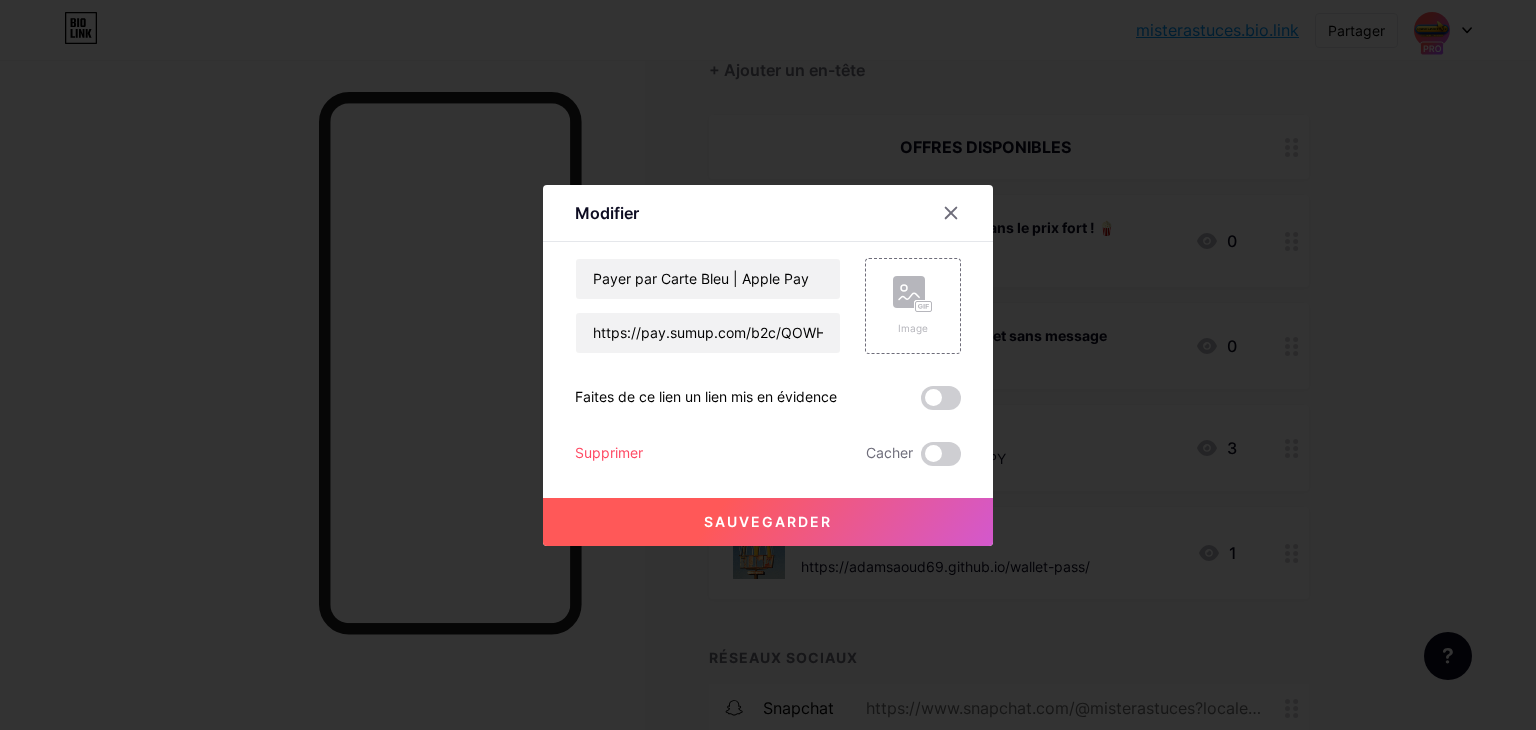 click on "Sauvegarder" at bounding box center (768, 522) 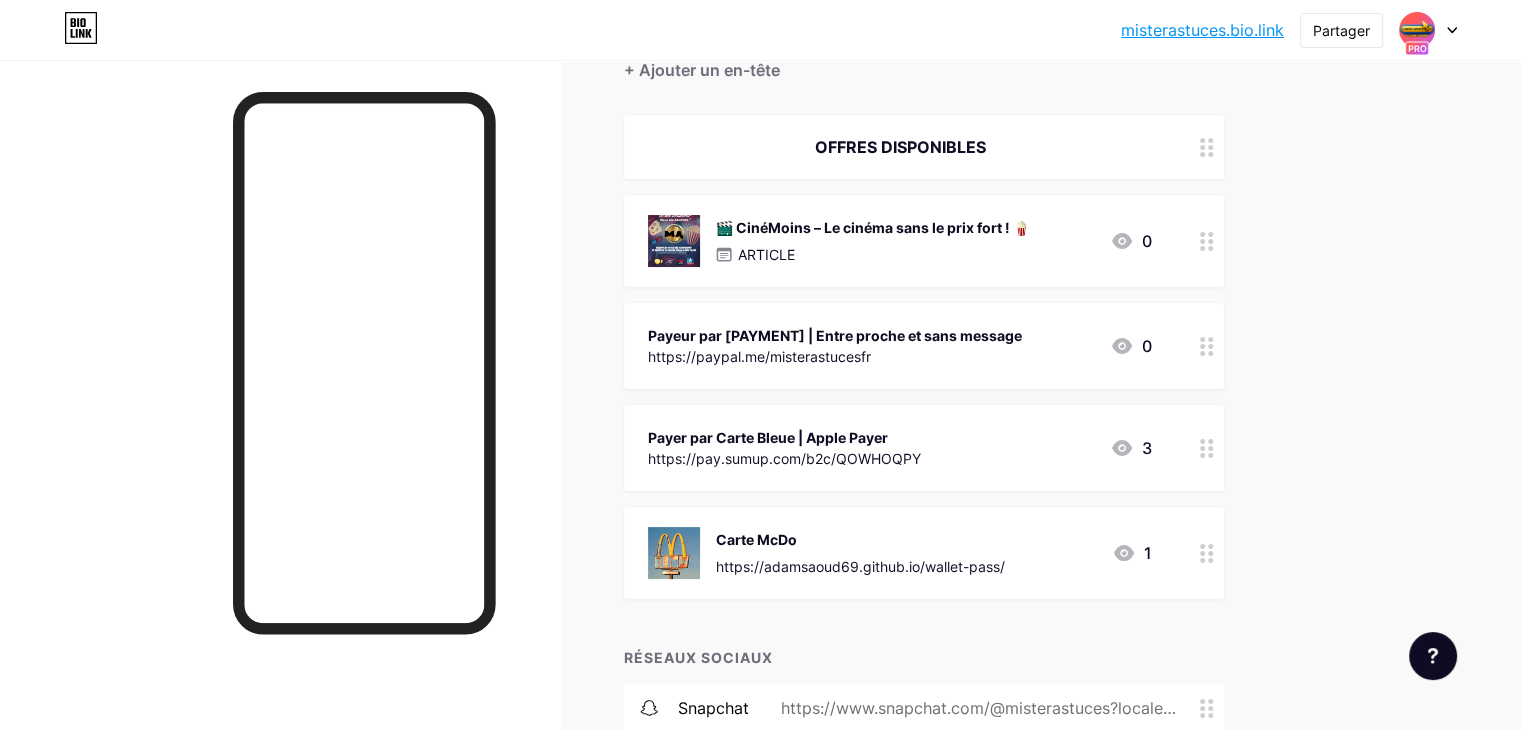click 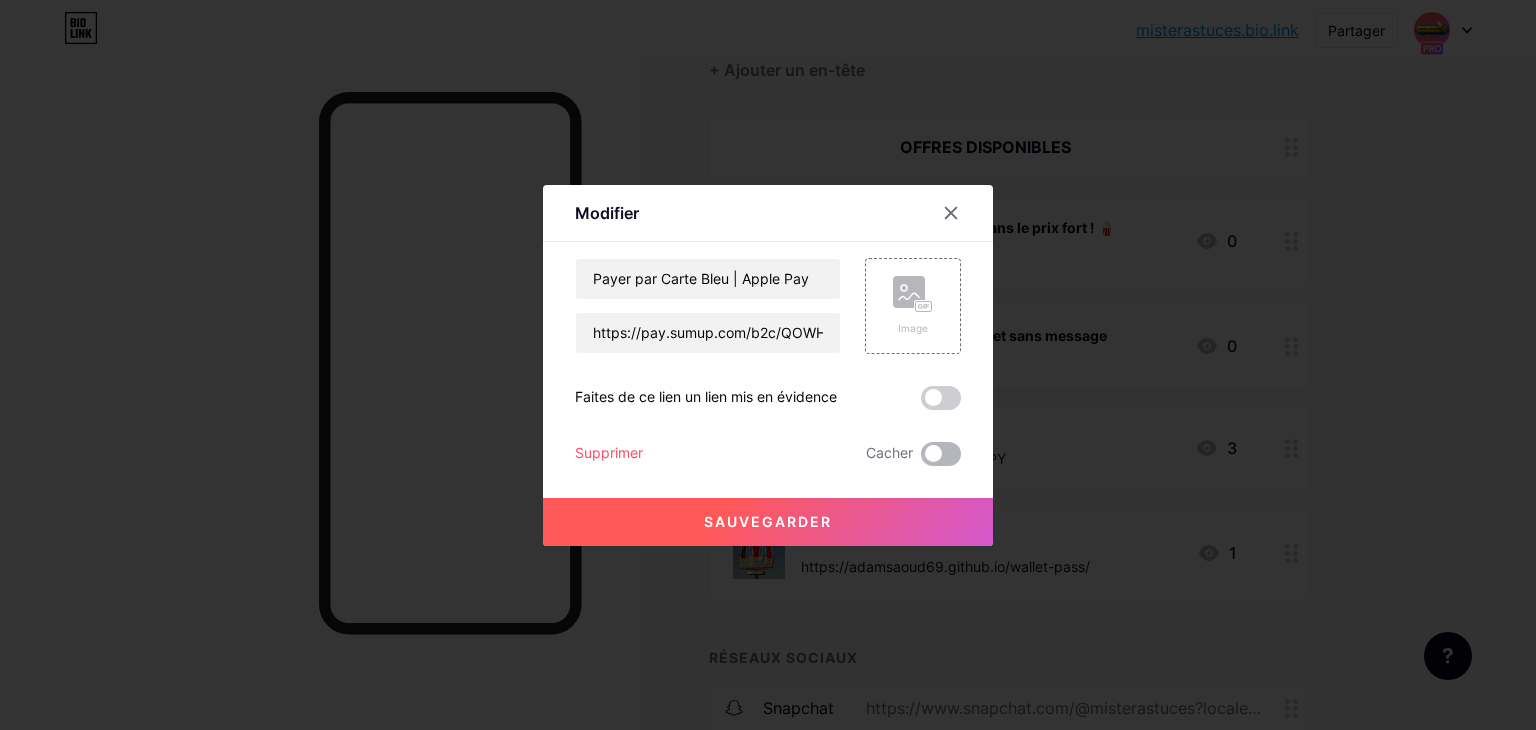 click at bounding box center [941, 454] 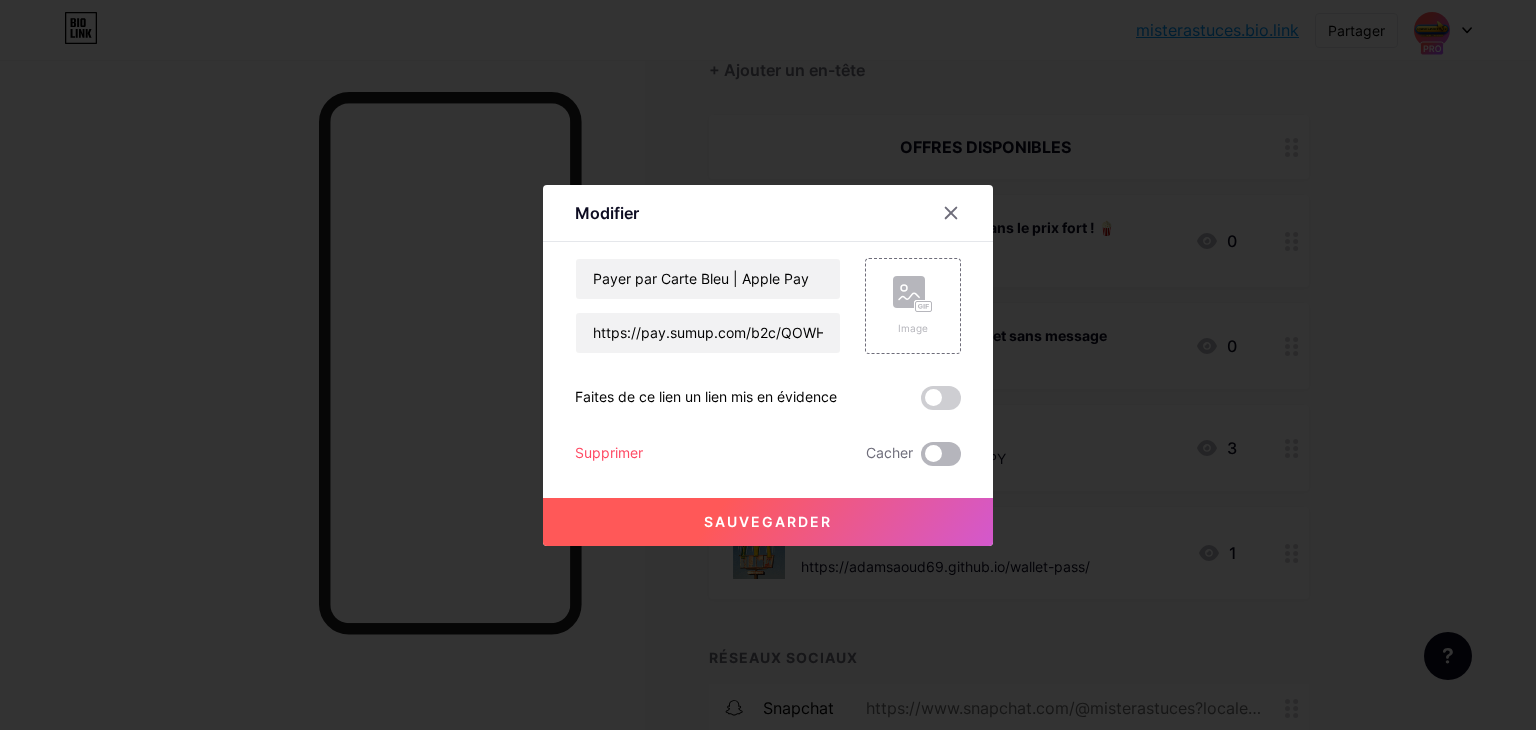 click at bounding box center [921, 459] 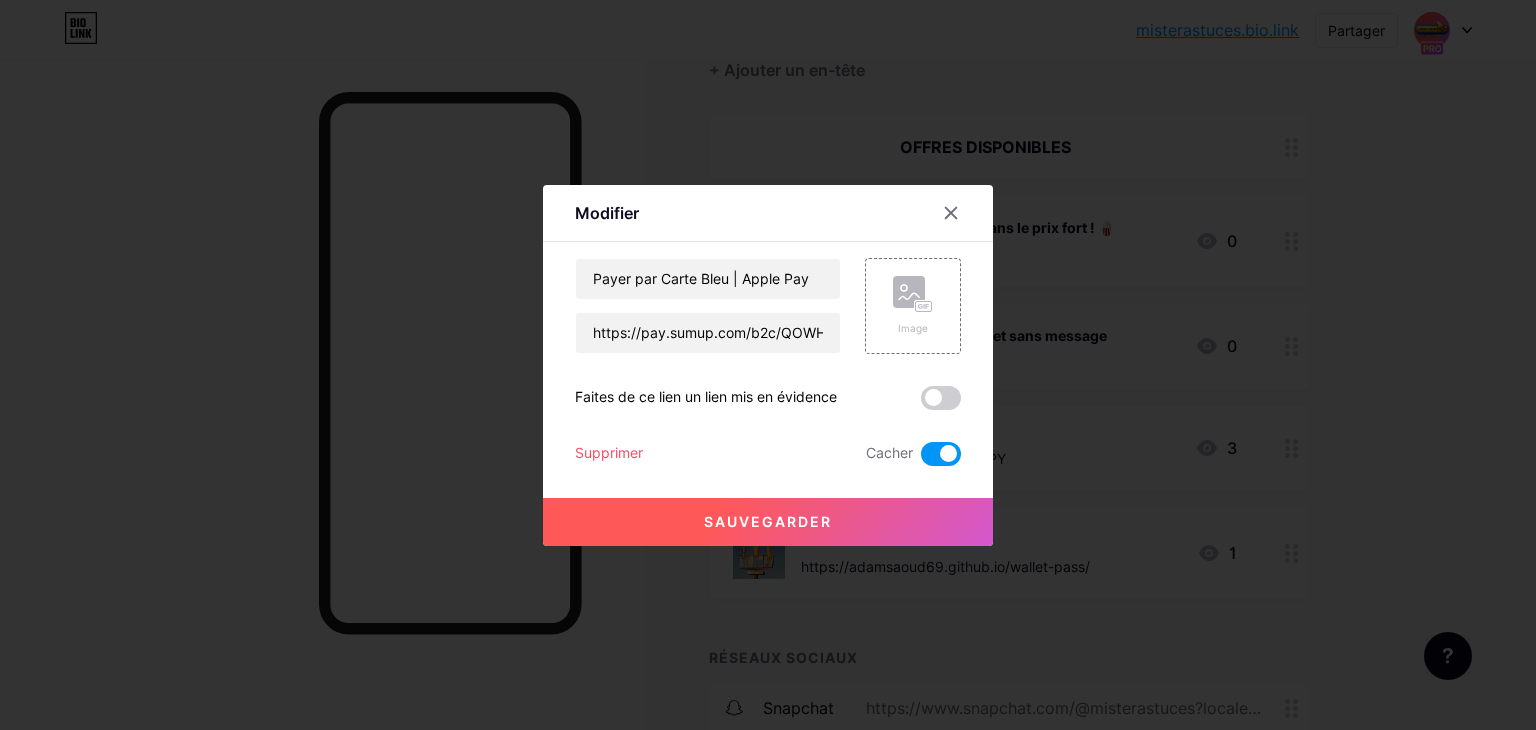 click on "Sauvegarder" at bounding box center [768, 522] 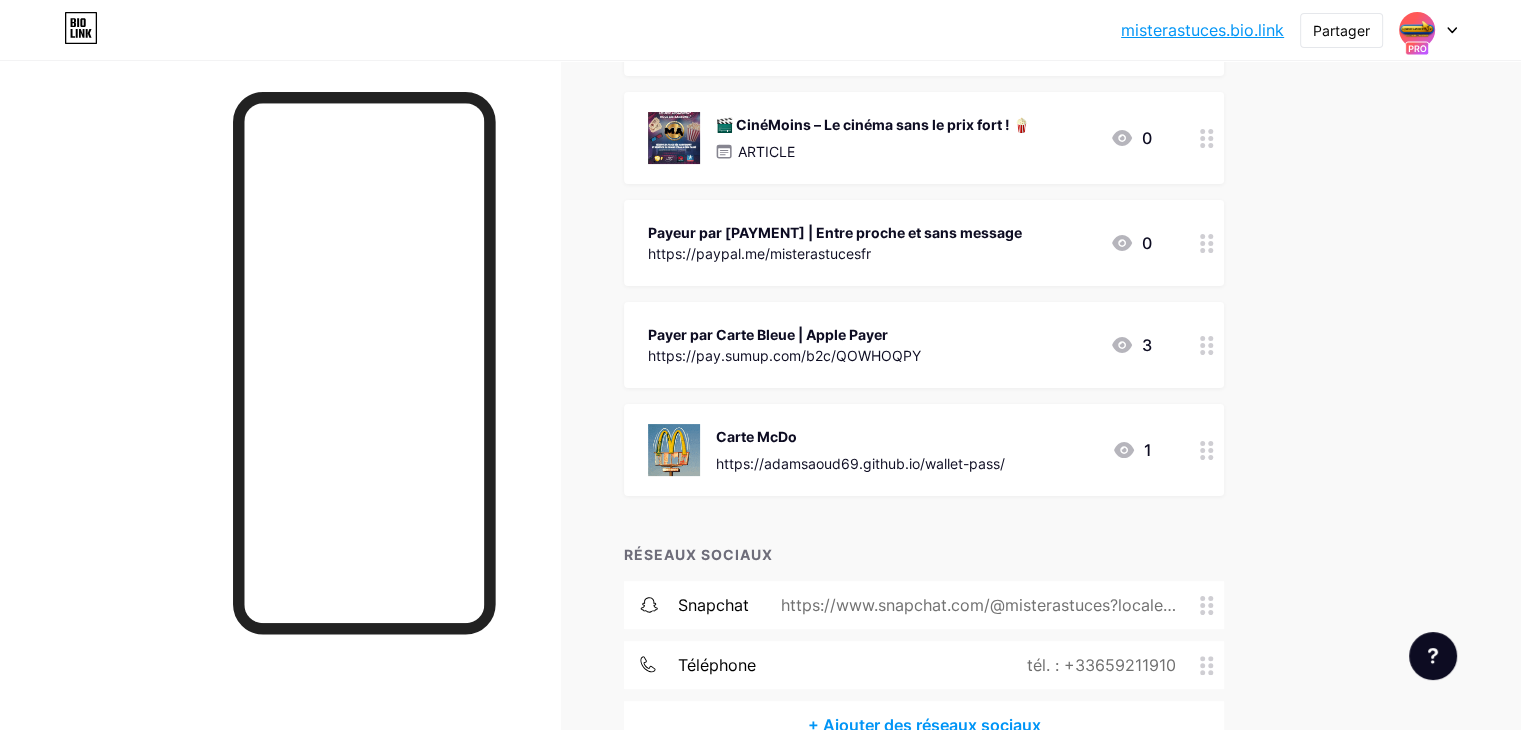 scroll, scrollTop: 420, scrollLeft: 0, axis: vertical 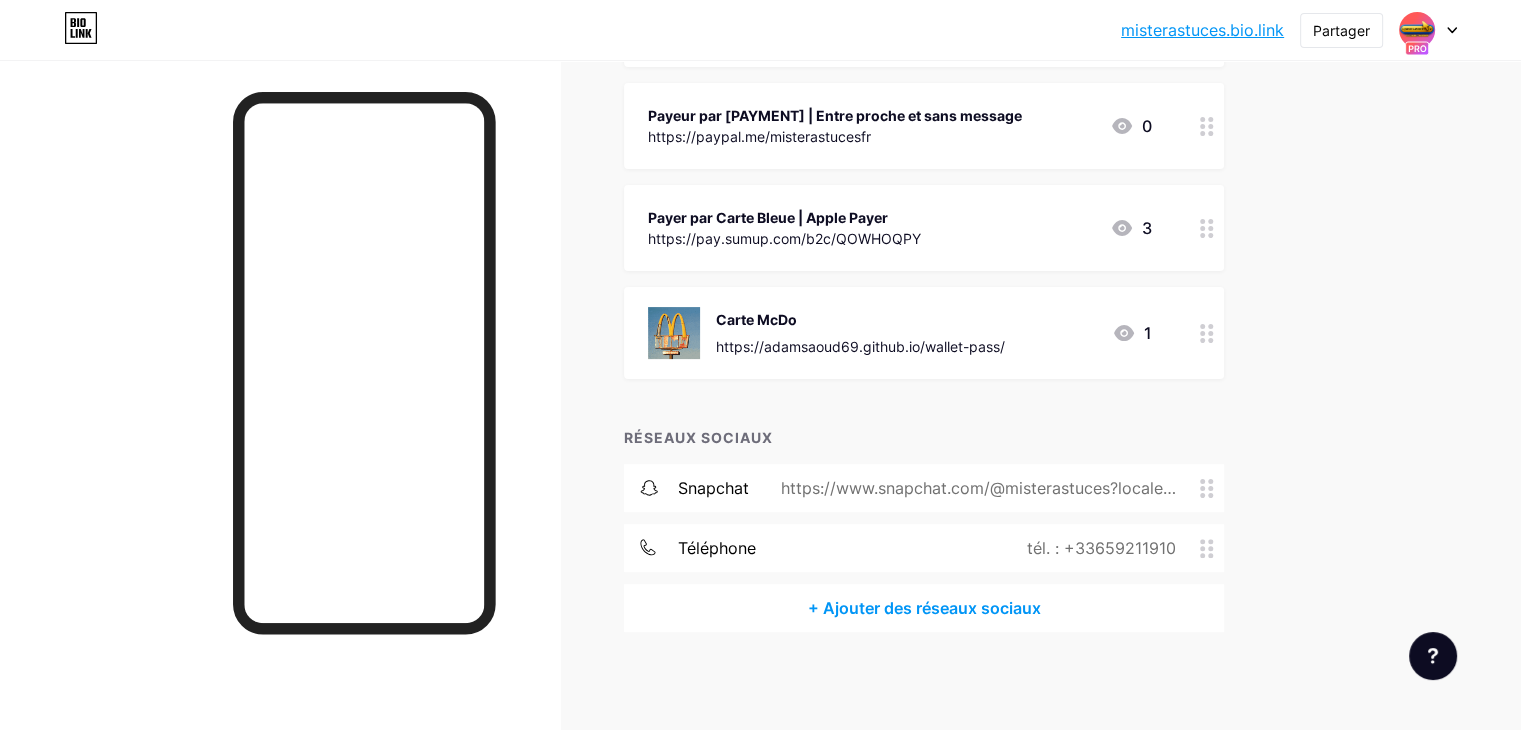 click at bounding box center (1212, 548) 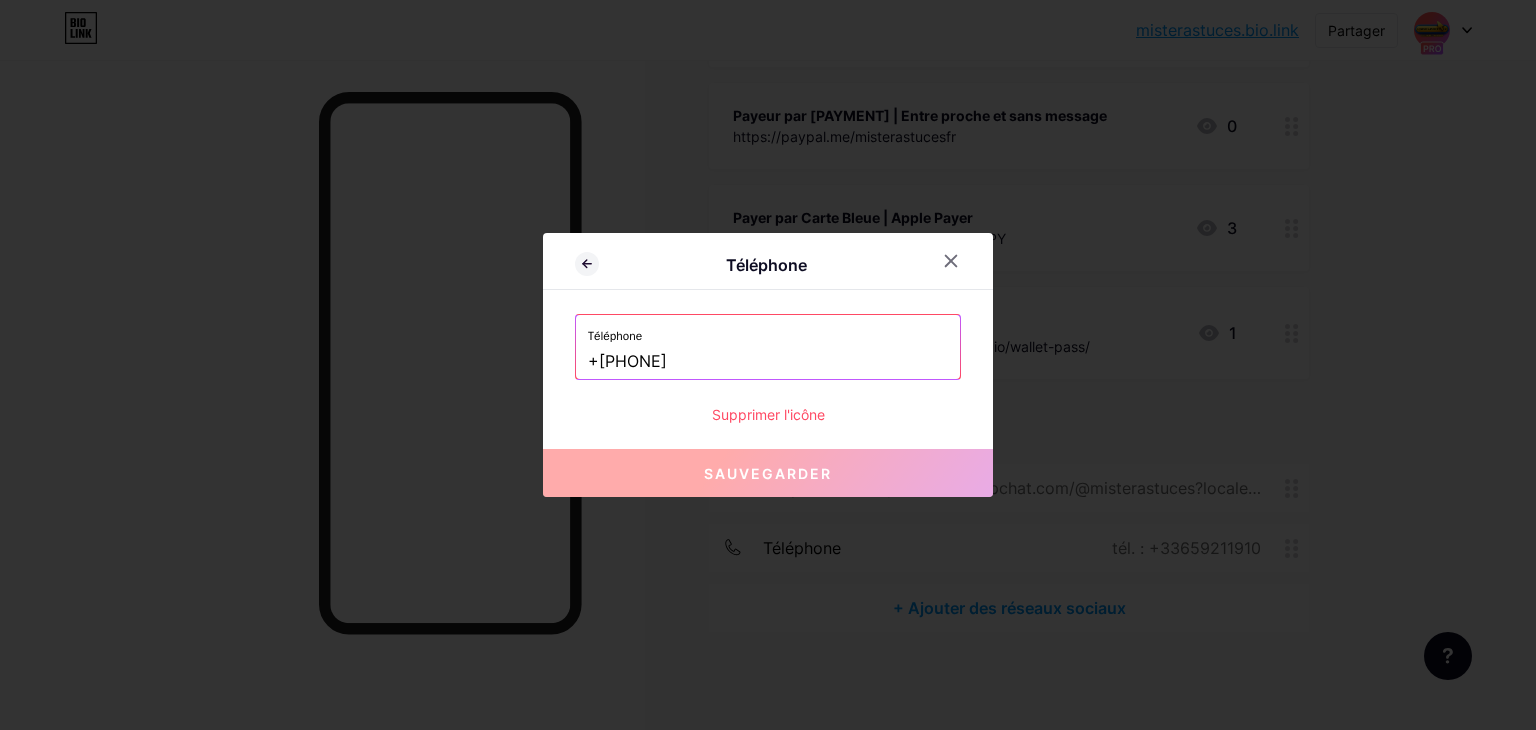 click on "Supprimer l'icône" at bounding box center (768, 414) 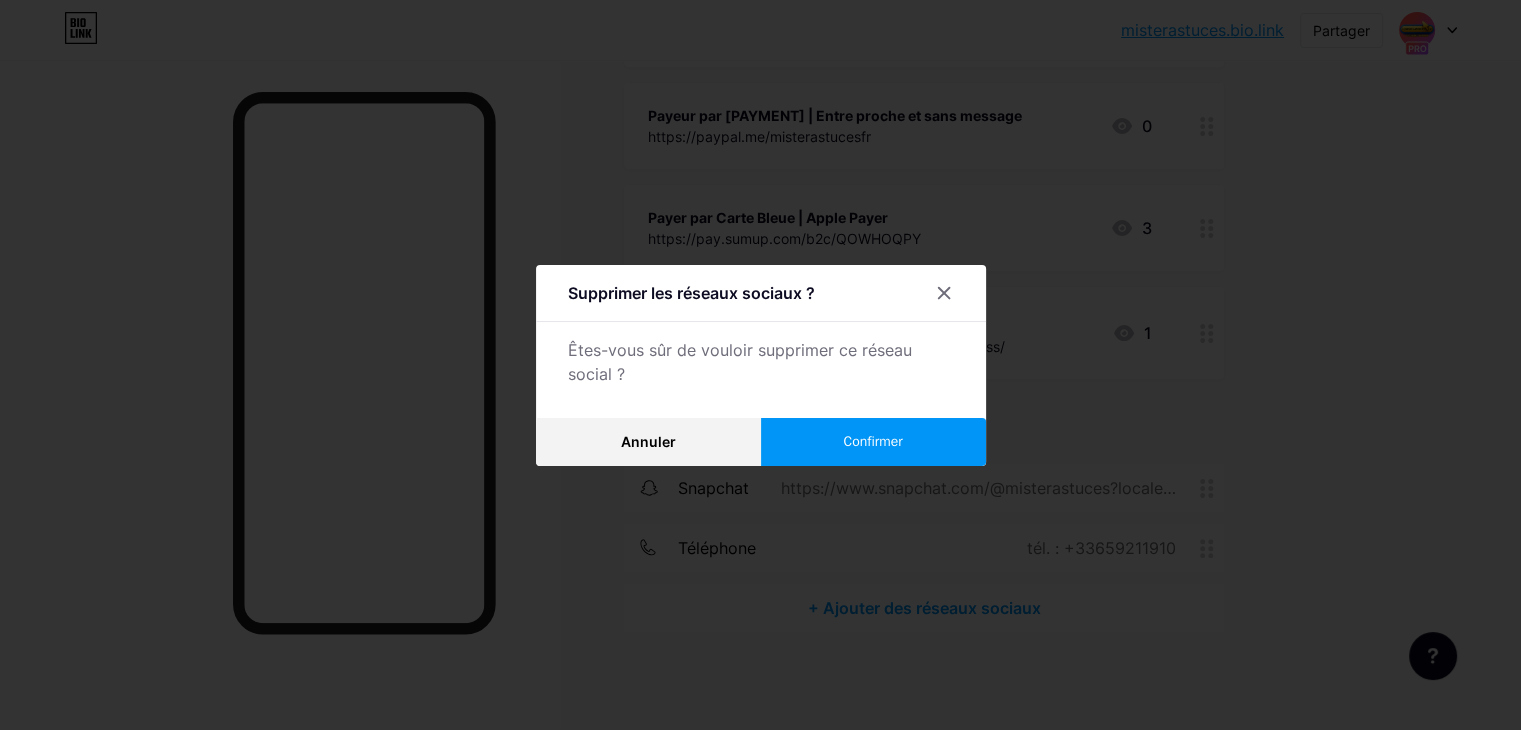 click on "Confirmer" at bounding box center (873, 442) 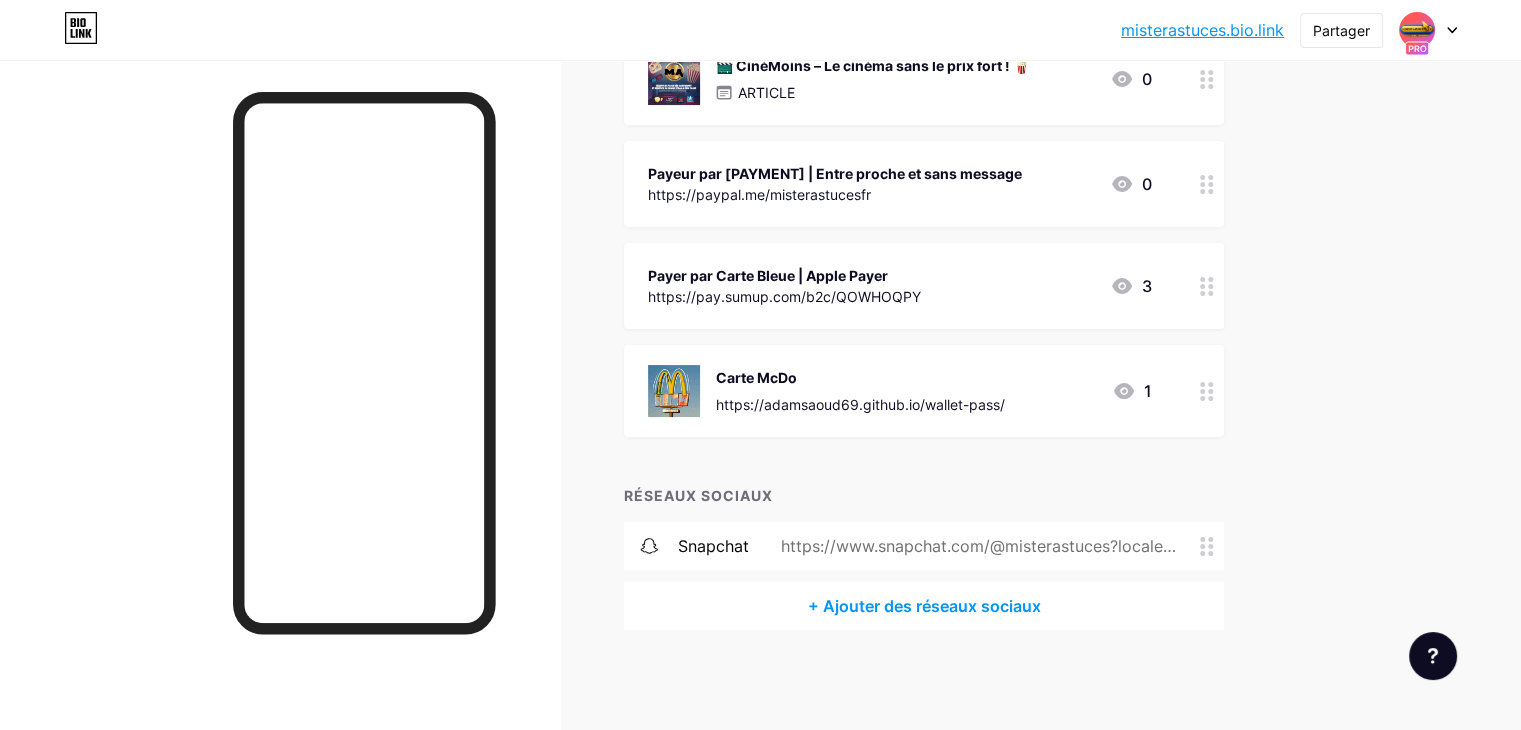scroll, scrollTop: 360, scrollLeft: 0, axis: vertical 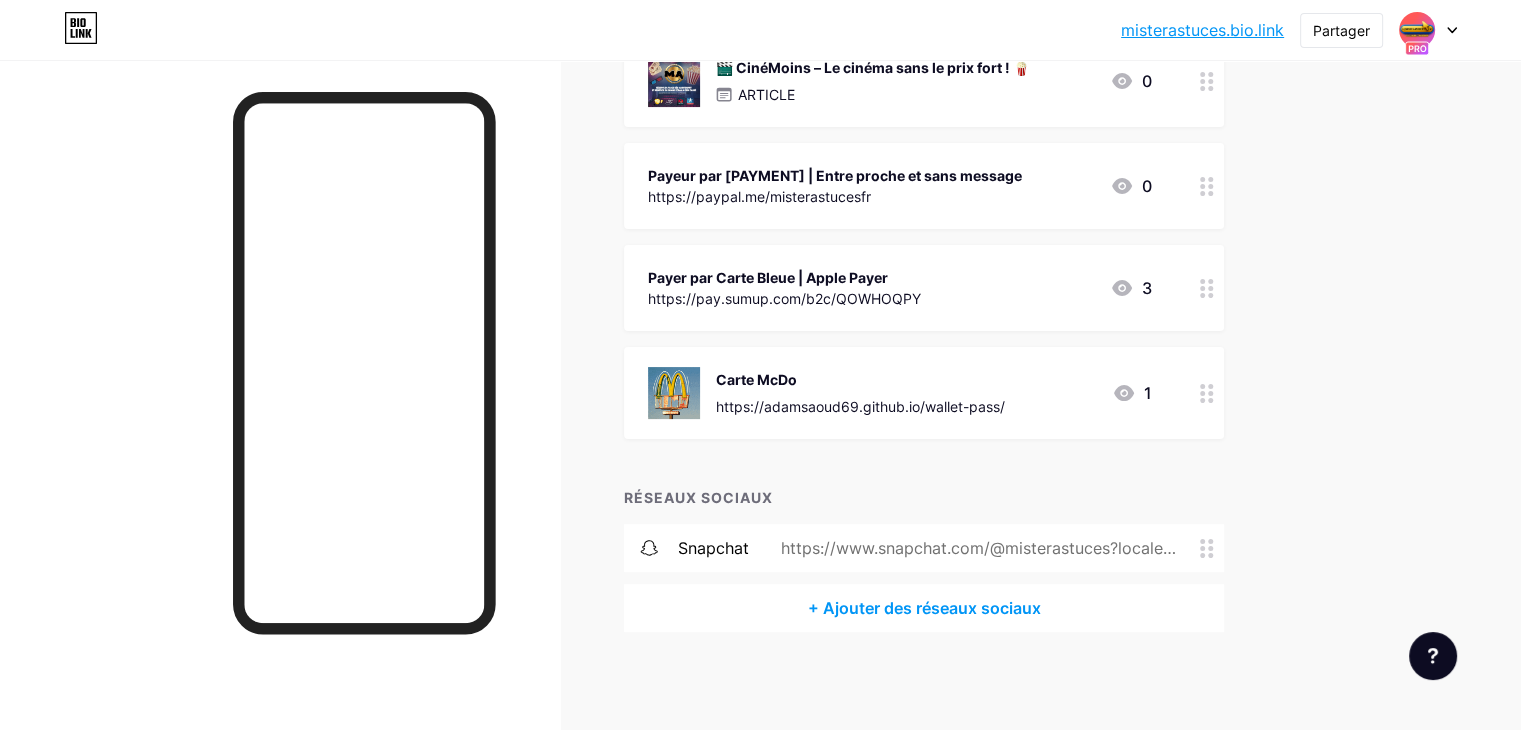 click on "https://www.snapchat.com/@misterastuces?locale=fr_FR&sid=8cd4f800197b4b59bdae3b2657b1aa04&share_id=y3VERnpwTICRk4l4GIx36g&invite_id=O9Hdk7UY" at bounding box center [974, 548] 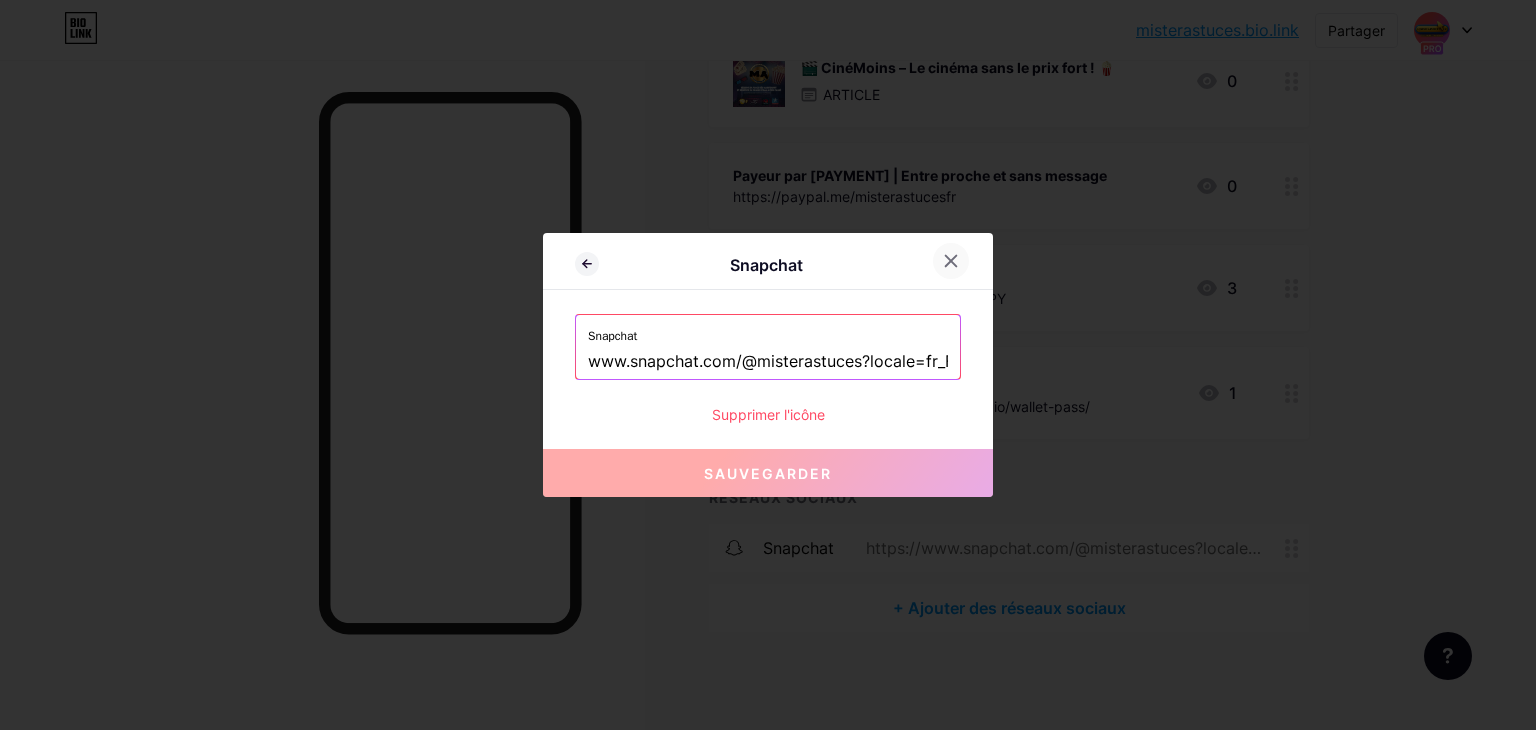 click 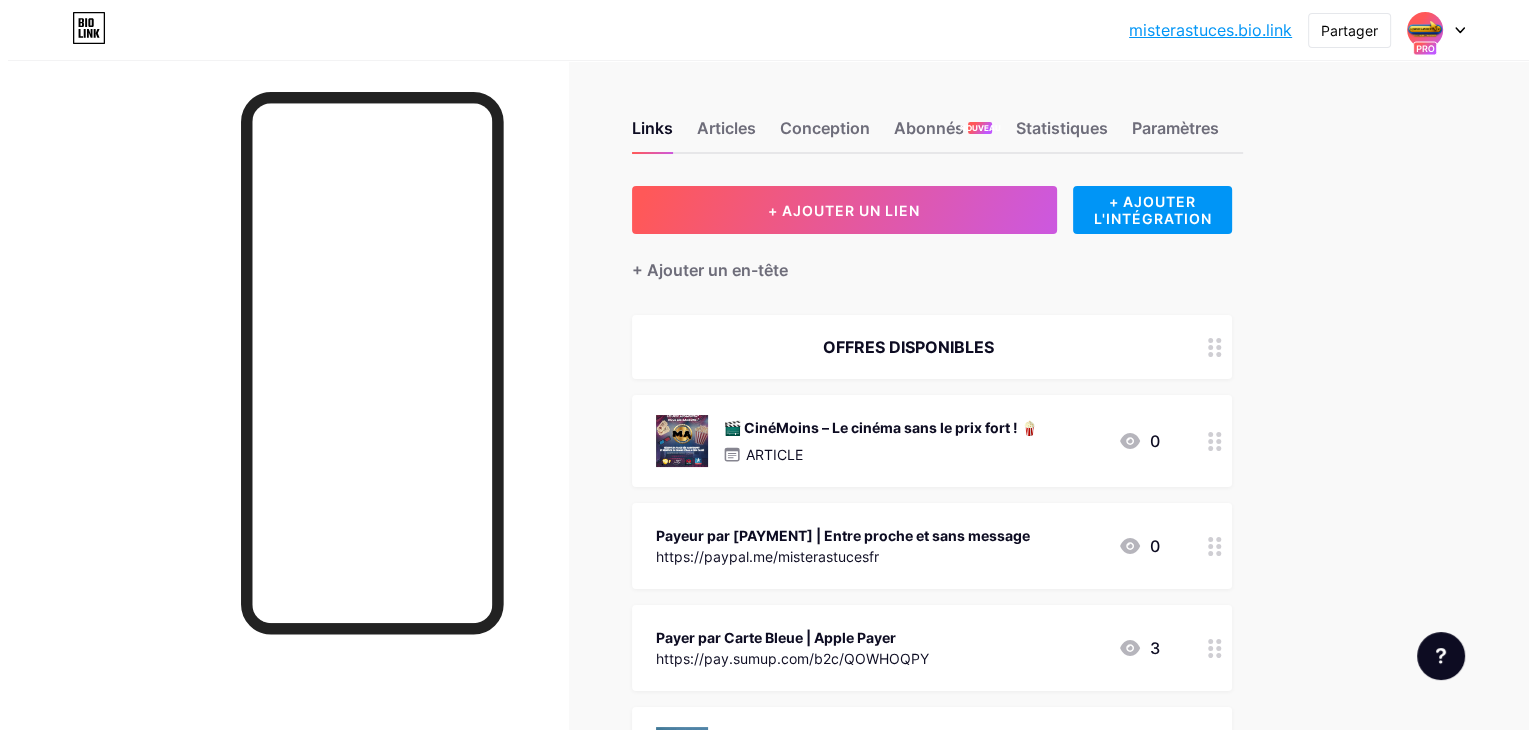 scroll, scrollTop: 0, scrollLeft: 0, axis: both 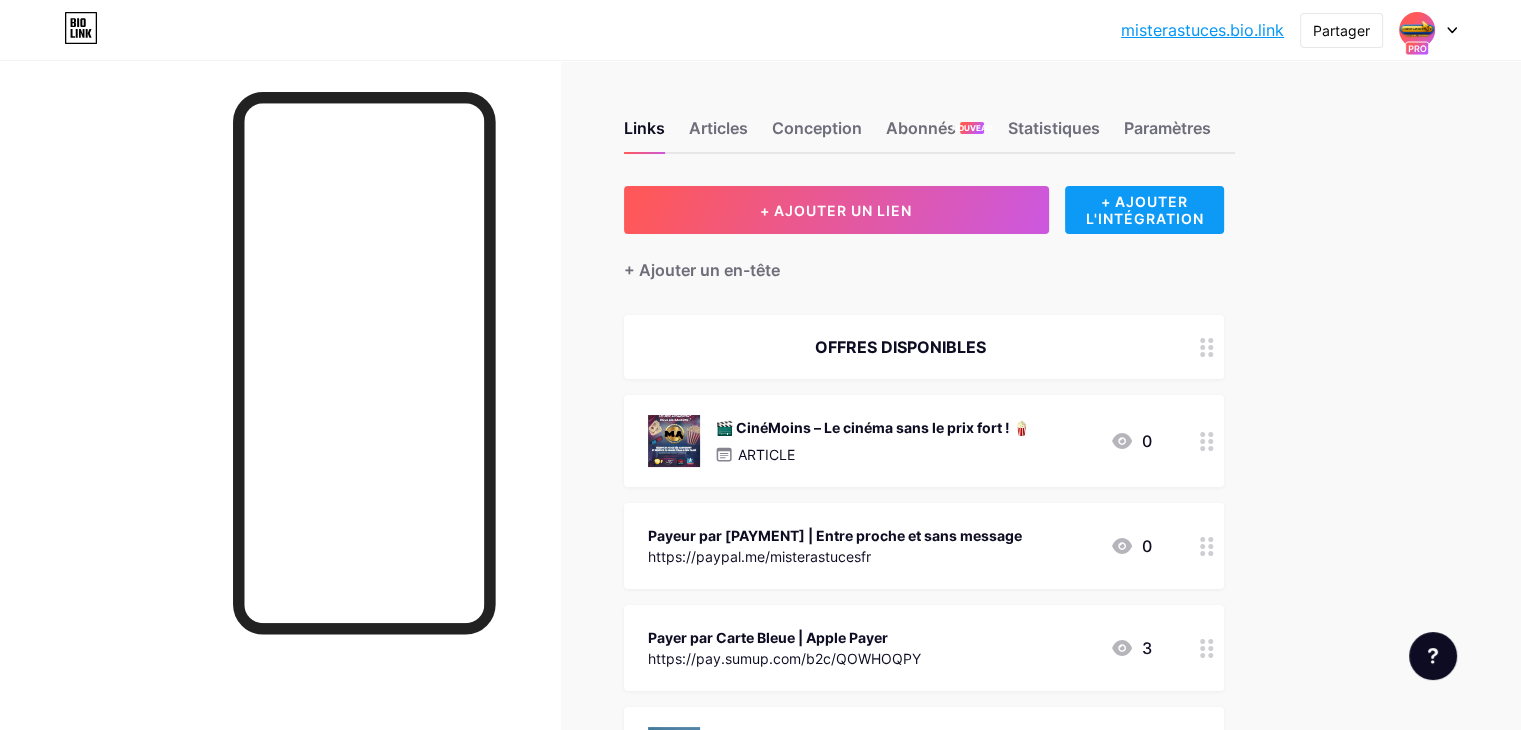 click on "+ AJOUTER L'INTÉGRATION" at bounding box center [1144, 210] 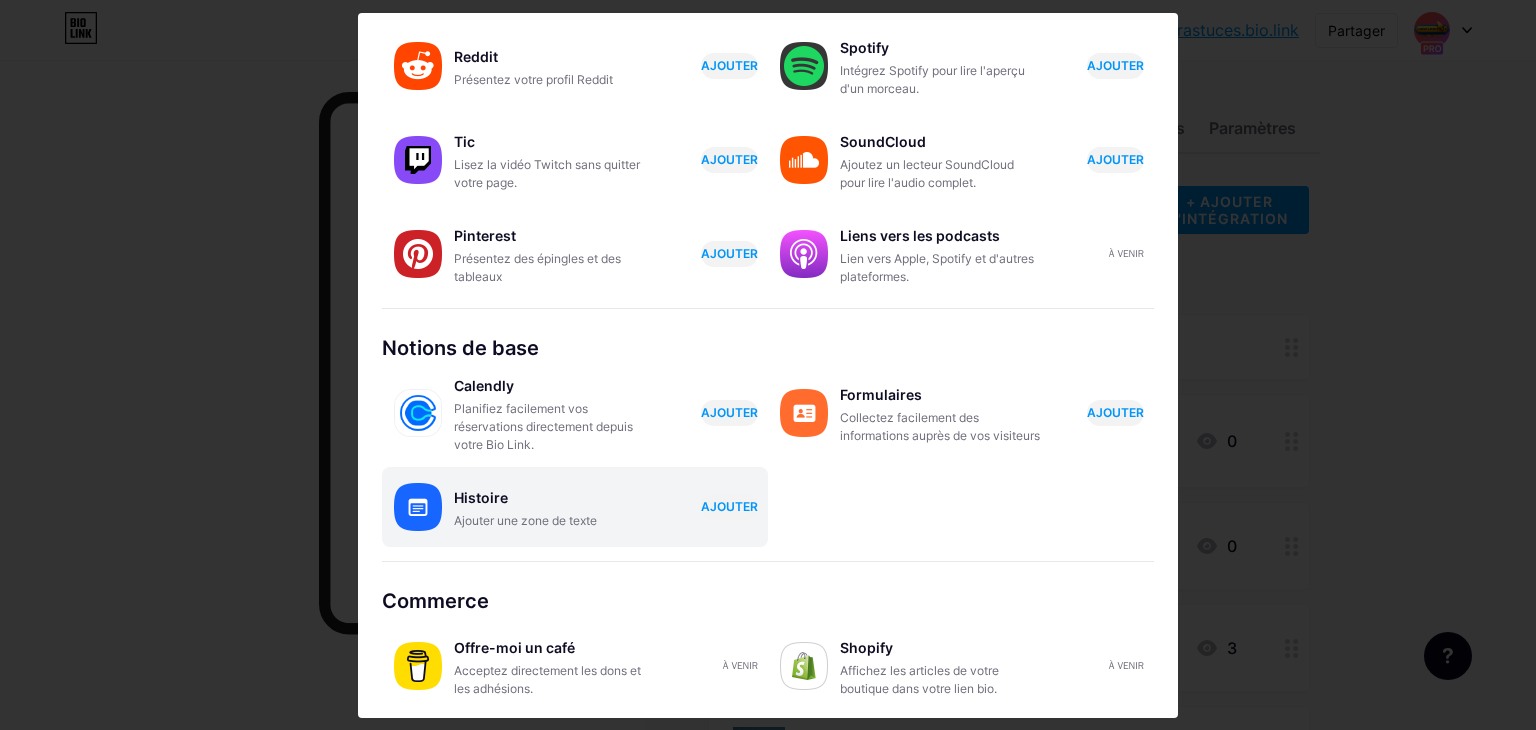 scroll, scrollTop: 313, scrollLeft: 0, axis: vertical 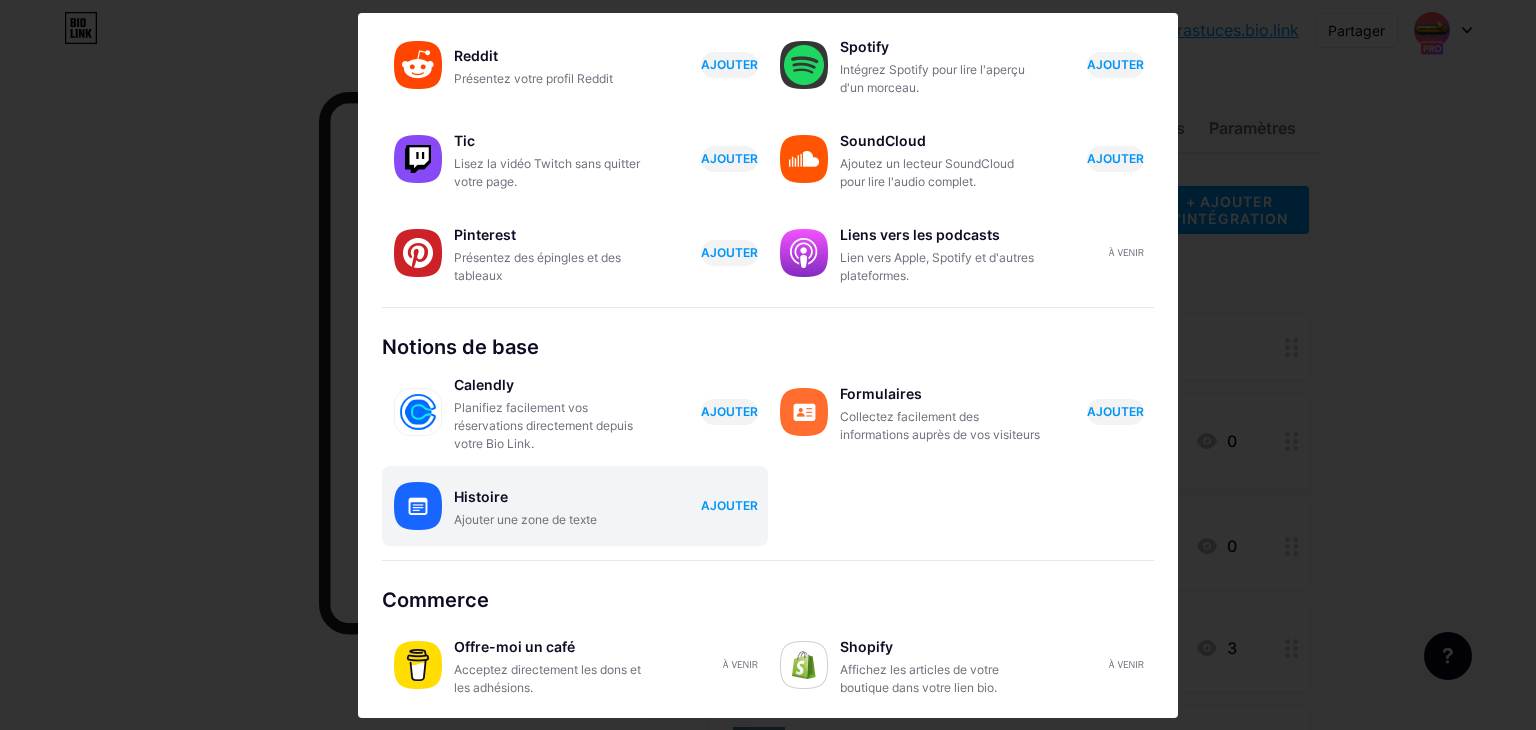 click on "AJOUTER" at bounding box center (729, 505) 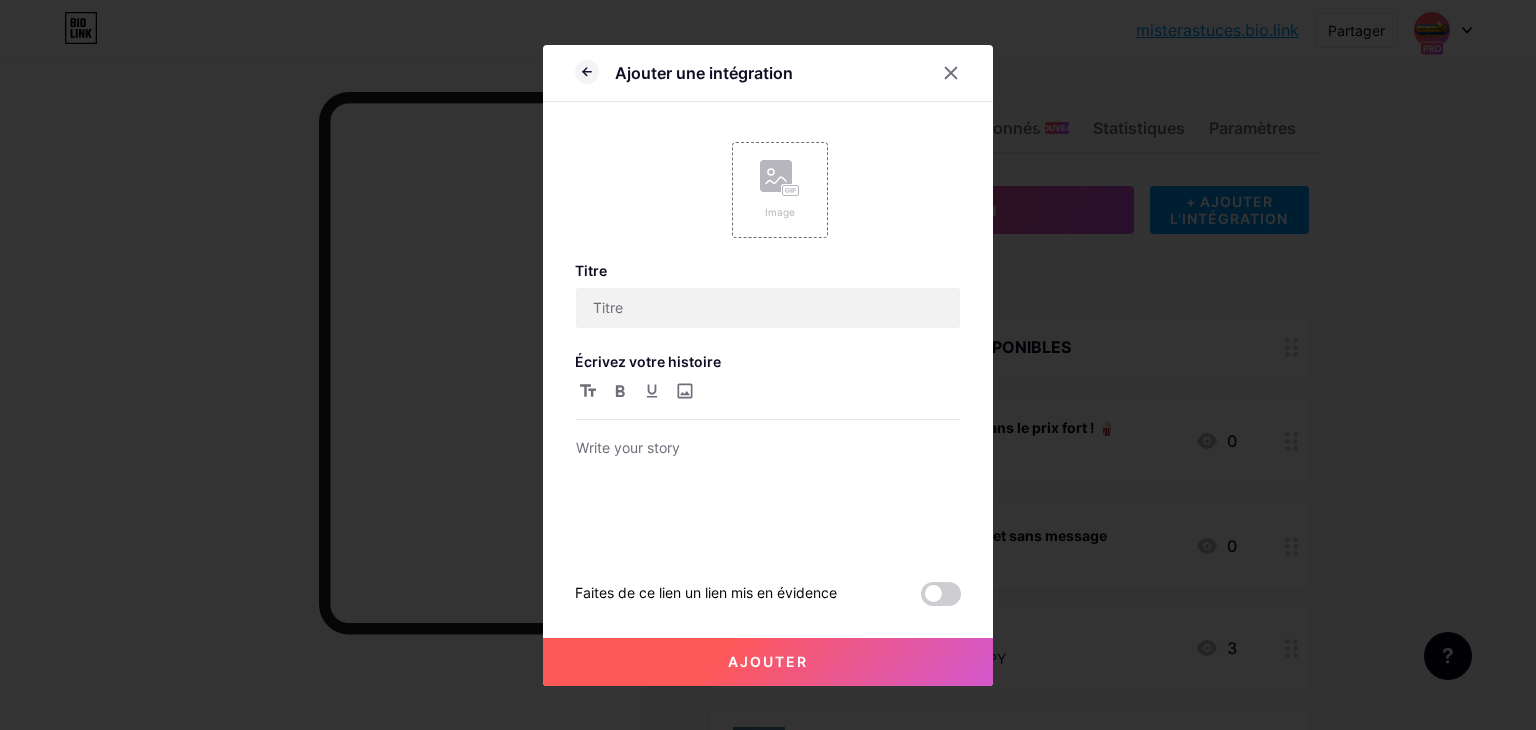 scroll, scrollTop: 0, scrollLeft: 0, axis: both 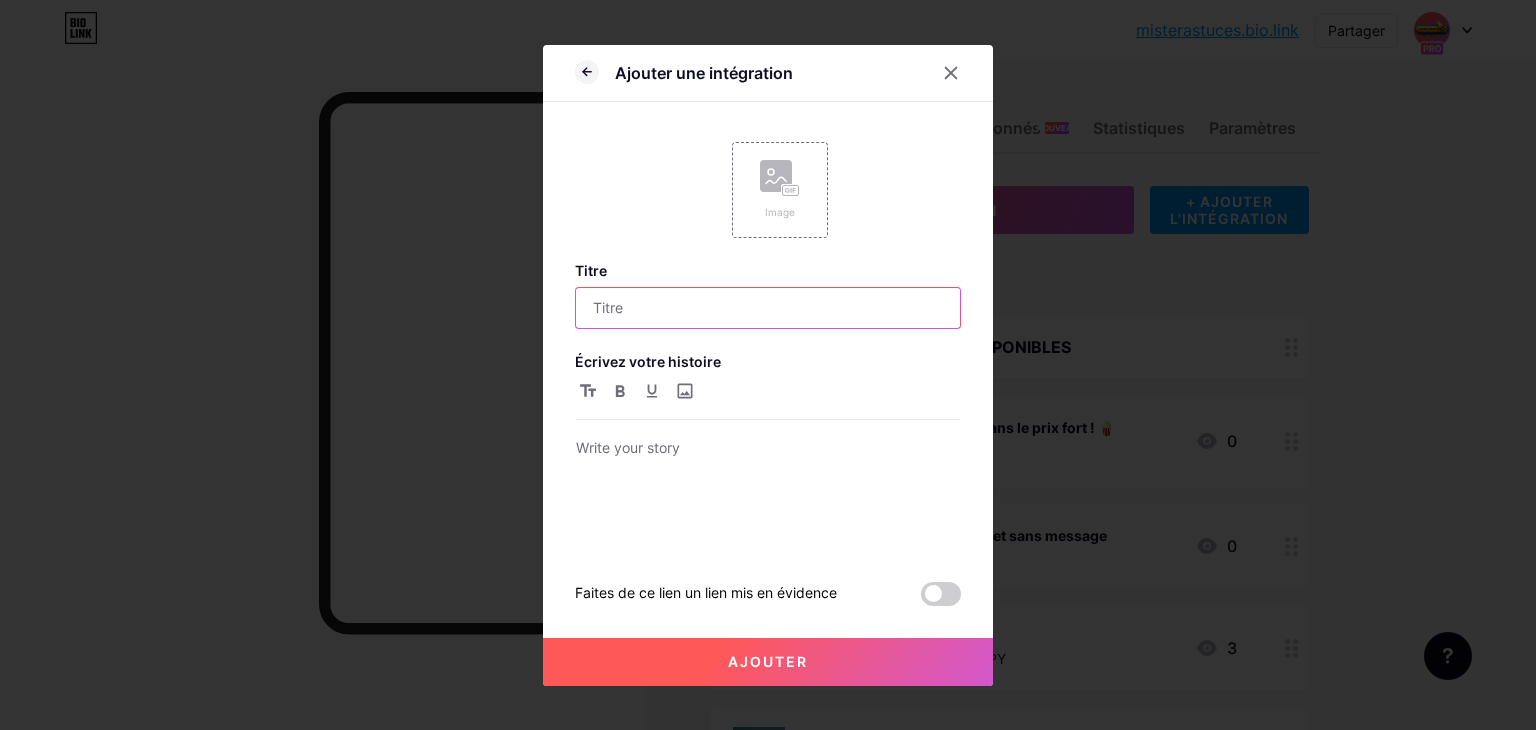 click at bounding box center (768, 308) 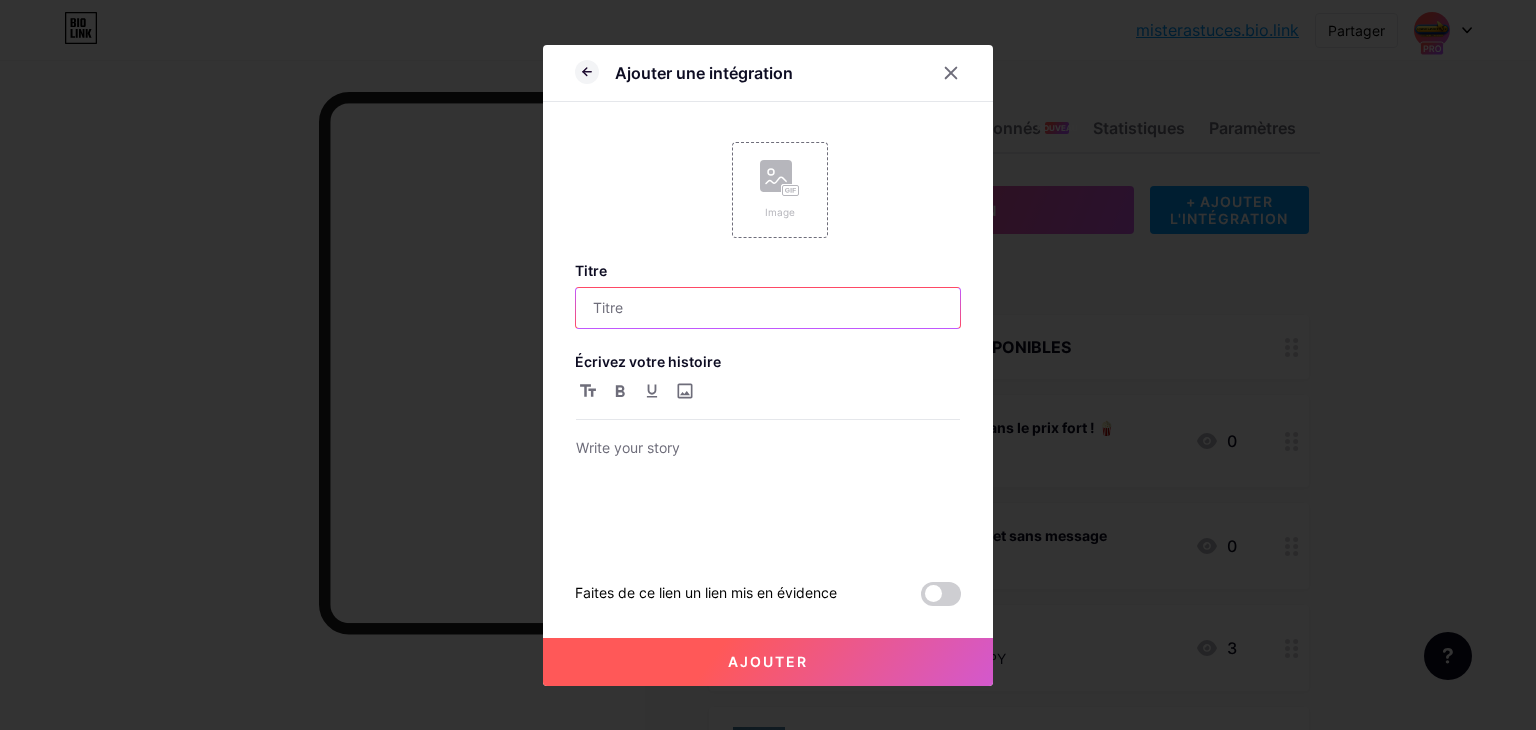 paste on "🎬🔥 NetFlixFix – Le meilleur du streaming, à prix déverrouillé ! 🔥🎬" 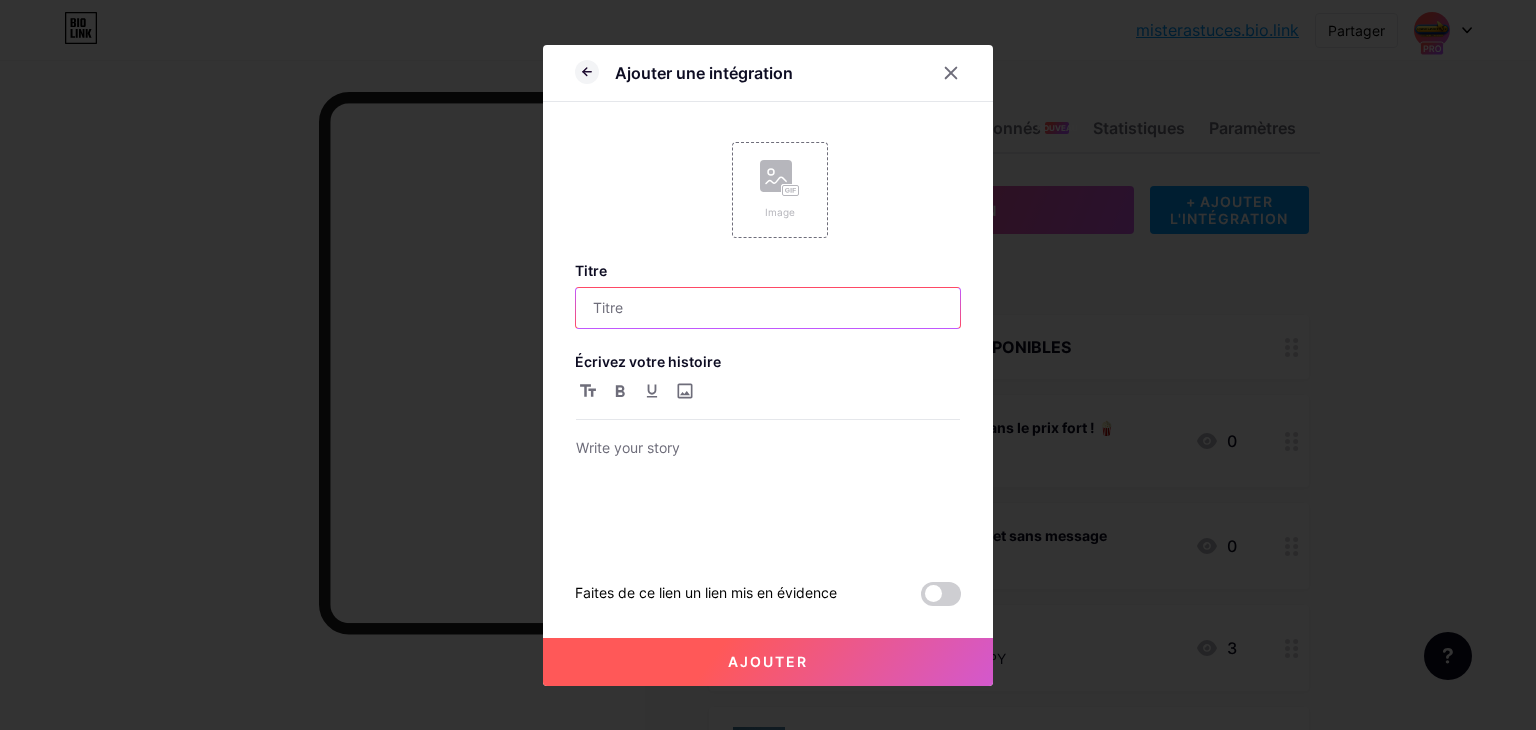 type on "🎬🔥 NetFlixFix – Le meilleur du streaming, à prix déverrouillé ! 🔥🎬" 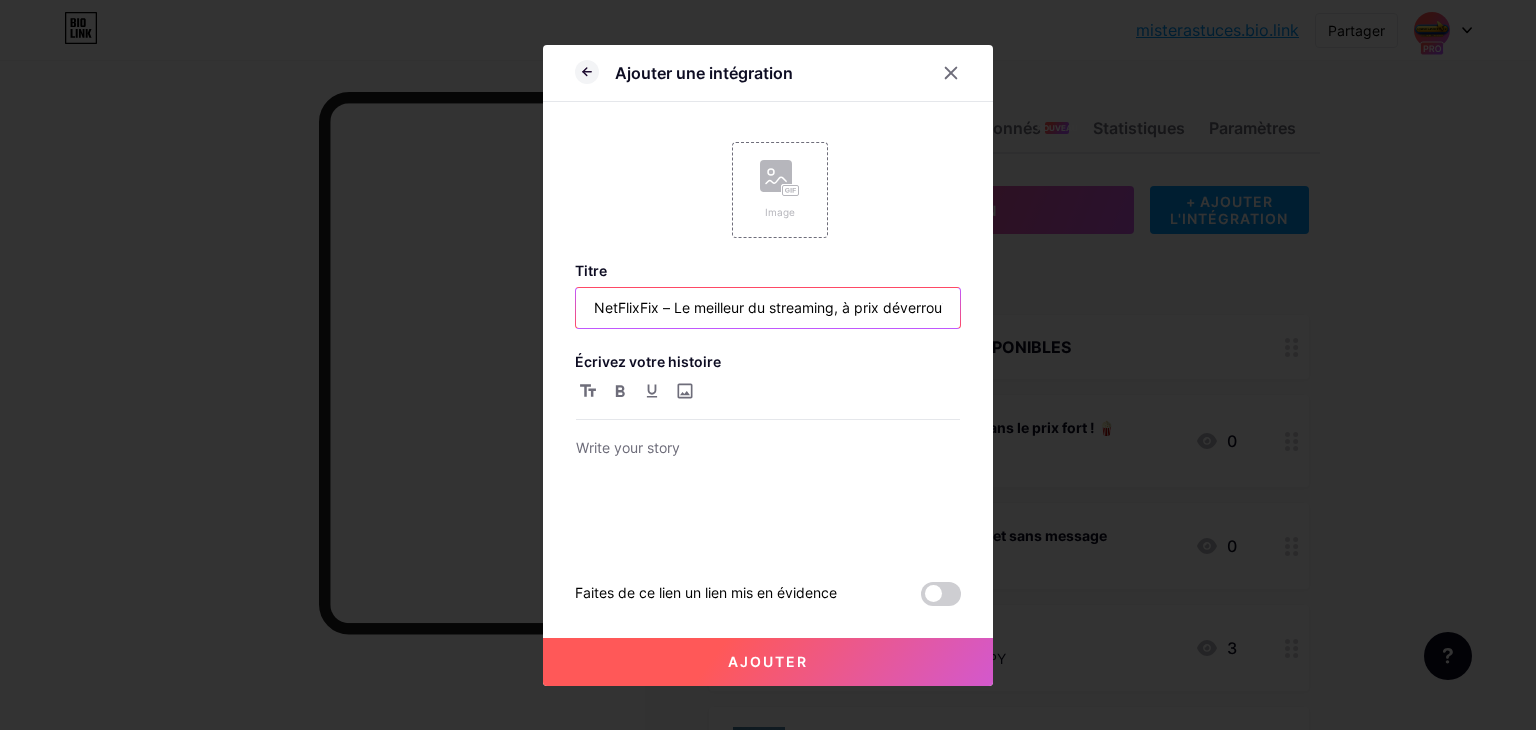 scroll, scrollTop: 0, scrollLeft: 0, axis: both 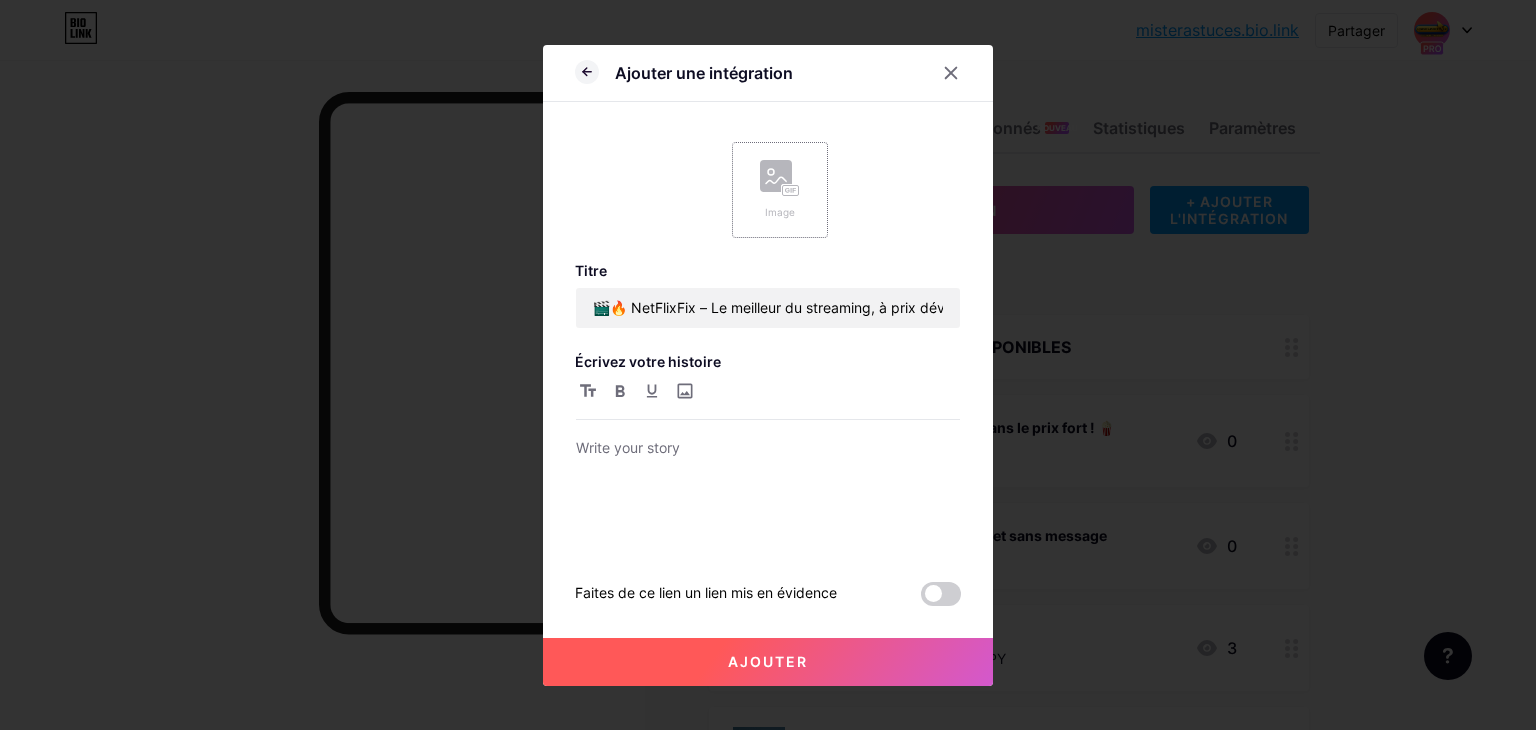 click 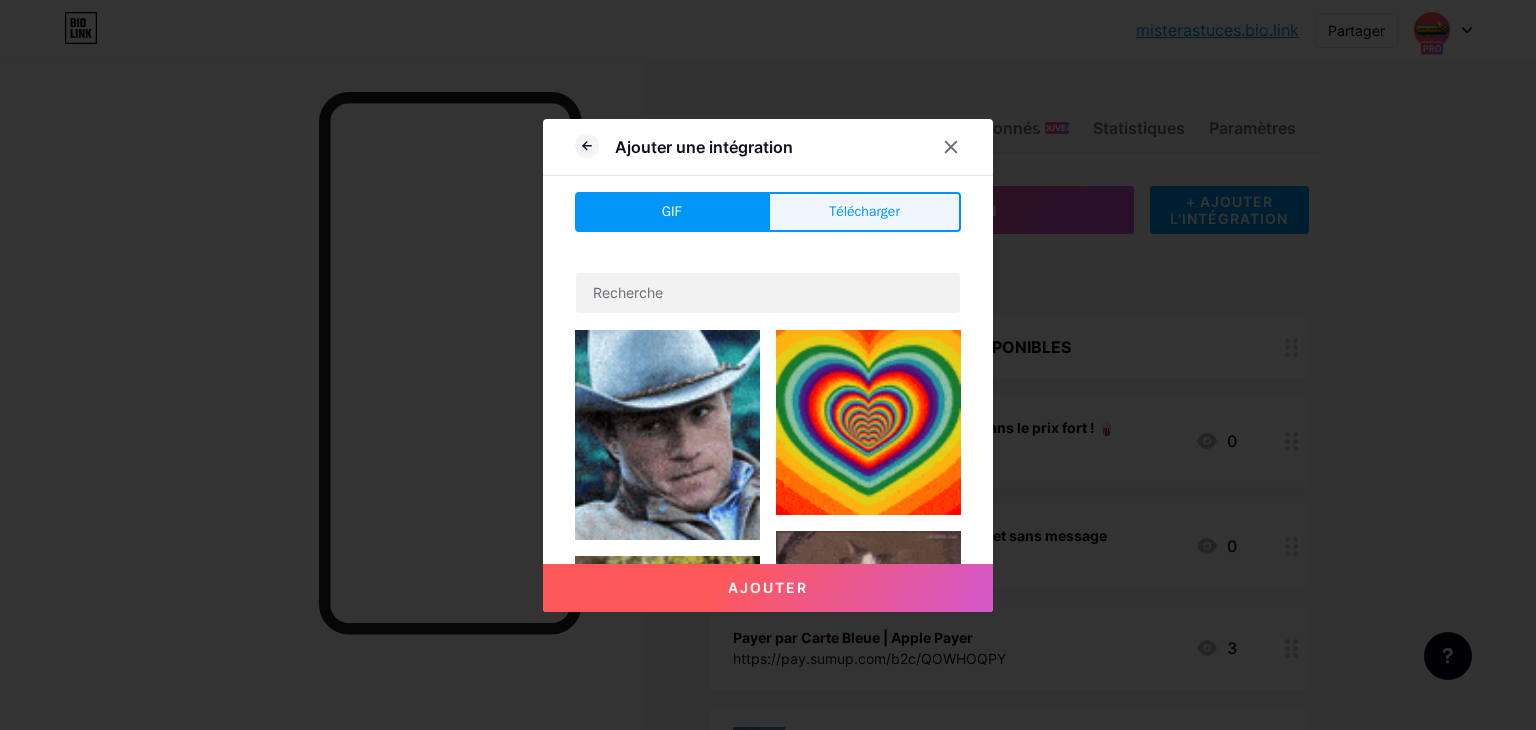 click on "Télécharger" at bounding box center [864, 212] 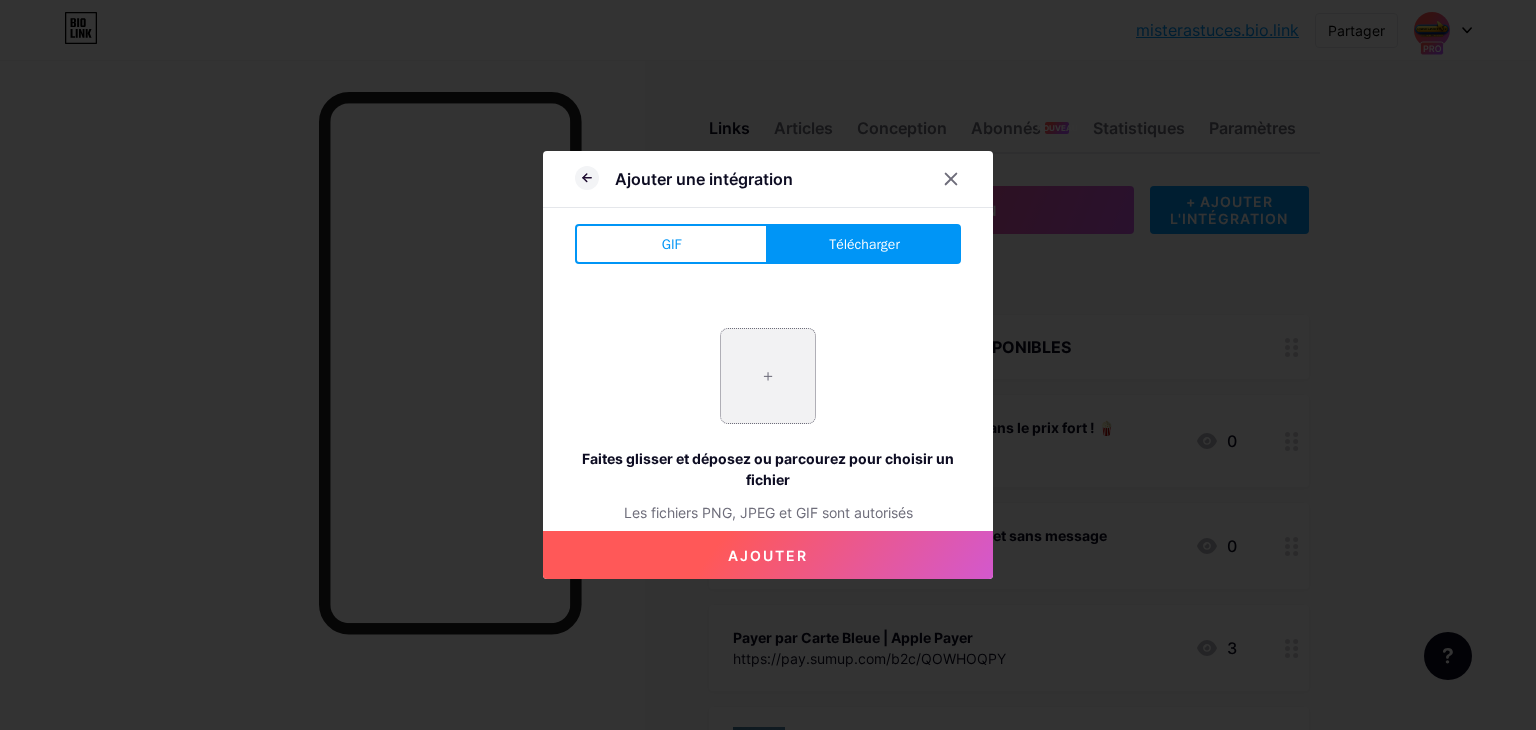 click at bounding box center (768, 376) 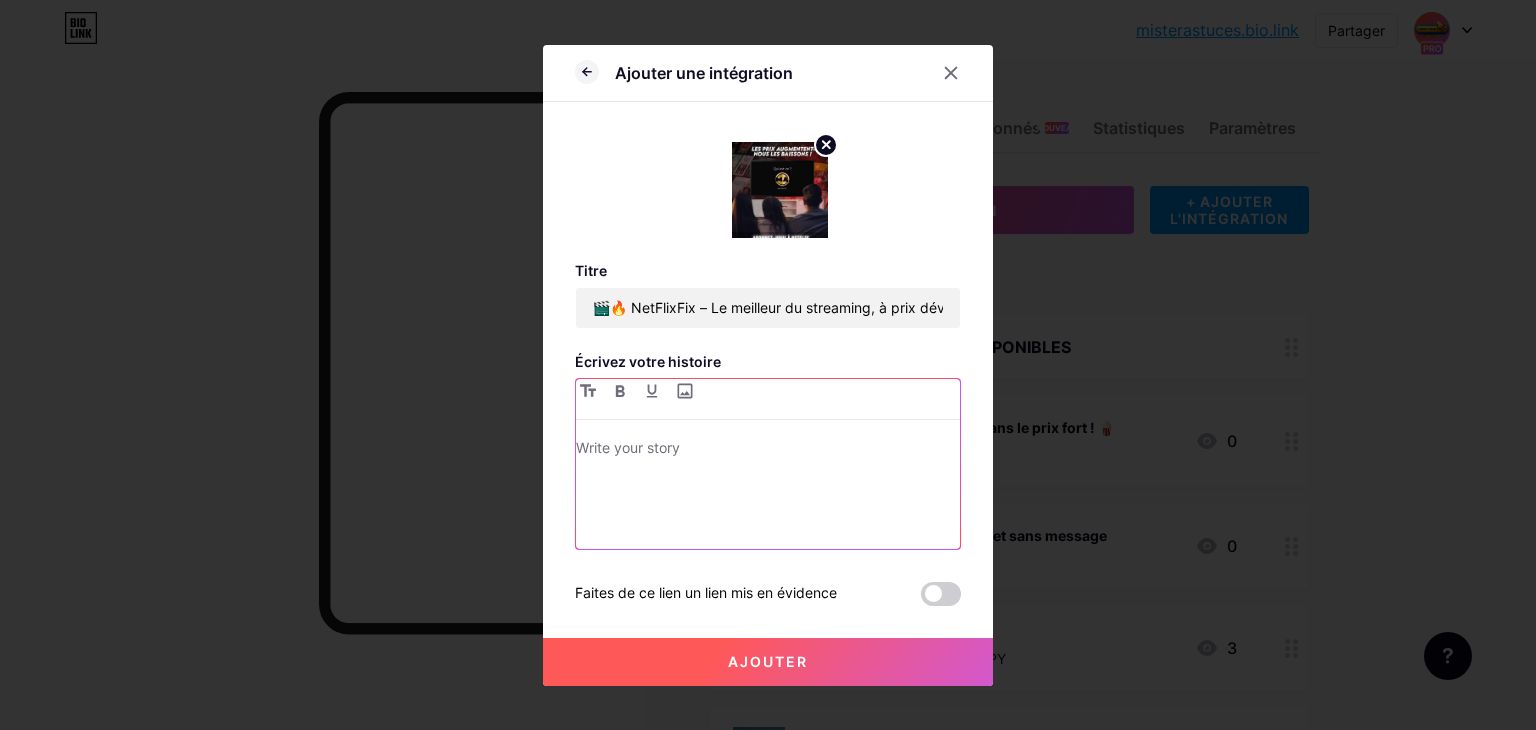 click at bounding box center [768, 492] 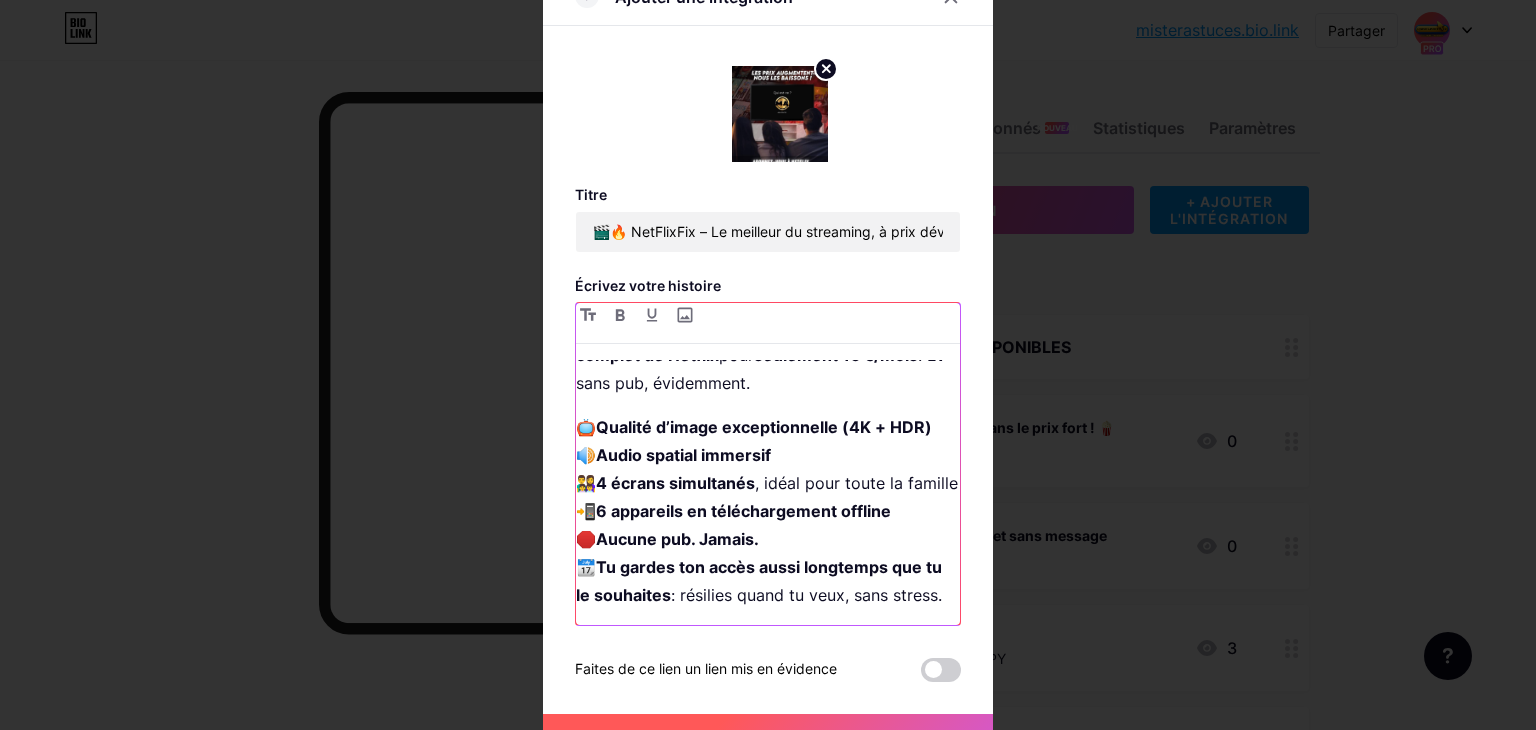 scroll, scrollTop: 211, scrollLeft: 0, axis: vertical 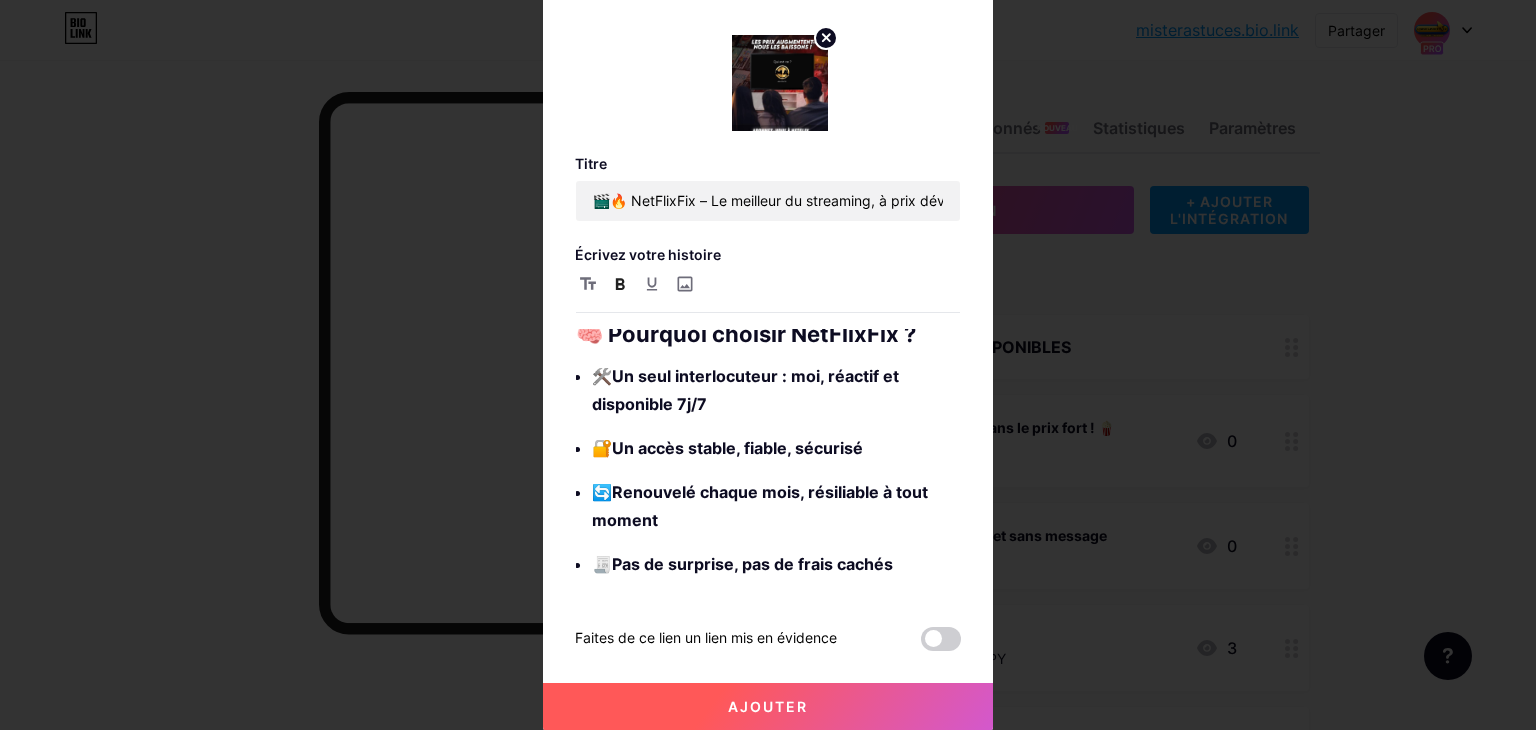 click on "Ajouter" at bounding box center [768, 707] 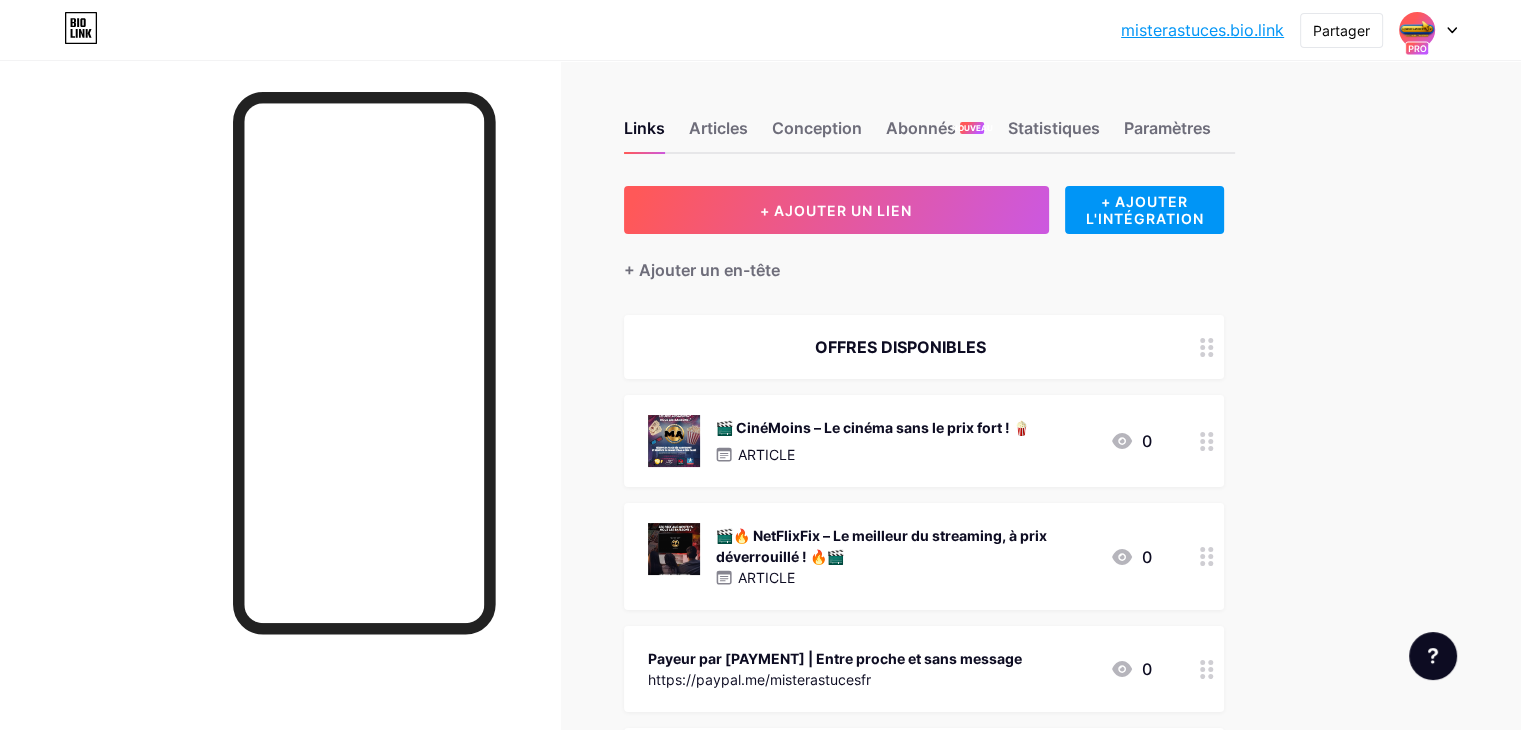 click at bounding box center (1207, 556) 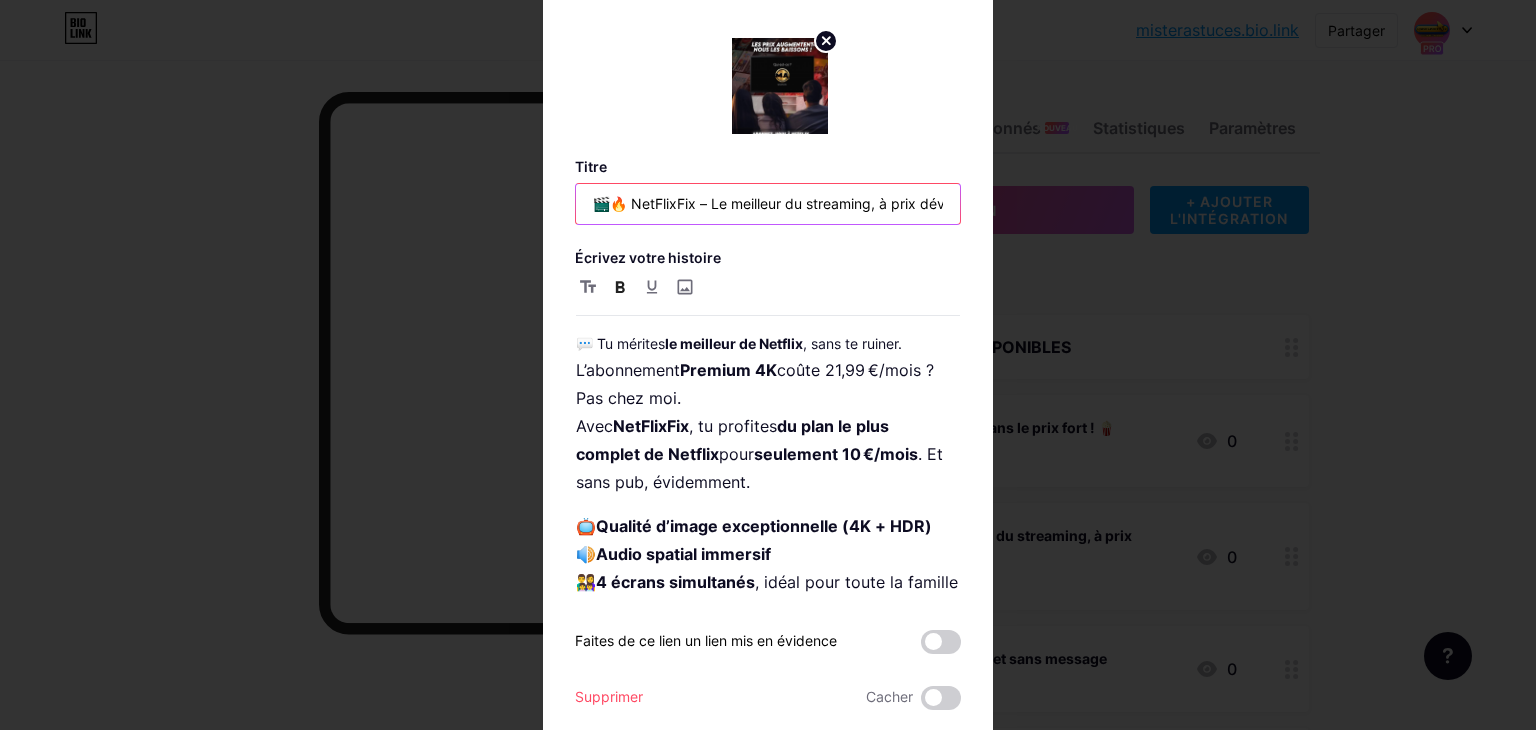 click on "🎬🔥 NetFlixFix – Le meilleur du streaming, à prix déverrouillé ! 🔥🎬" at bounding box center (768, 204) 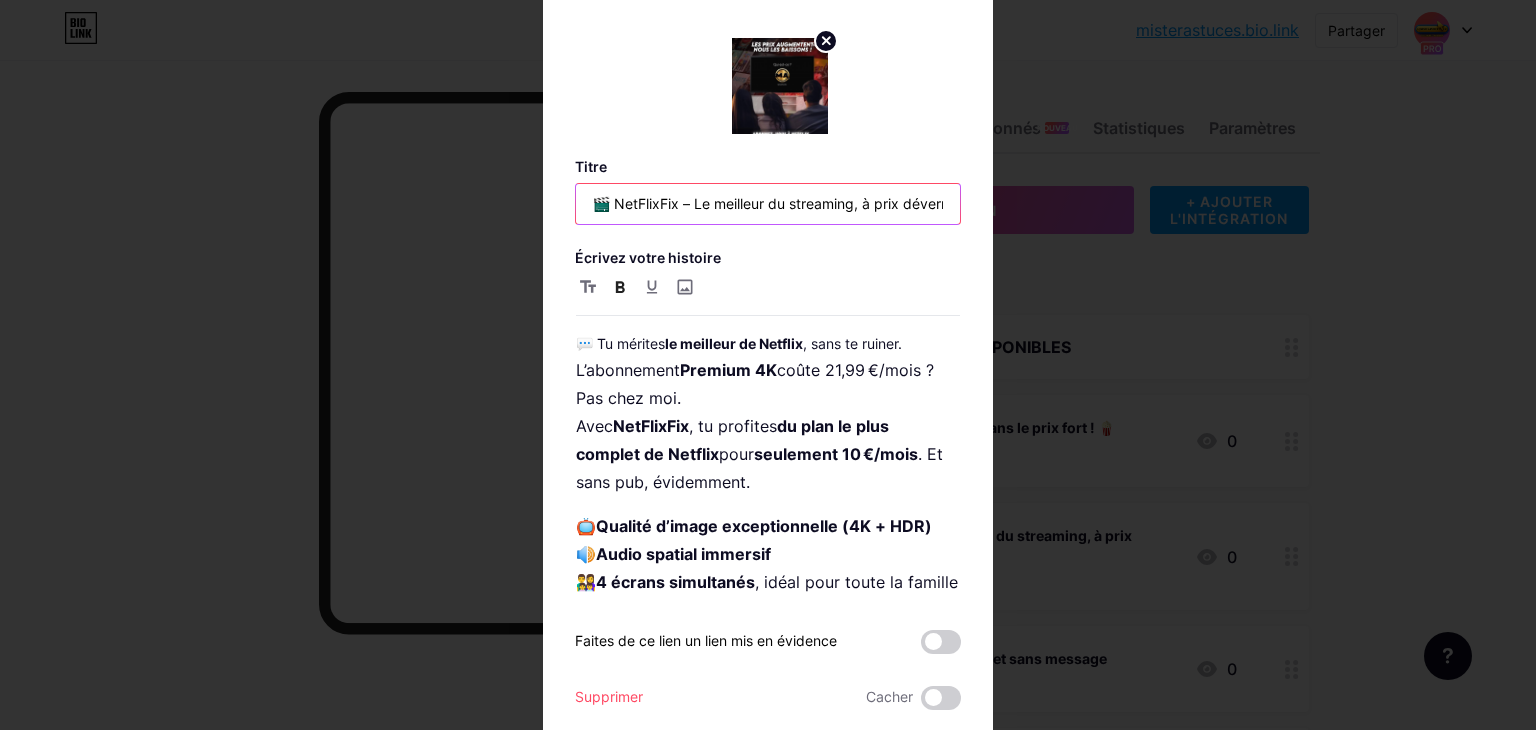 click on "🎬 NetFlixFix – Le meilleur du streaming, à prix déverrouillé ! 🔥🎬" at bounding box center [768, 204] 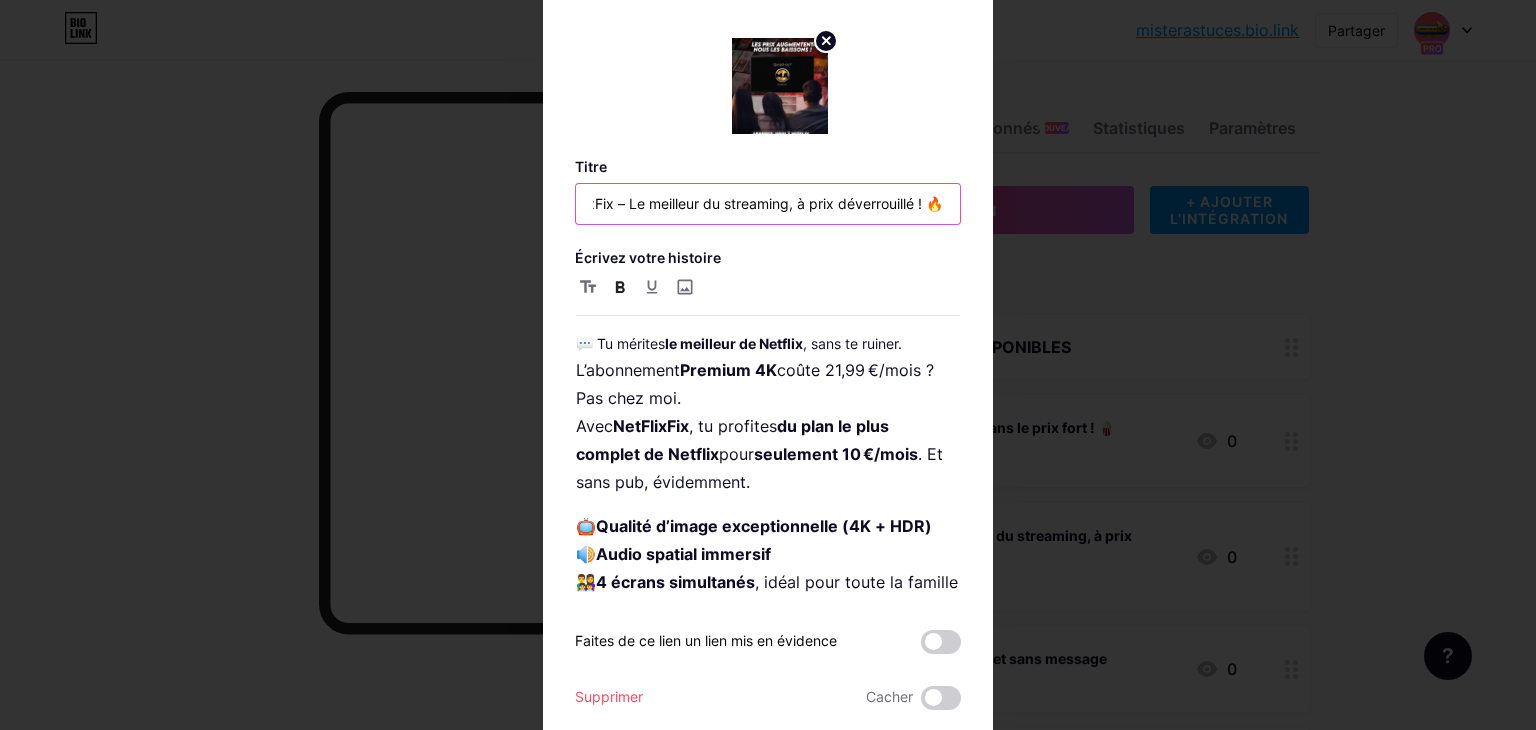 scroll, scrollTop: 0, scrollLeft: 70, axis: horizontal 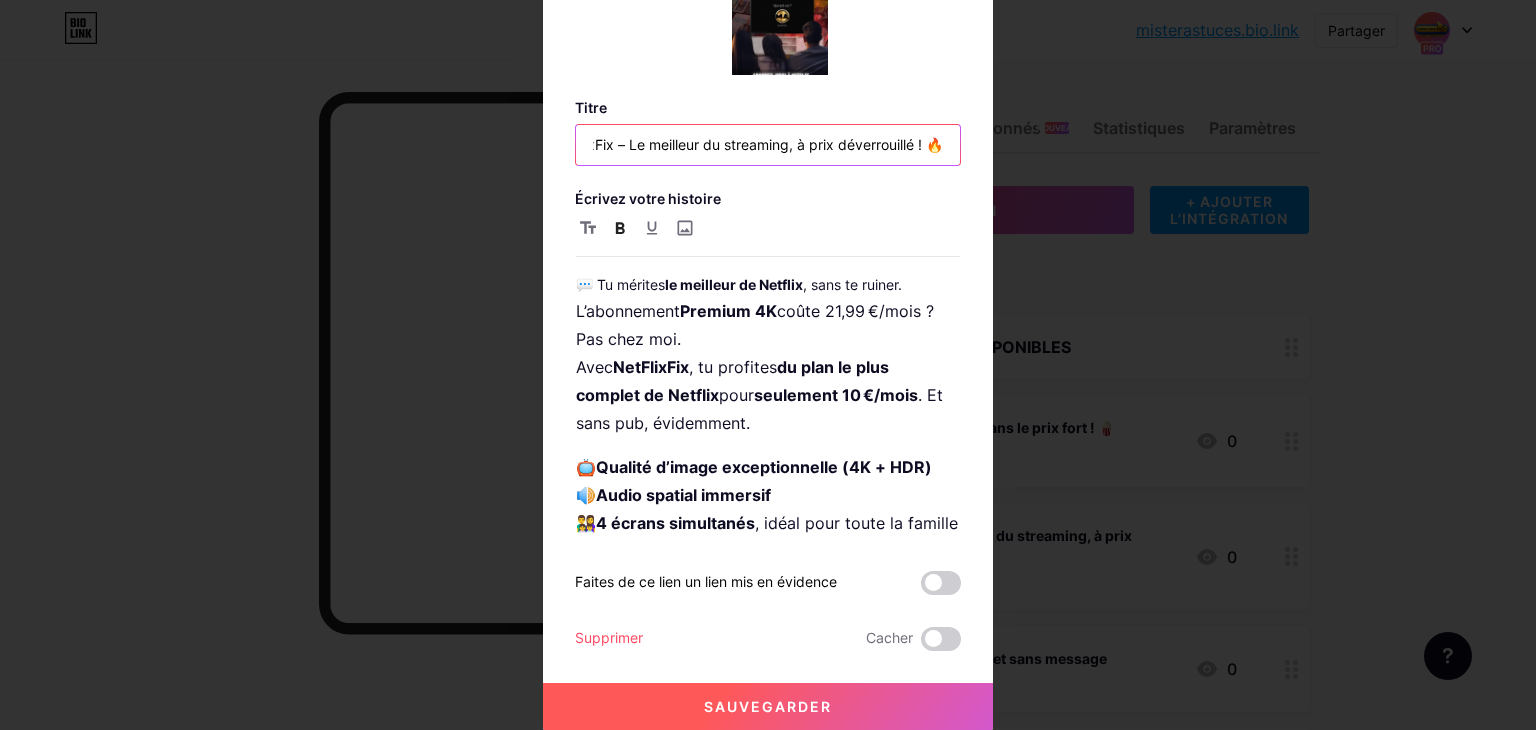 type on "🎬 NetFlixFix – Le meilleur du streaming, à prix déverrouillé ! 🔥" 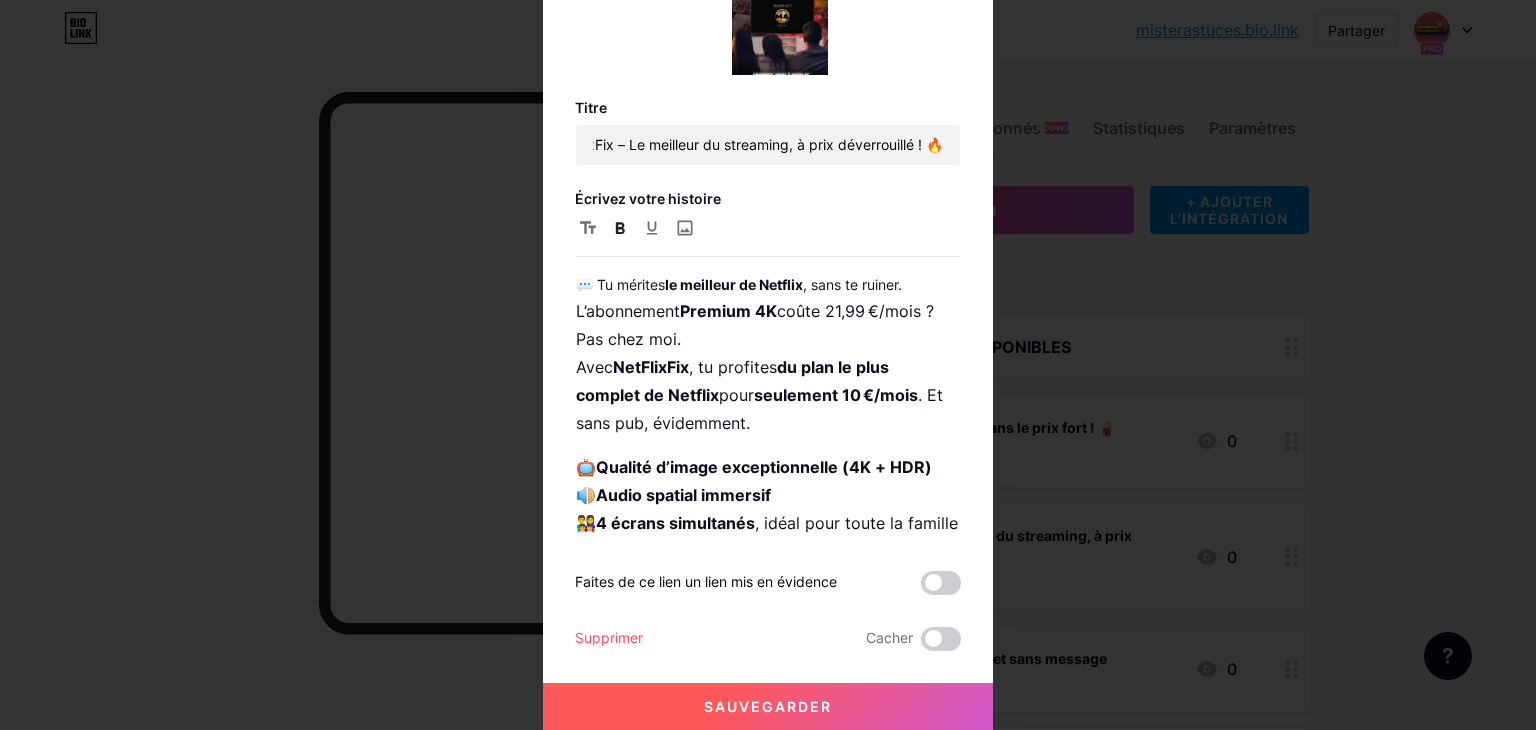 click on "Sauvegarder" at bounding box center [768, 707] 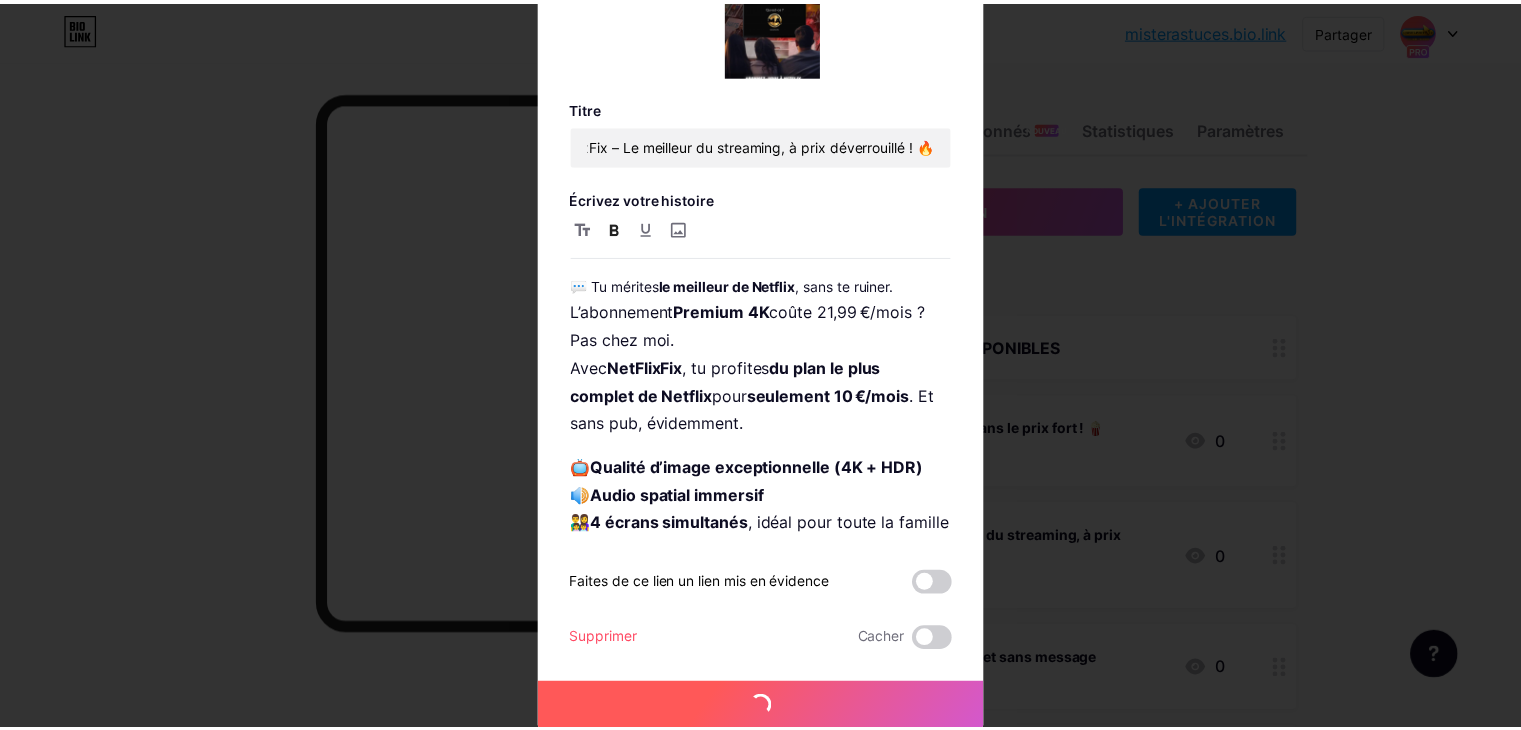 scroll, scrollTop: 0, scrollLeft: 0, axis: both 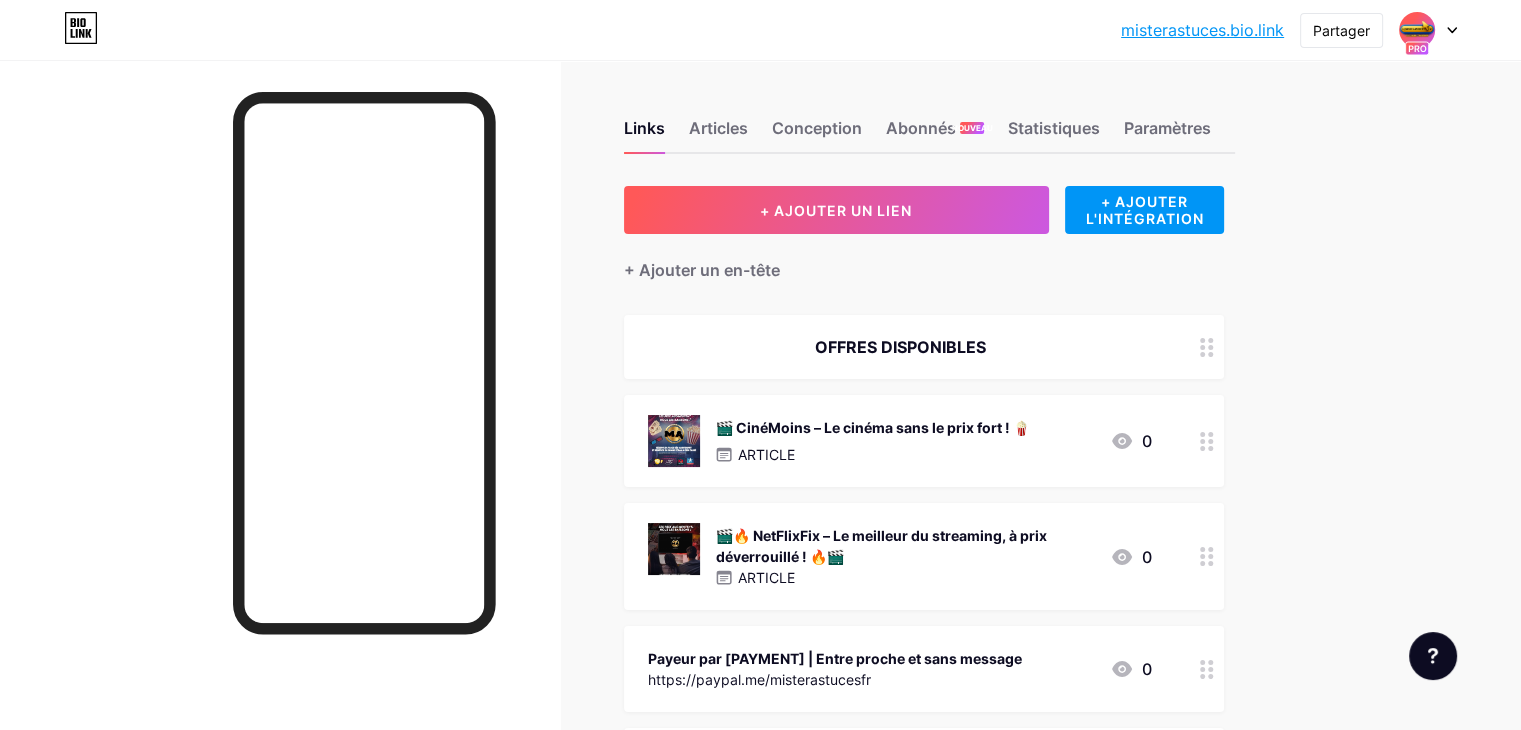 click at bounding box center [364, 363] 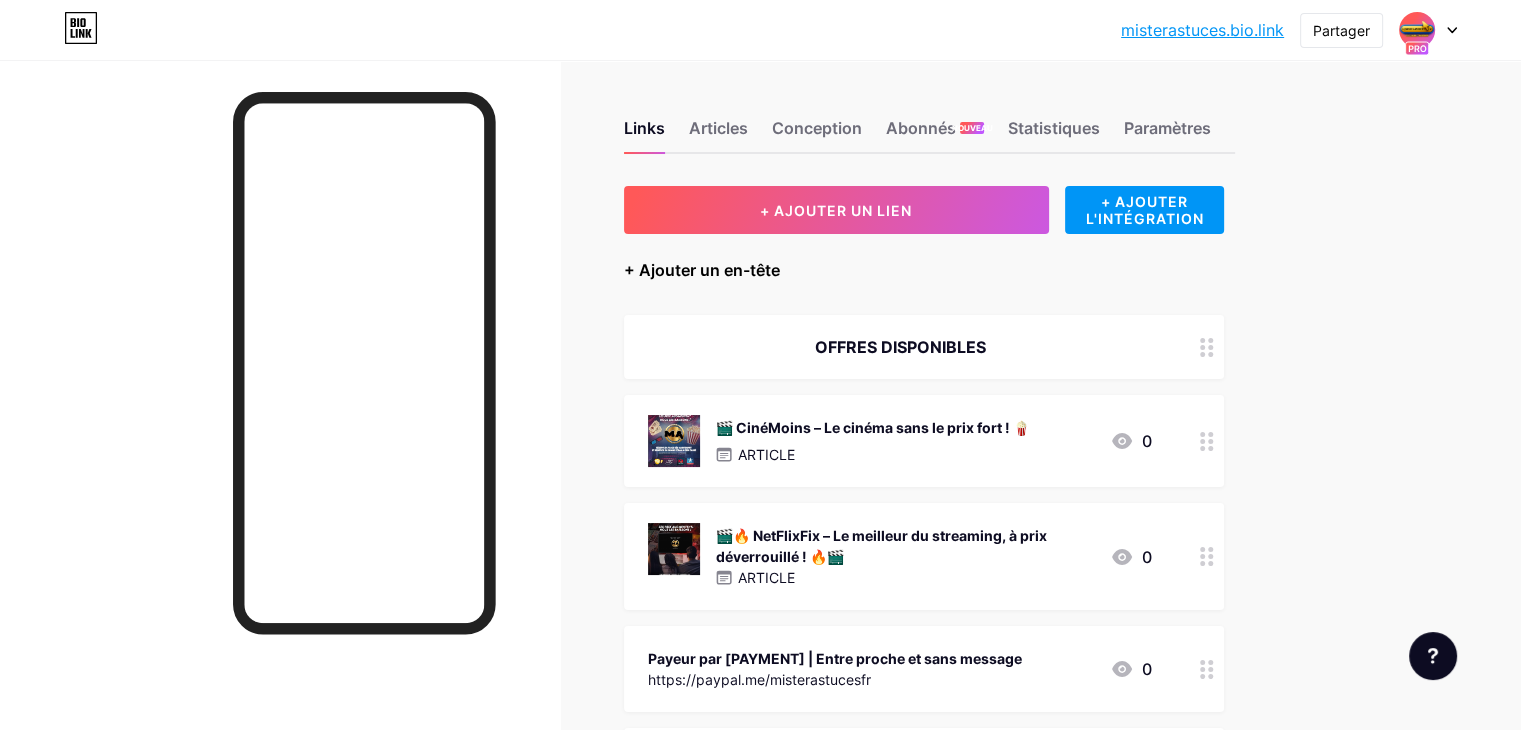 click on "+ Ajouter un en-tête" at bounding box center (702, 270) 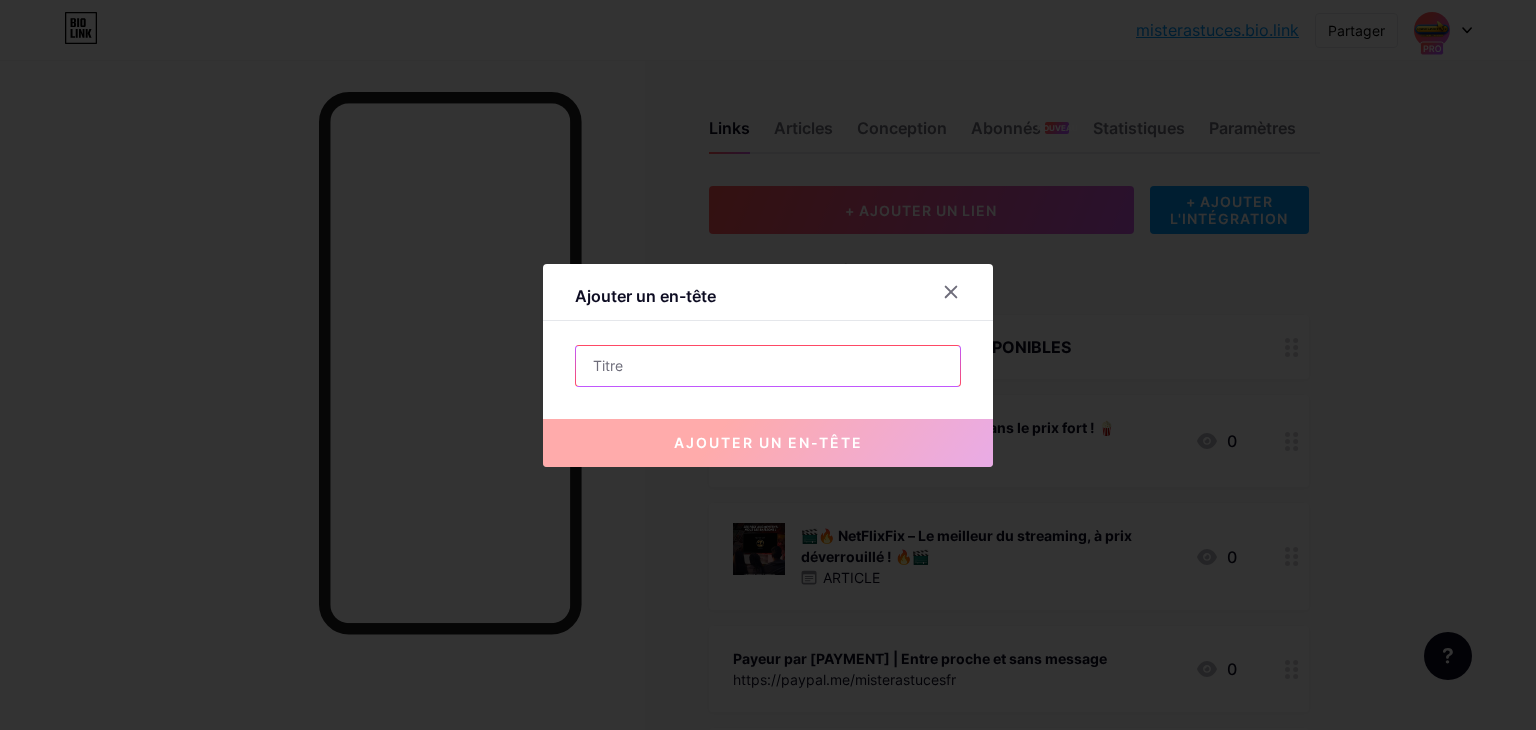 click at bounding box center (768, 366) 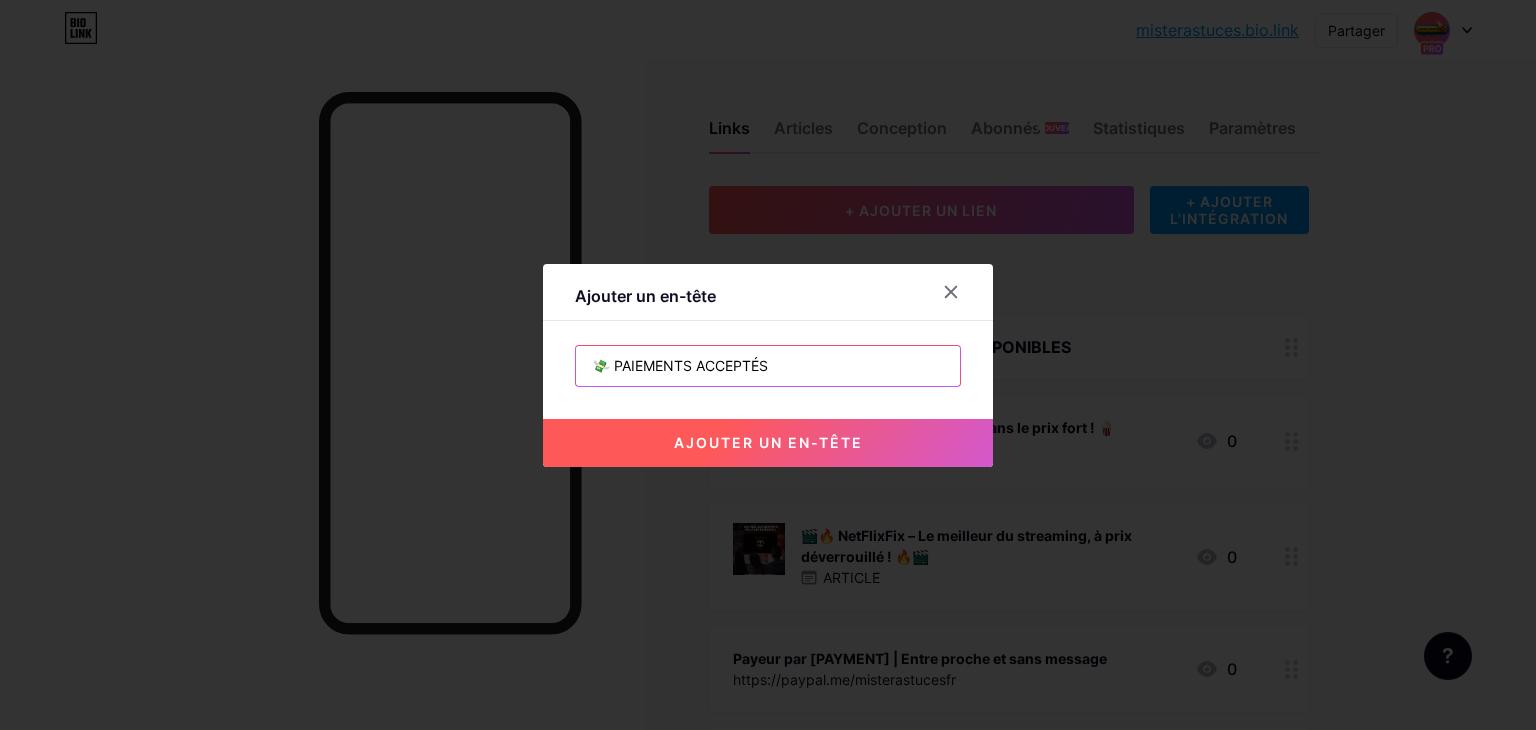 type on "💸 PAIEMENTS ACCEPTÉS" 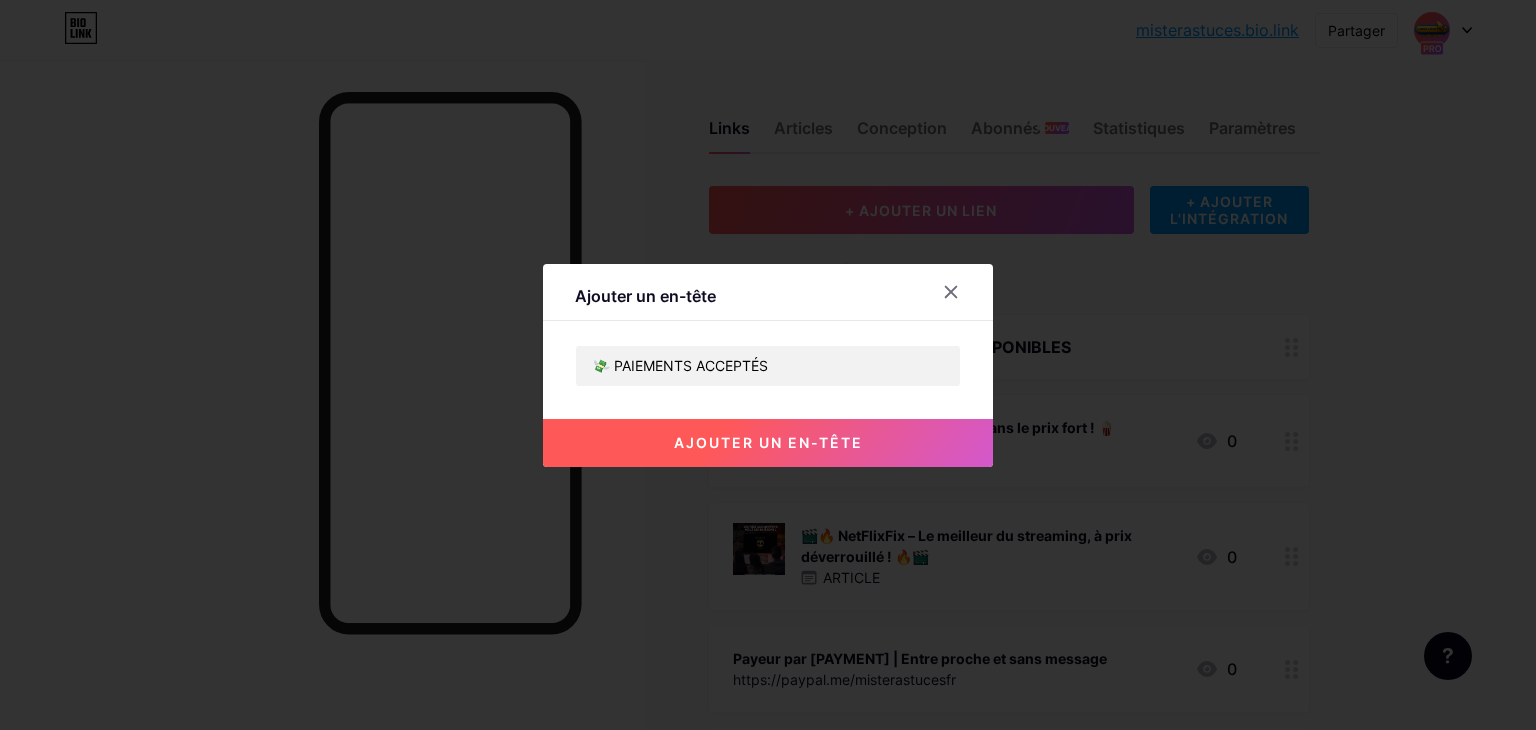 click on "ajouter un en-tête" at bounding box center (768, 443) 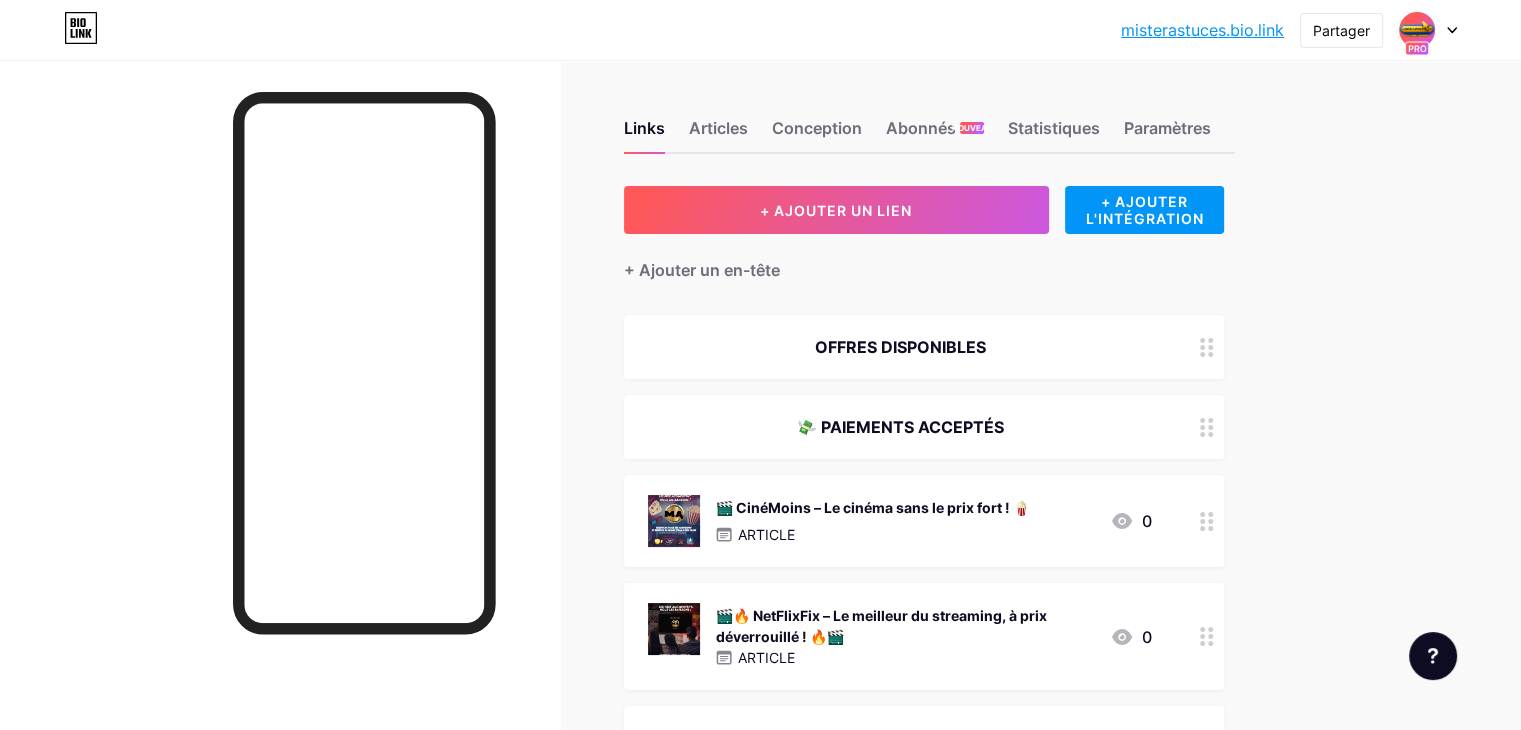 type 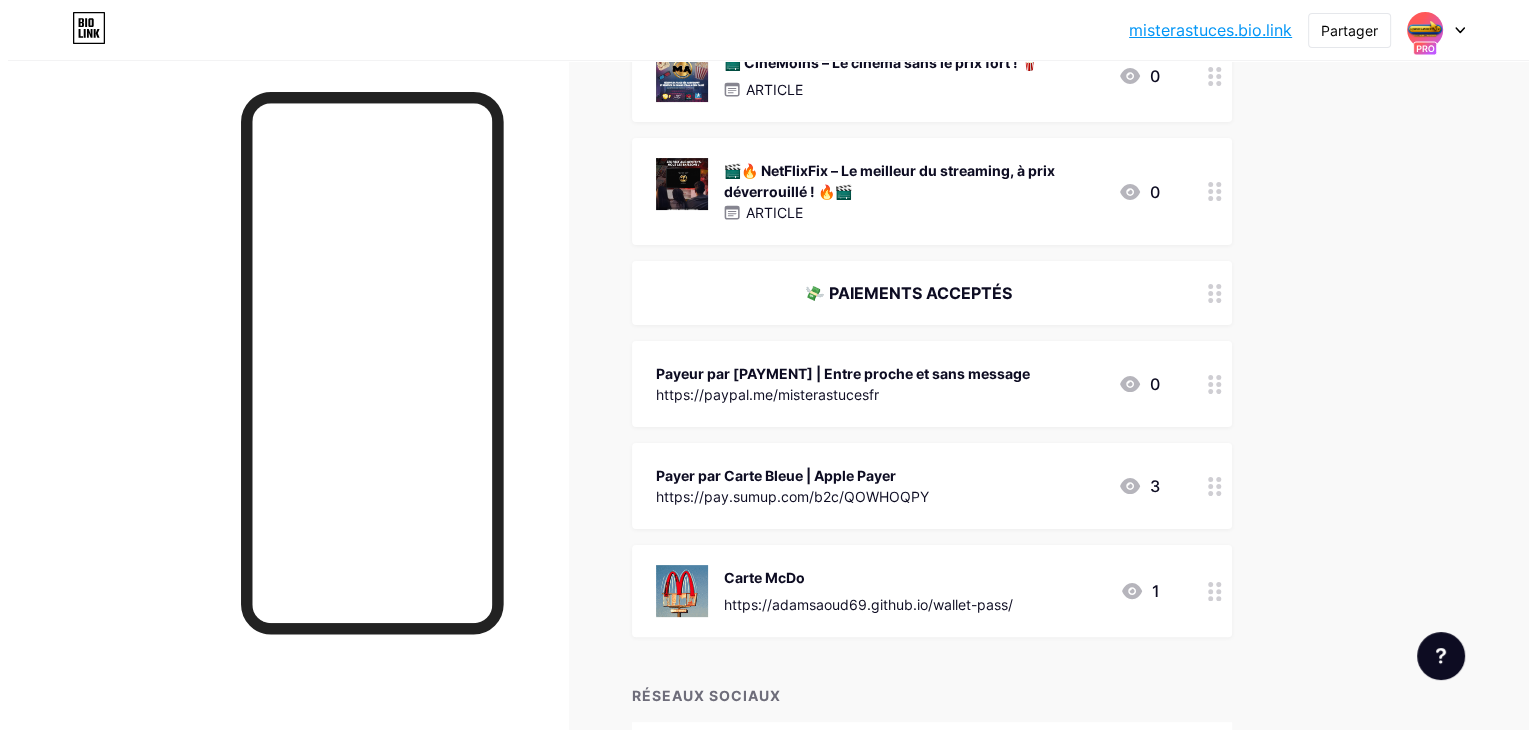 scroll, scrollTop: 400, scrollLeft: 0, axis: vertical 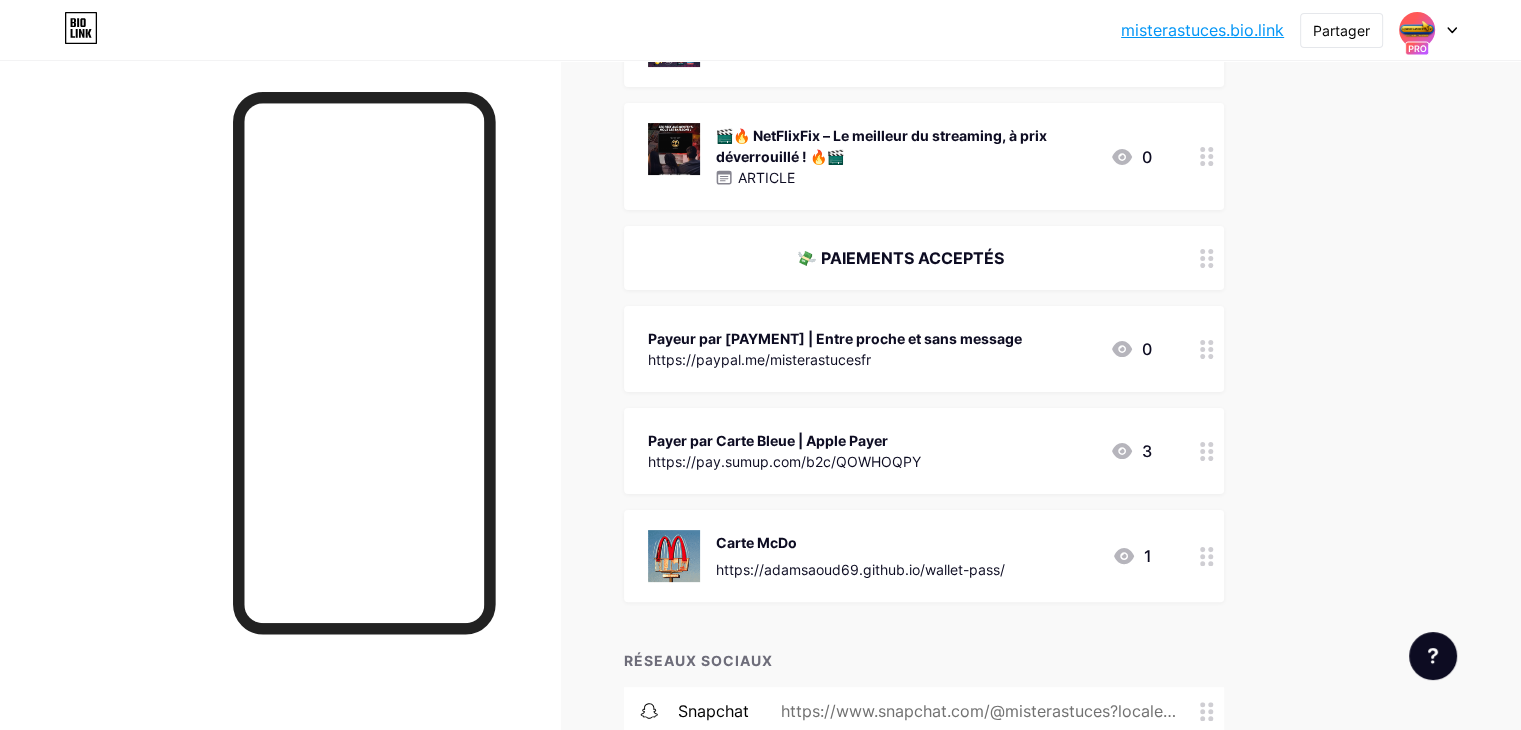click 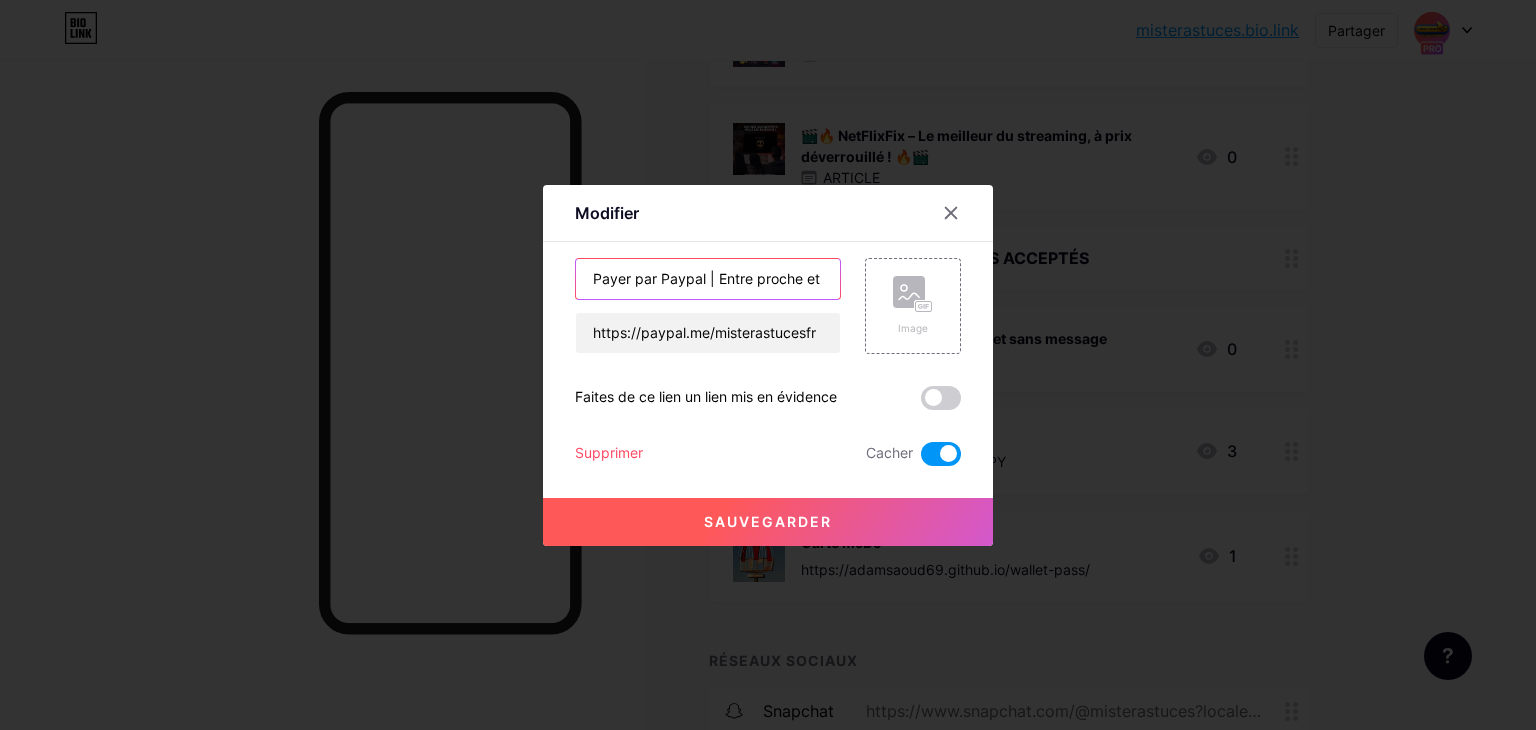 click on "Payer par Paypal | Entre proche et sans message" at bounding box center [708, 279] 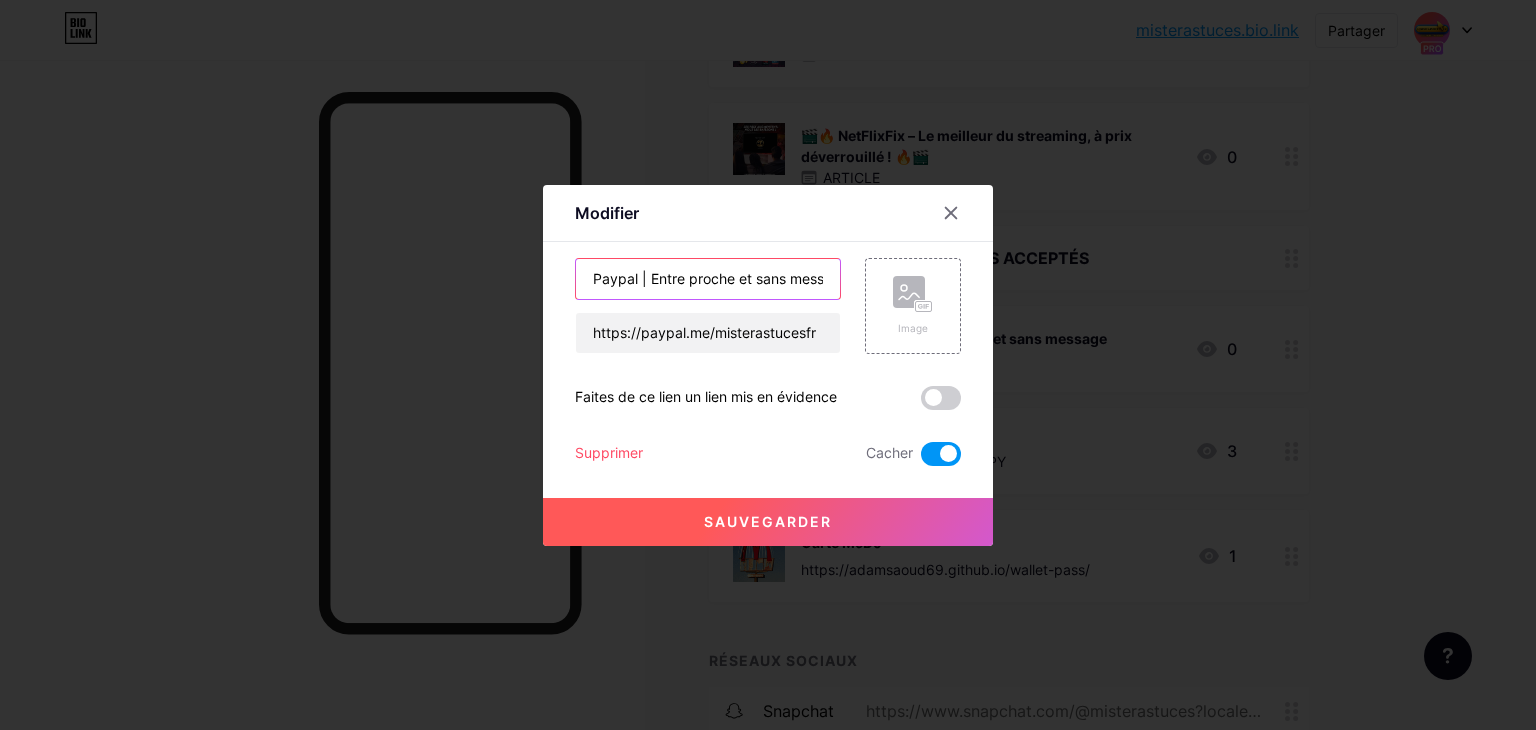 click on "Paypal | Entre proche et sans message" at bounding box center (708, 279) 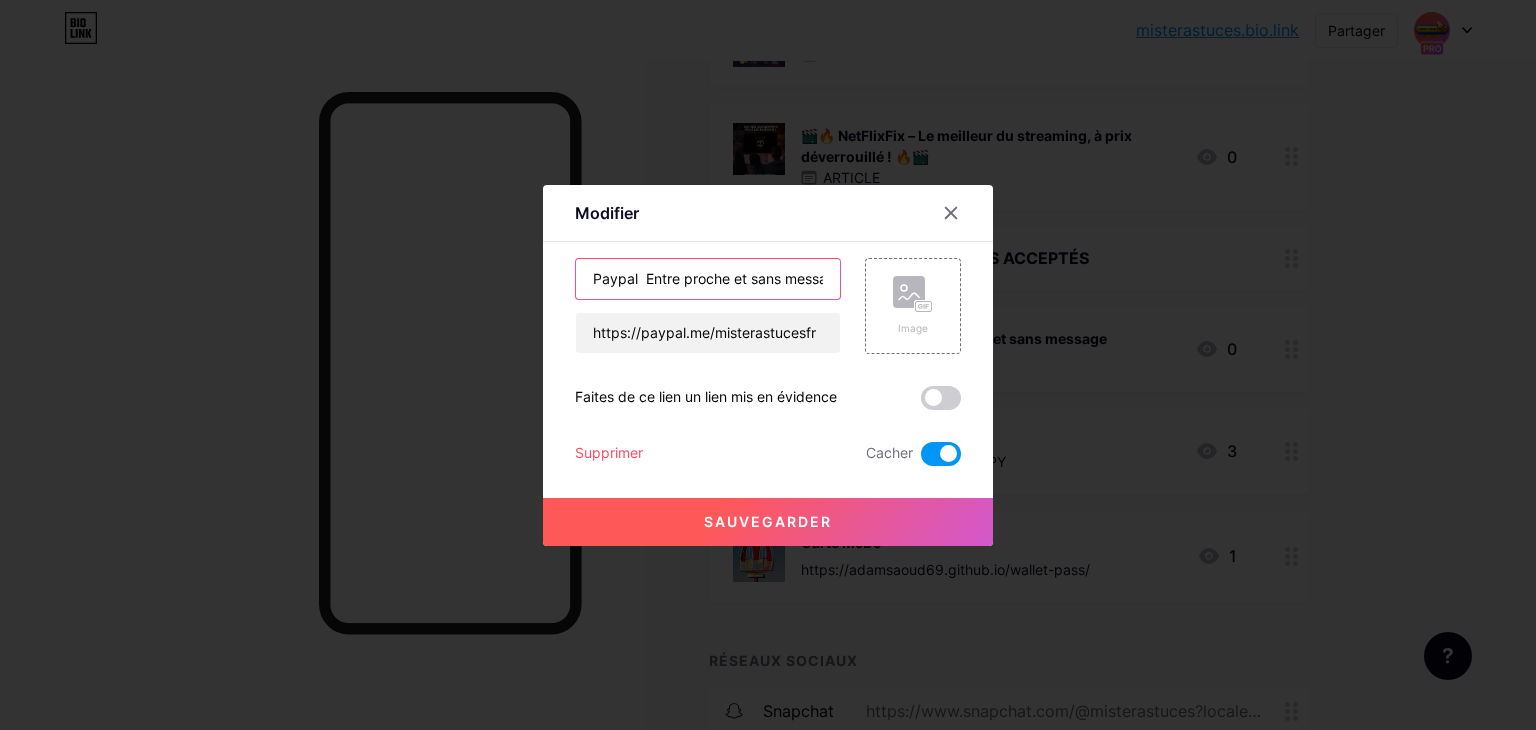 paste on "✅" 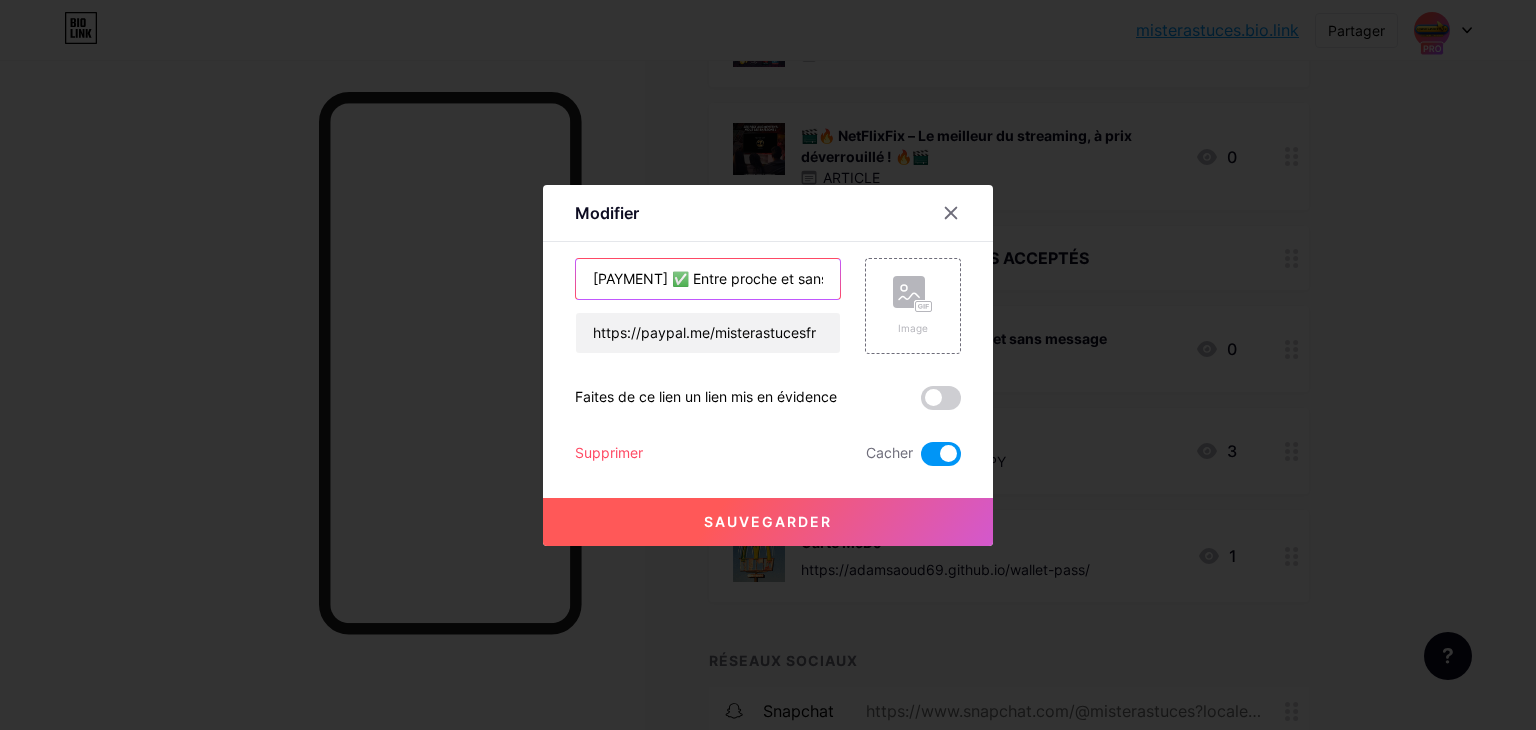 click on "[PAYMENT] ✅ Entre proche et sans message" at bounding box center (708, 279) 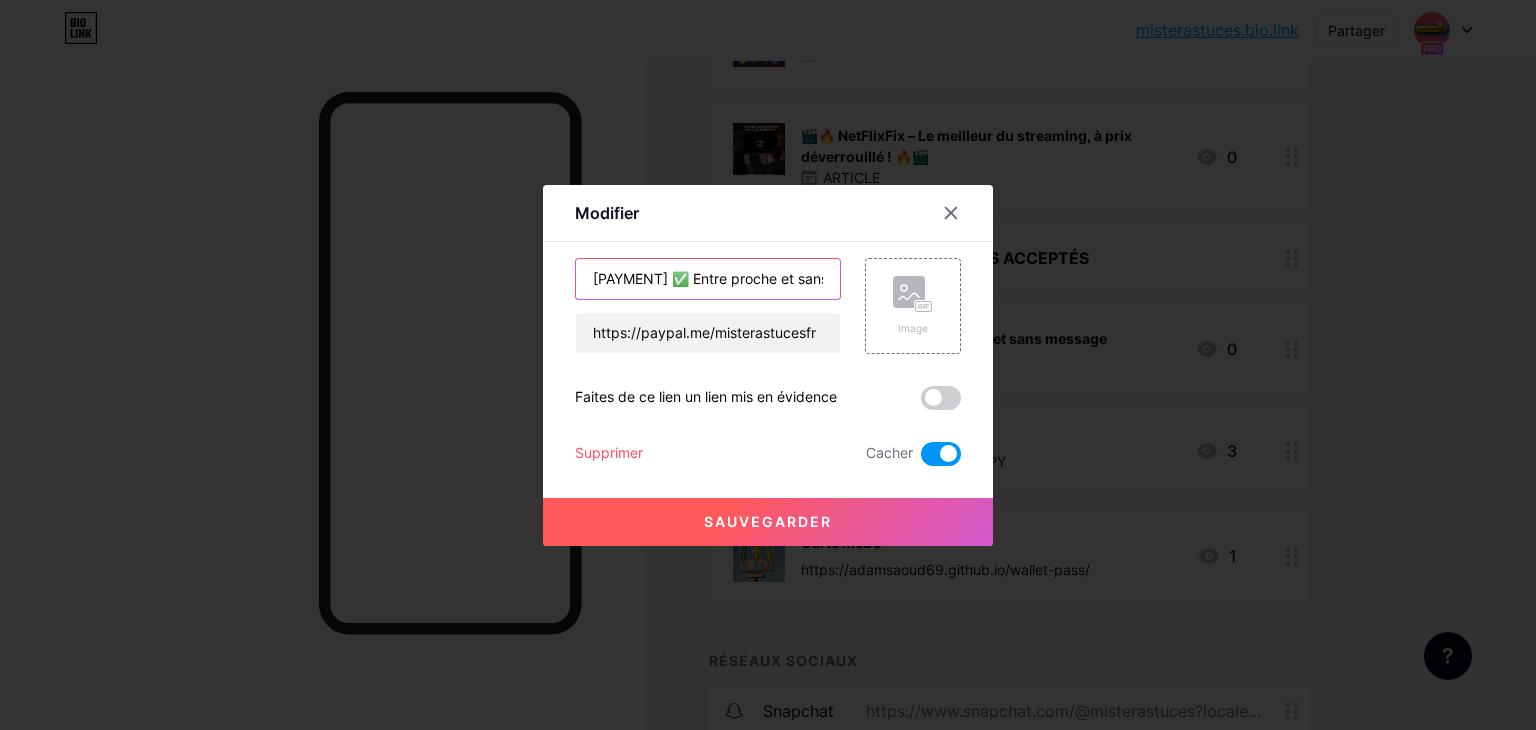 scroll, scrollTop: 0, scrollLeft: 40, axis: horizontal 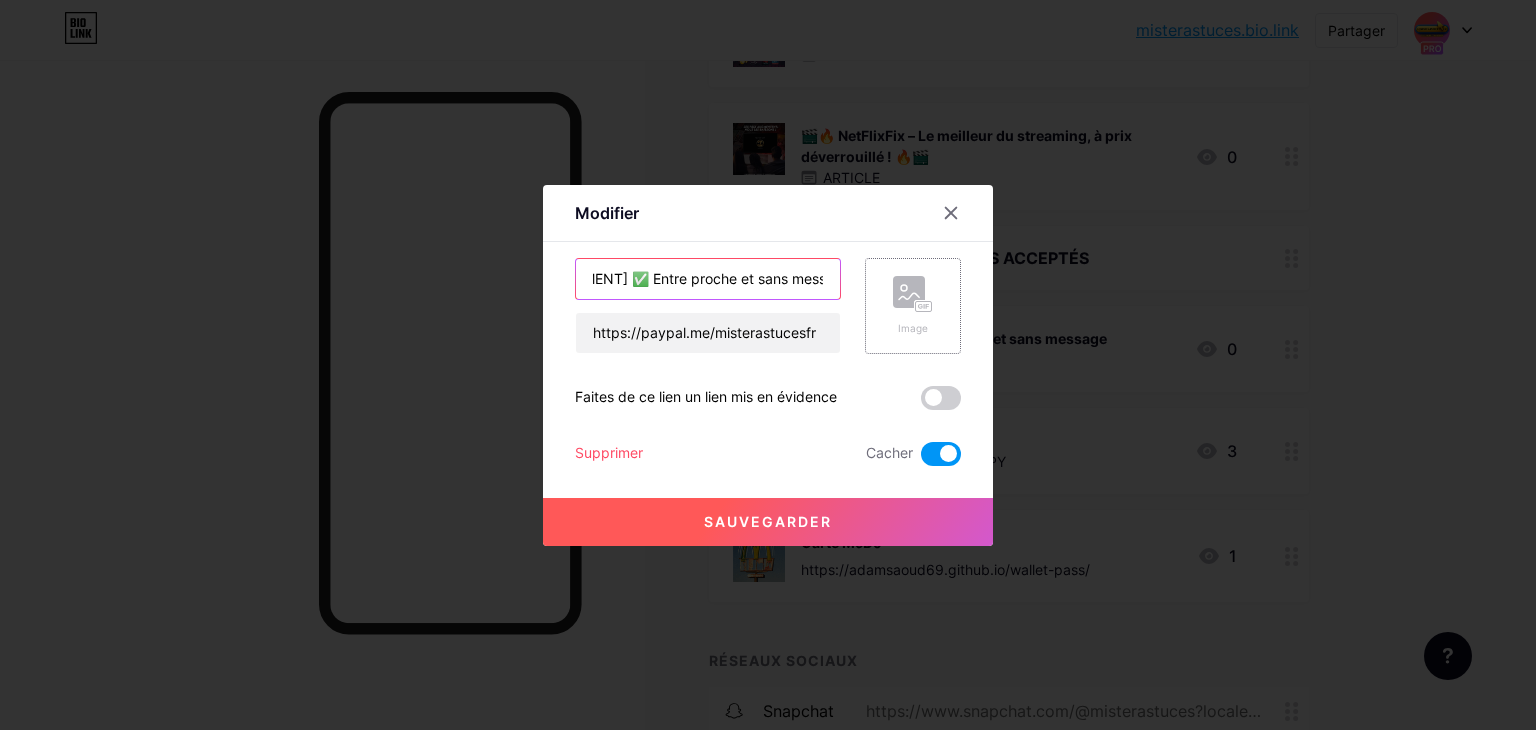 drag, startPoint x: 659, startPoint y: 283, endPoint x: 924, endPoint y: 293, distance: 265.1886 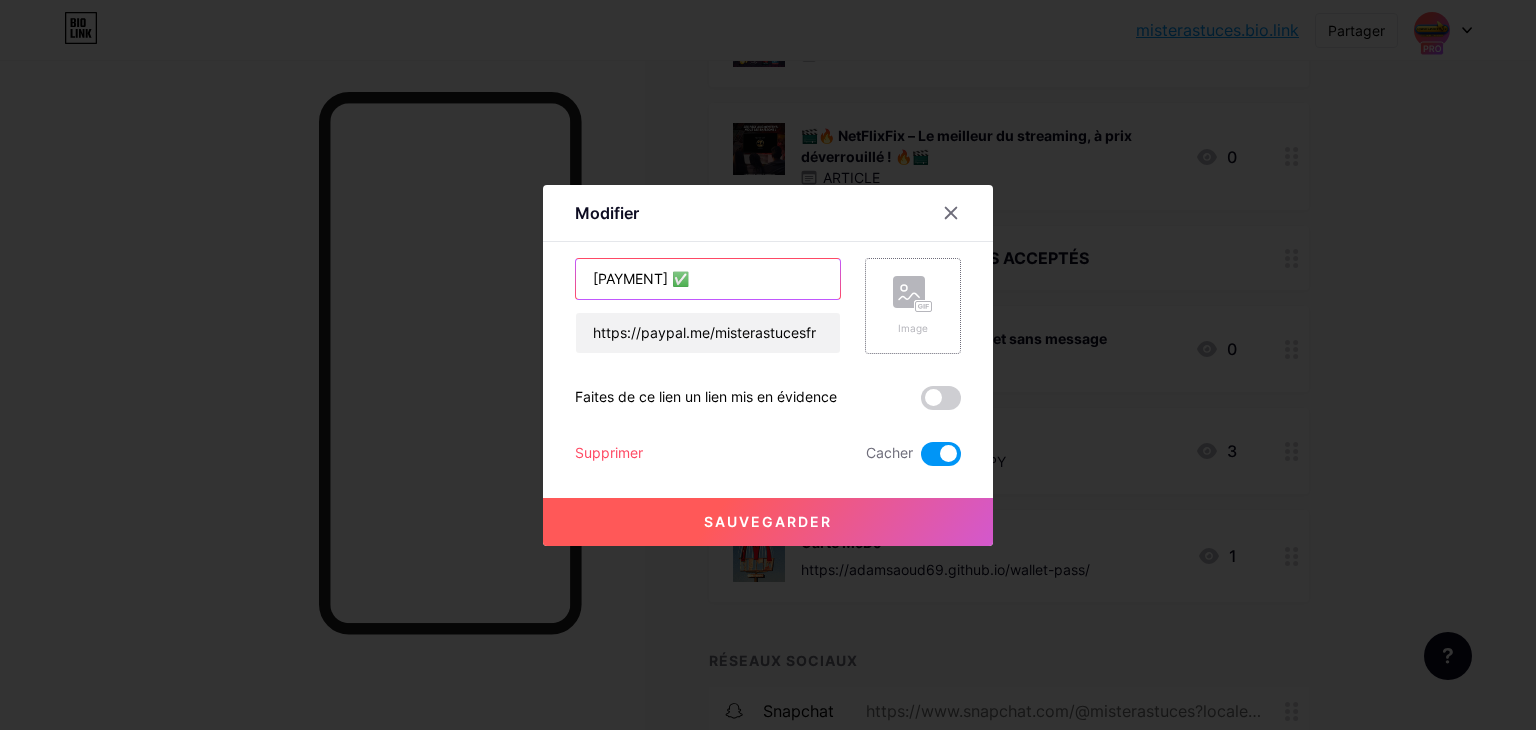 scroll, scrollTop: 0, scrollLeft: 0, axis: both 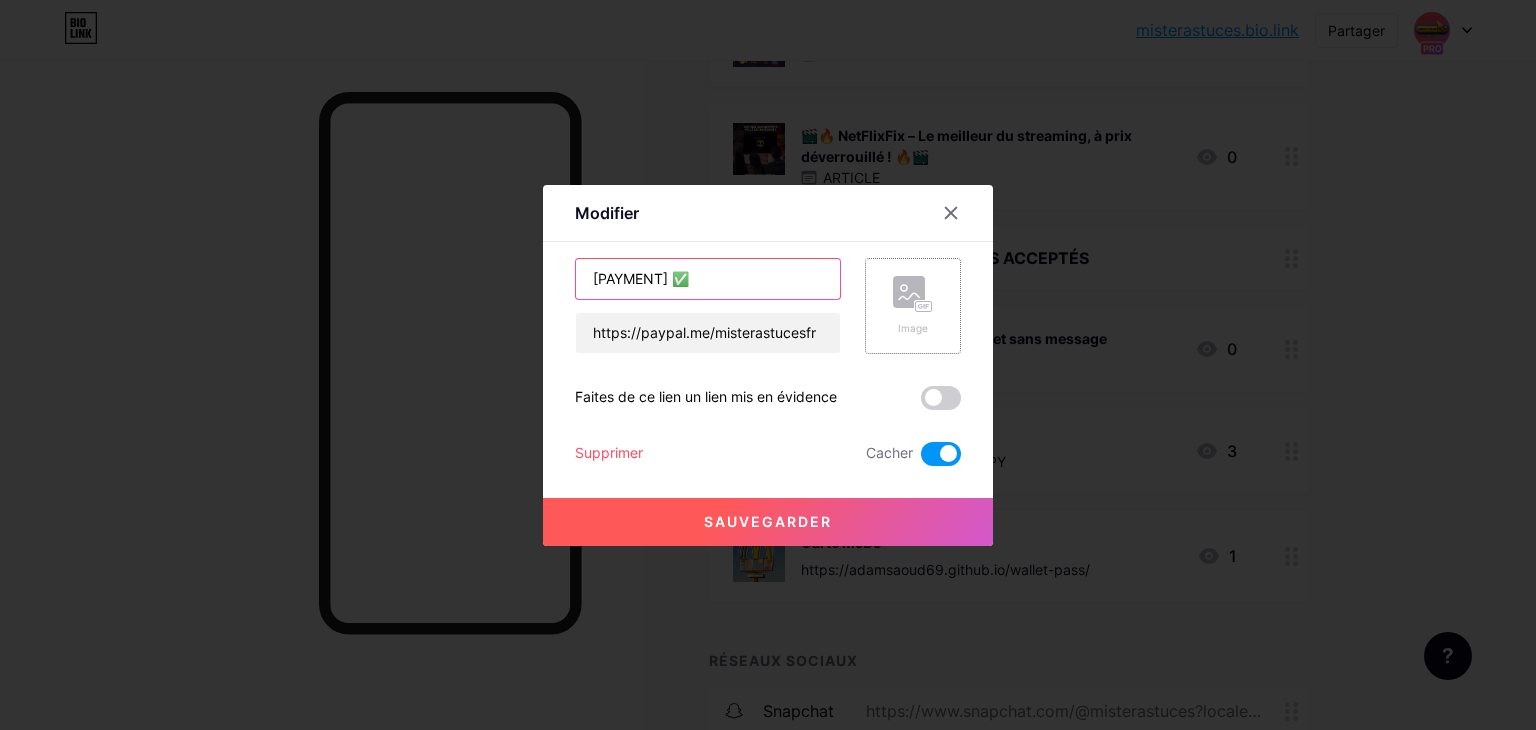 type on "[PAYMENT] ✅" 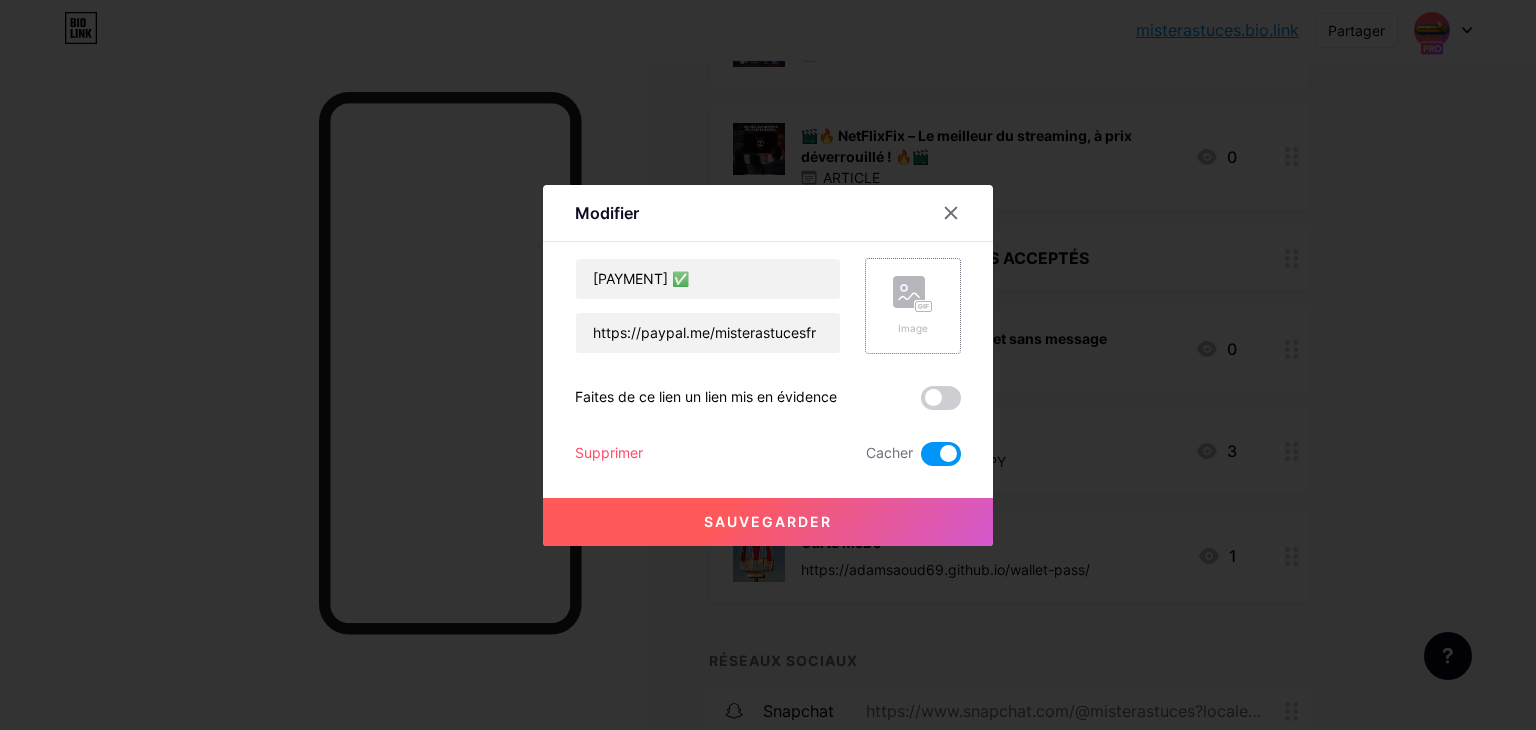 click on "Image" at bounding box center (913, 306) 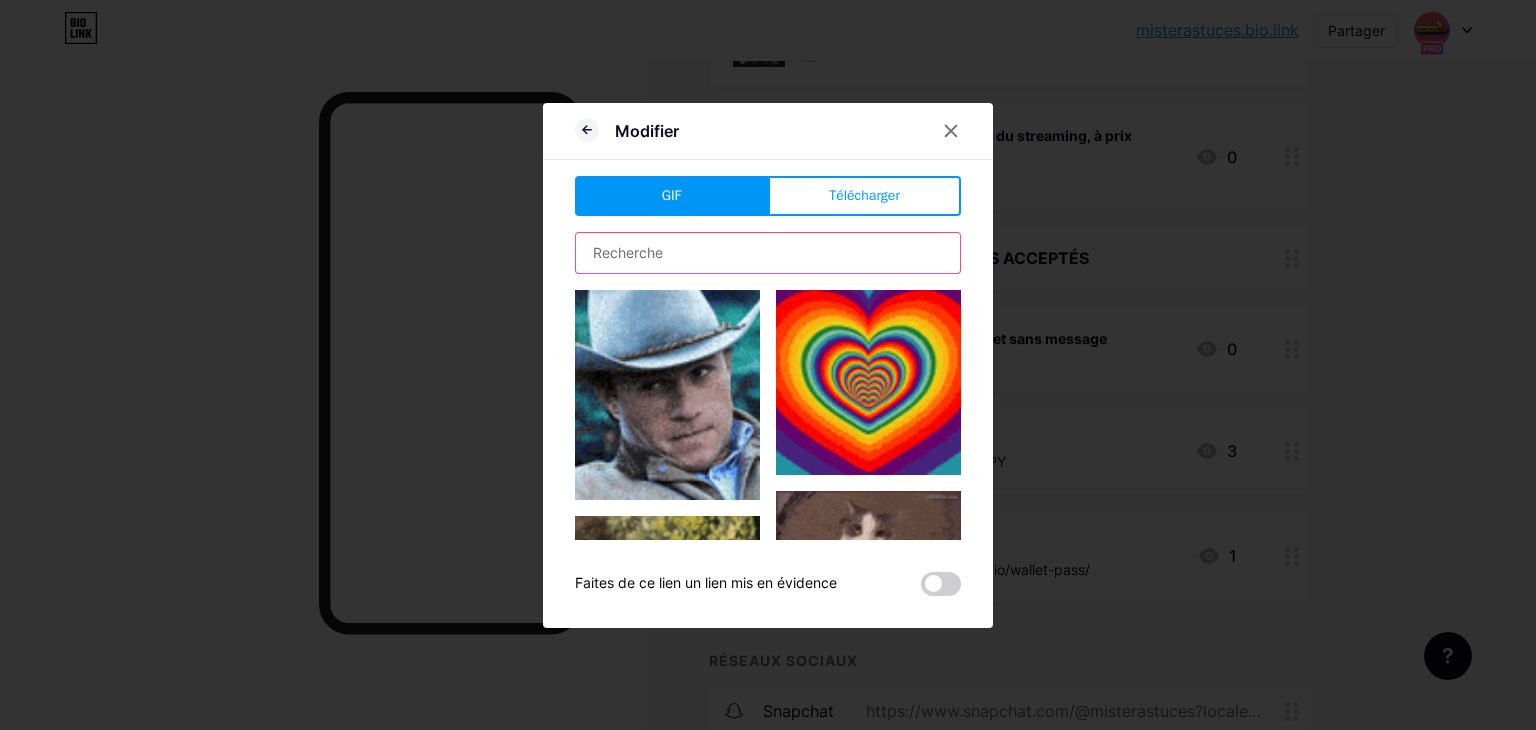 click at bounding box center (768, 253) 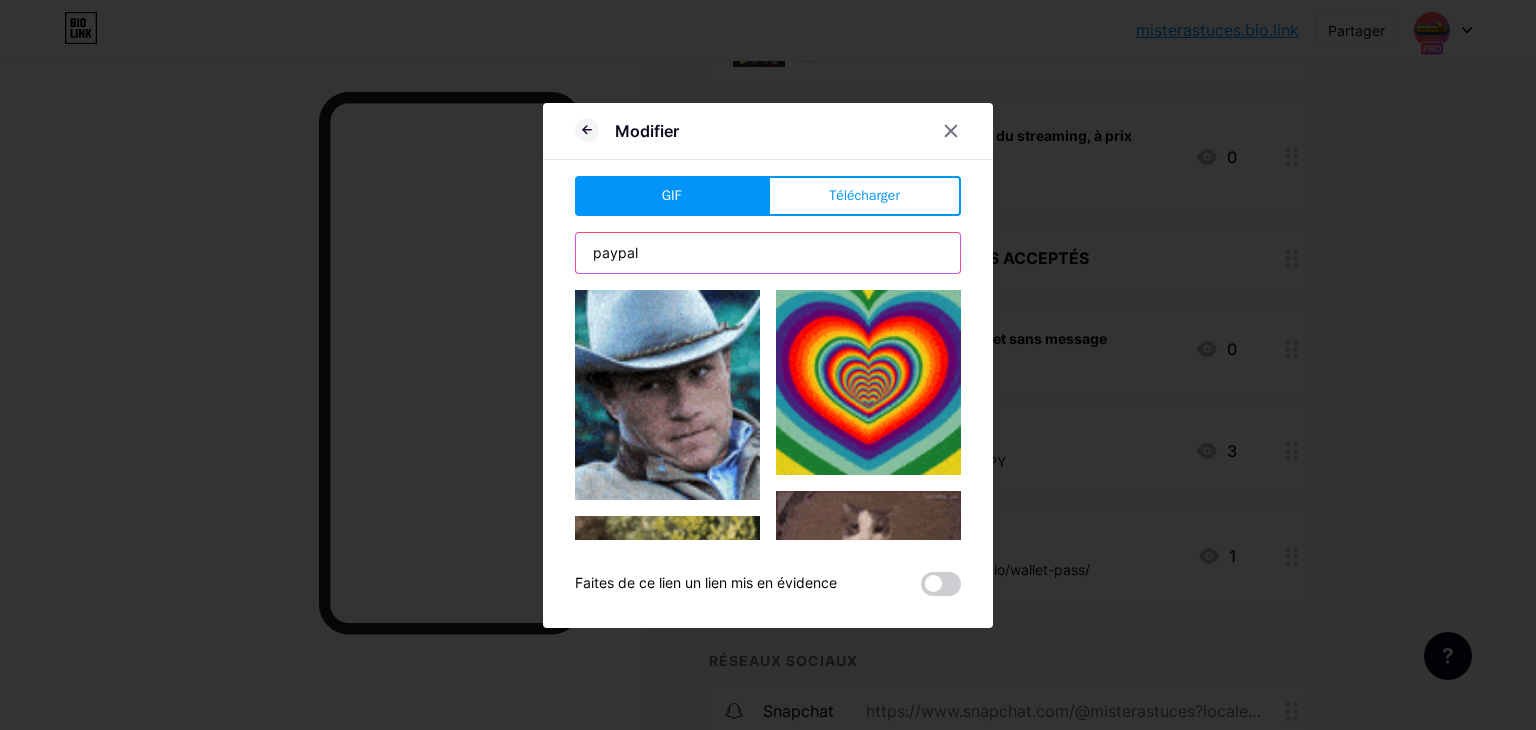 type on "paypal" 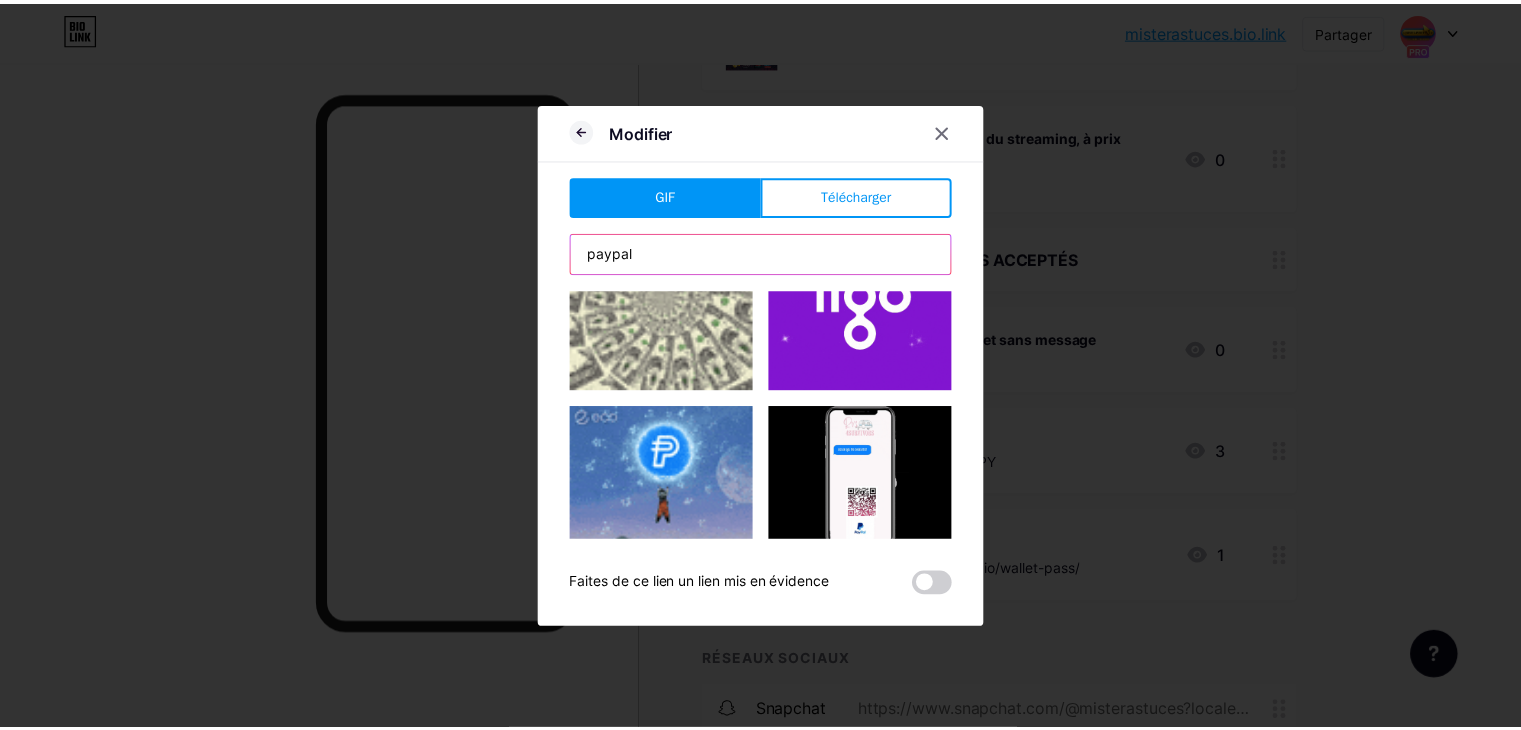 scroll, scrollTop: 0, scrollLeft: 0, axis: both 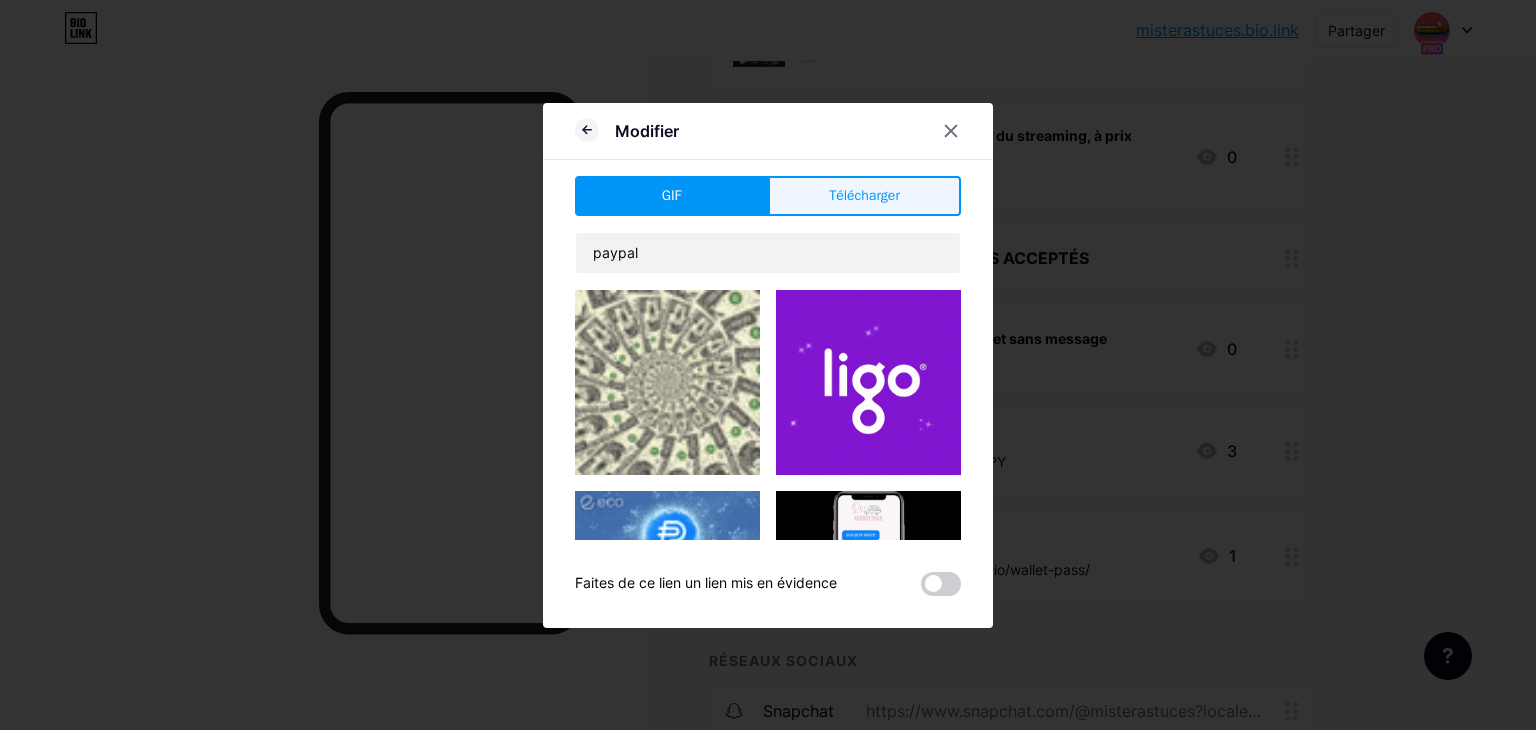 click on "Télécharger" at bounding box center (864, 196) 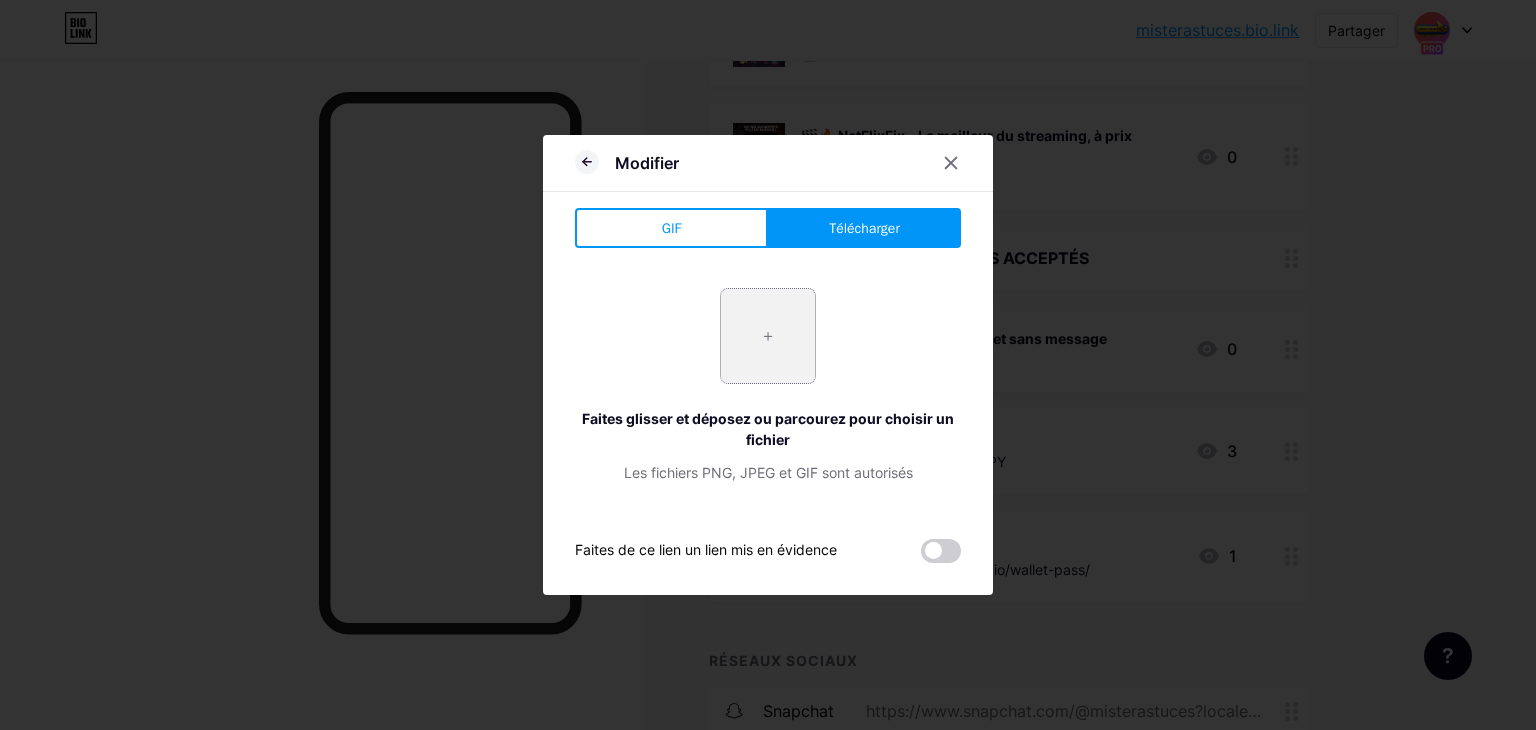 click at bounding box center [768, 336] 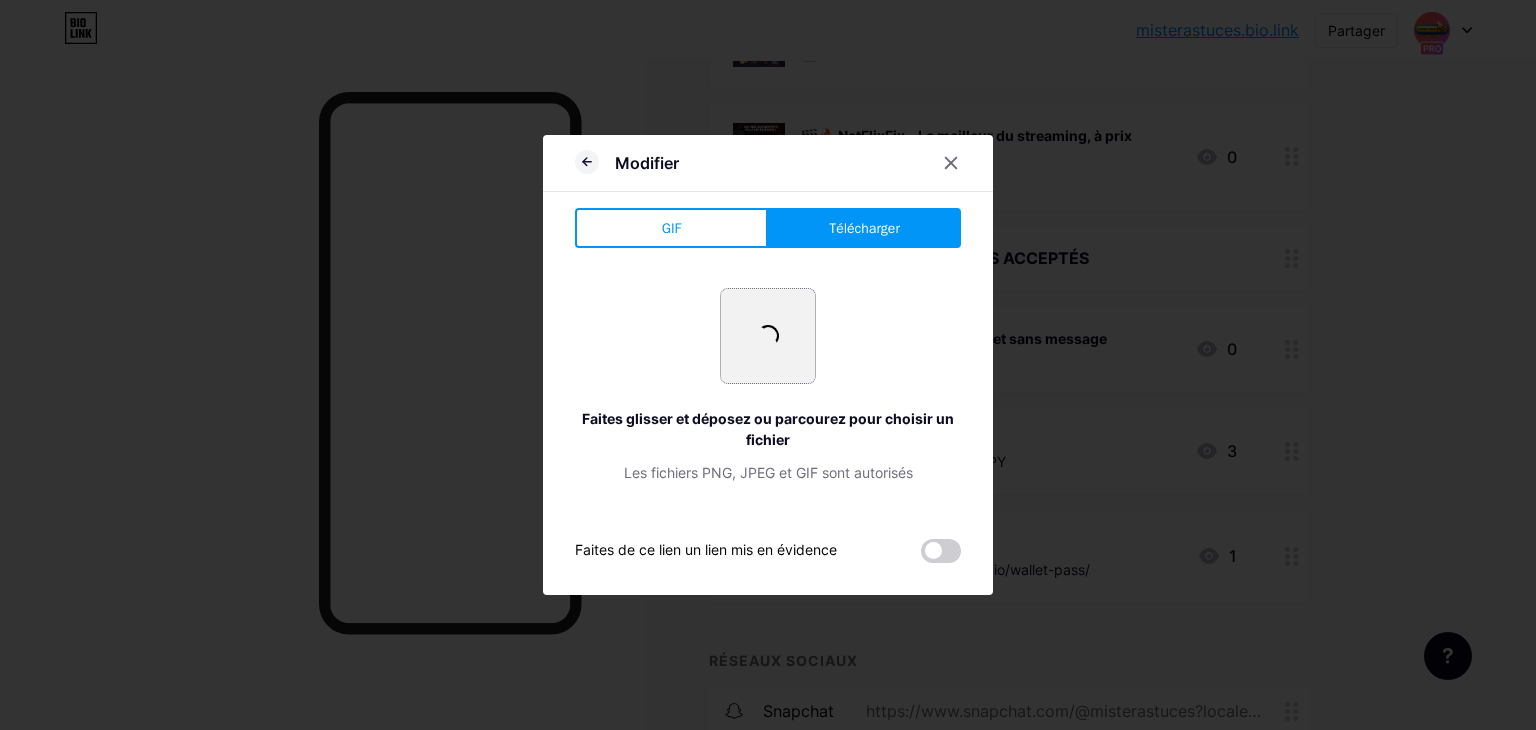 click at bounding box center [768, 336] 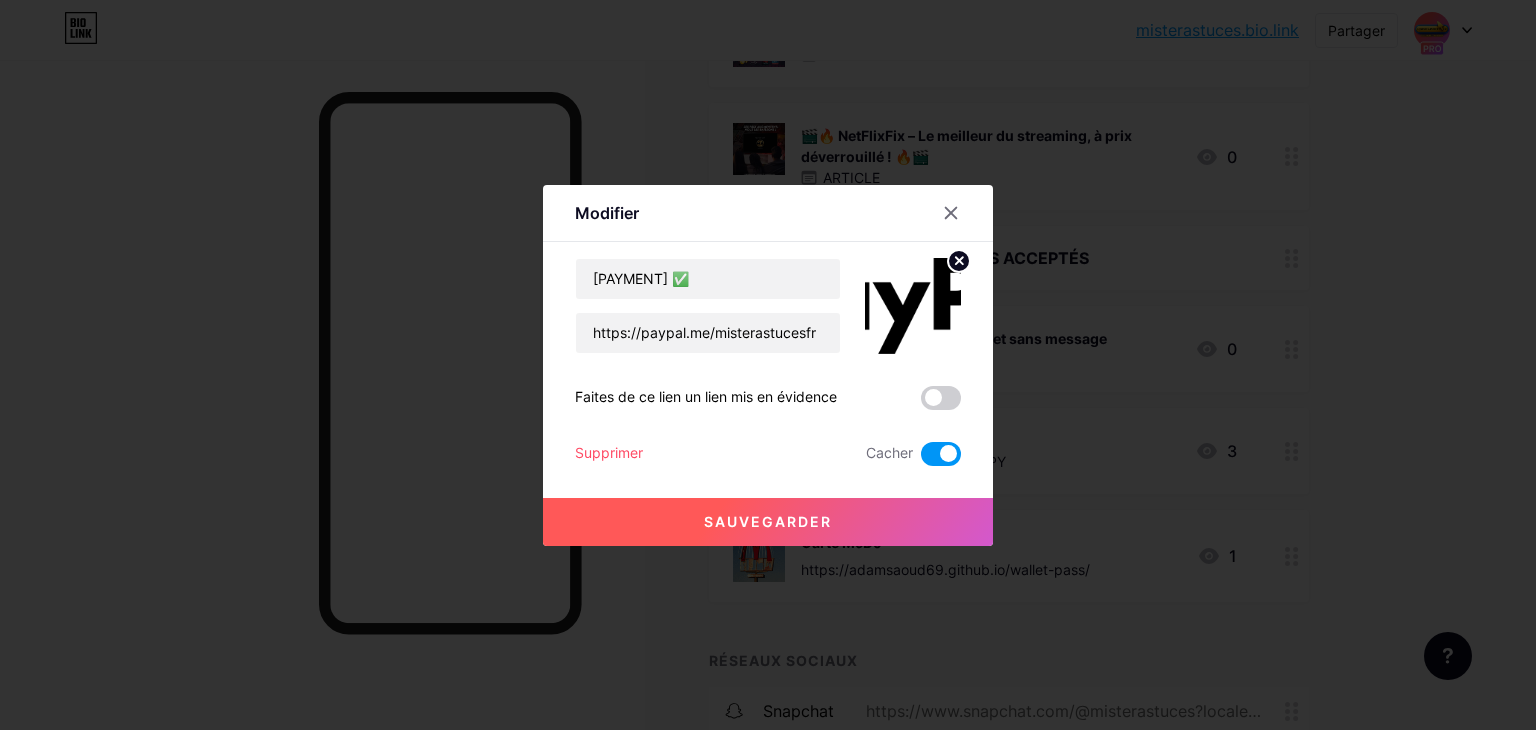 click at bounding box center [913, 306] 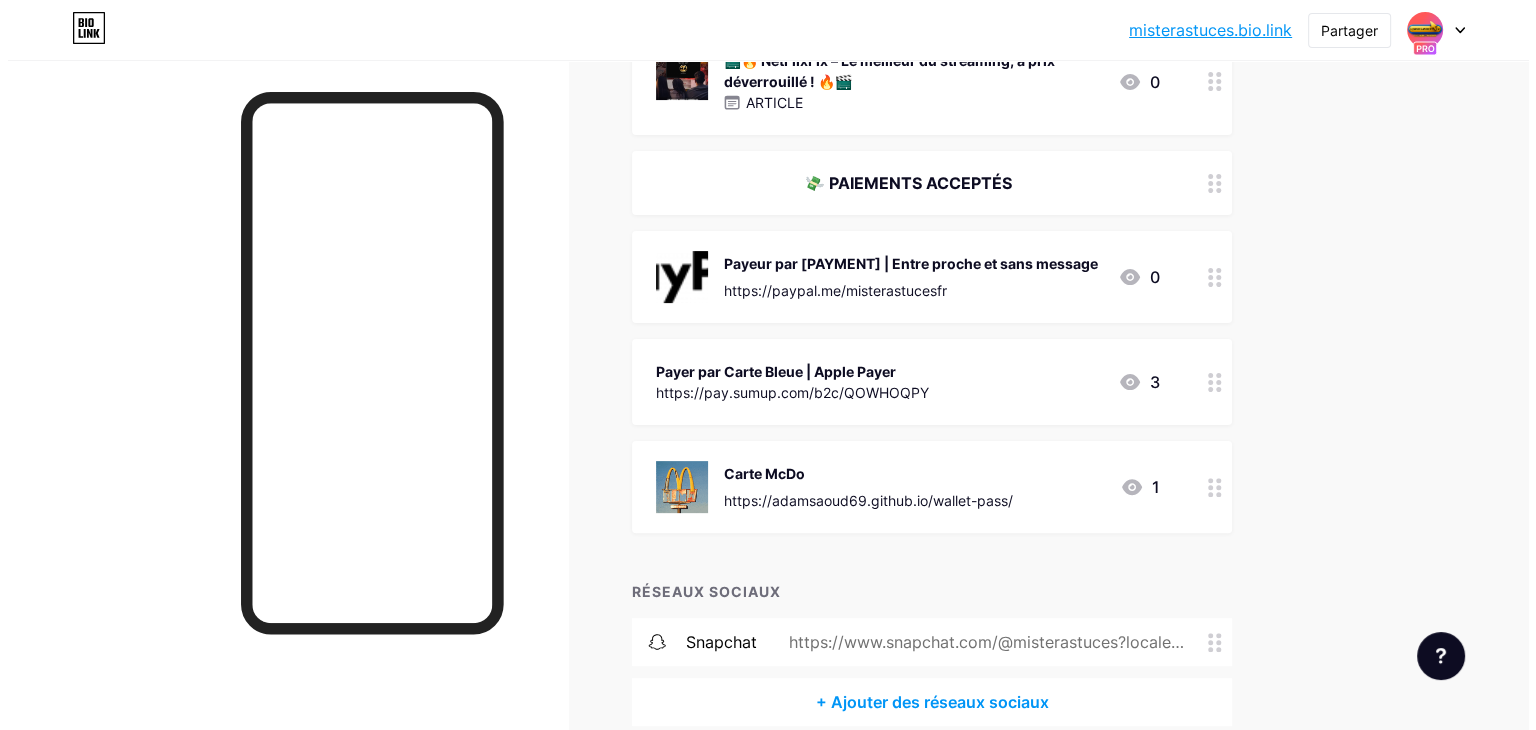 scroll, scrollTop: 500, scrollLeft: 0, axis: vertical 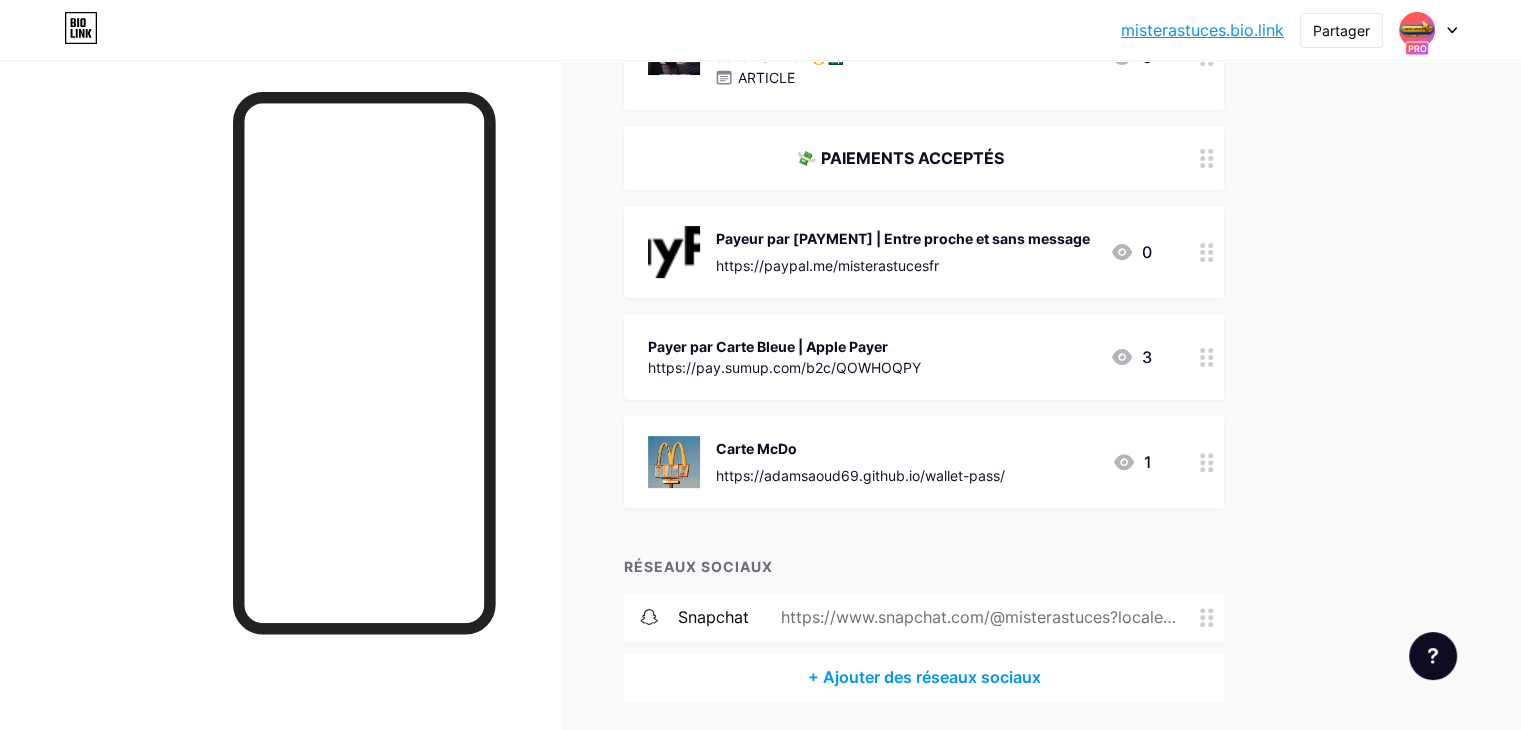 click 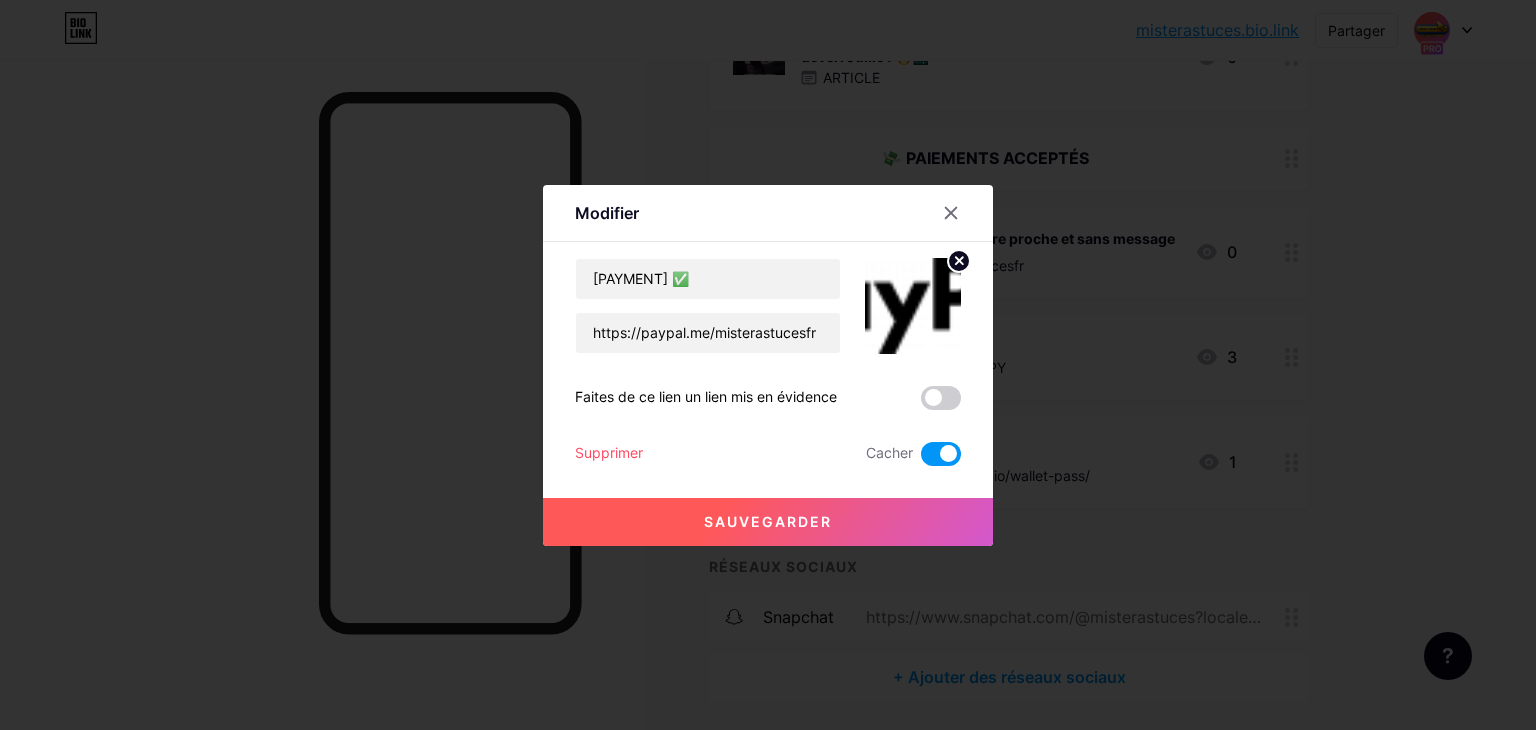 click at bounding box center [941, 454] 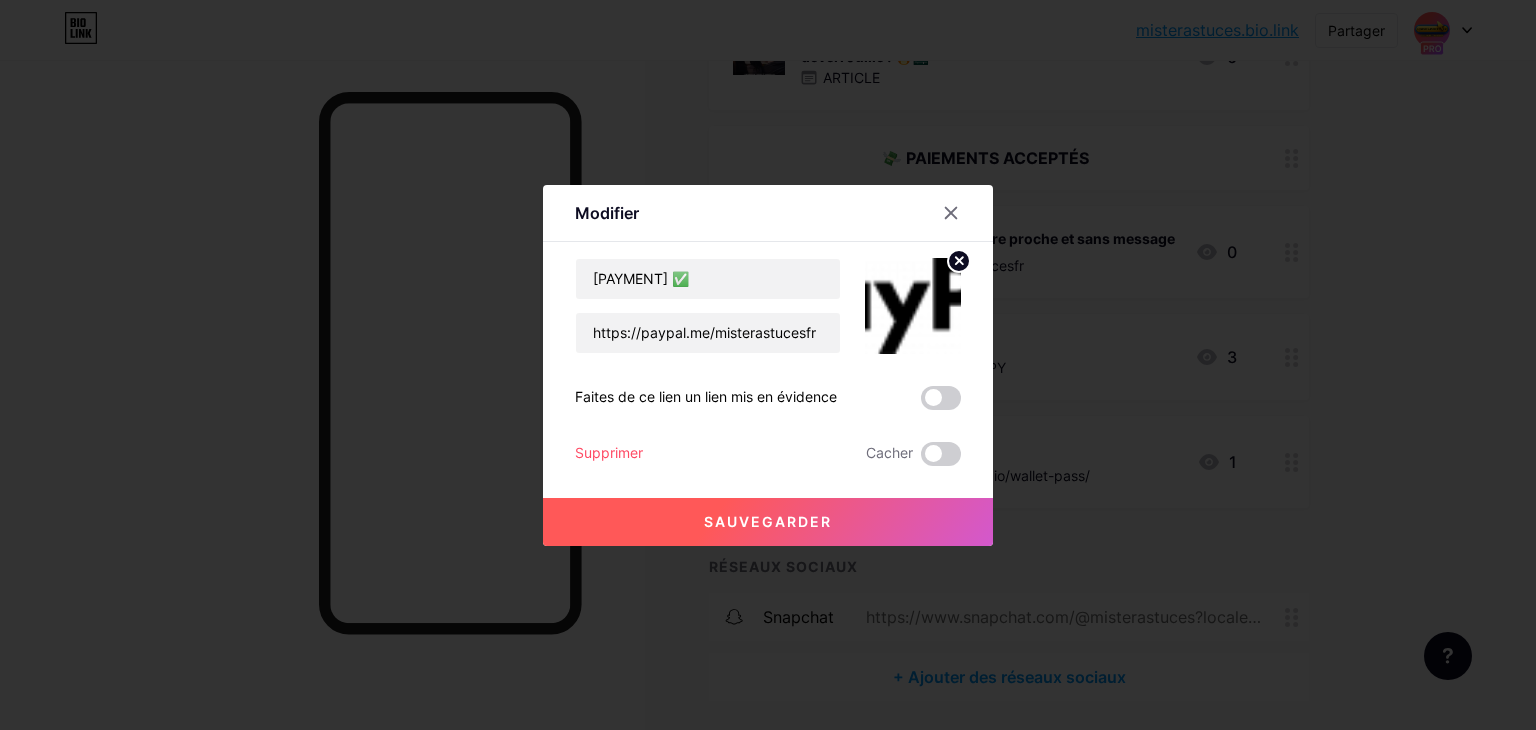 click on "Sauvegarder" at bounding box center [768, 522] 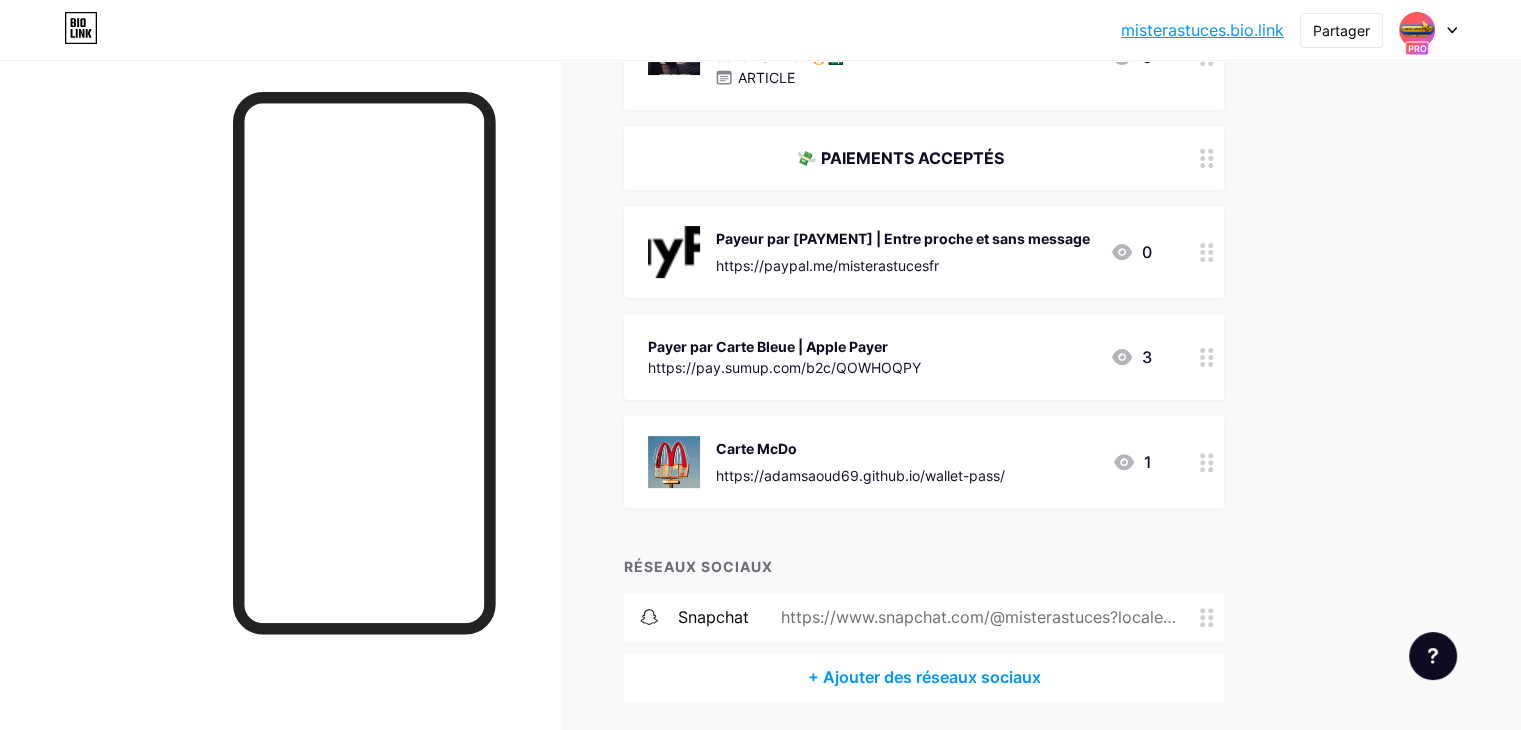 click at bounding box center [1207, 357] 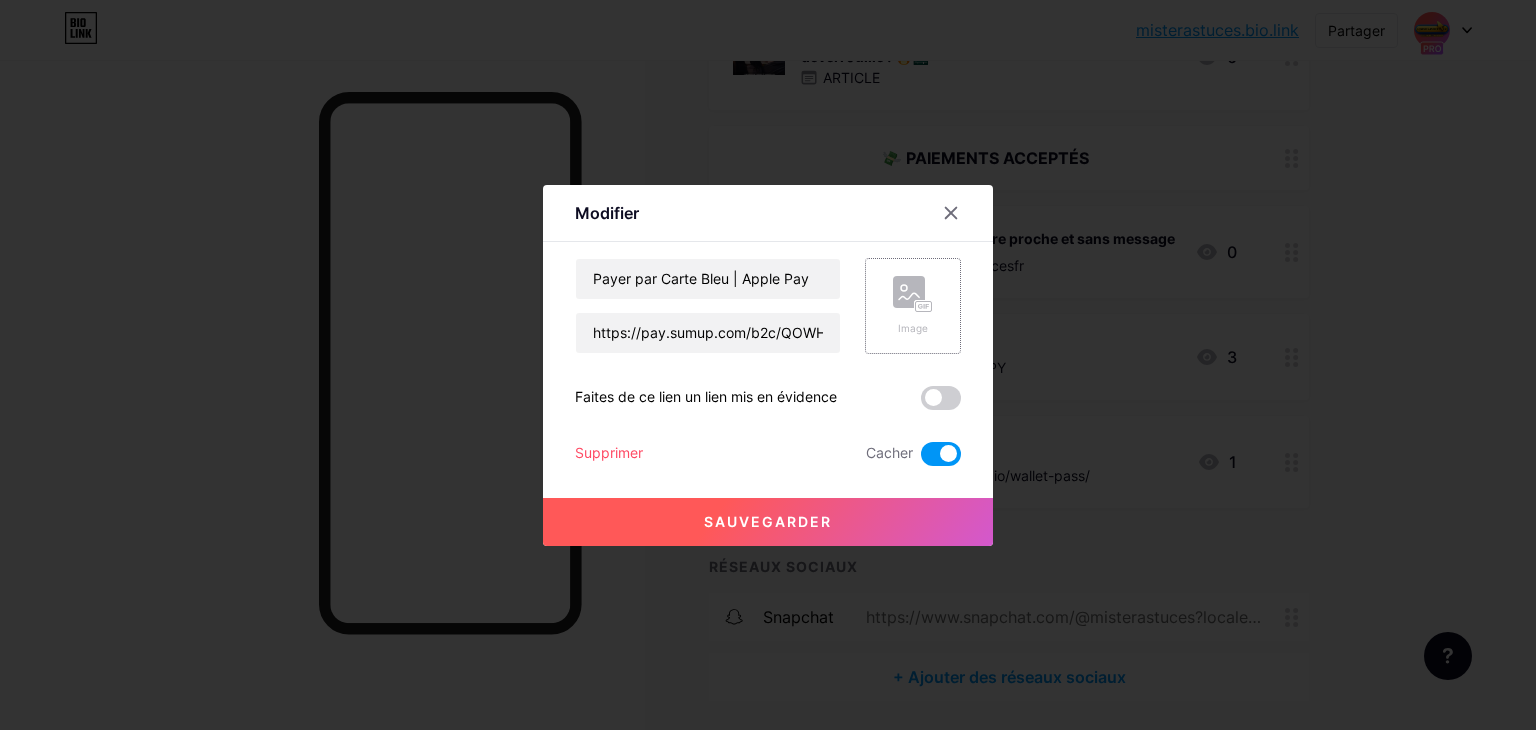 click on "Image" at bounding box center (913, 306) 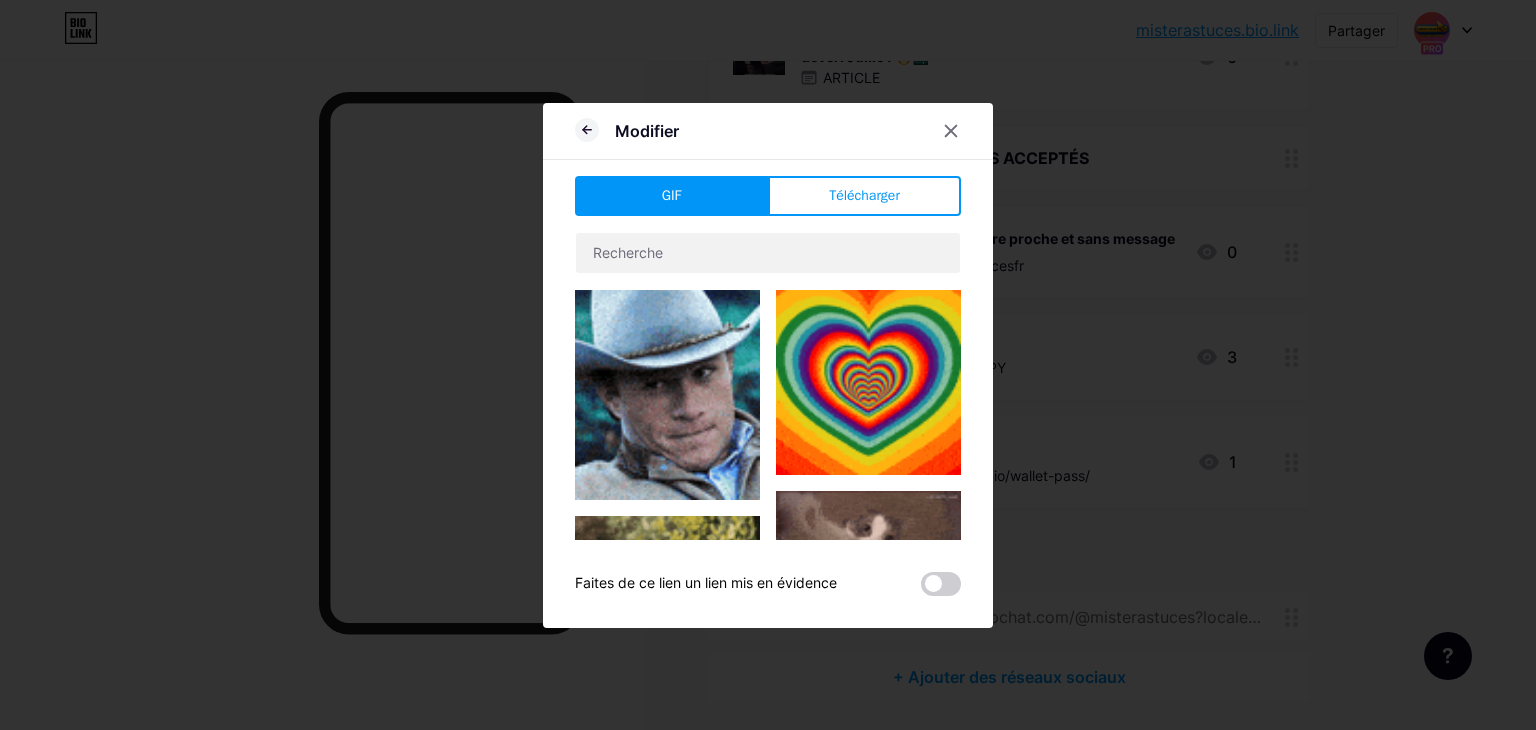 click at bounding box center [868, 382] 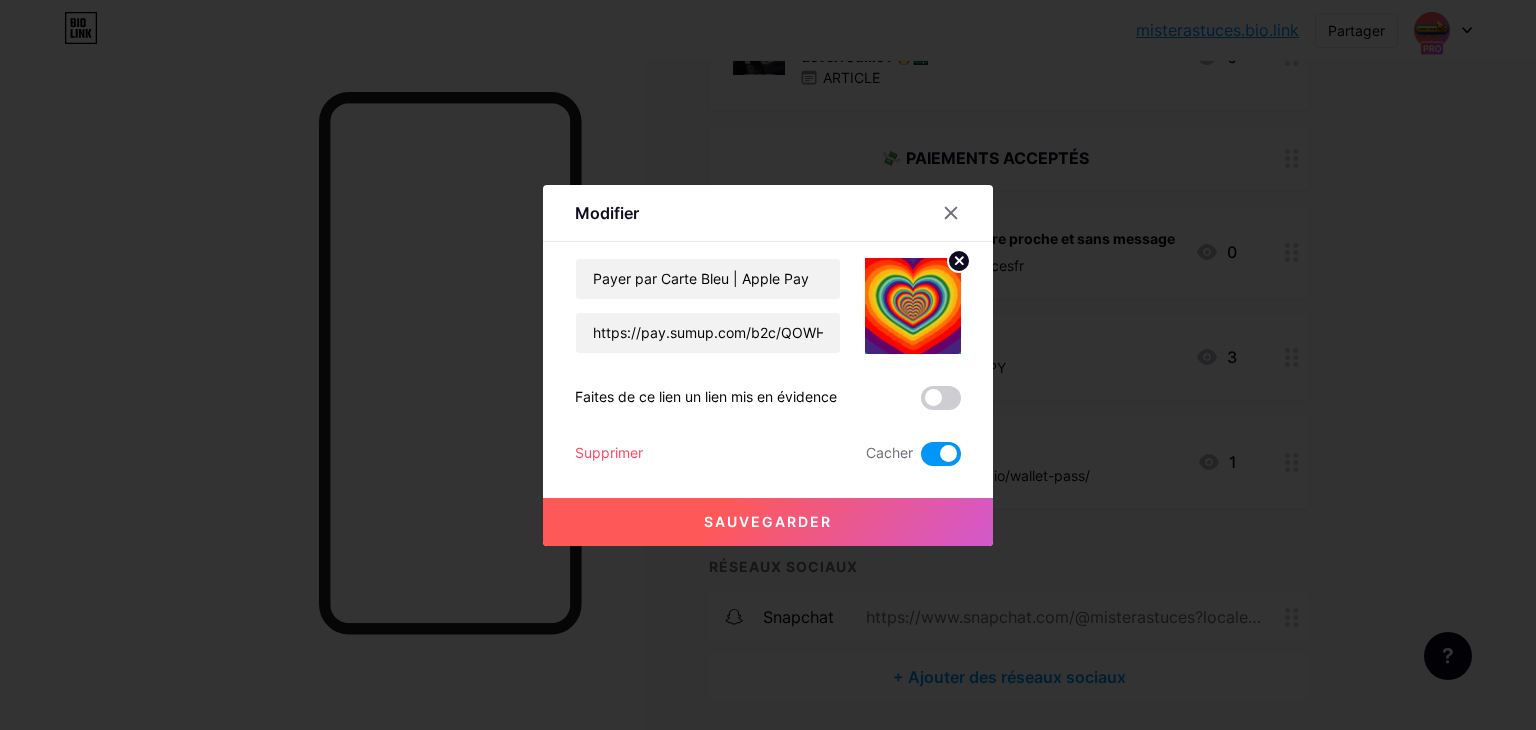 click 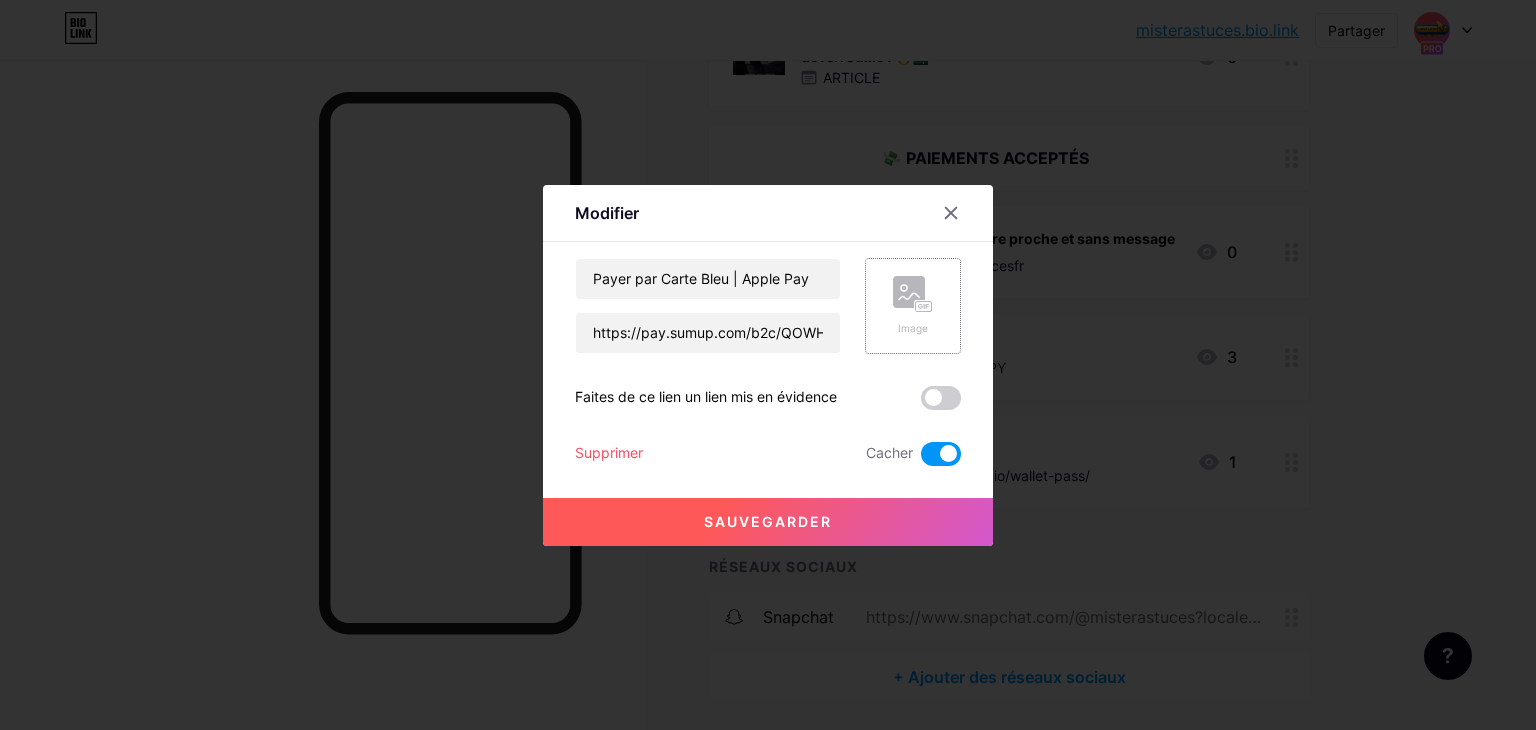 click 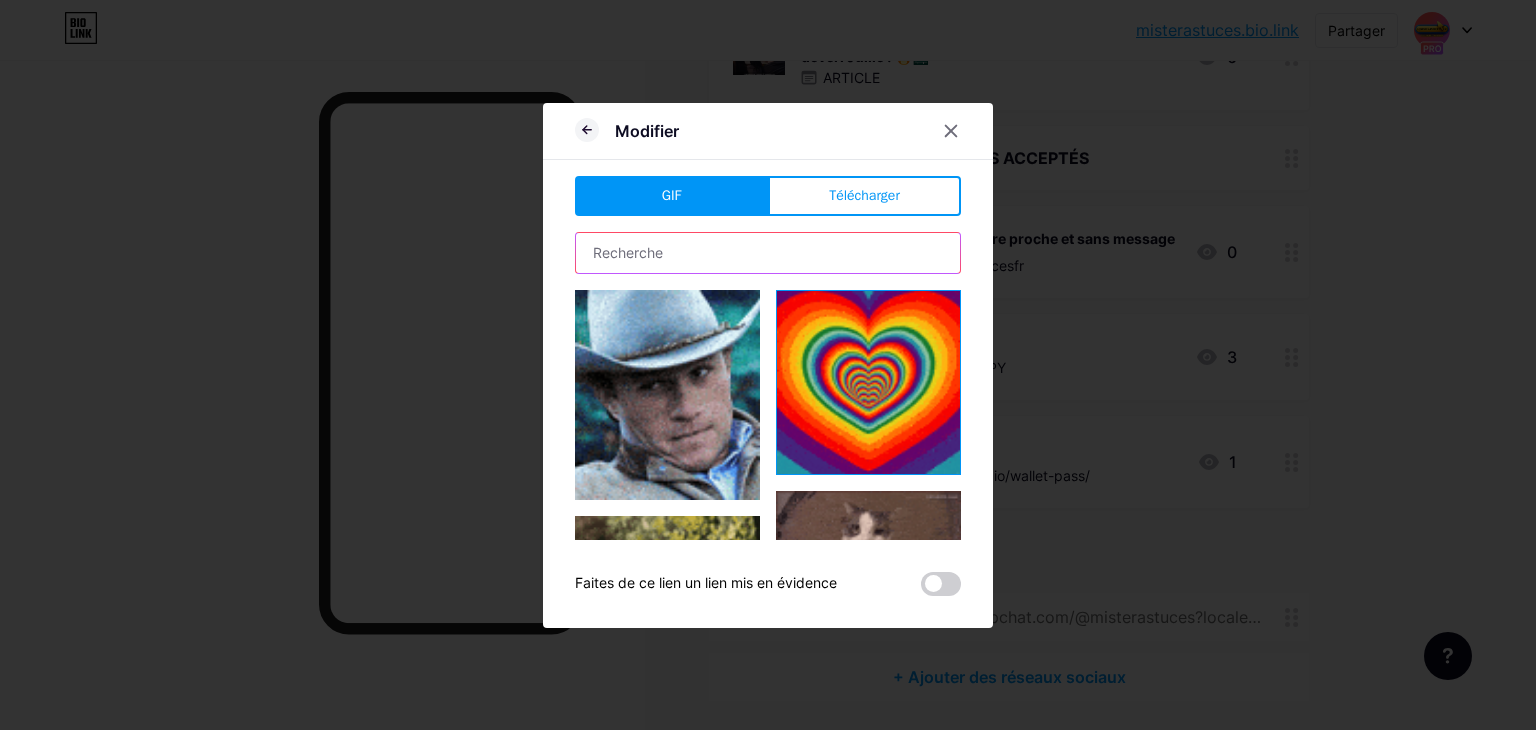 click at bounding box center (768, 253) 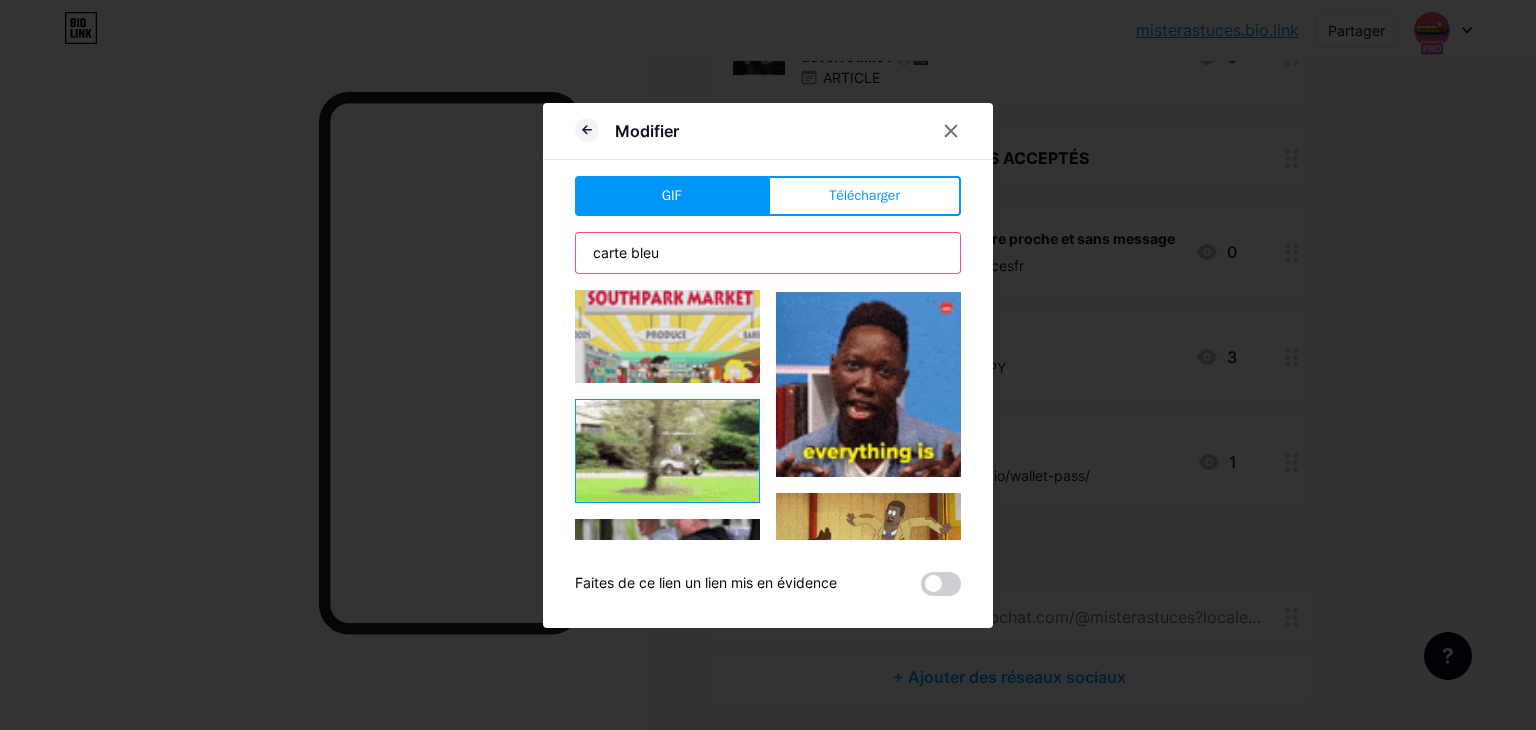 scroll, scrollTop: 1711, scrollLeft: 0, axis: vertical 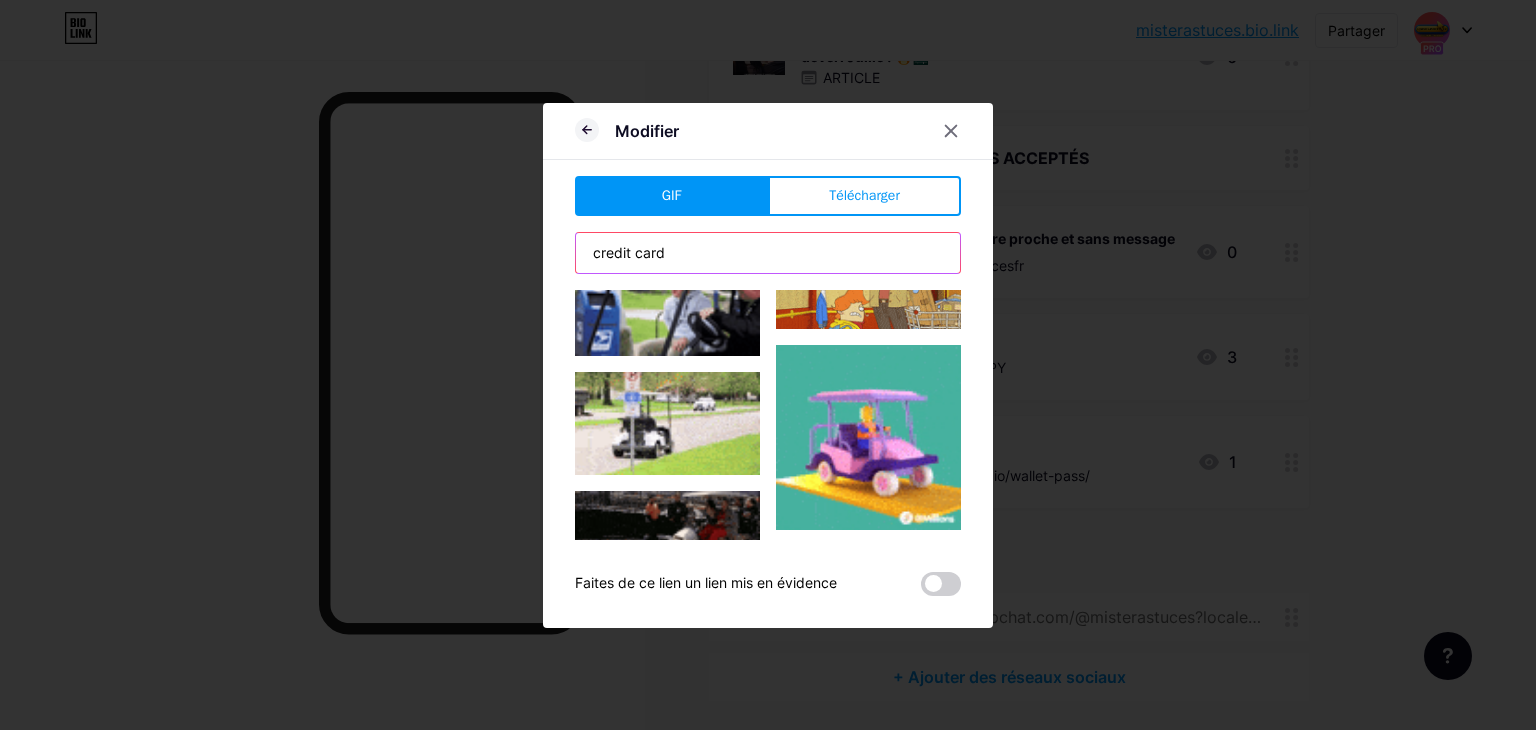 type on "credit card" 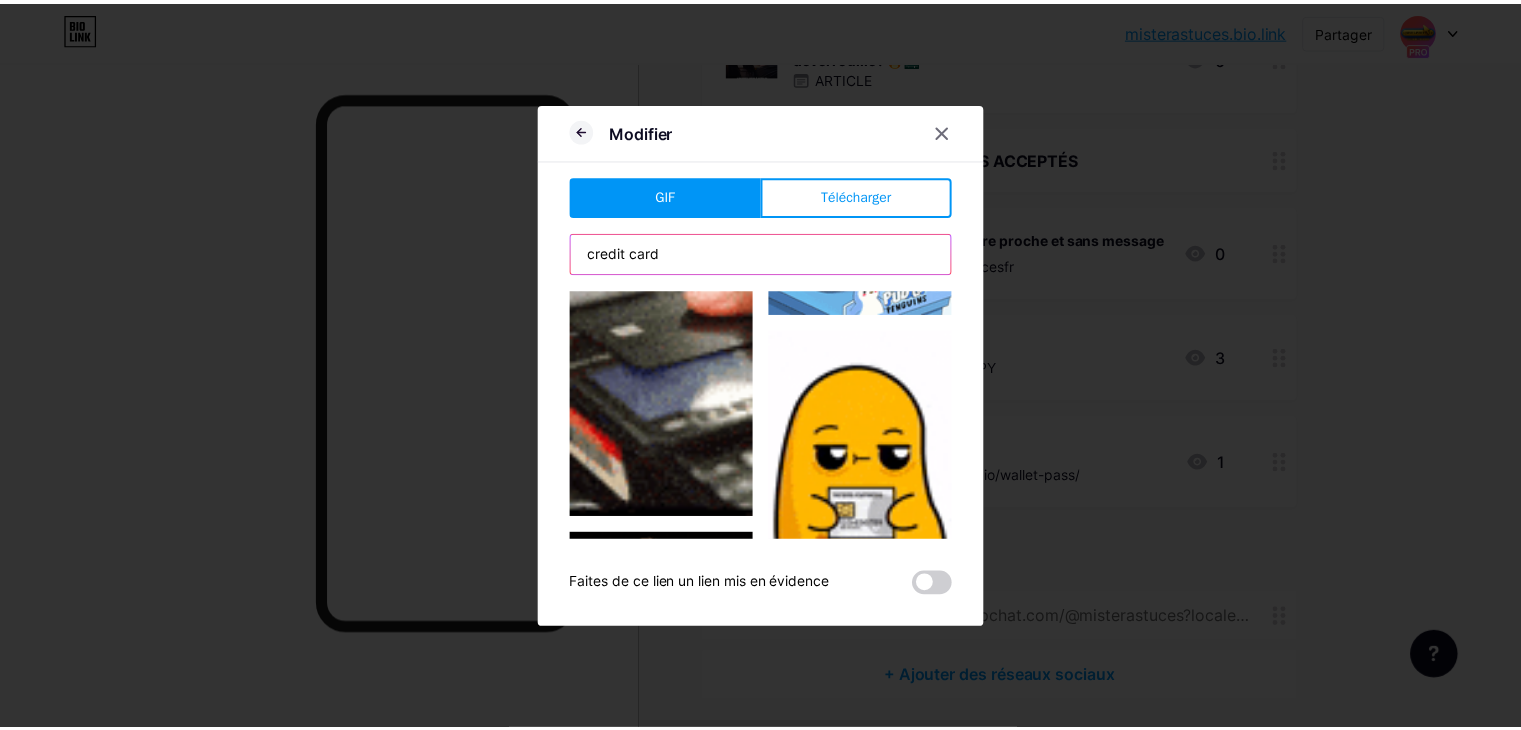 scroll, scrollTop: 800, scrollLeft: 0, axis: vertical 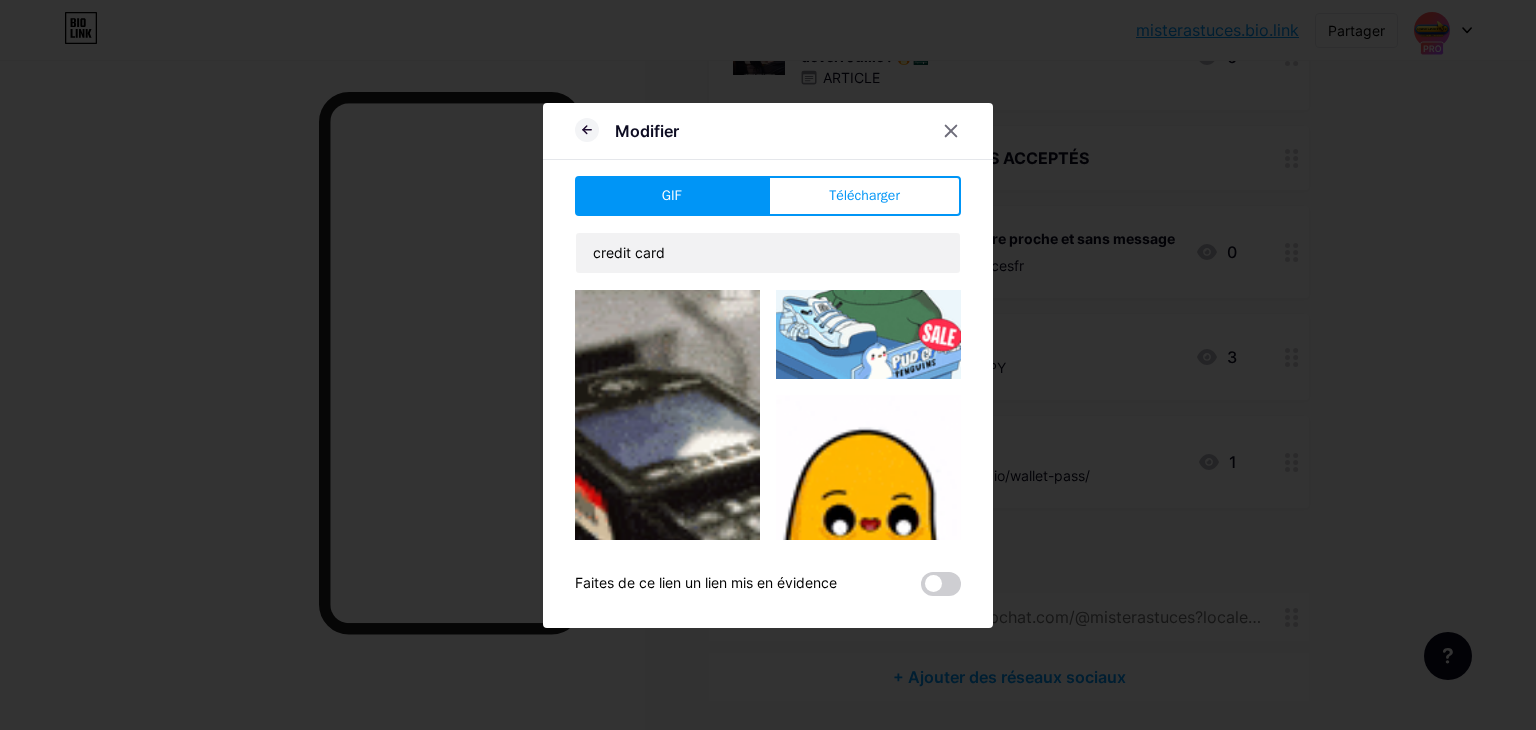 click at bounding box center (667, 416) 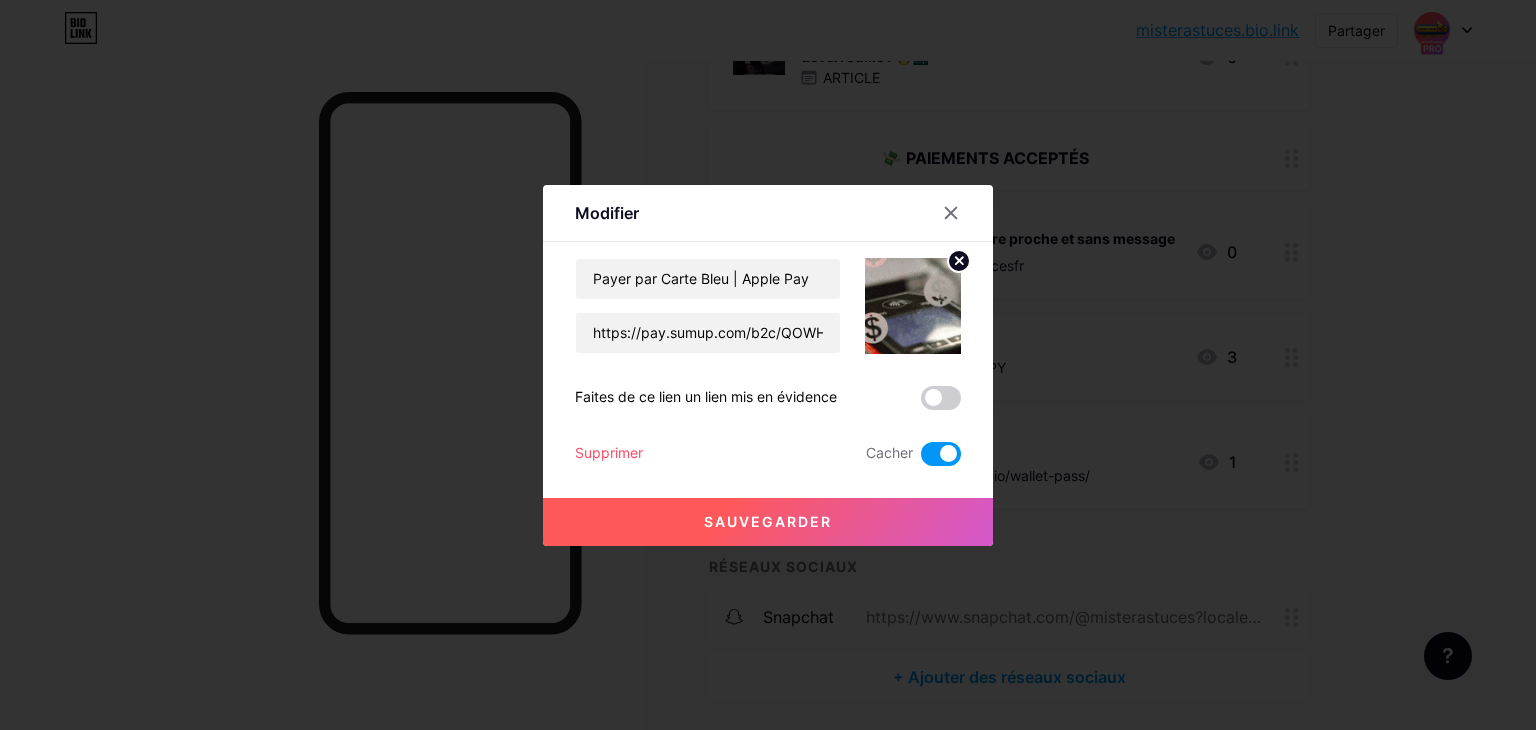 click at bounding box center (913, 306) 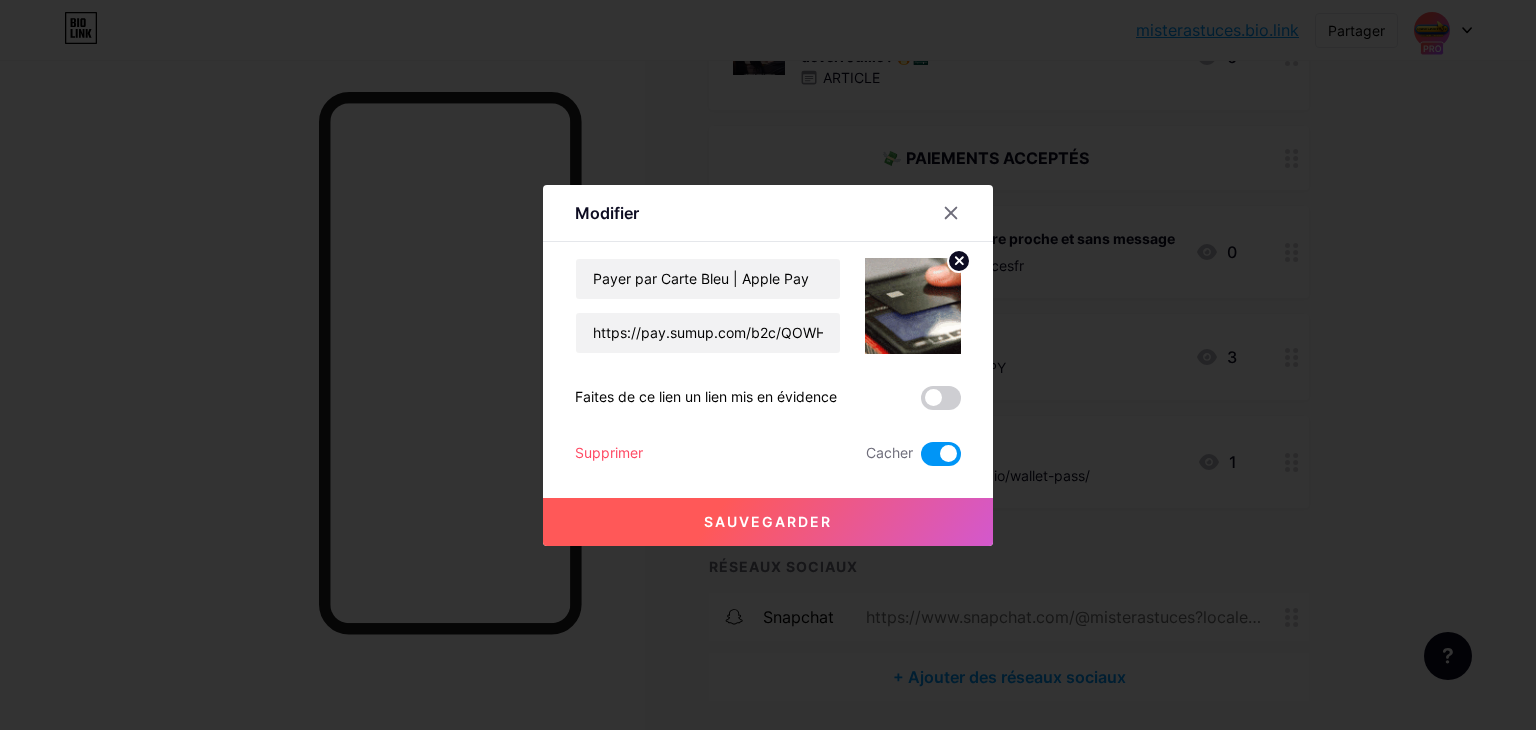 click at bounding box center (913, 306) 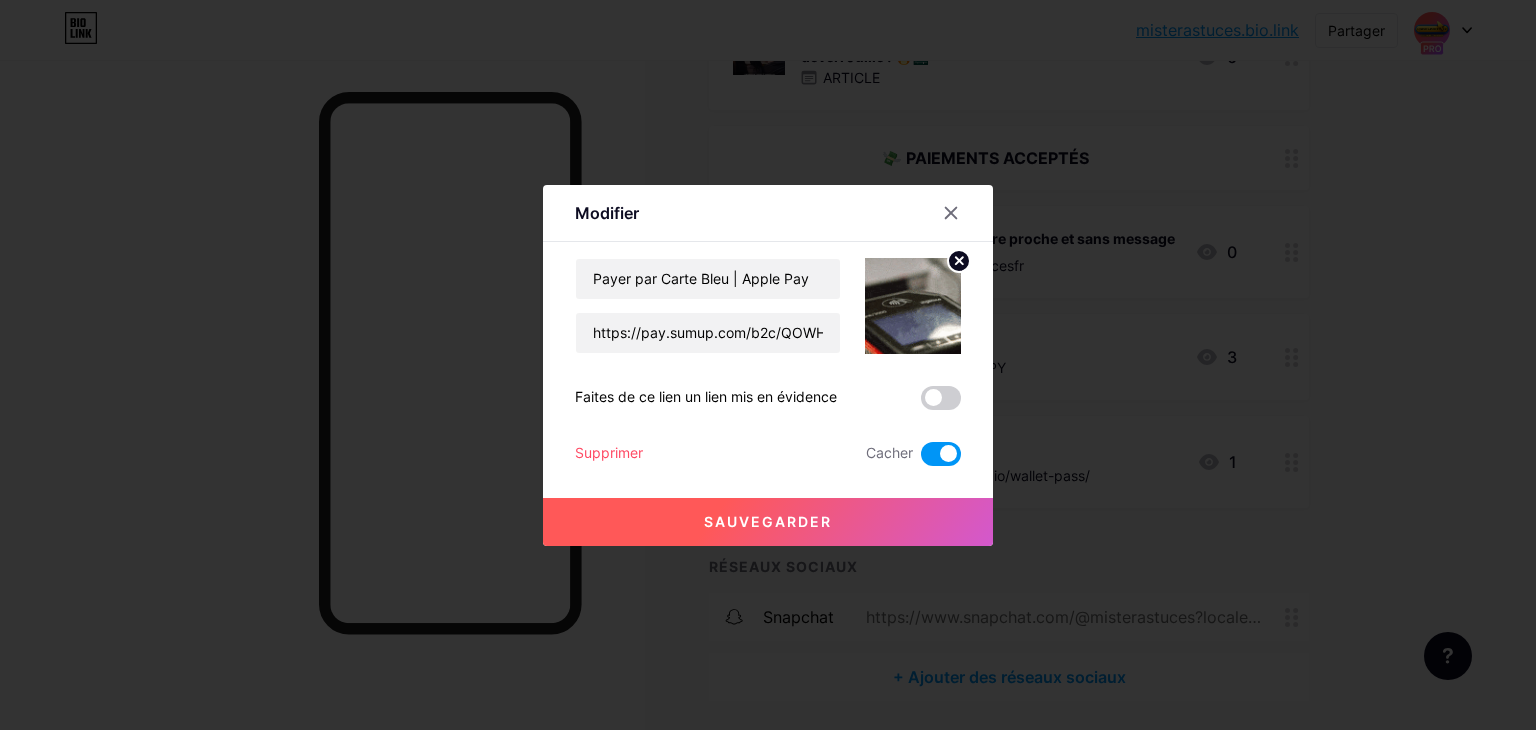 click on "Sauvegarder" at bounding box center [768, 522] 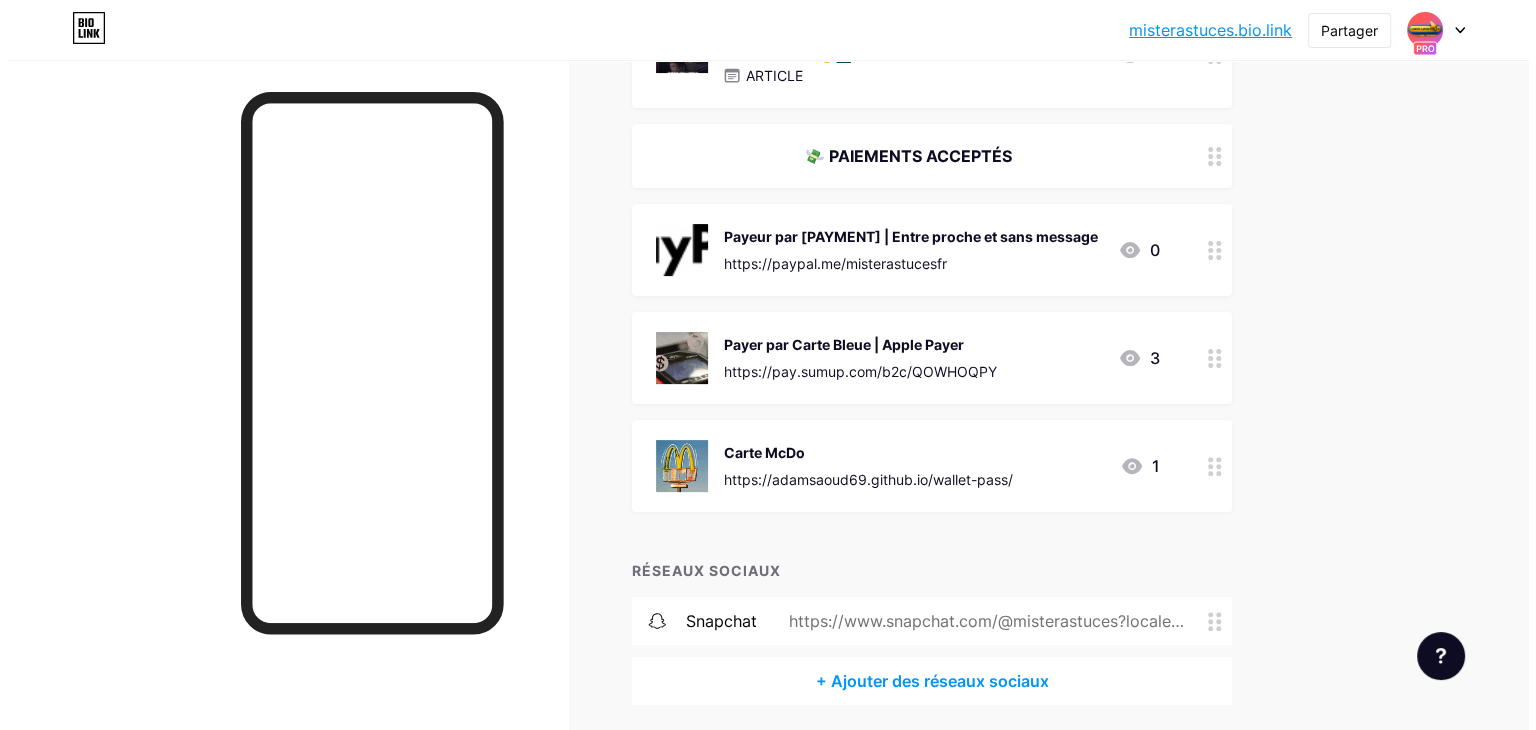 scroll, scrollTop: 576, scrollLeft: 0, axis: vertical 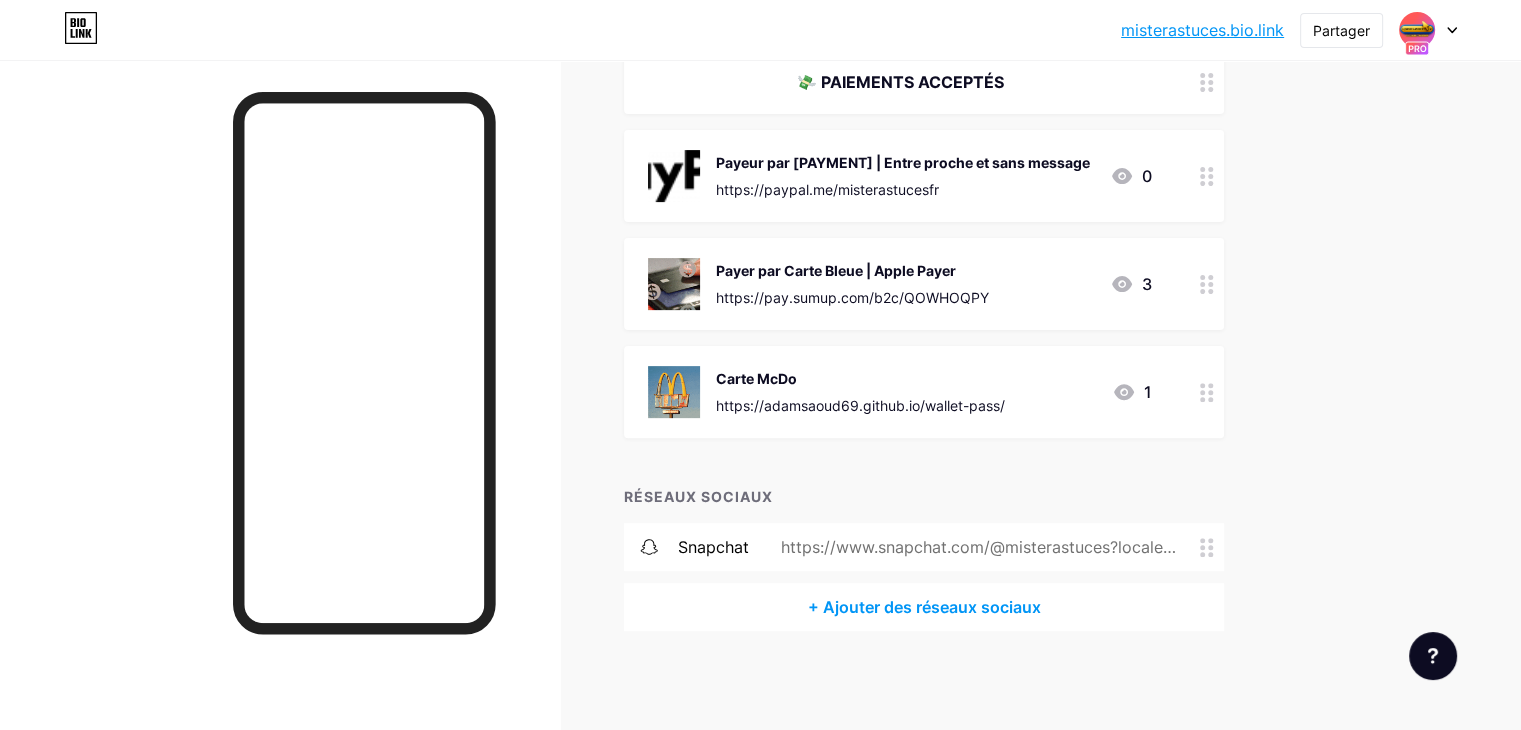 click at bounding box center [1207, 284] 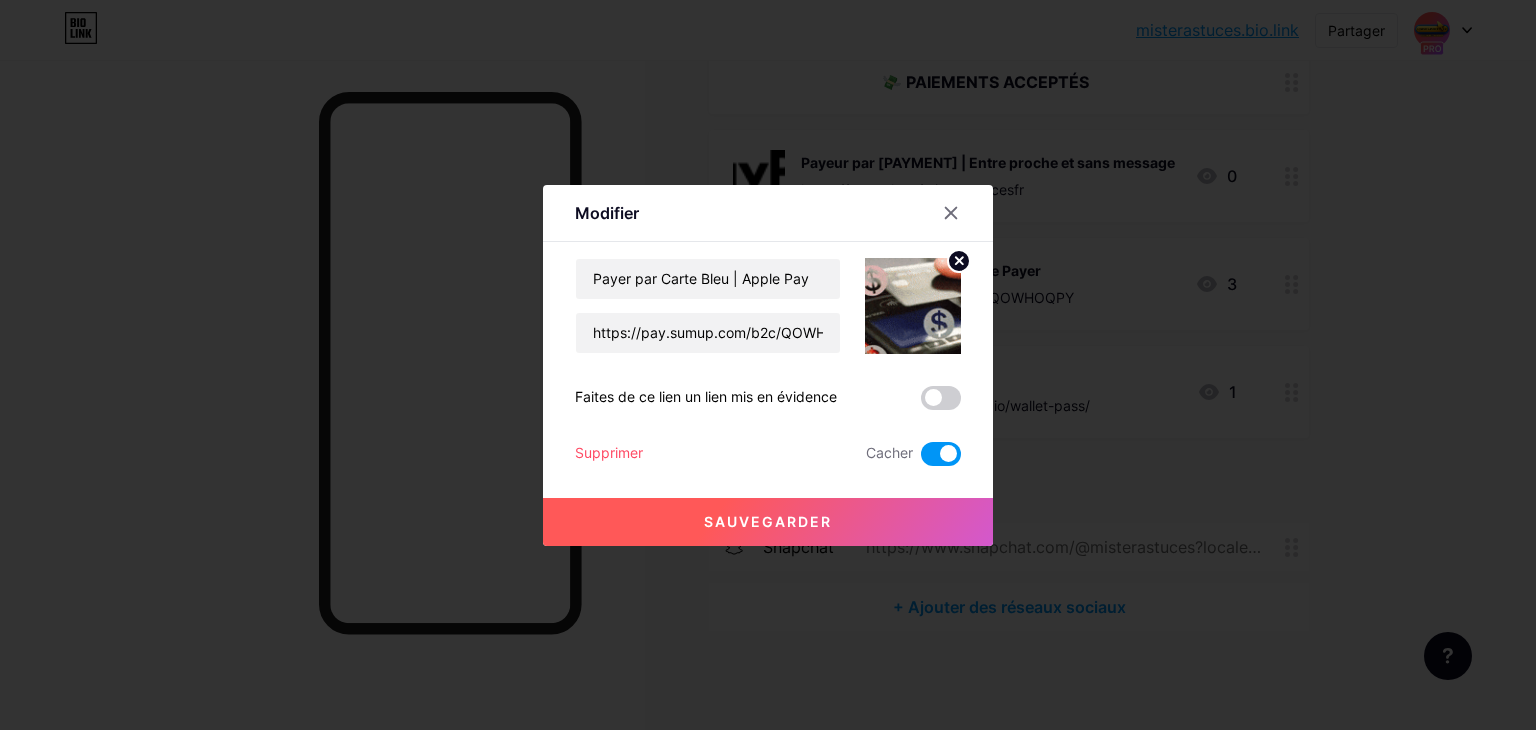 click at bounding box center [901, 306] 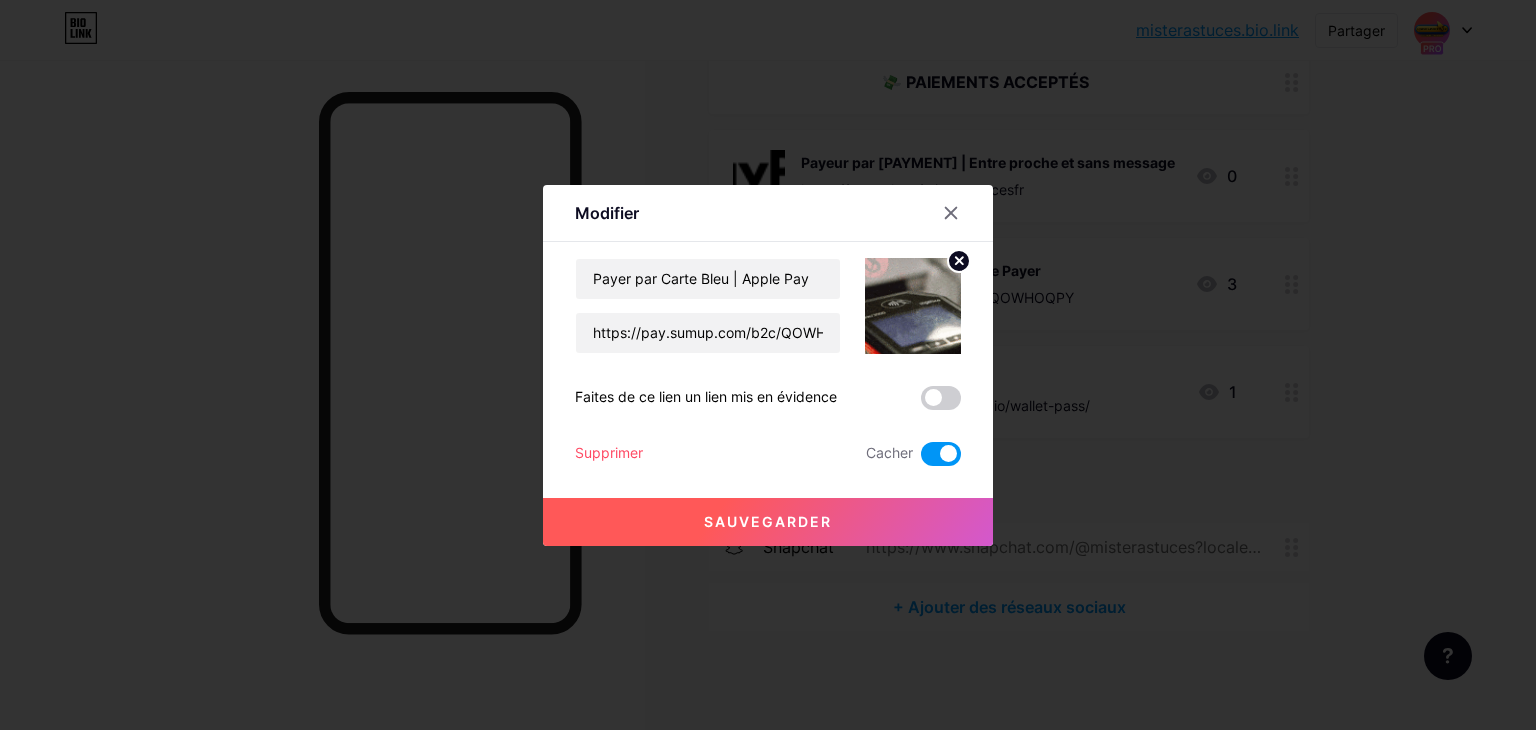click at bounding box center (913, 306) 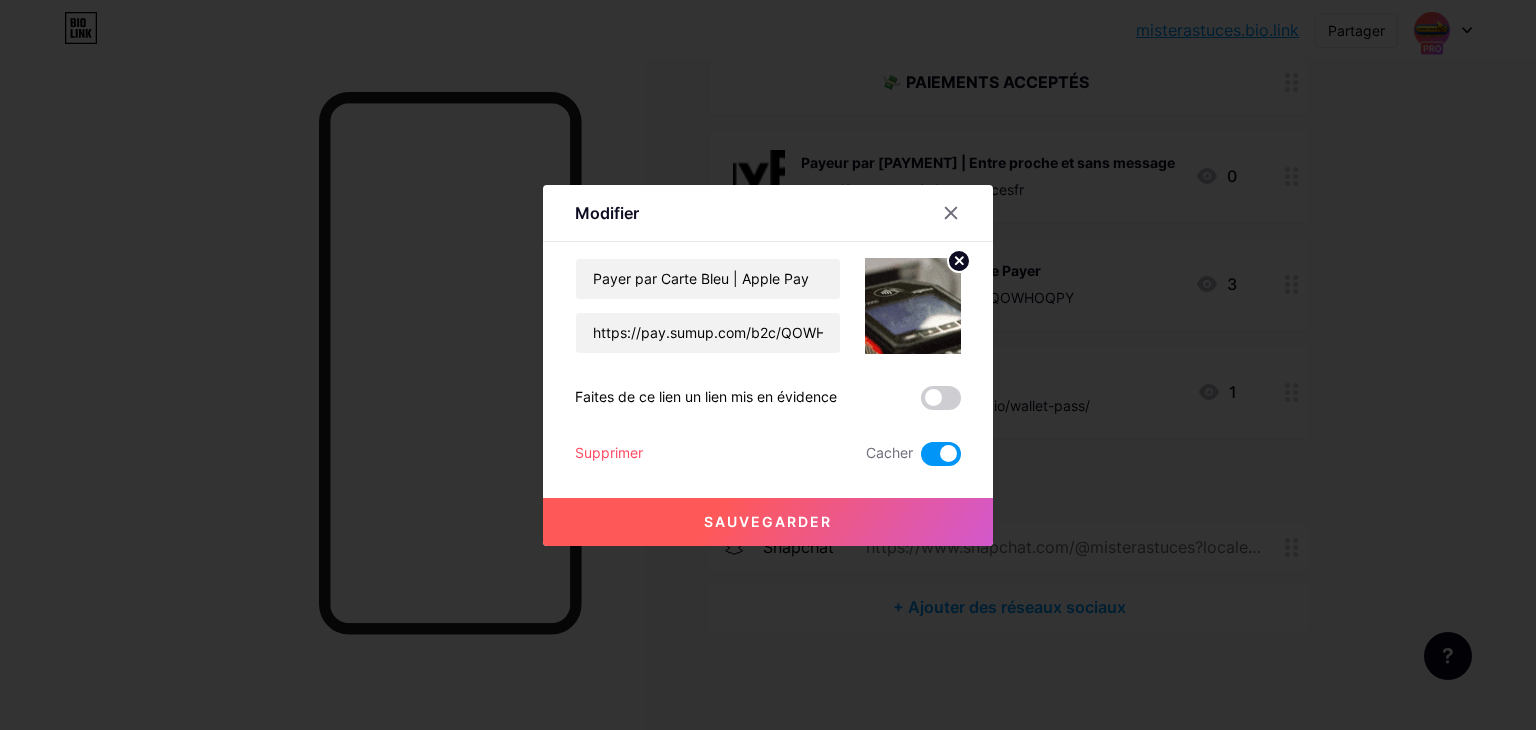click at bounding box center (913, 306) 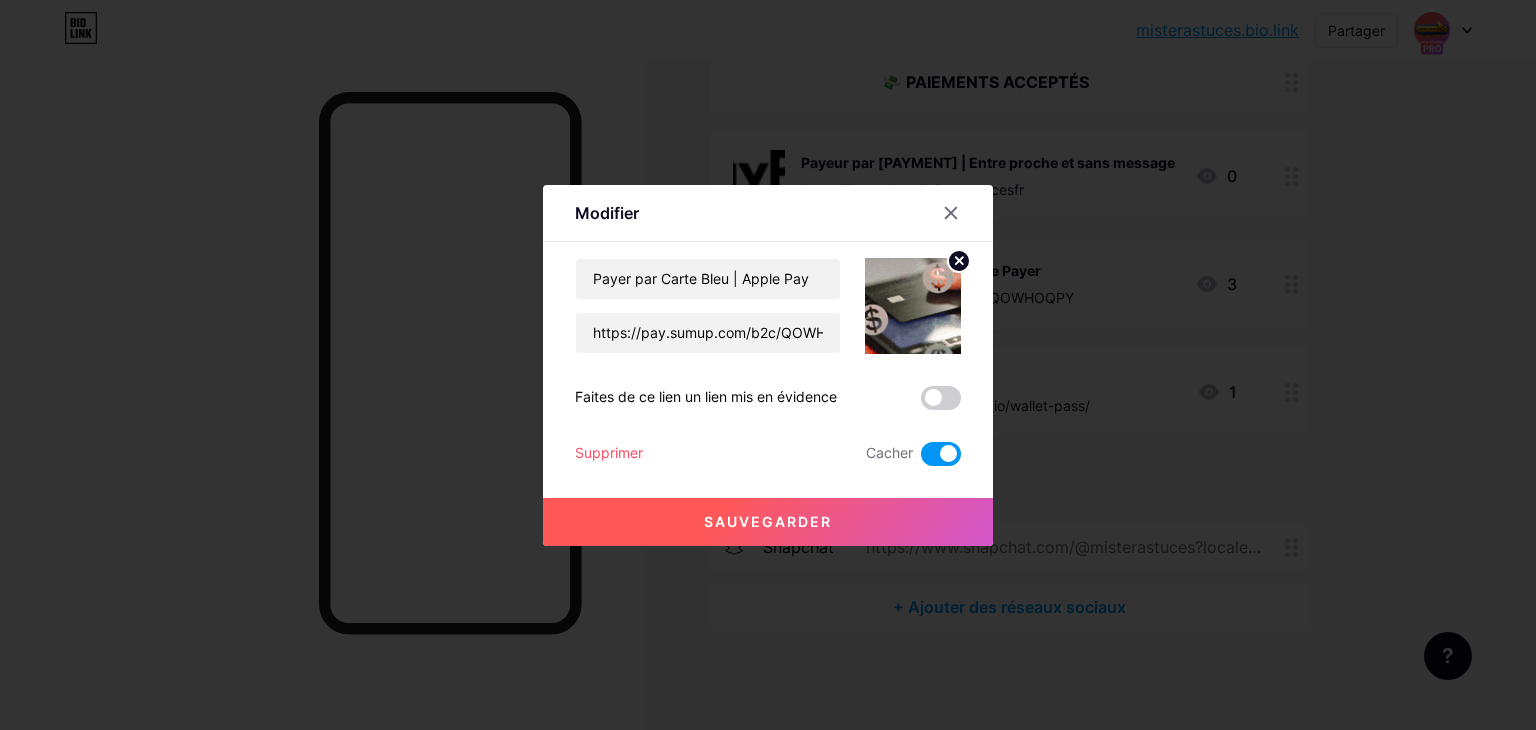 click at bounding box center [913, 306] 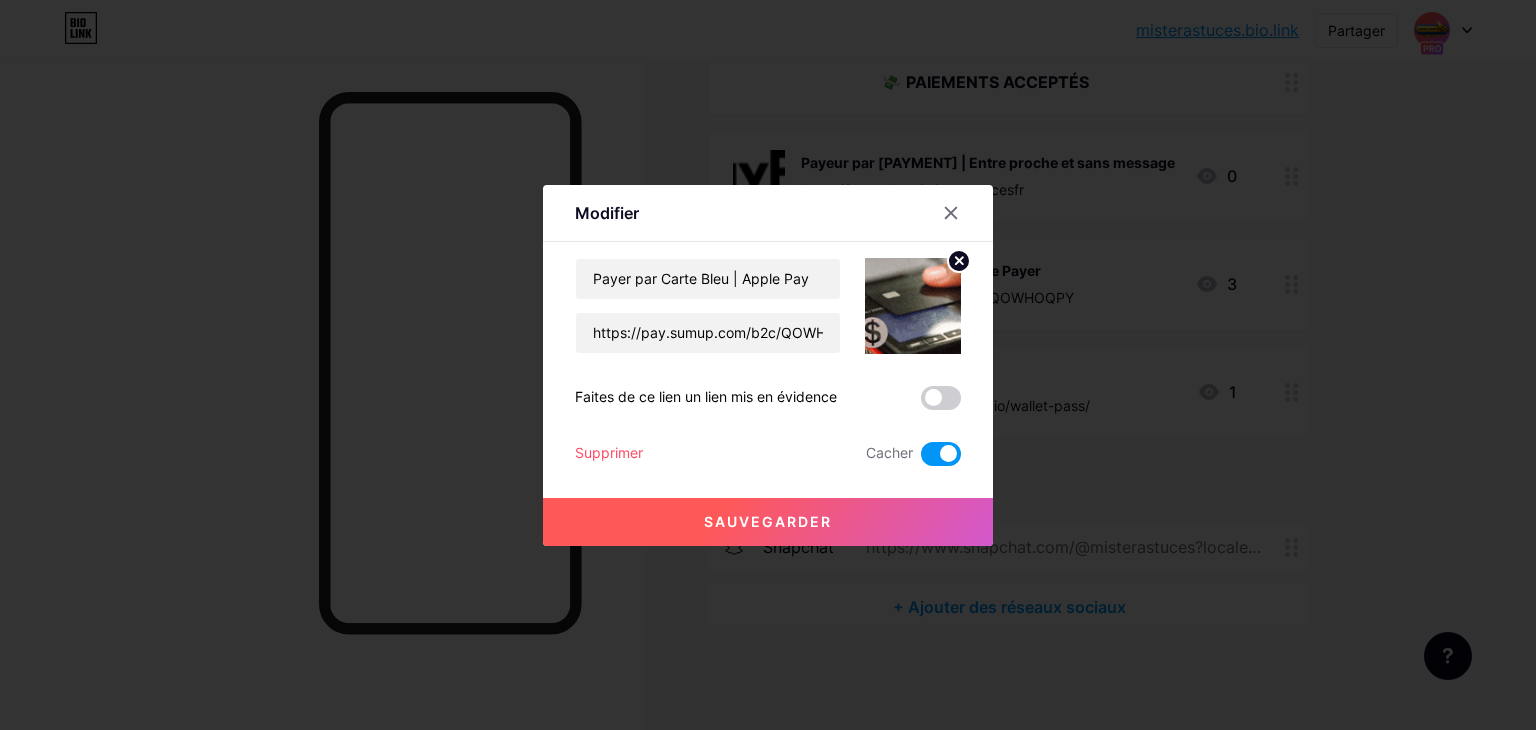 click 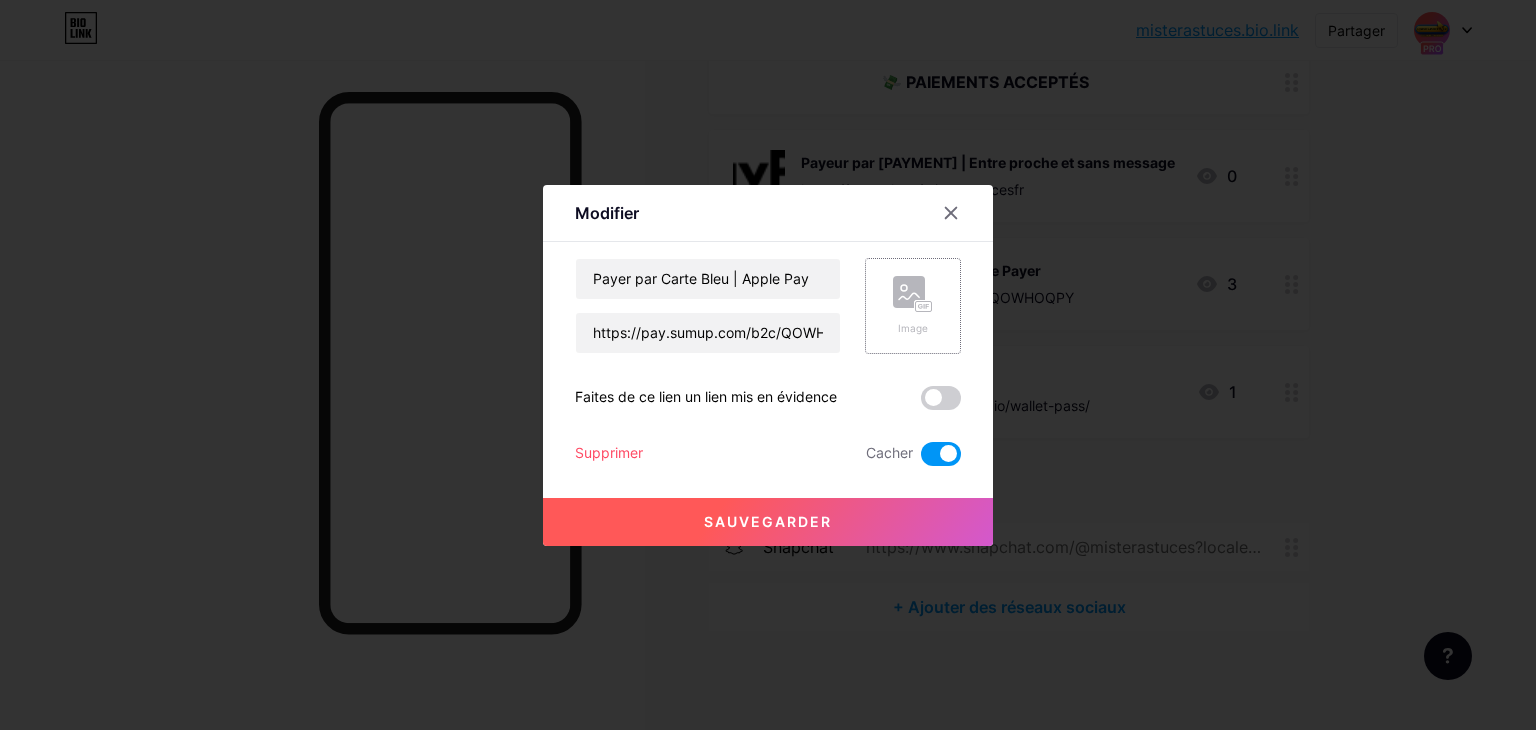click on "Image" at bounding box center [913, 306] 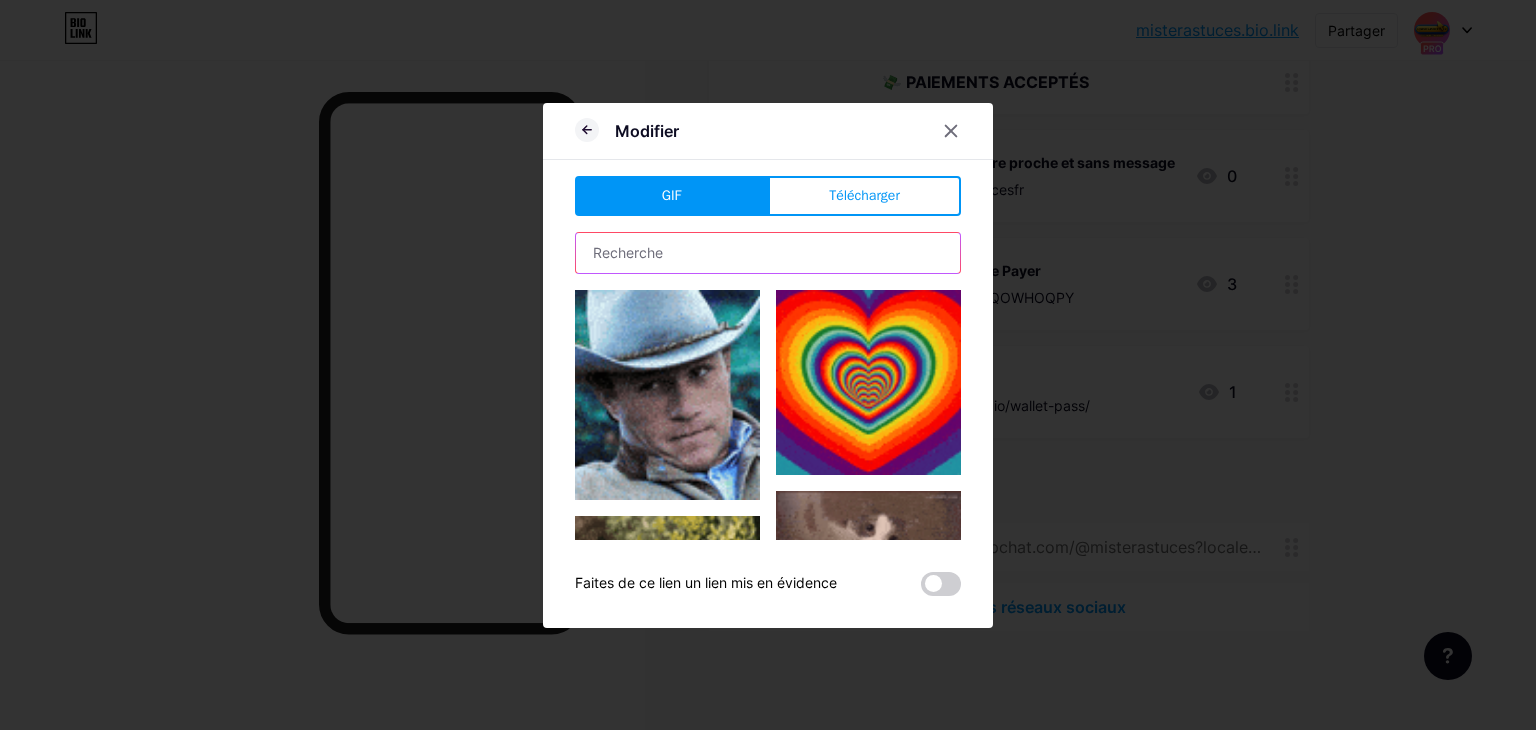 click at bounding box center (768, 253) 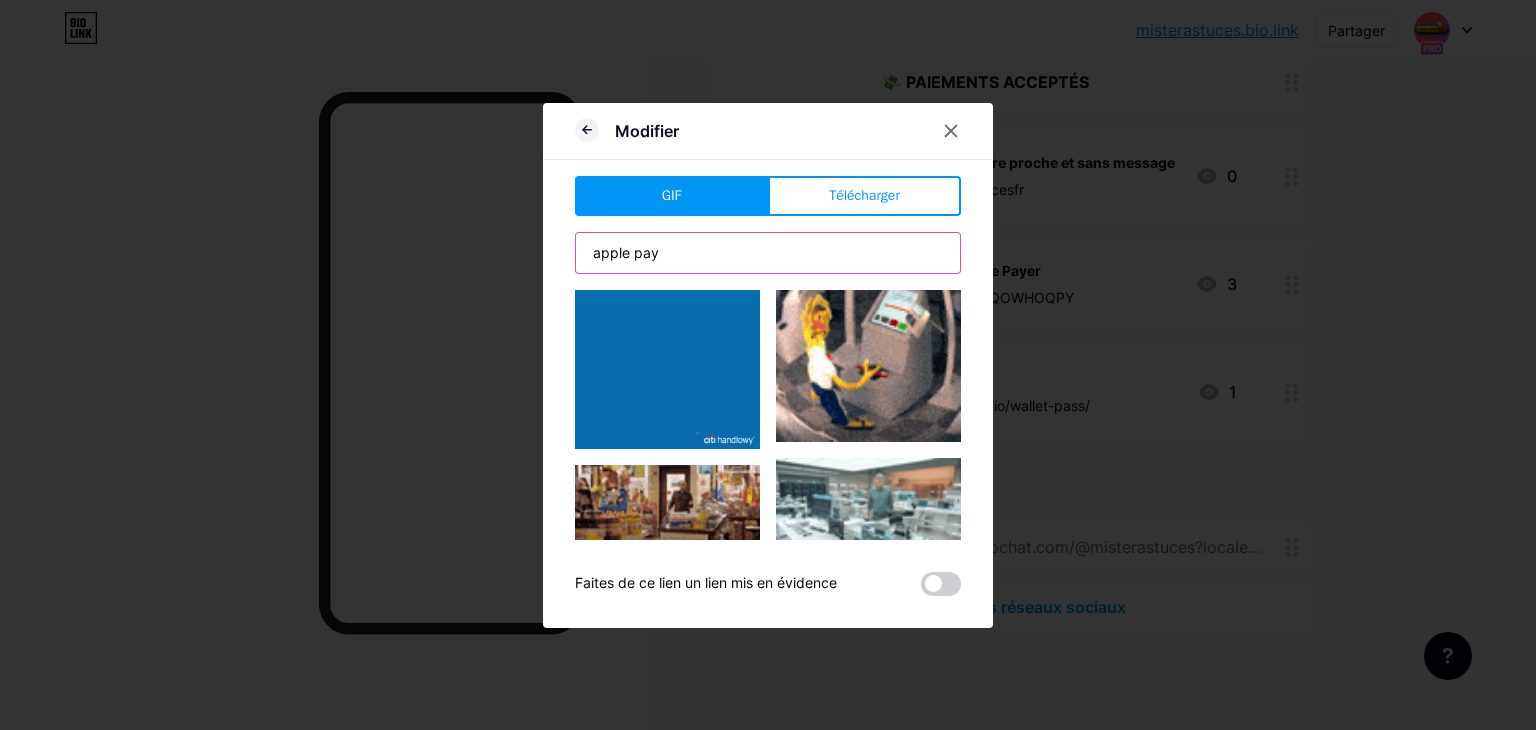 scroll, scrollTop: 2100, scrollLeft: 0, axis: vertical 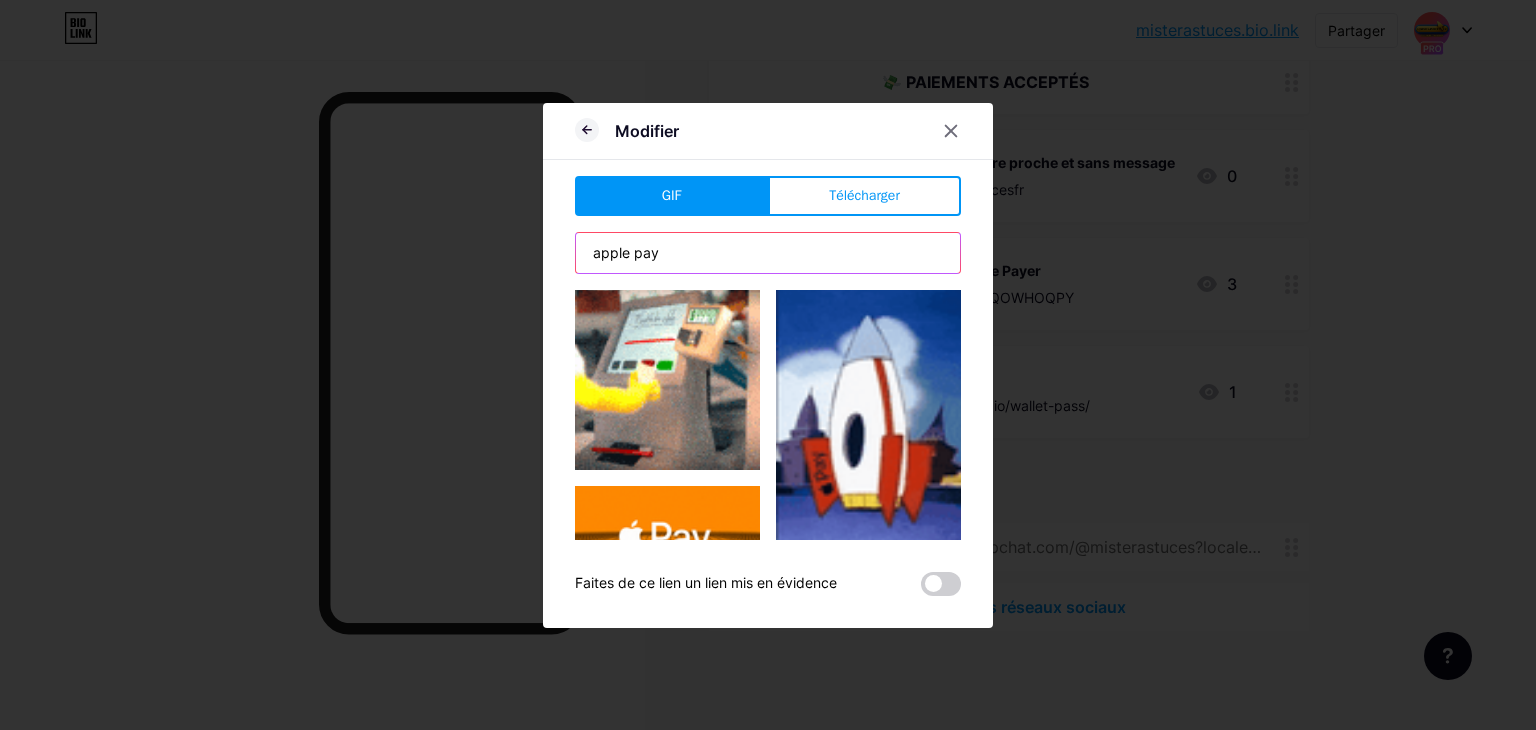 click on "apple pay" at bounding box center (768, 253) 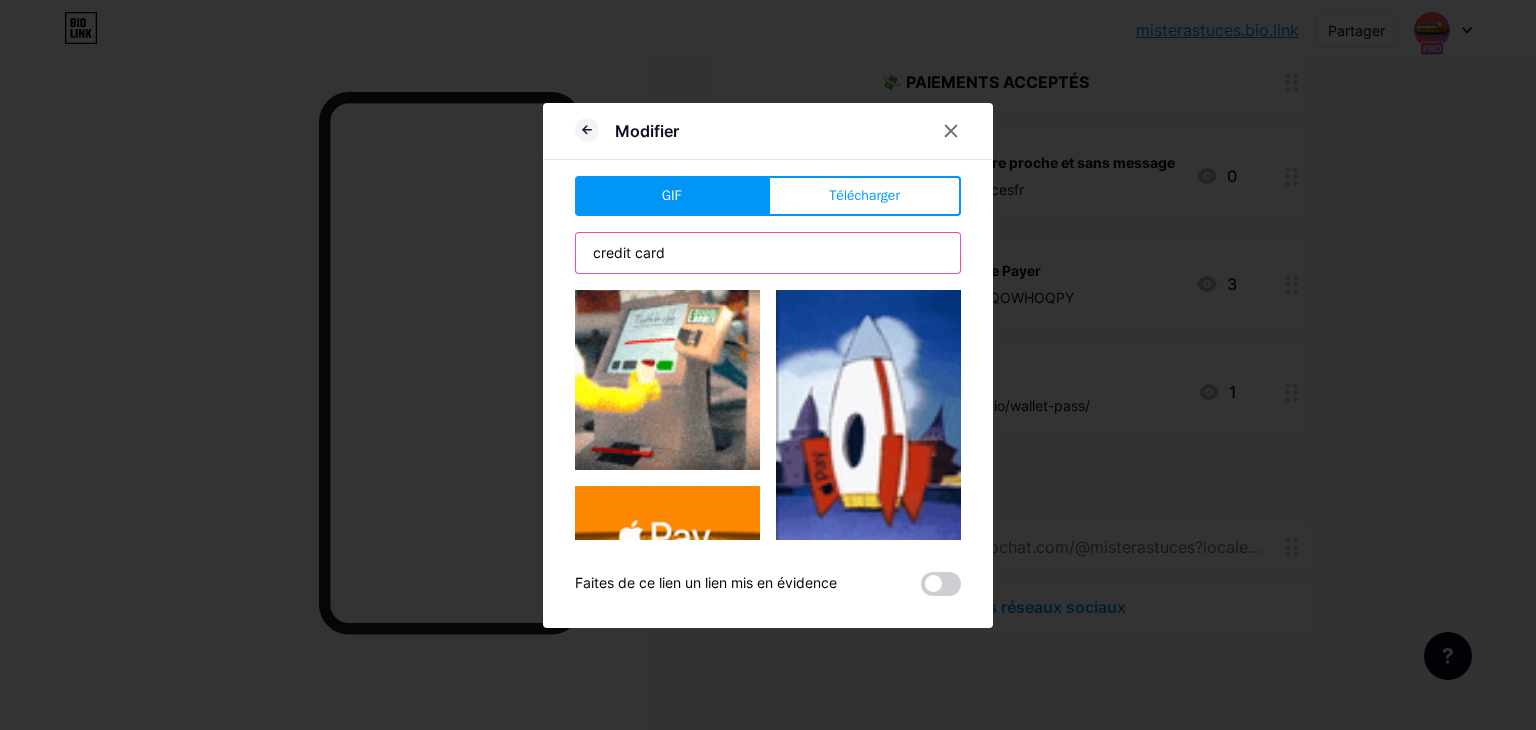 type on "credit card" 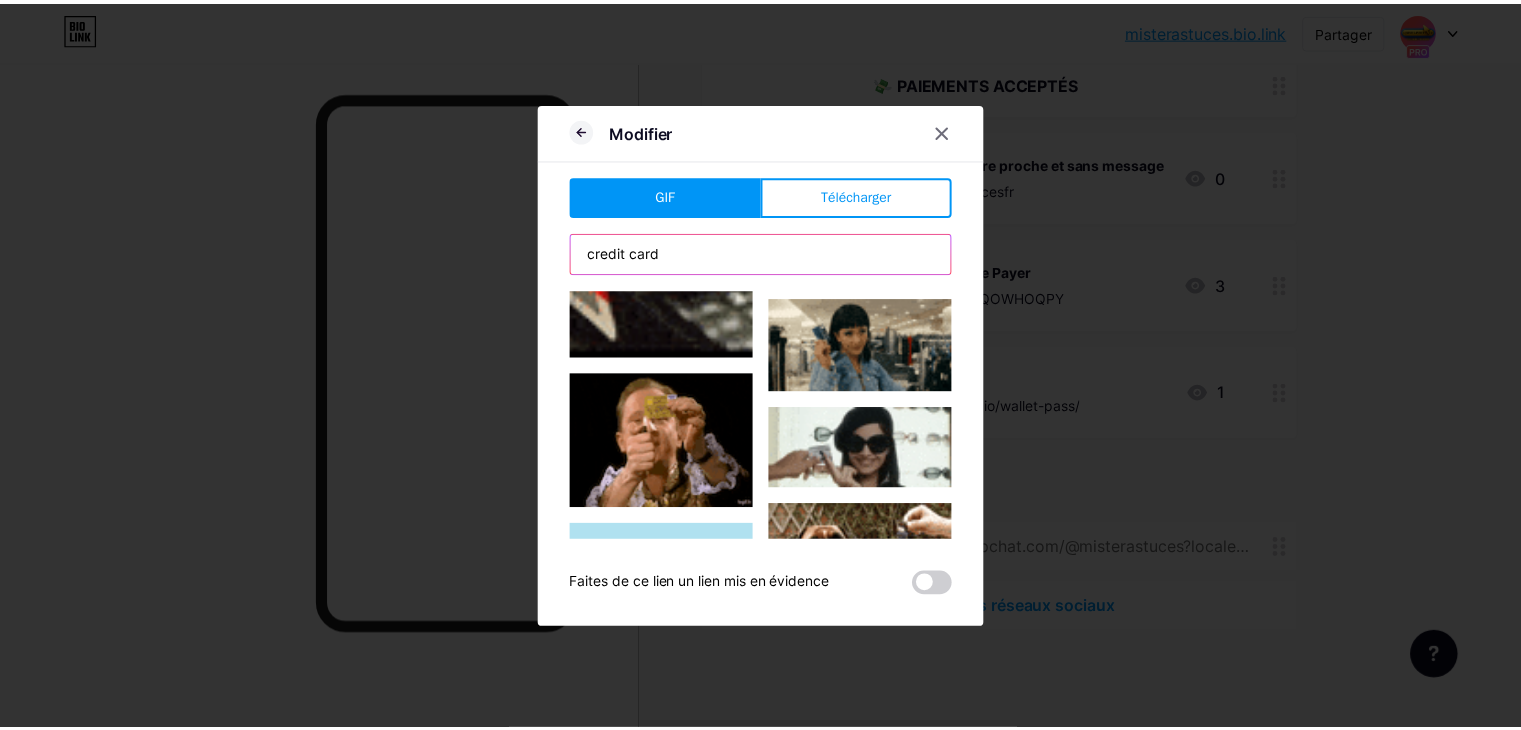 scroll, scrollTop: 1000, scrollLeft: 0, axis: vertical 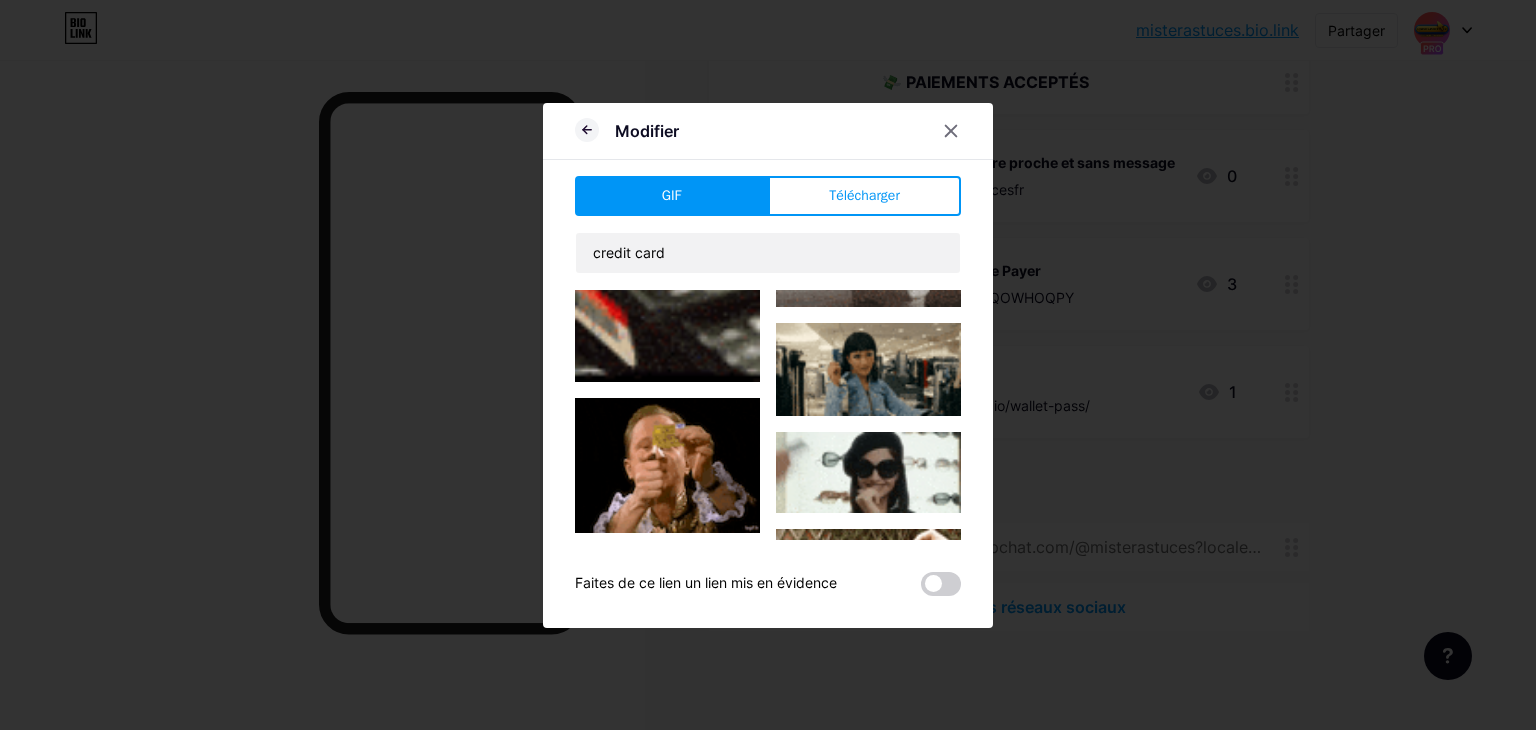 click at bounding box center (667, 216) 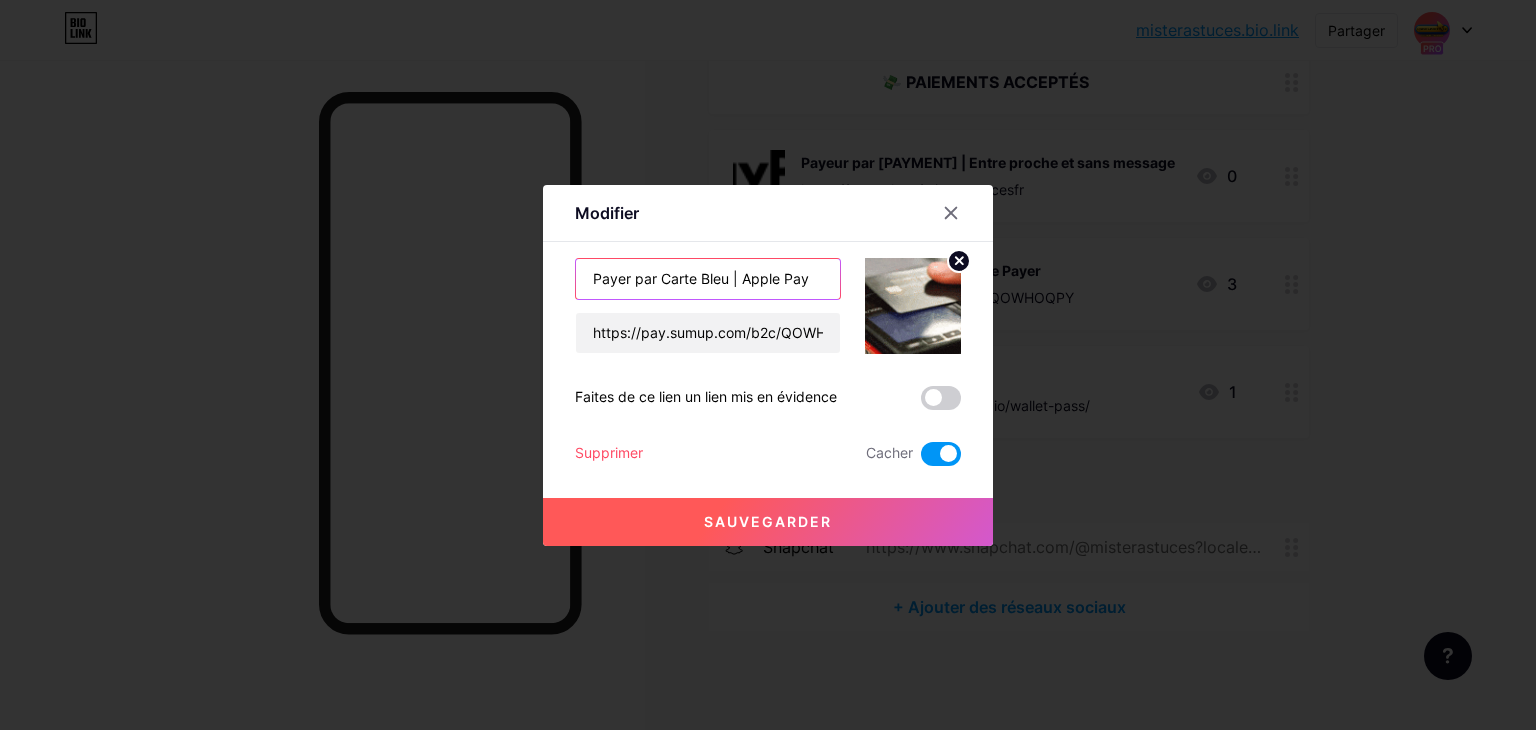drag, startPoint x: 821, startPoint y: 283, endPoint x: 820, endPoint y: 297, distance: 14.035668 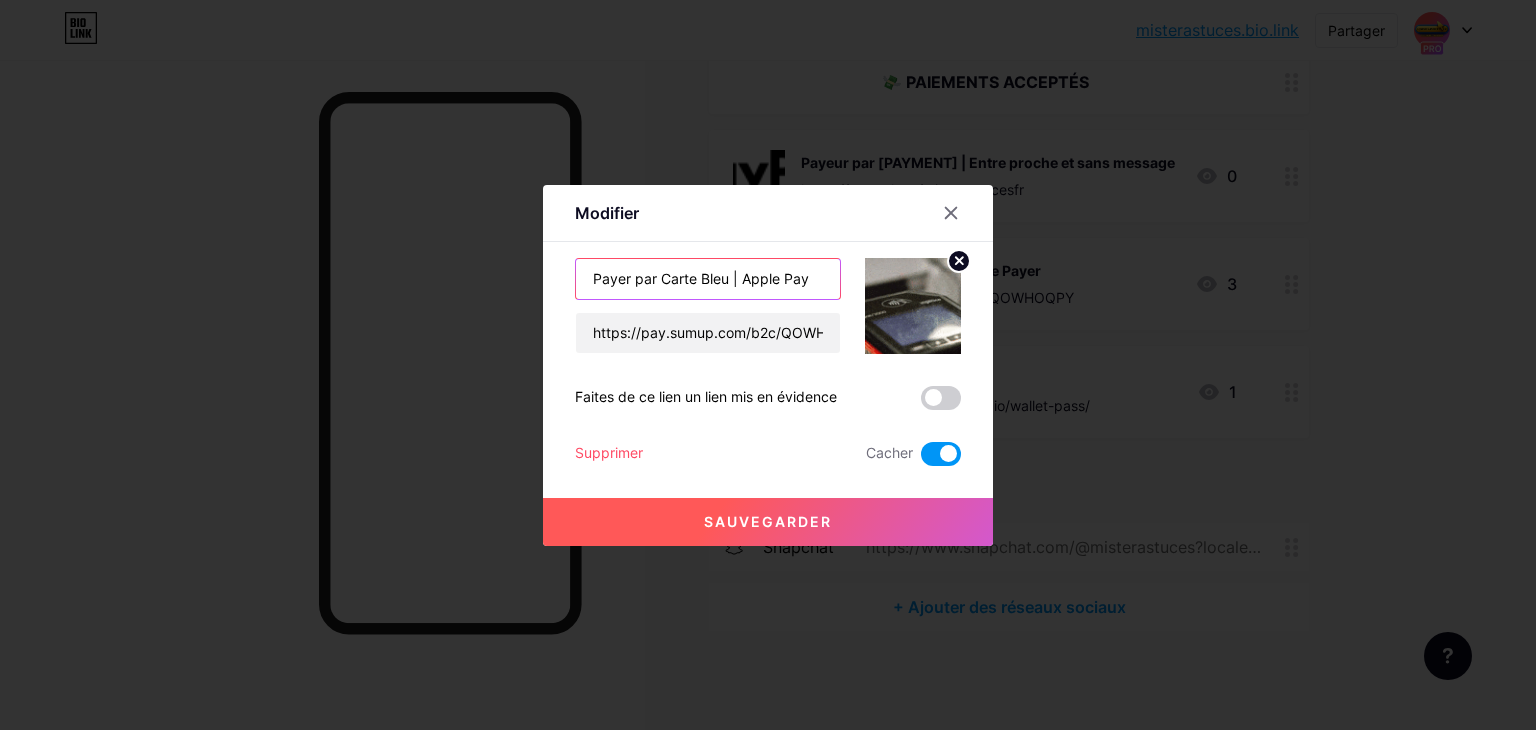 click on "Payer par Carte Bleu | Apple Pay" at bounding box center (708, 279) 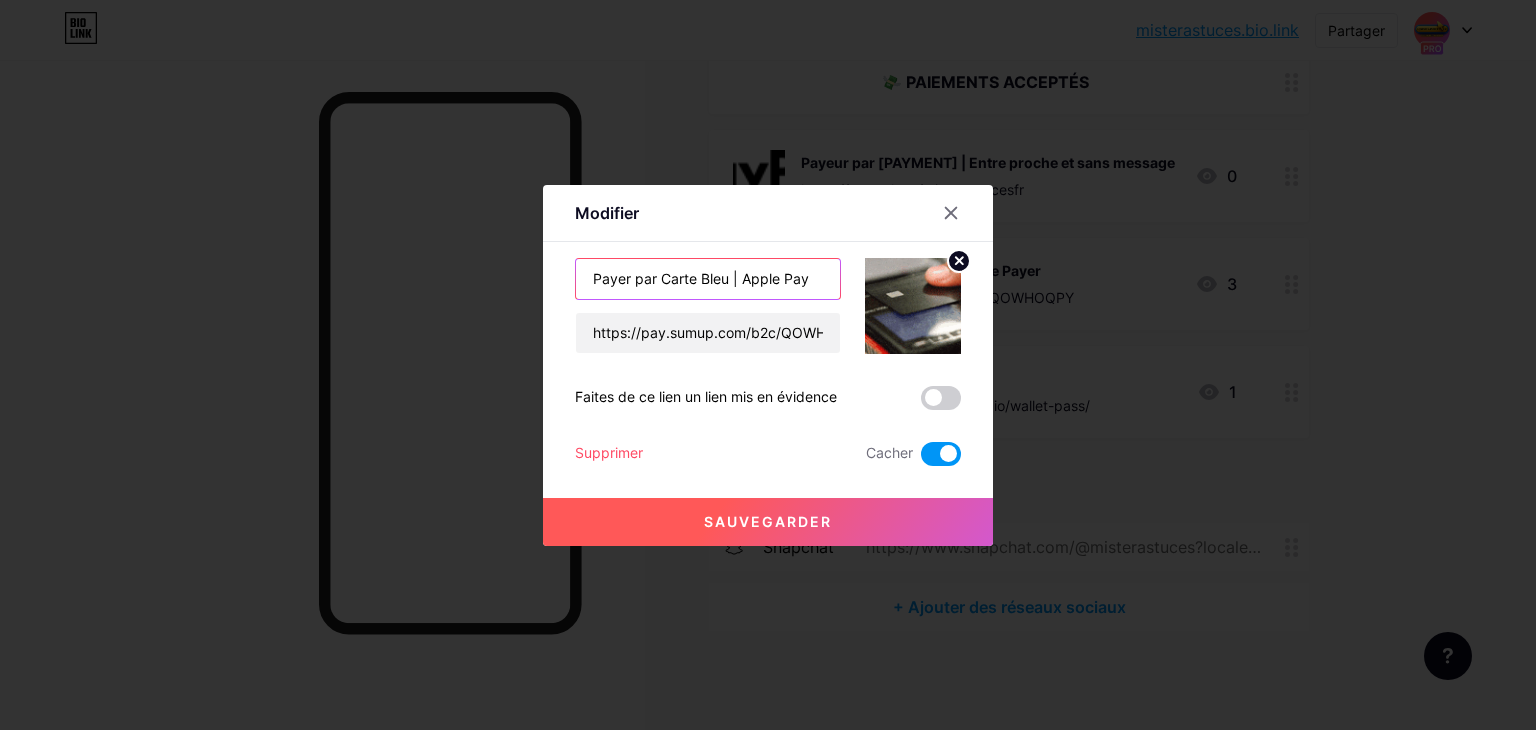 click on "Payer par Carte Bleu | Apple Pay" at bounding box center [708, 279] 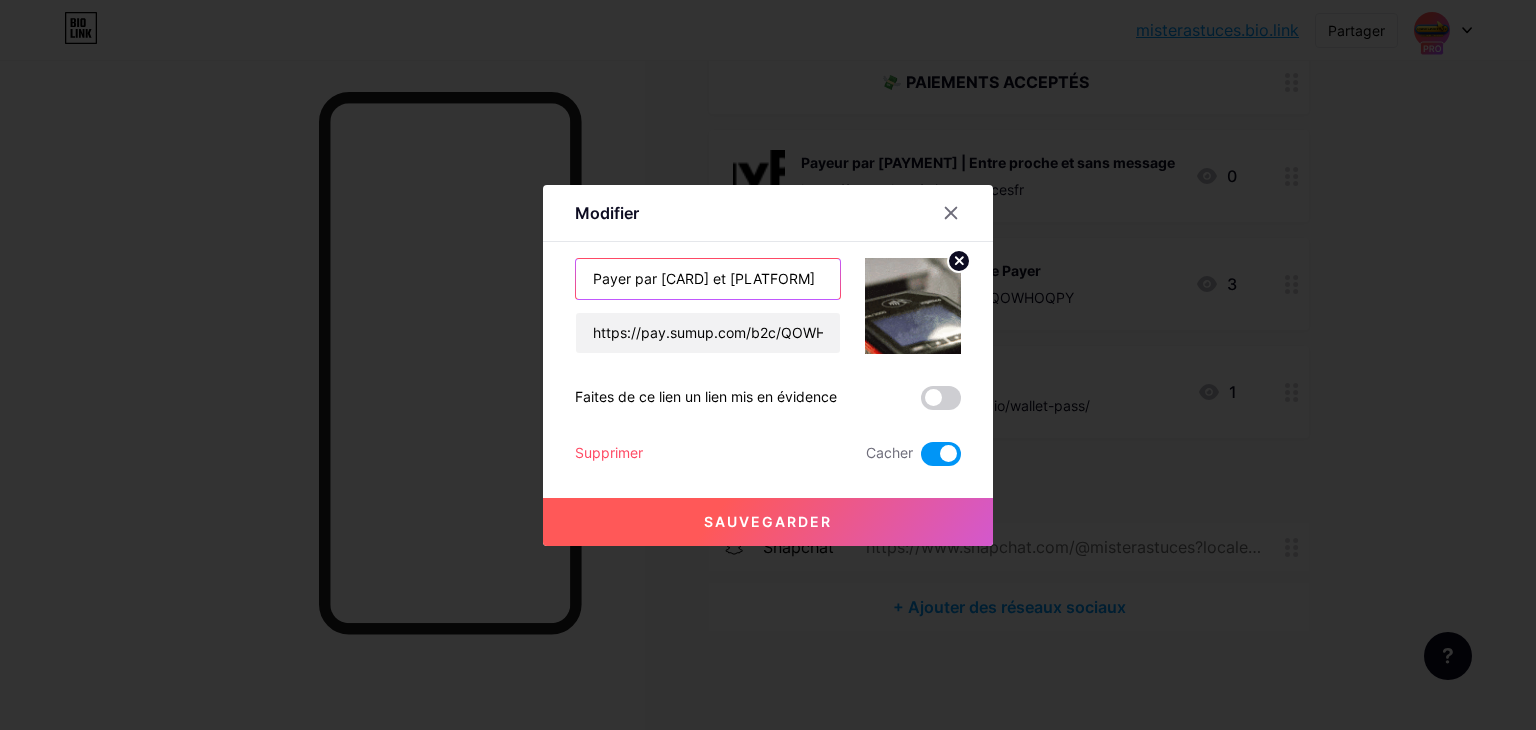 click on "Payer par [CARD] et [PLATFORM]" at bounding box center (708, 279) 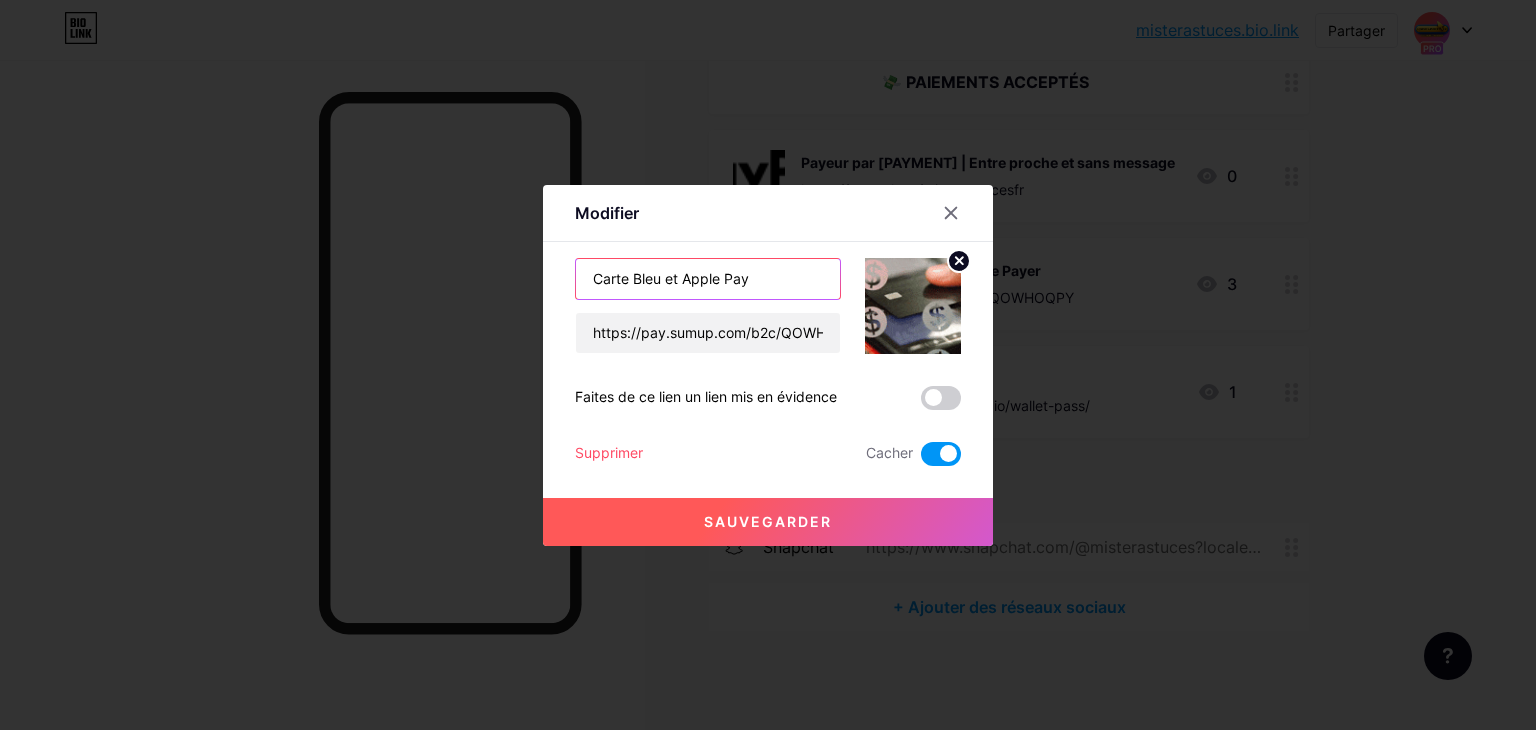 type on "Carte Bleu et Apple Pay" 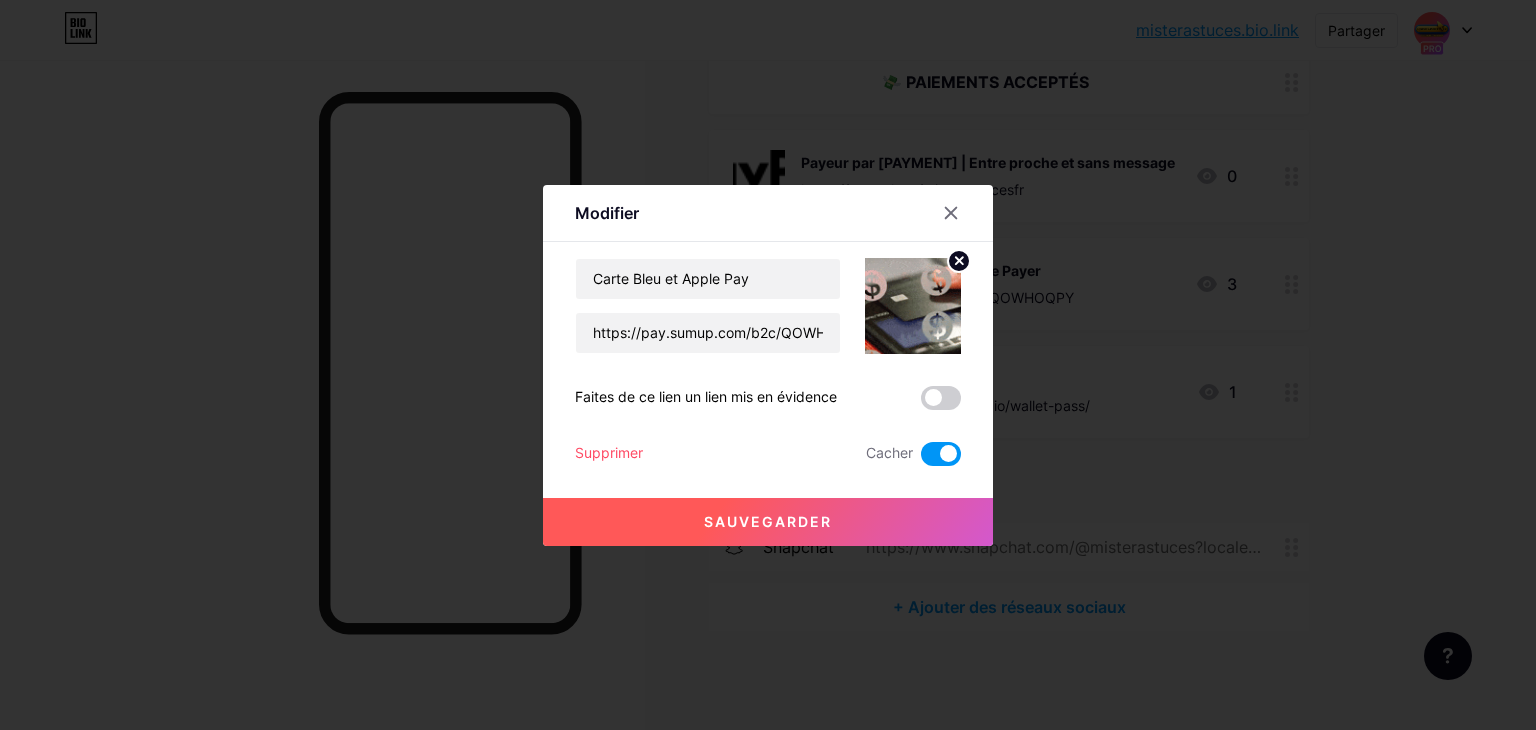 click on "Sauvegarder" at bounding box center (768, 521) 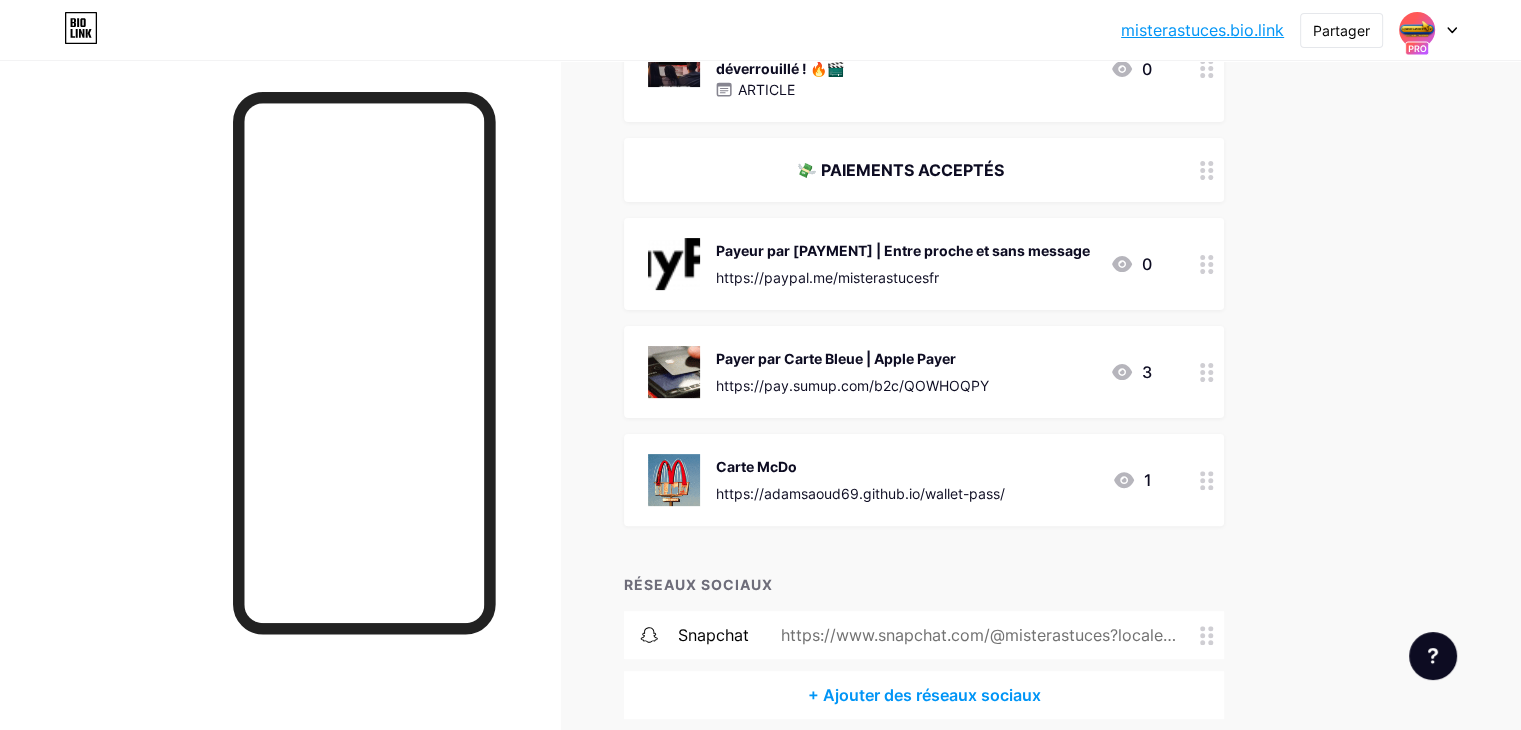 scroll, scrollTop: 476, scrollLeft: 0, axis: vertical 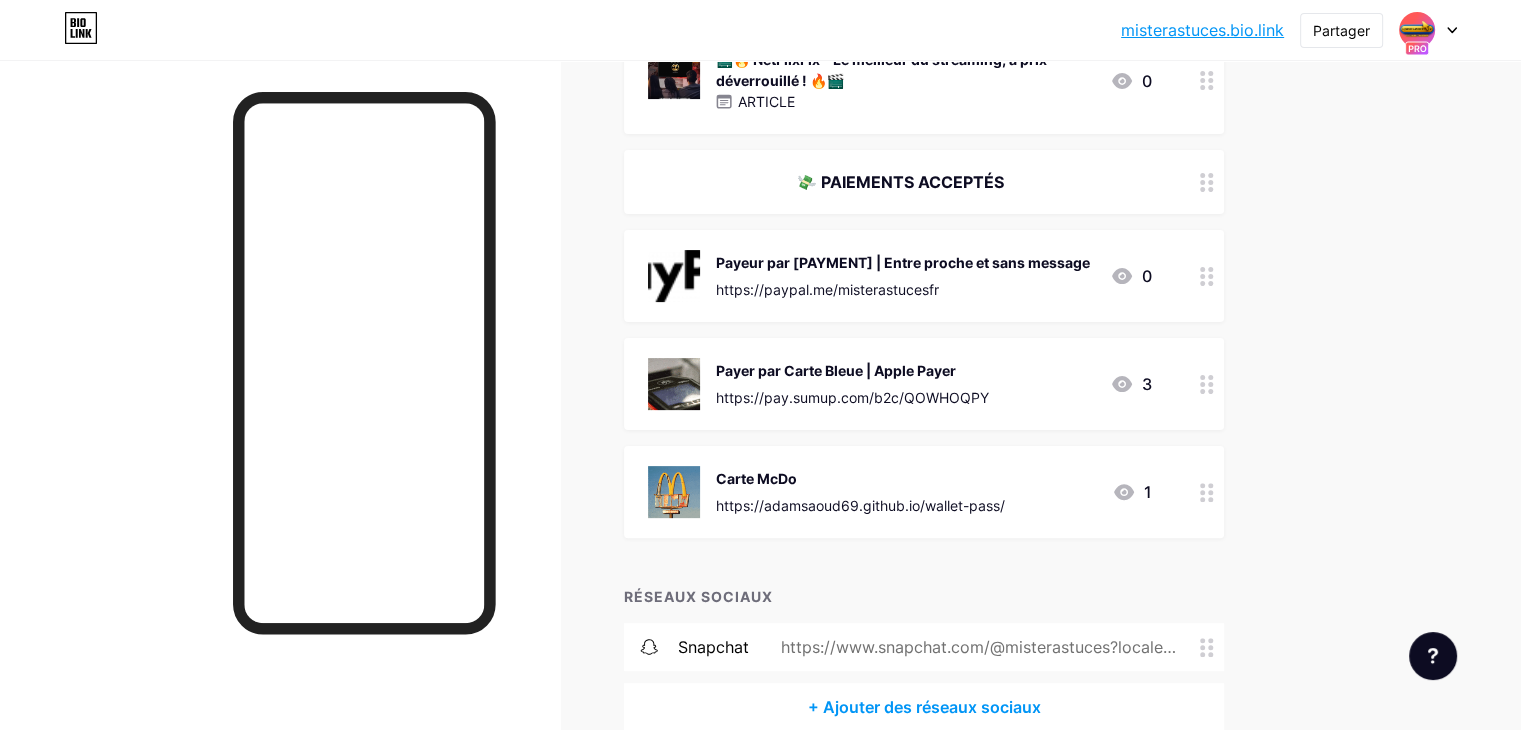 click 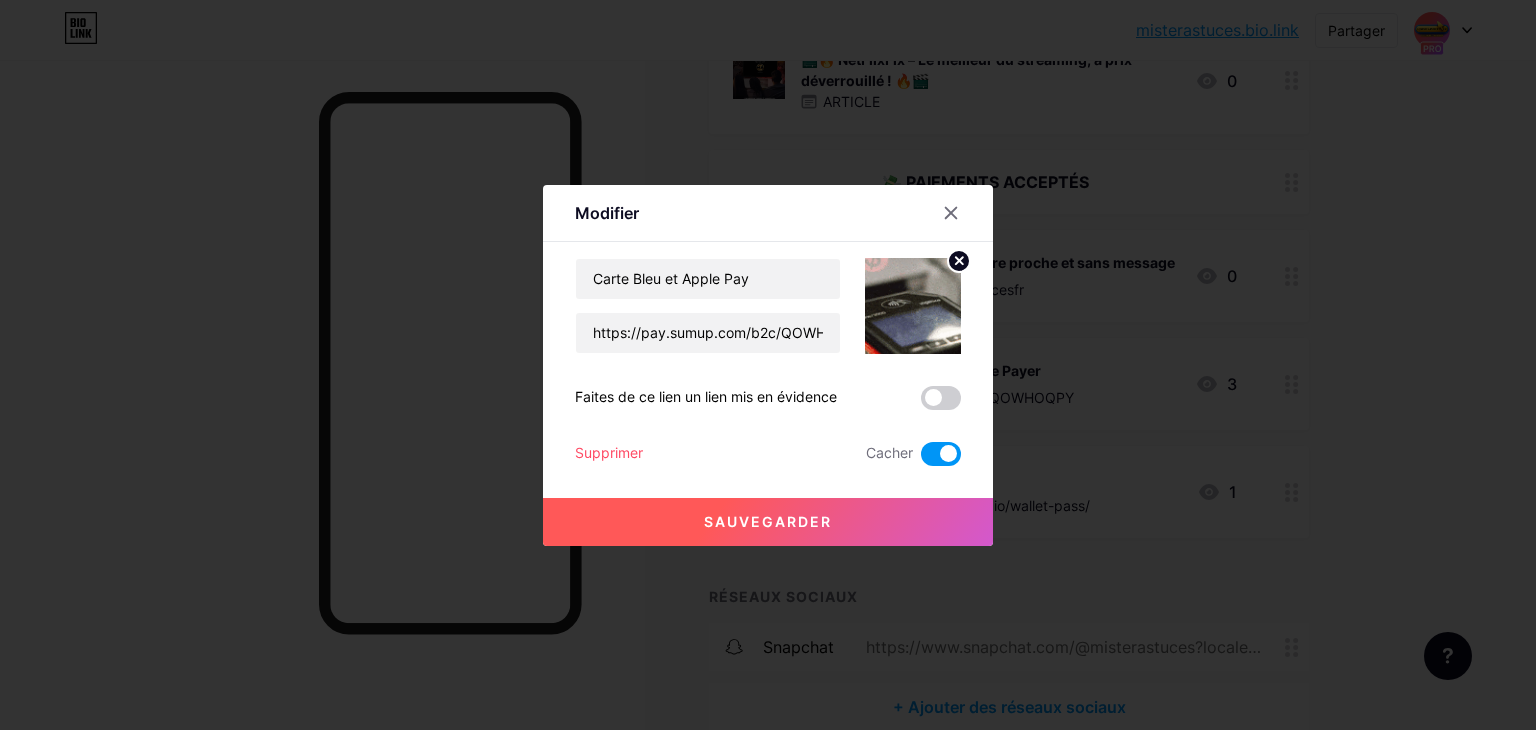 click on "Carte Bleu et Apple Pay     https://pay.sumup.com/[ID]
Faites de ce lien un lien mis en évidence
Supprimer
Cacher         Sauvegarder" at bounding box center (768, 362) 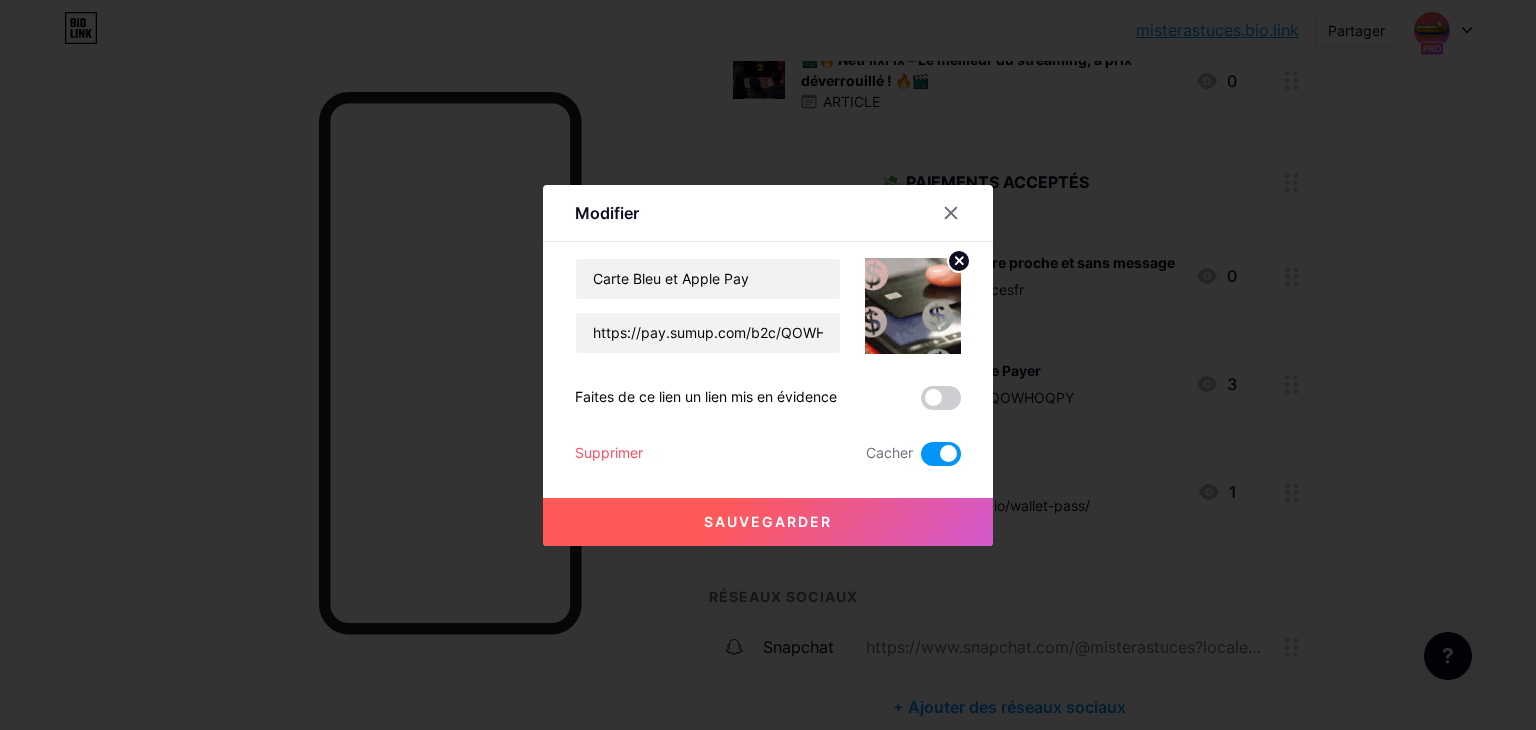 click at bounding box center (941, 454) 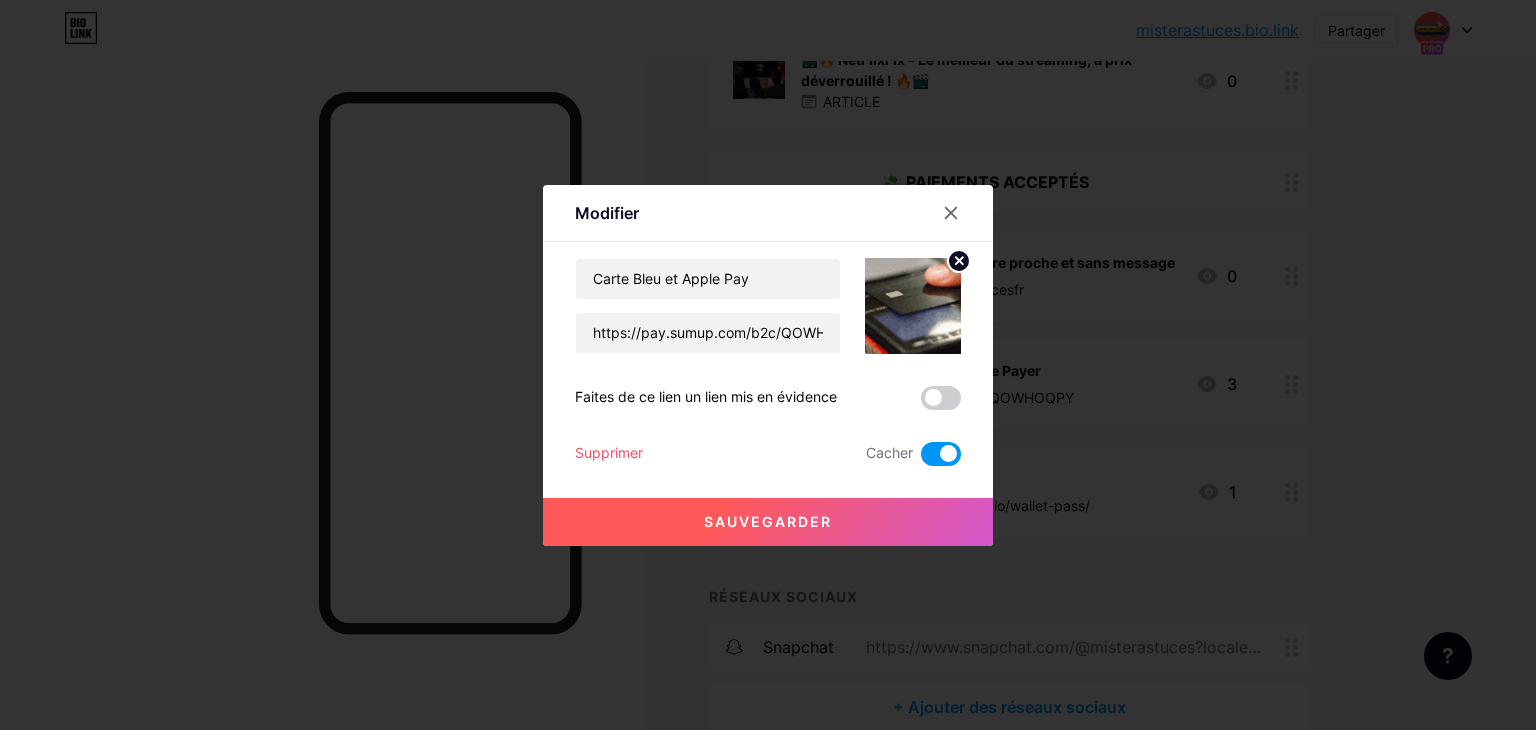 click at bounding box center [921, 459] 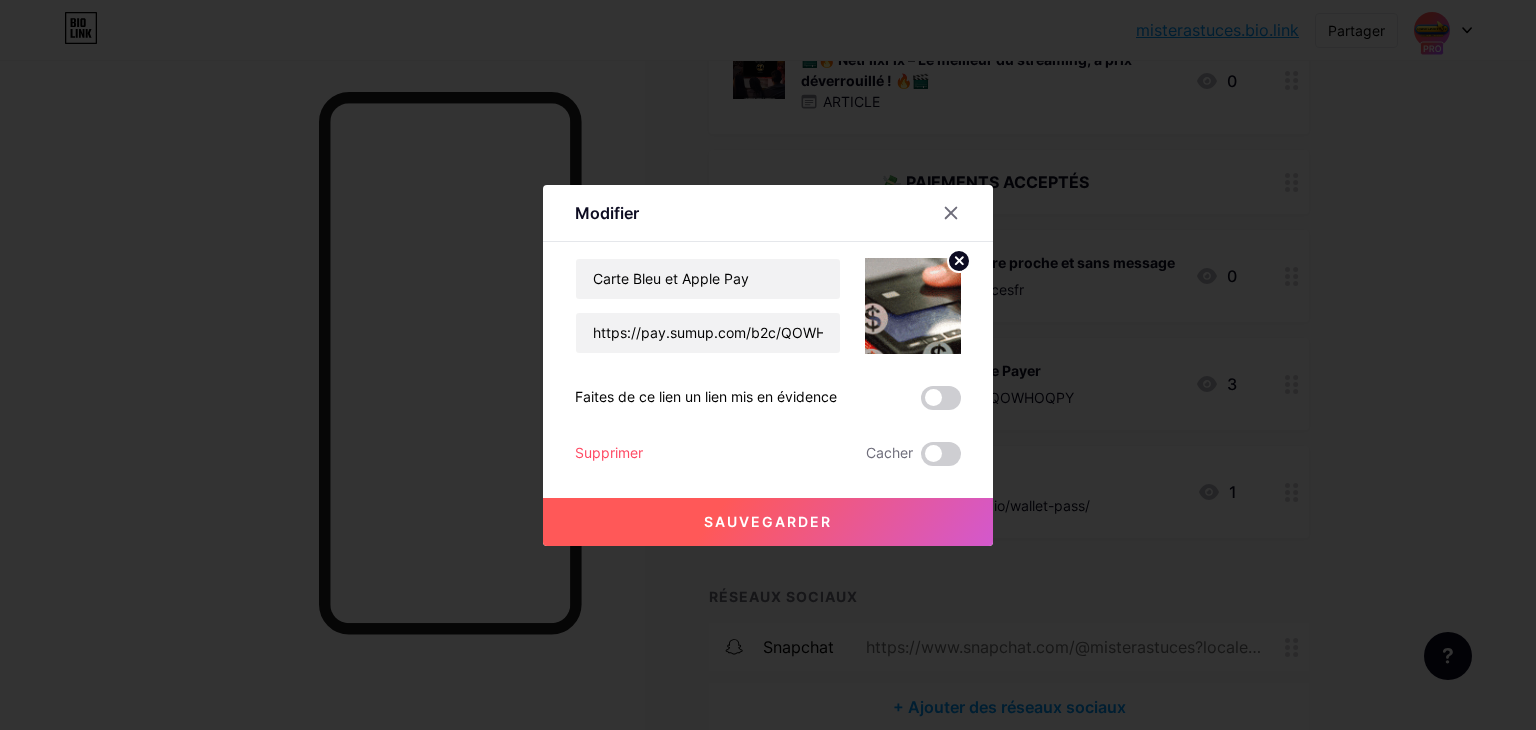 click on "Sauvegarder" at bounding box center [768, 522] 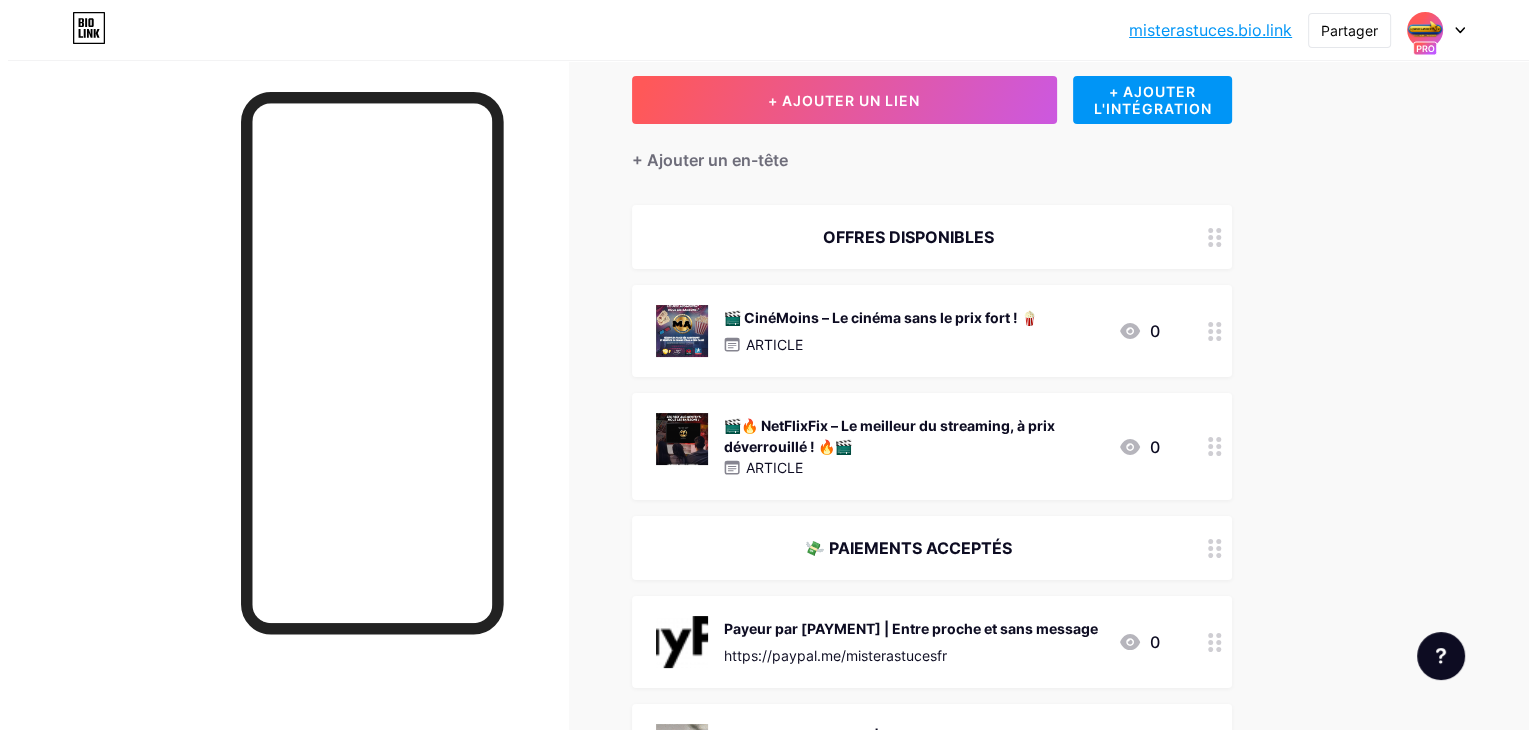 scroll, scrollTop: 76, scrollLeft: 0, axis: vertical 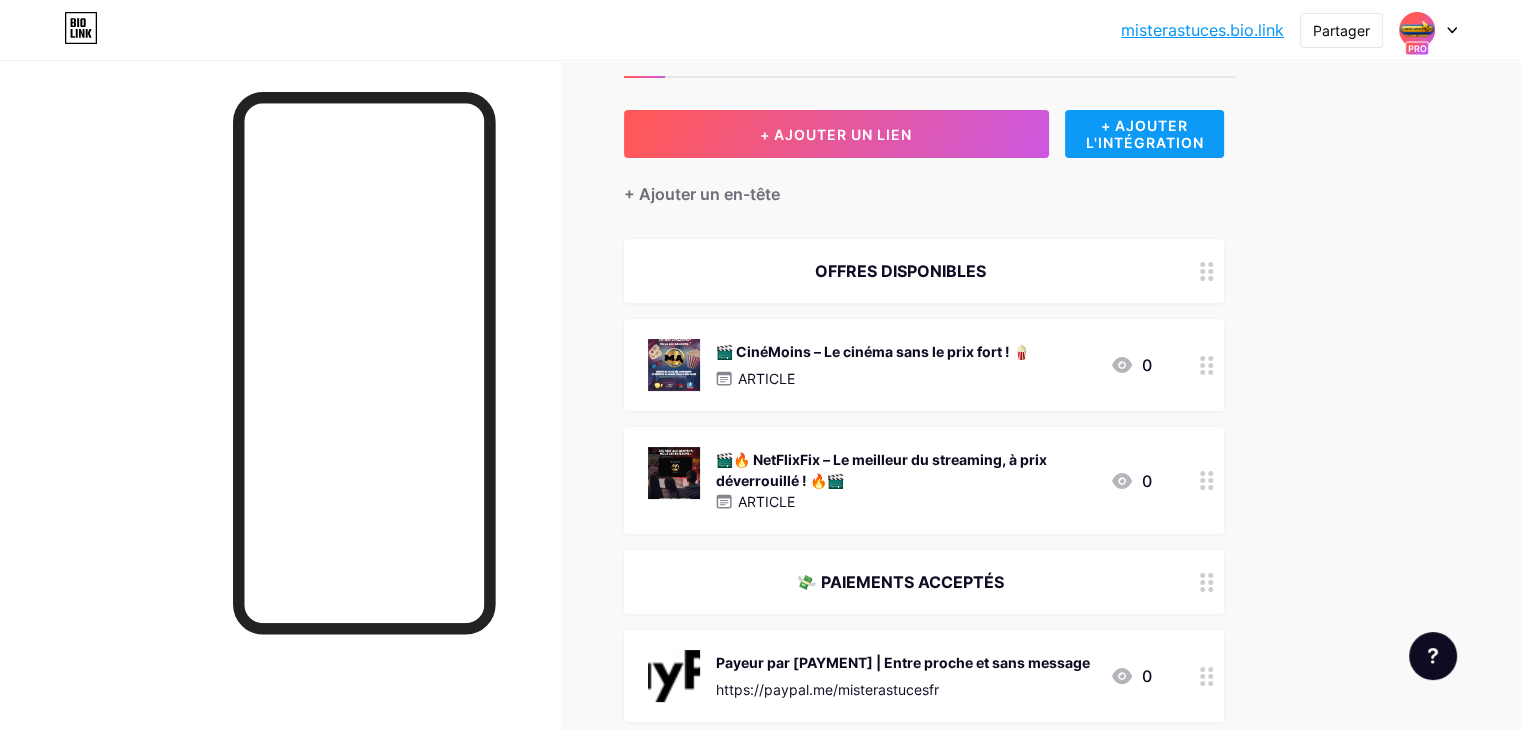 click on "+ AJOUTER L'INTÉGRATION" at bounding box center (1144, 134) 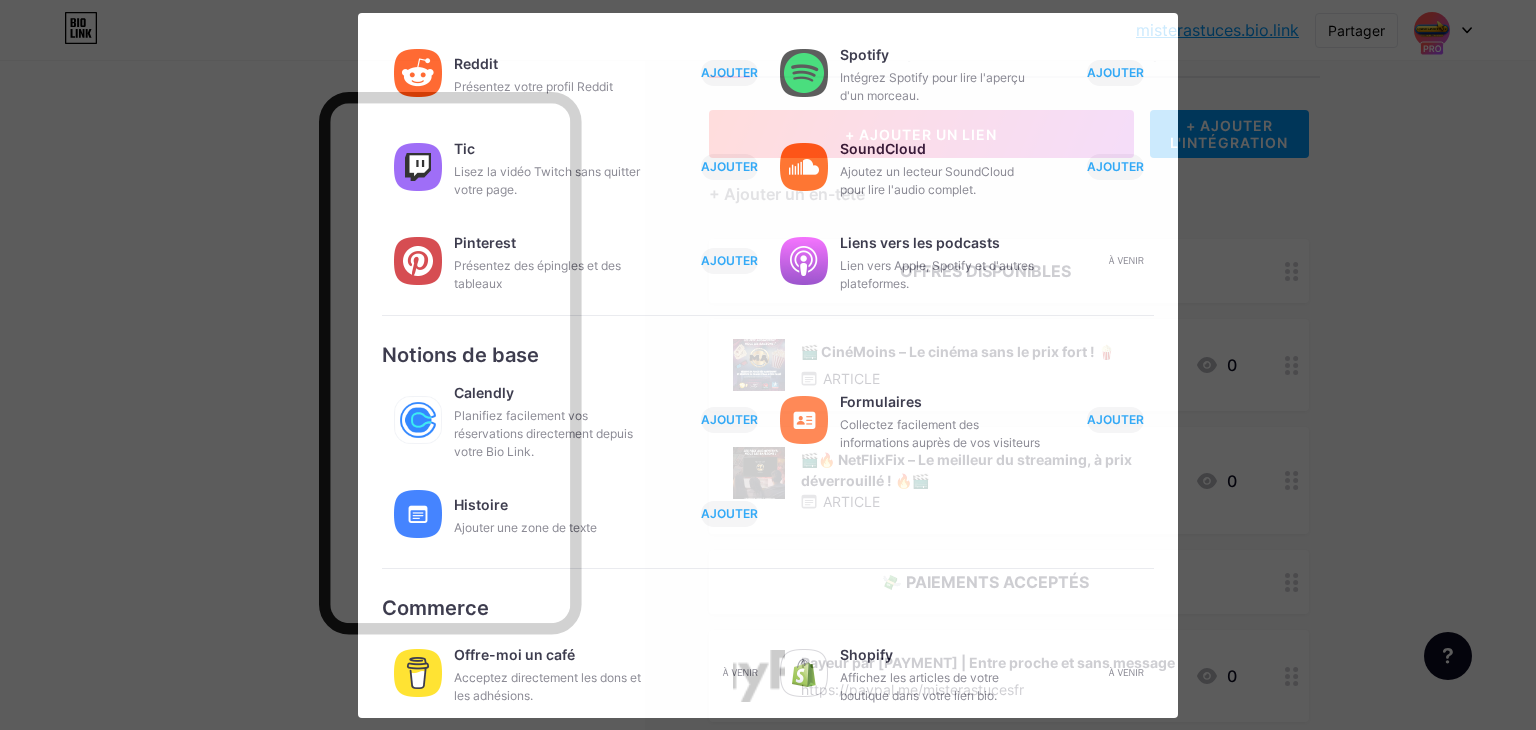 scroll, scrollTop: 313, scrollLeft: 0, axis: vertical 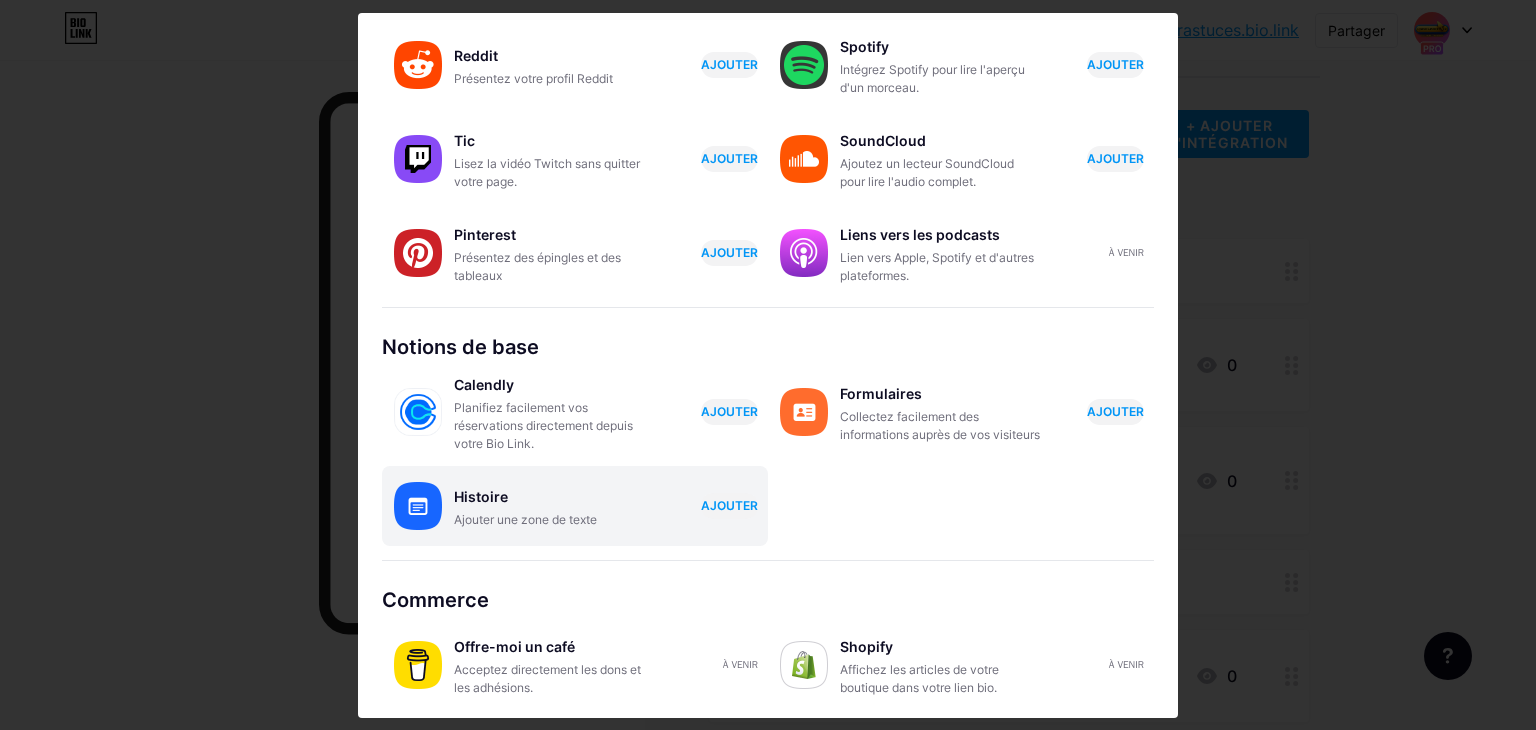 click on "Histoire
Ajouter une zone de texte
AJOUTER" at bounding box center [611, 506] 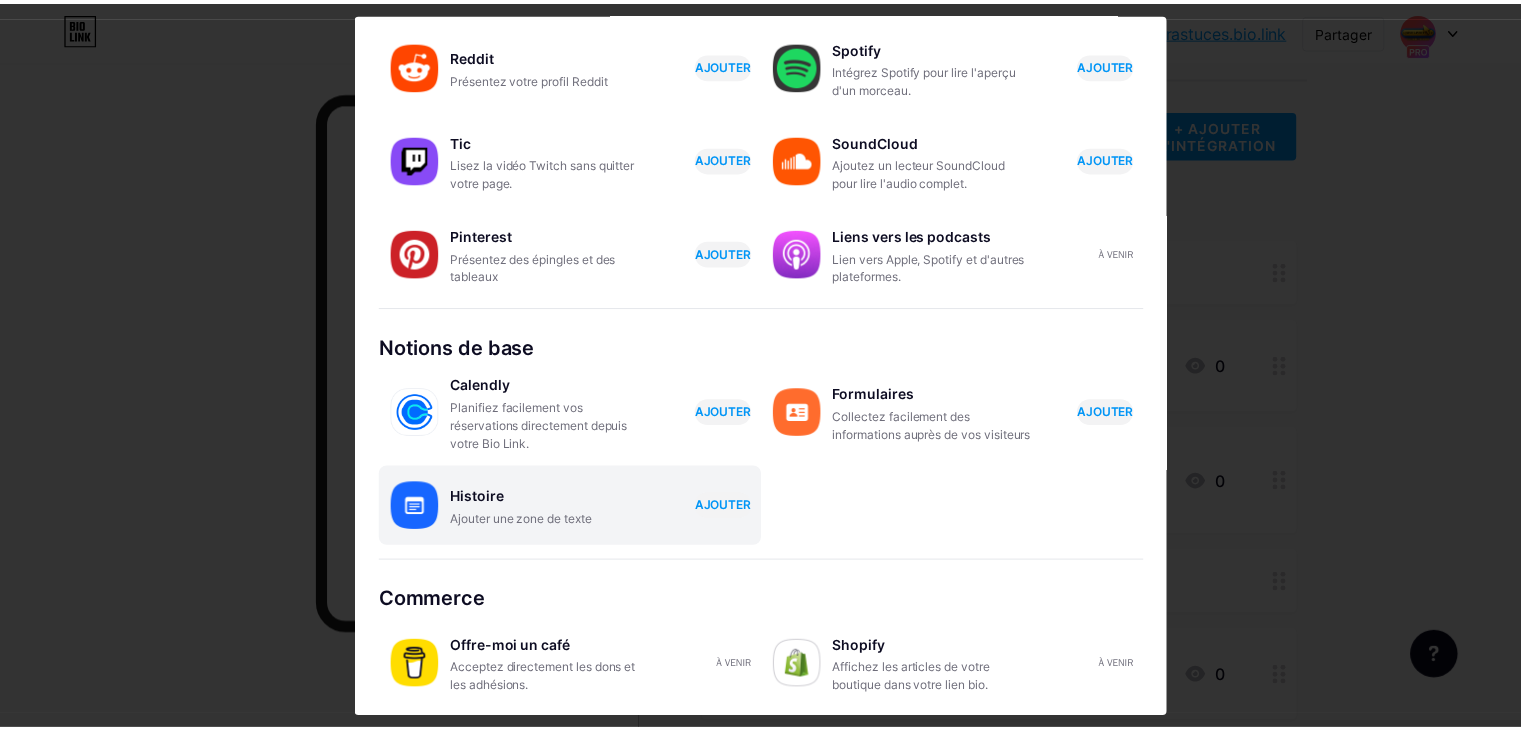 scroll, scrollTop: 0, scrollLeft: 0, axis: both 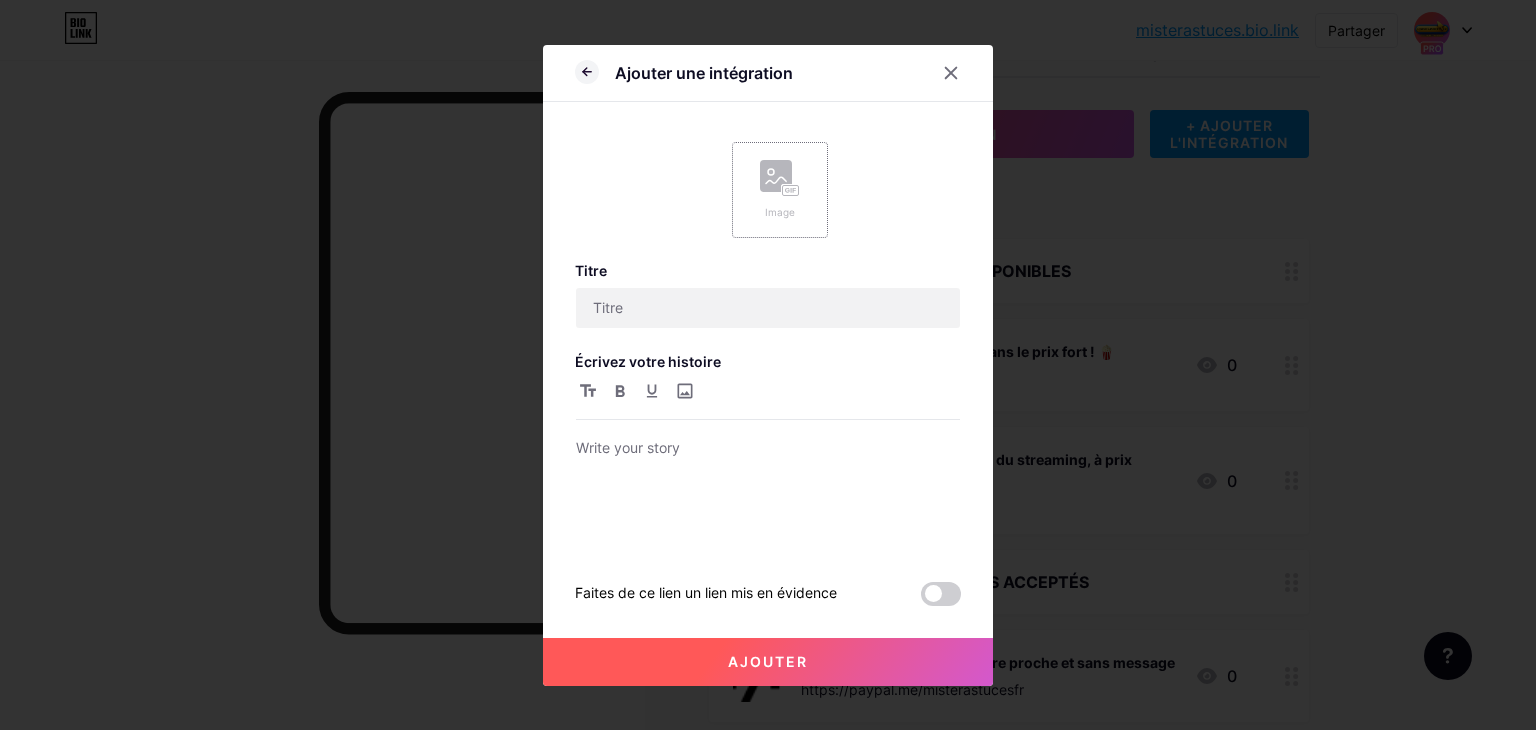 click 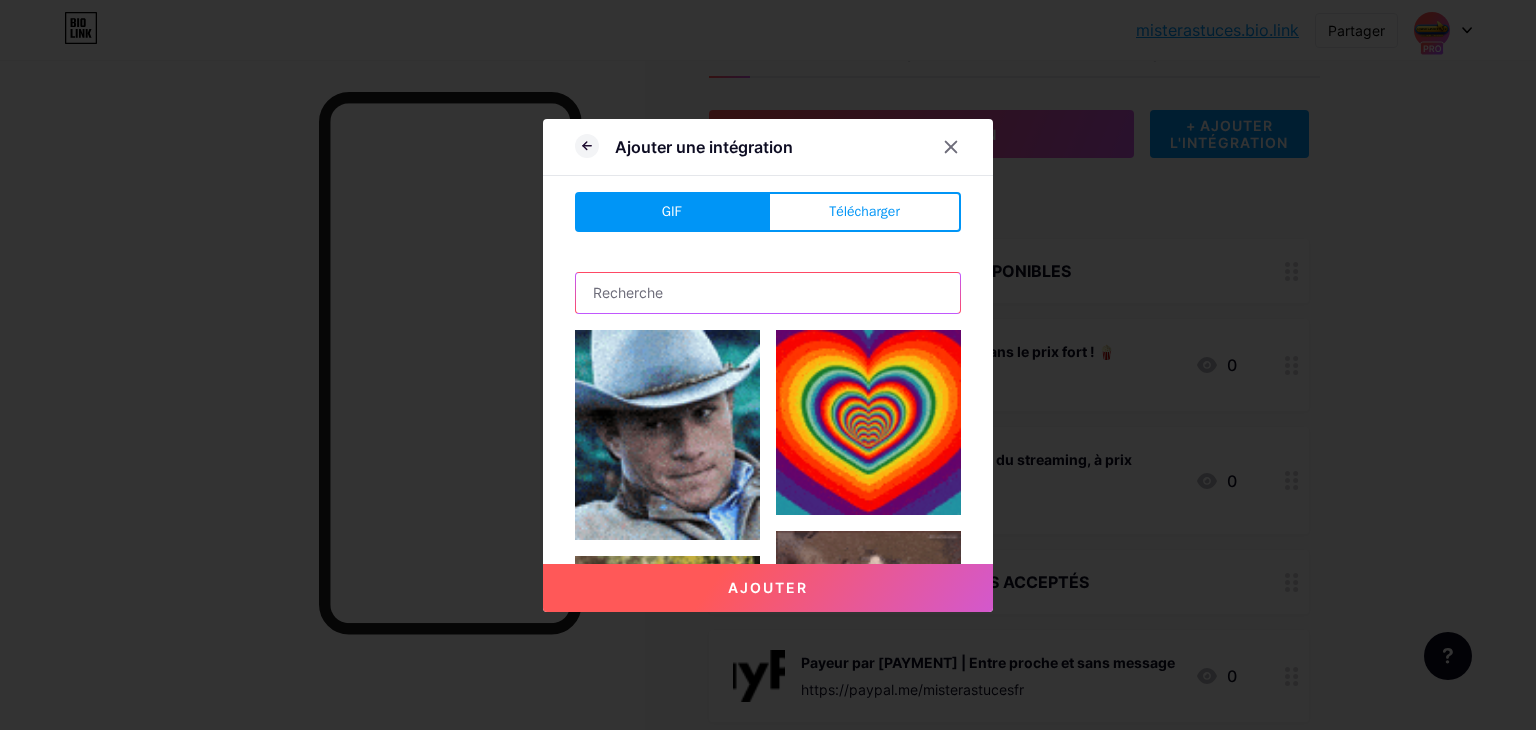 click at bounding box center [768, 293] 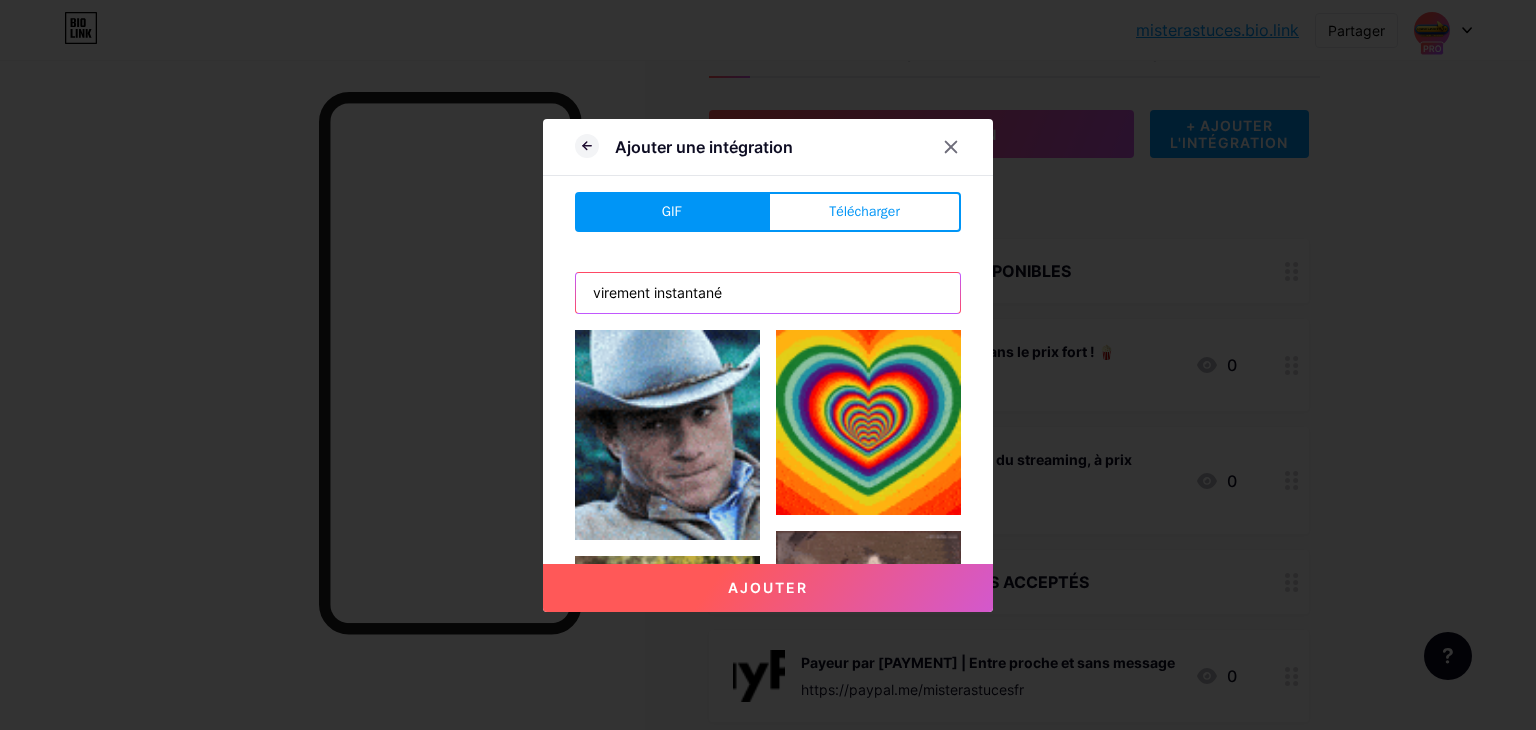 type on "virement instantané" 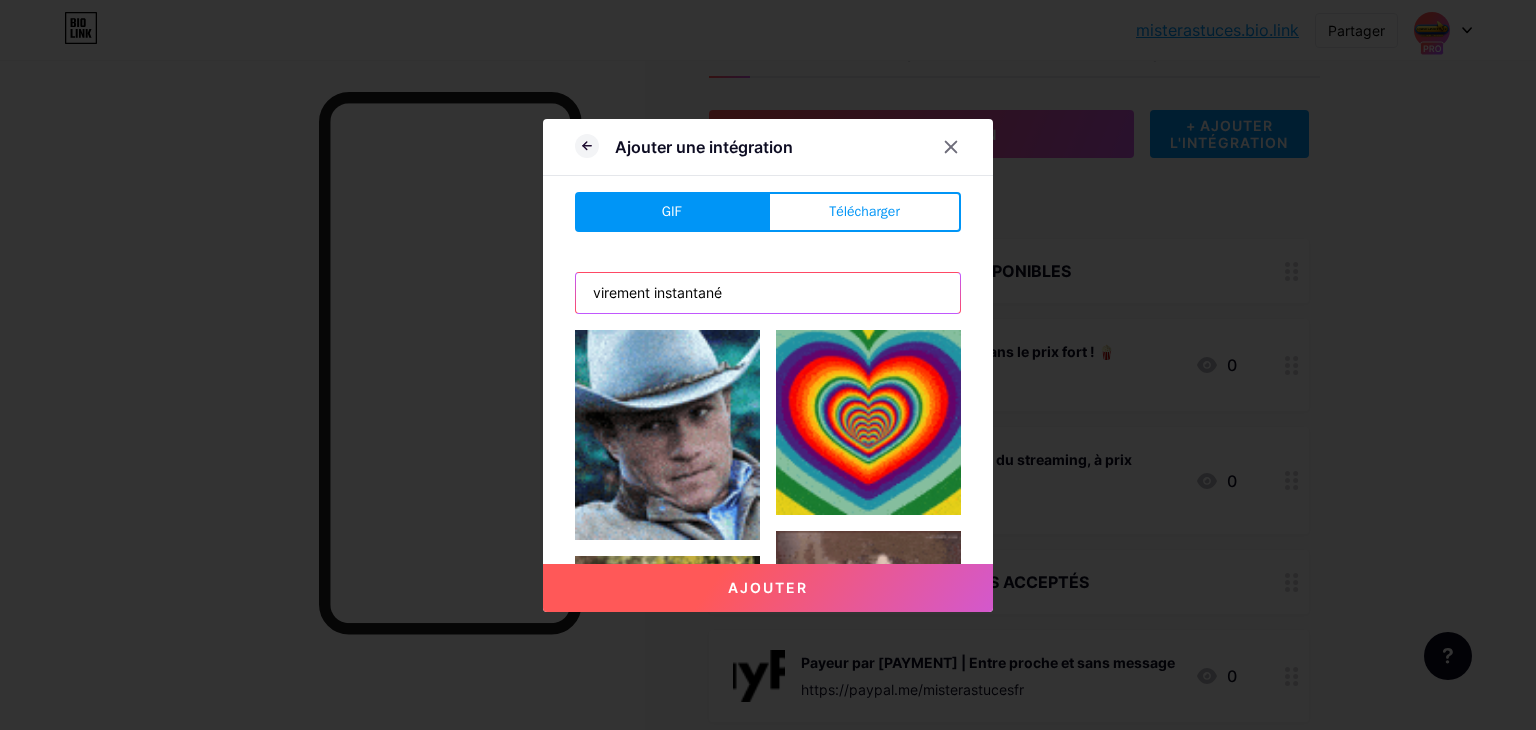 click on "Ajouter" at bounding box center (768, 588) 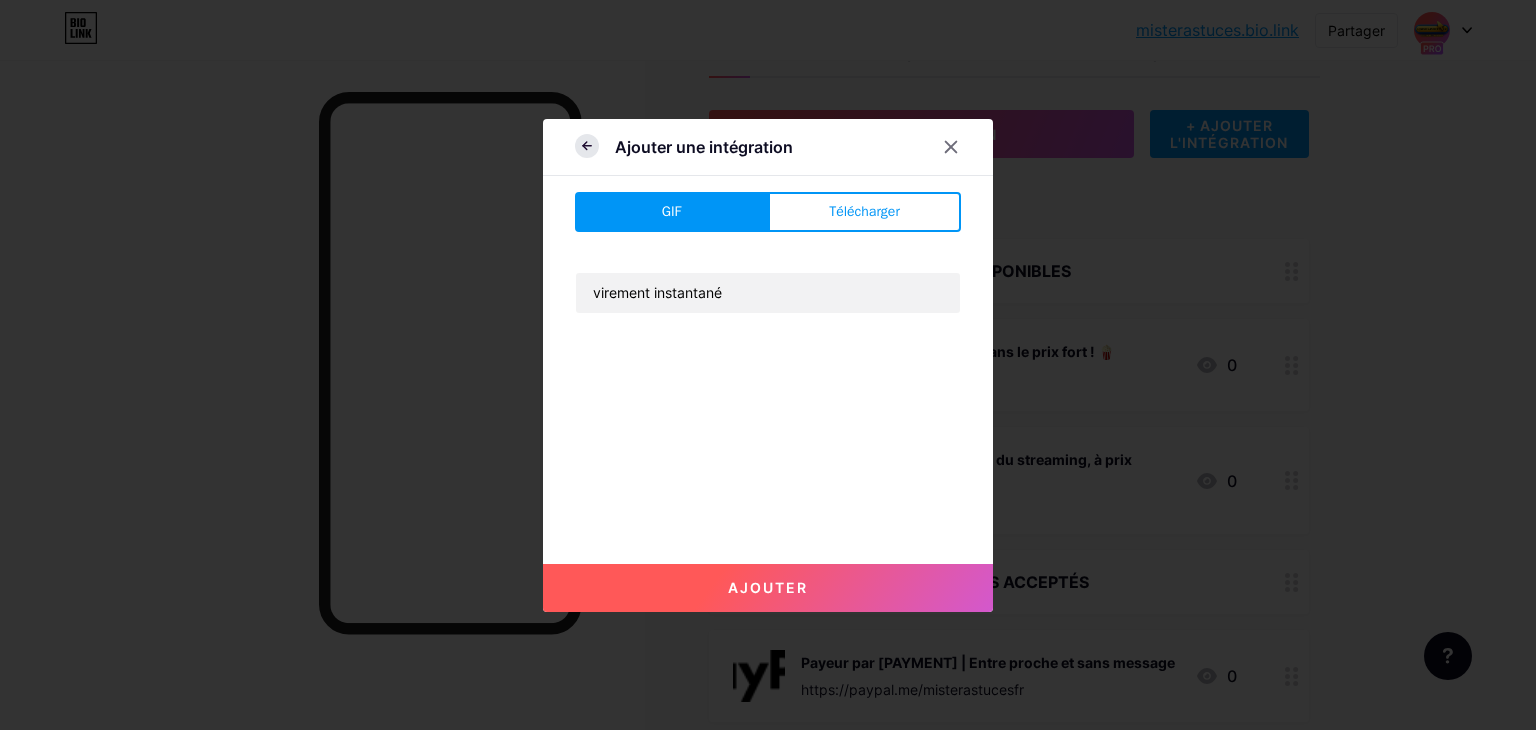 click 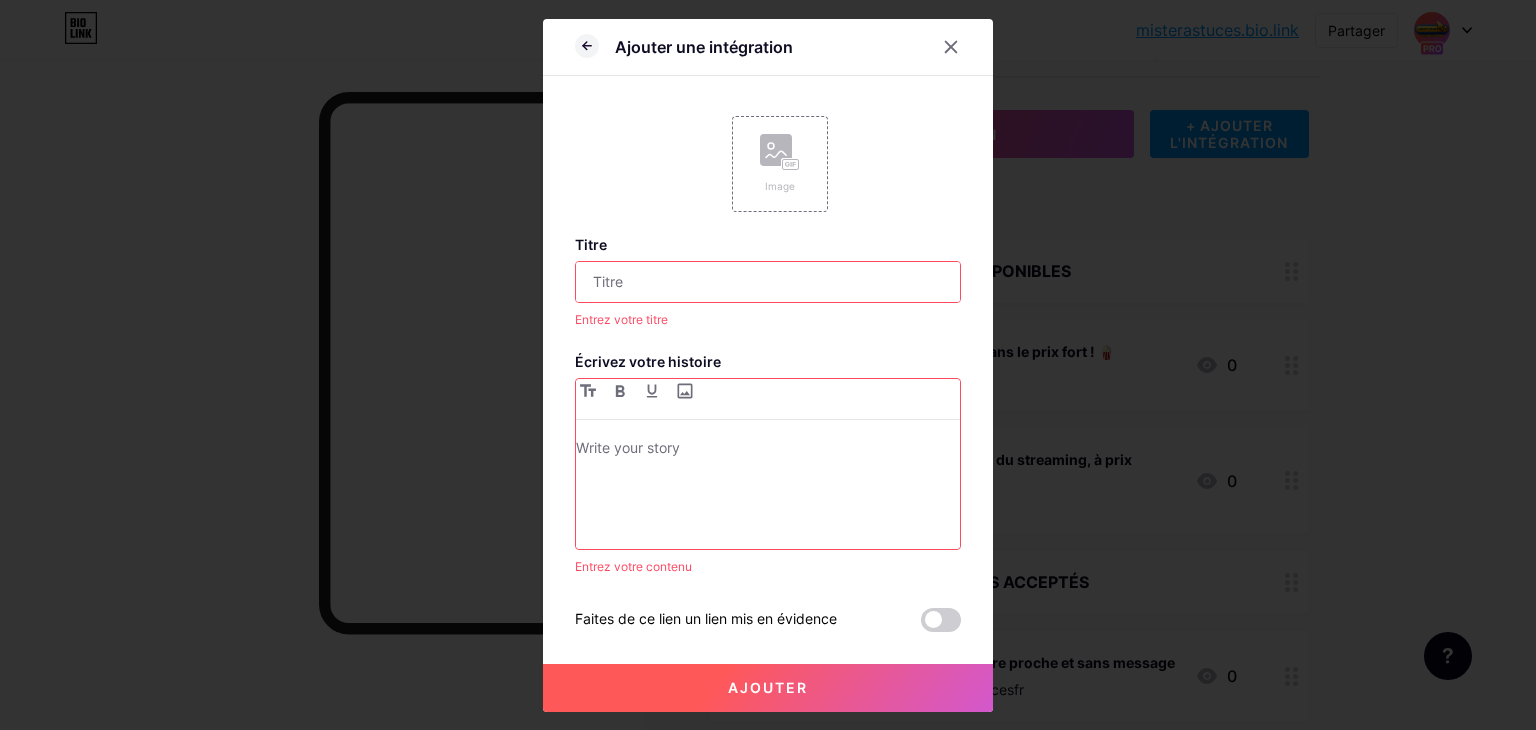 click at bounding box center (768, 282) 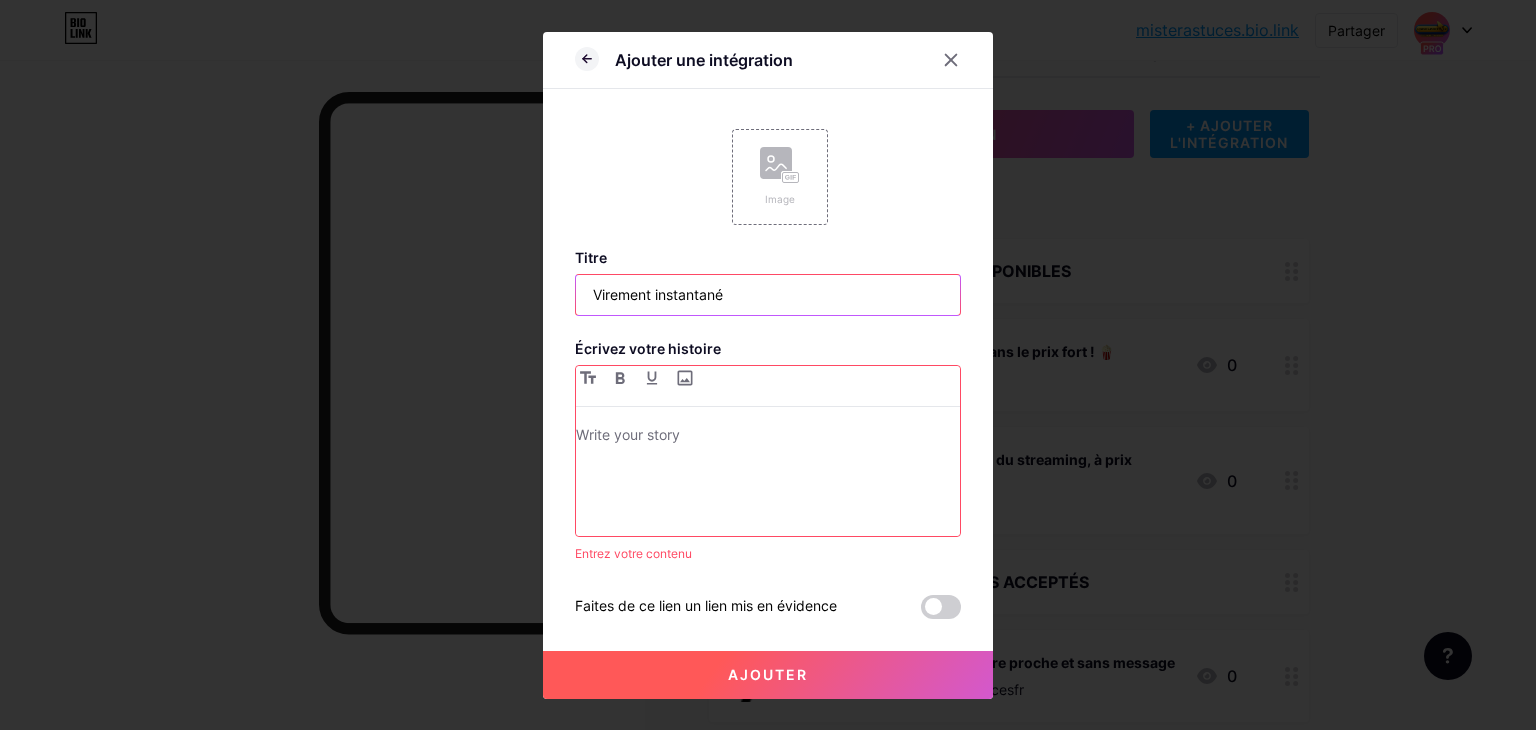 type on "Virement instantané" 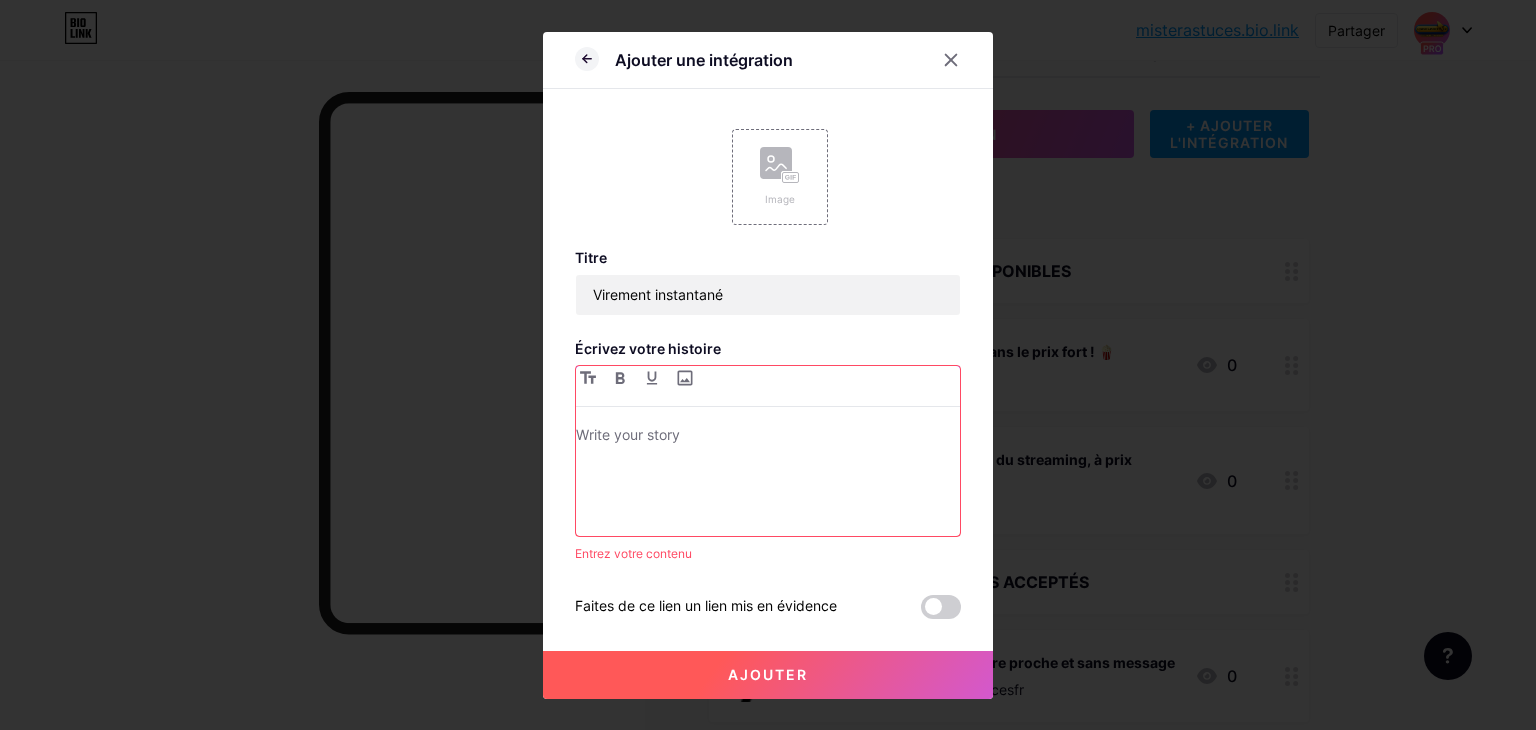 click at bounding box center (768, 437) 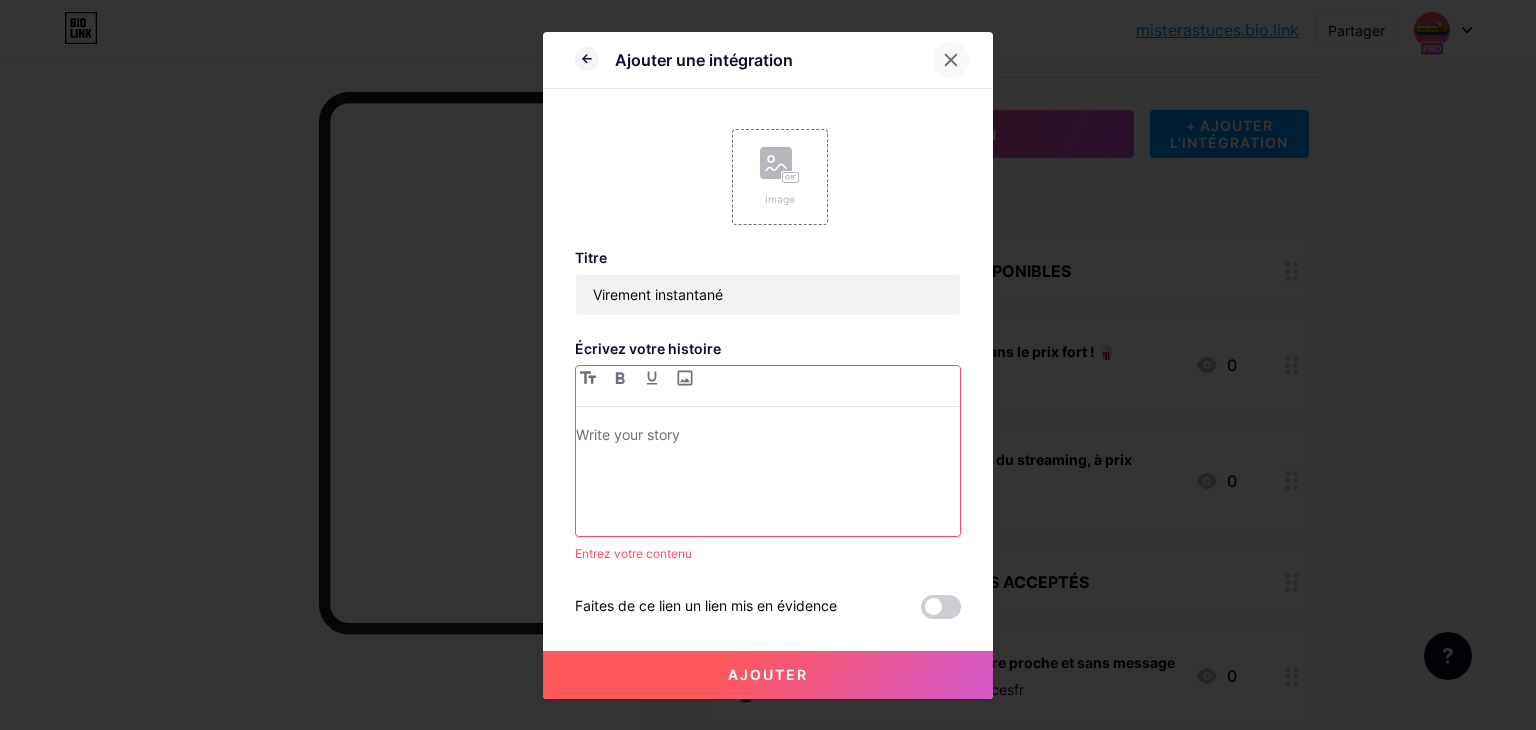 click 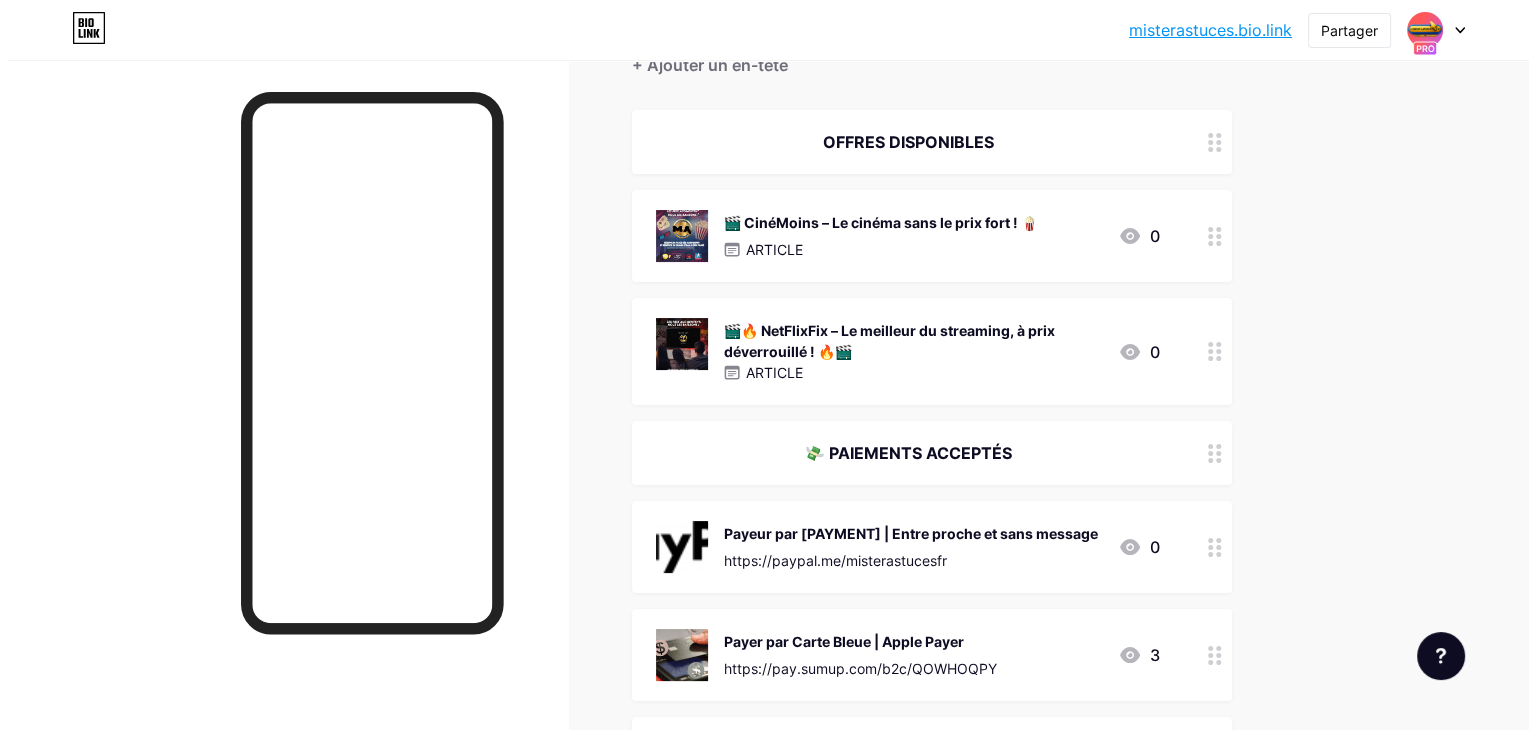 scroll, scrollTop: 0, scrollLeft: 0, axis: both 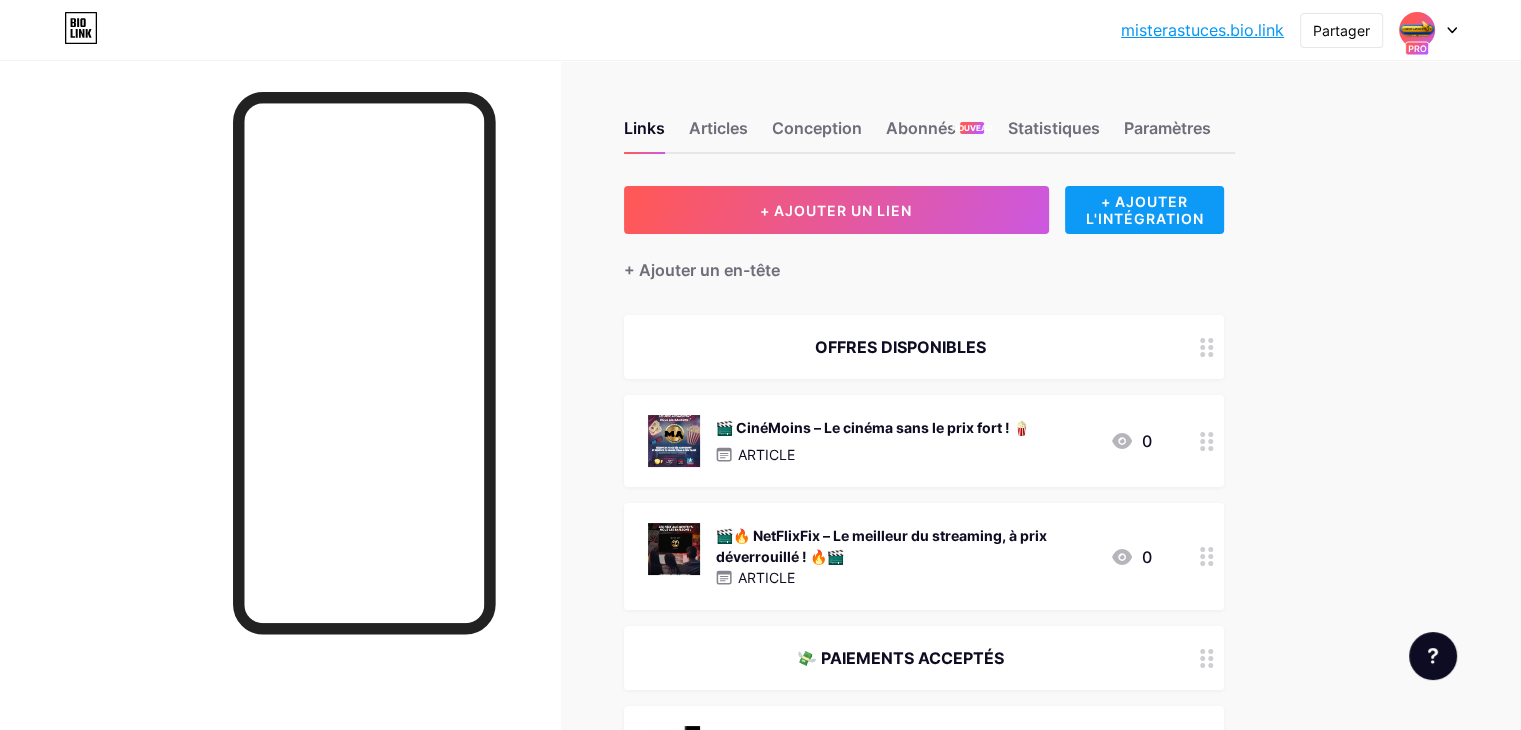 click on "+ AJOUTER L'INTÉGRATION" at bounding box center (1144, 210) 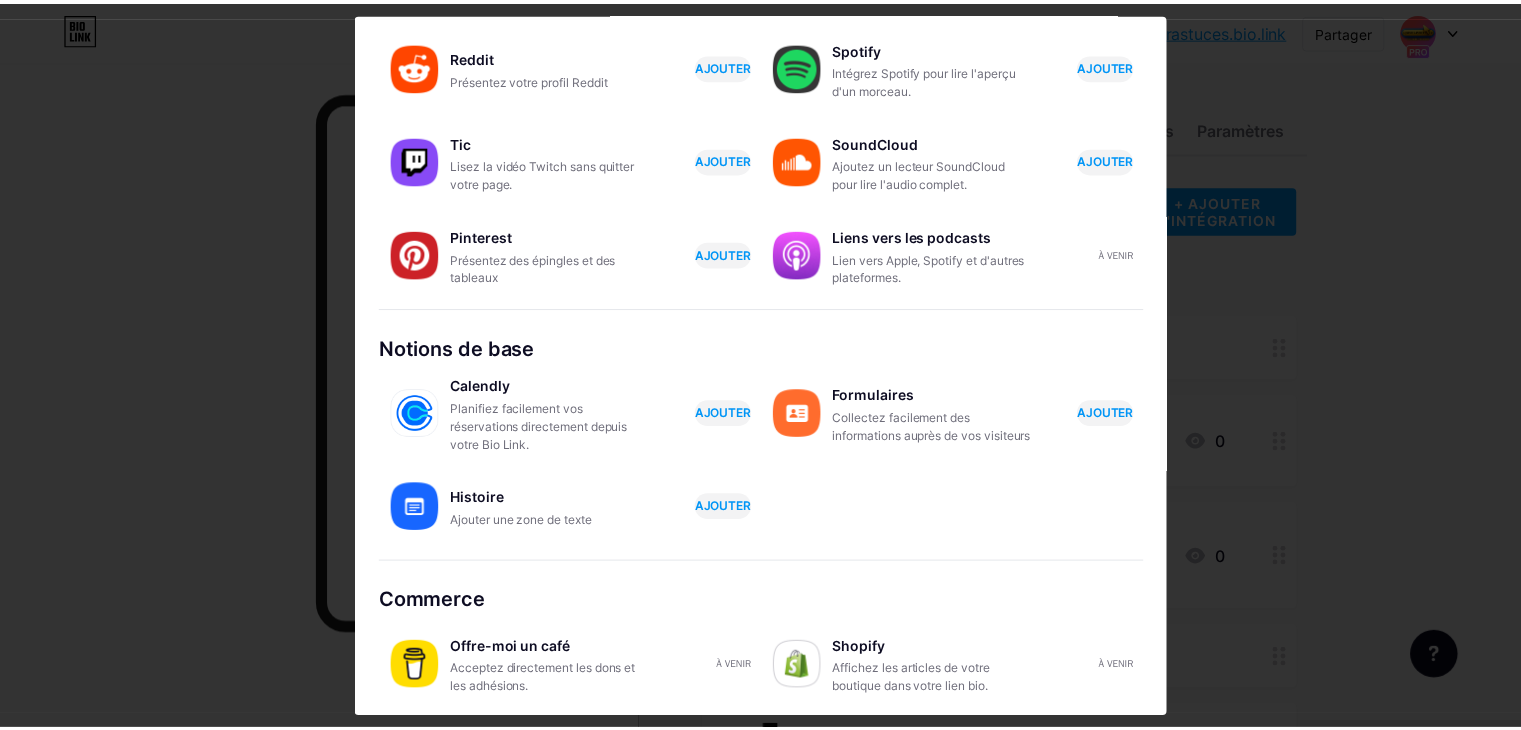 scroll, scrollTop: 313, scrollLeft: 0, axis: vertical 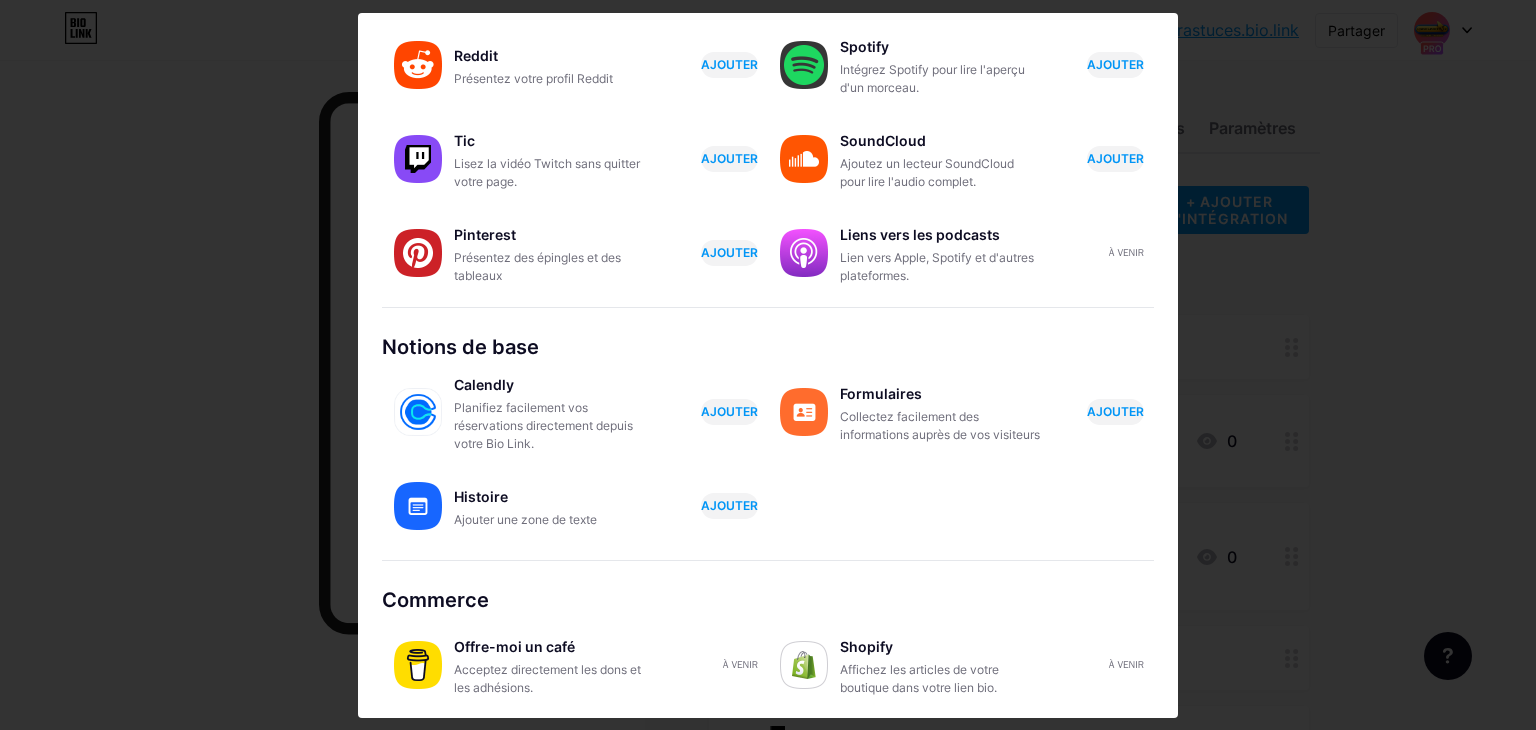 click at bounding box center (768, 365) 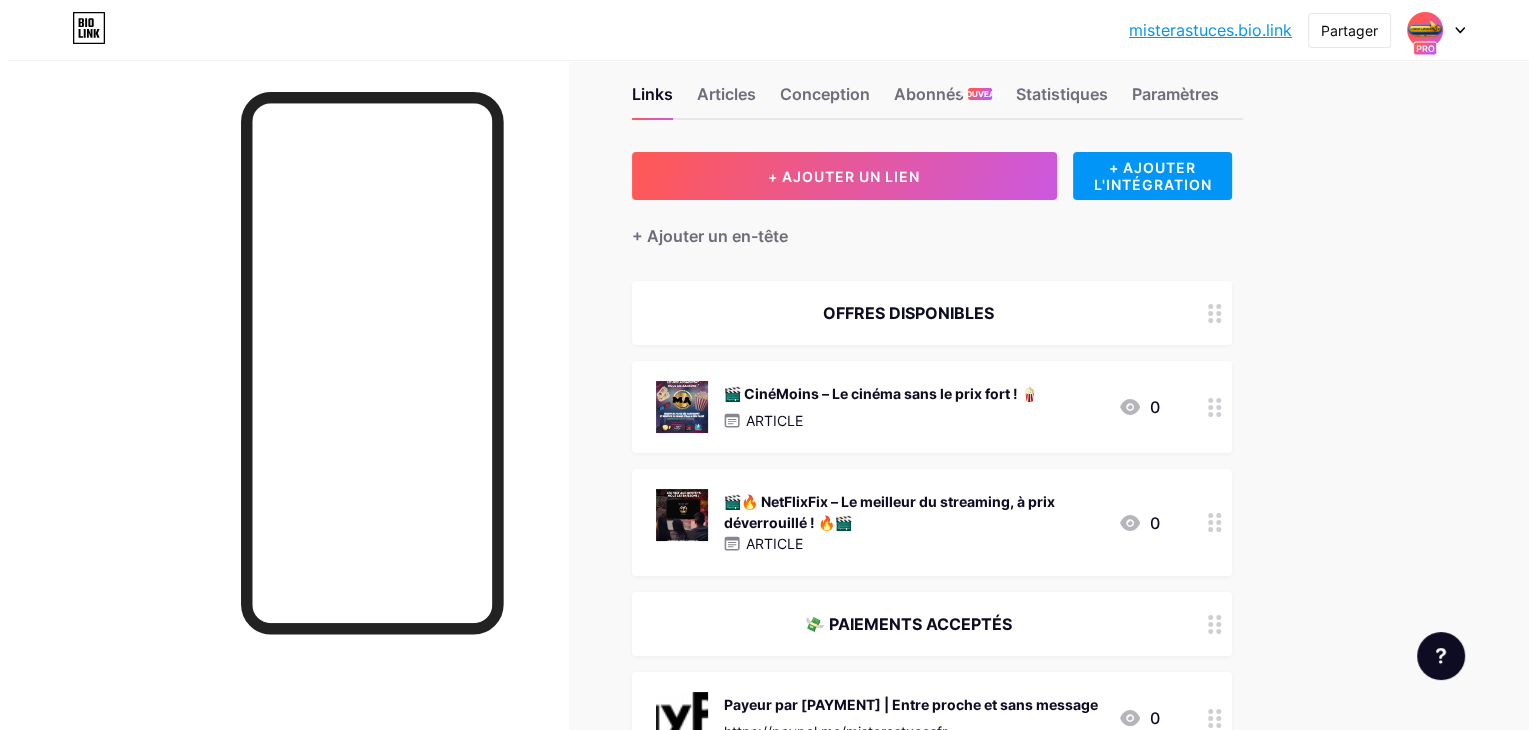 scroll, scrollTop: 0, scrollLeft: 0, axis: both 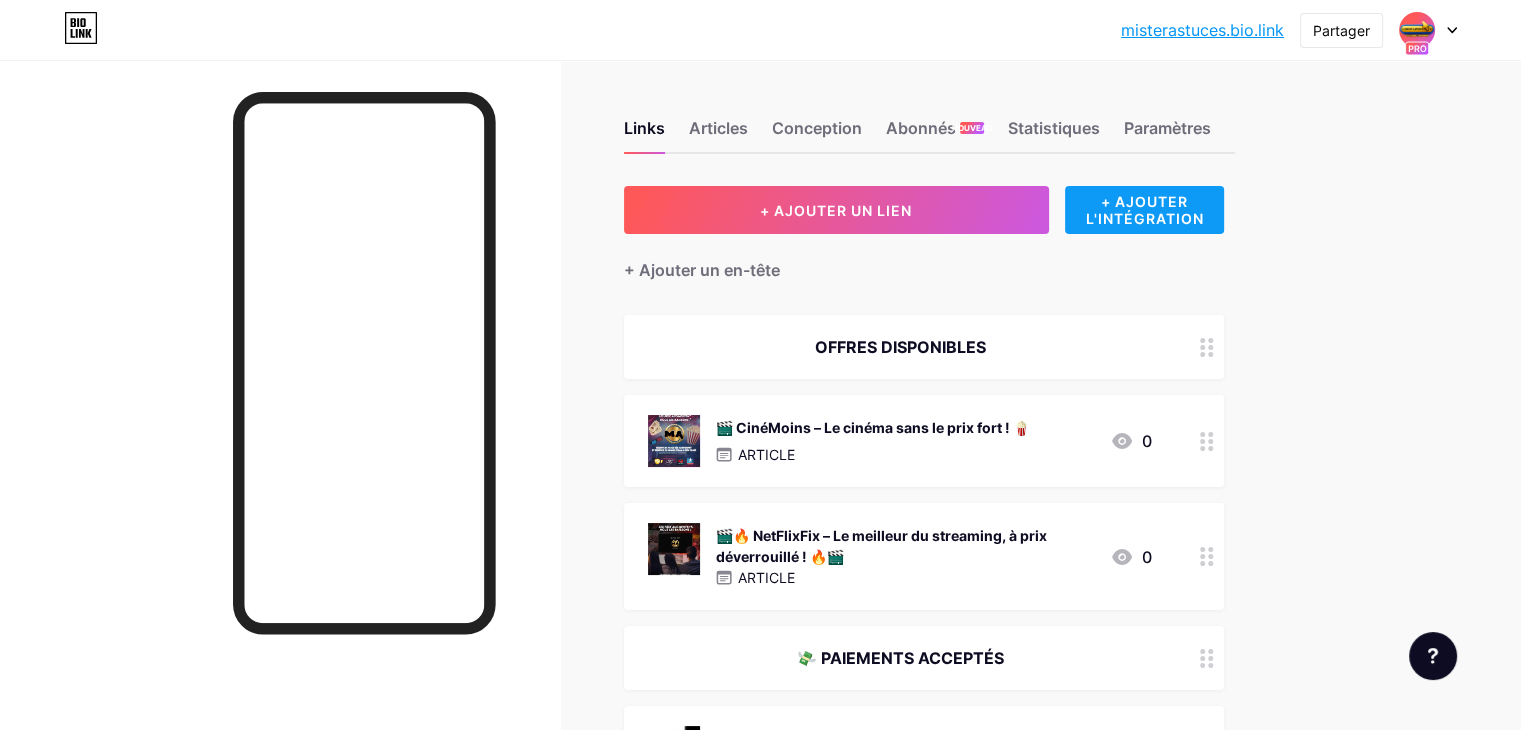 click on "+ AJOUTER L'INTÉGRATION" at bounding box center (1144, 210) 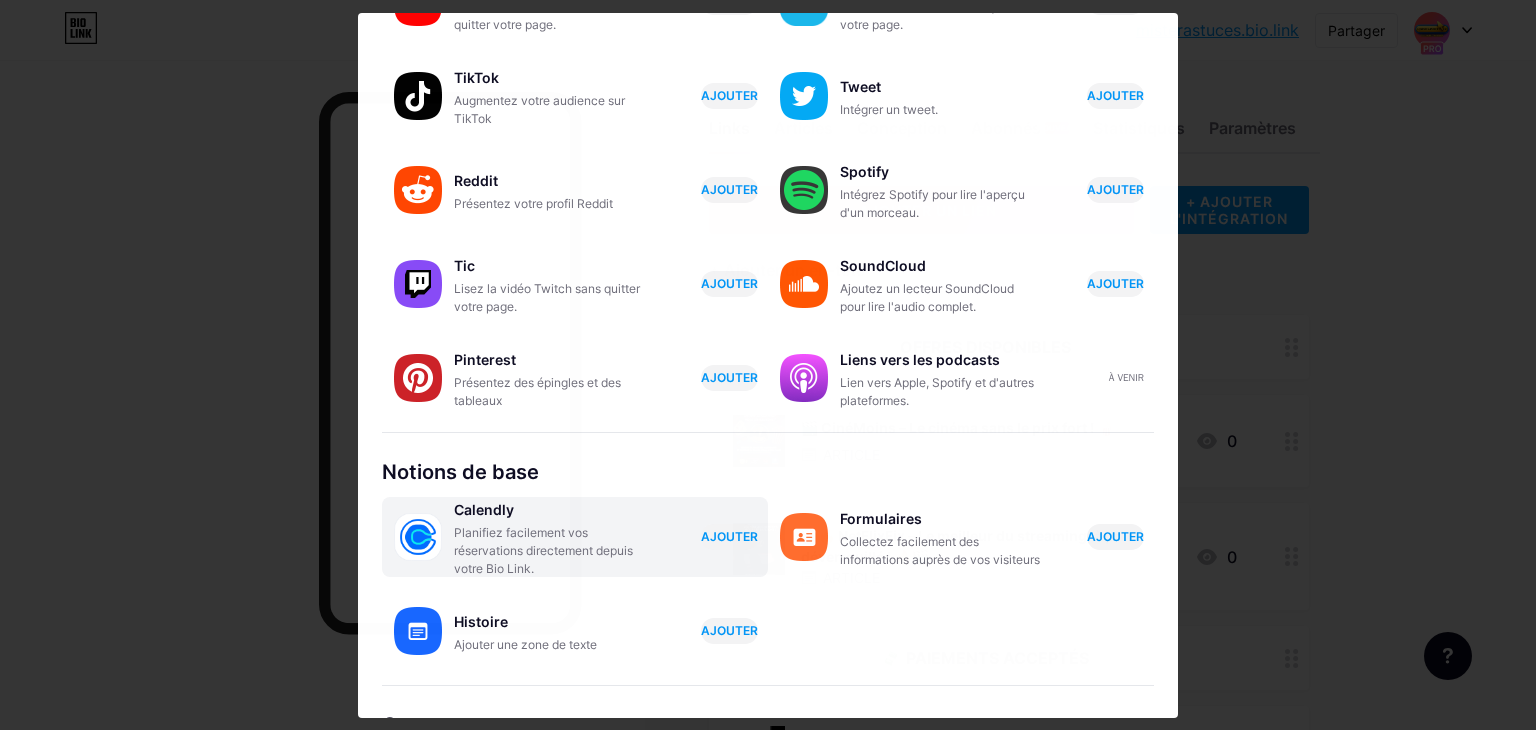 scroll, scrollTop: 200, scrollLeft: 0, axis: vertical 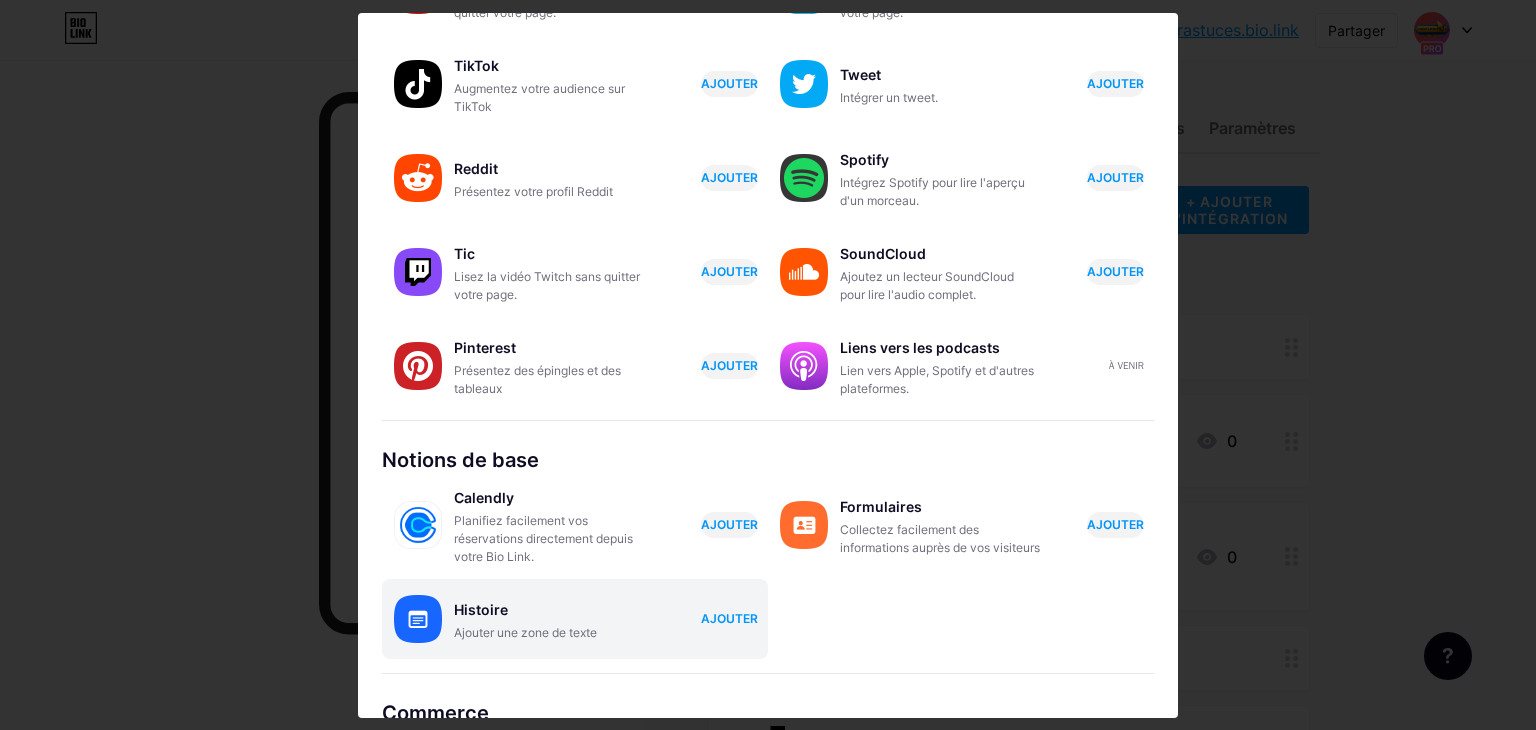 click on "AJOUTER" at bounding box center [729, 618] 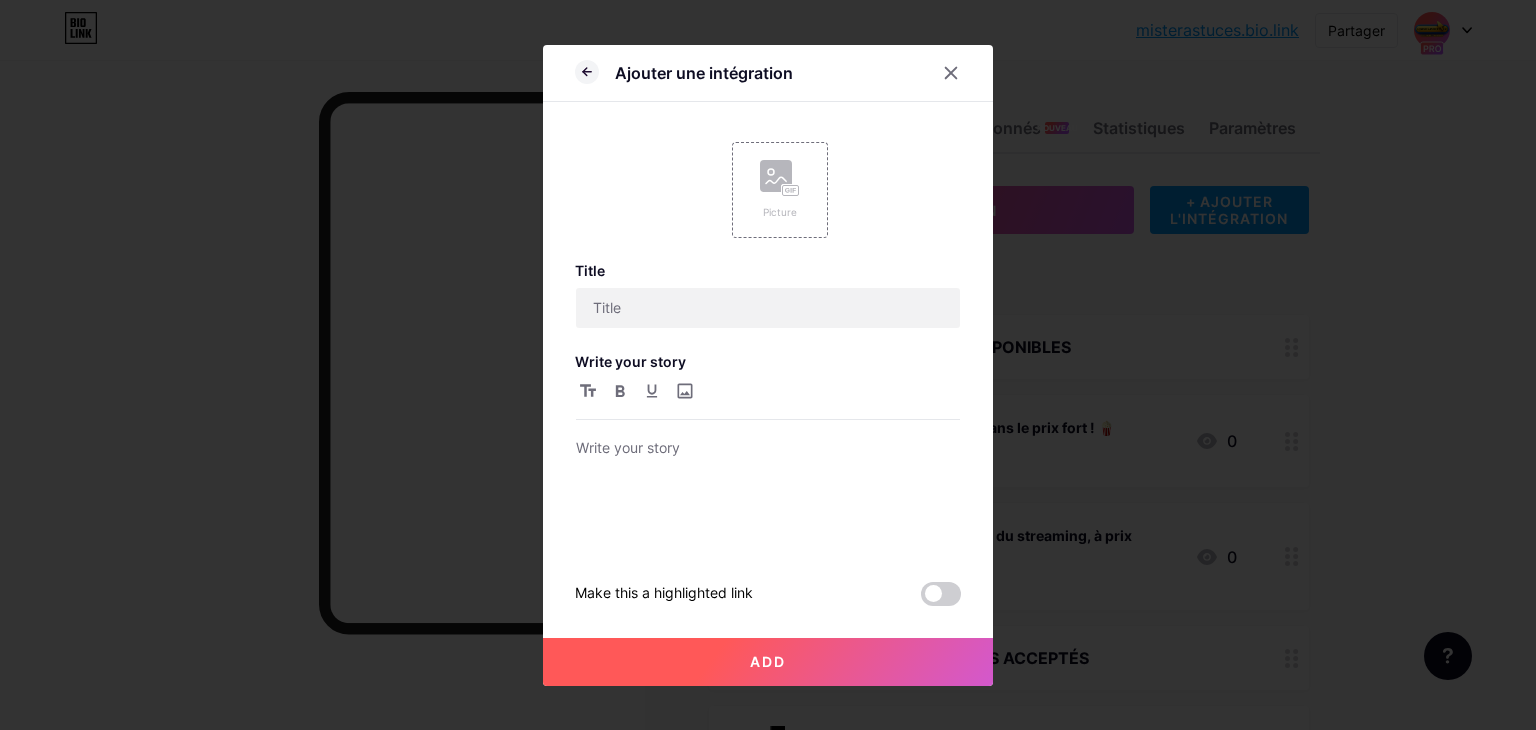 scroll, scrollTop: 0, scrollLeft: 0, axis: both 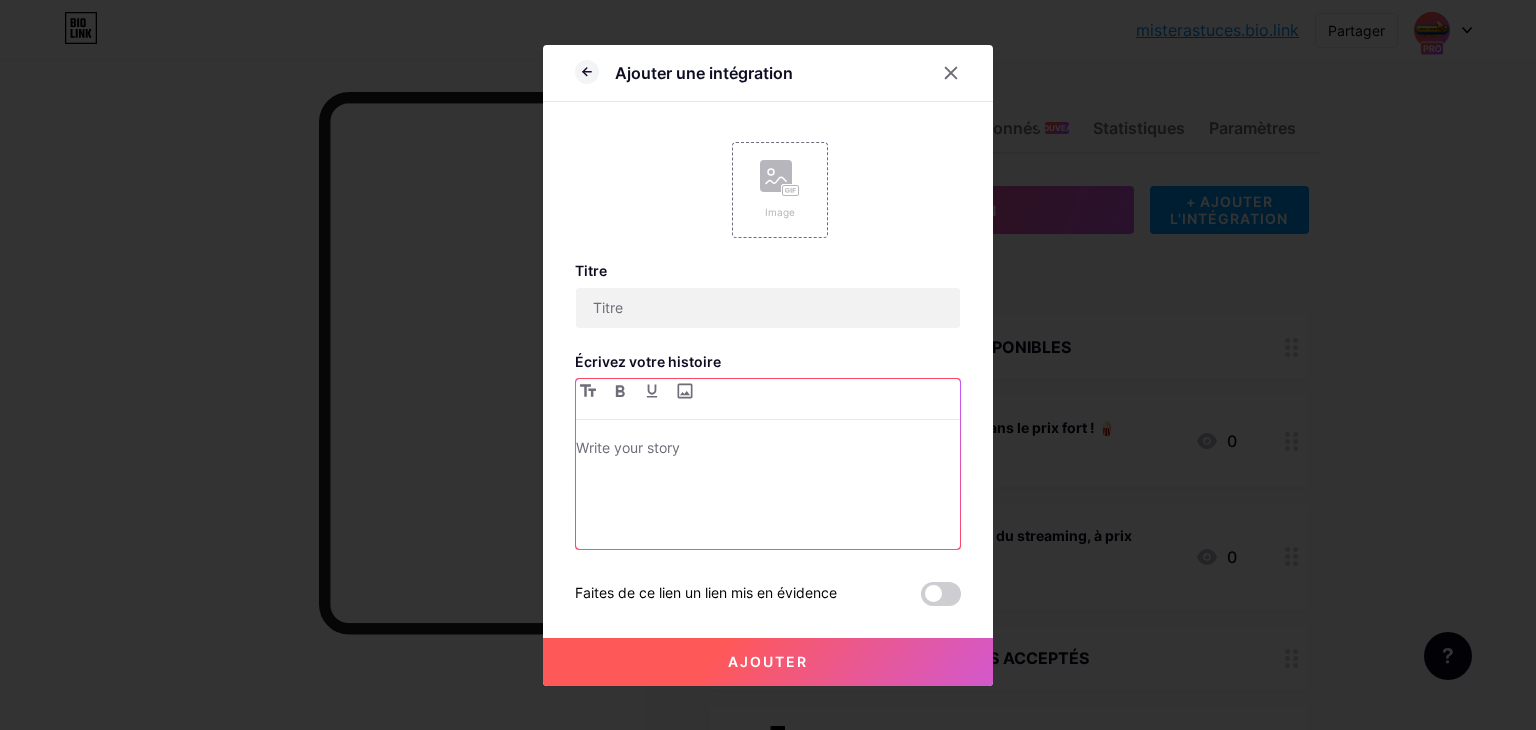 click at bounding box center (768, 492) 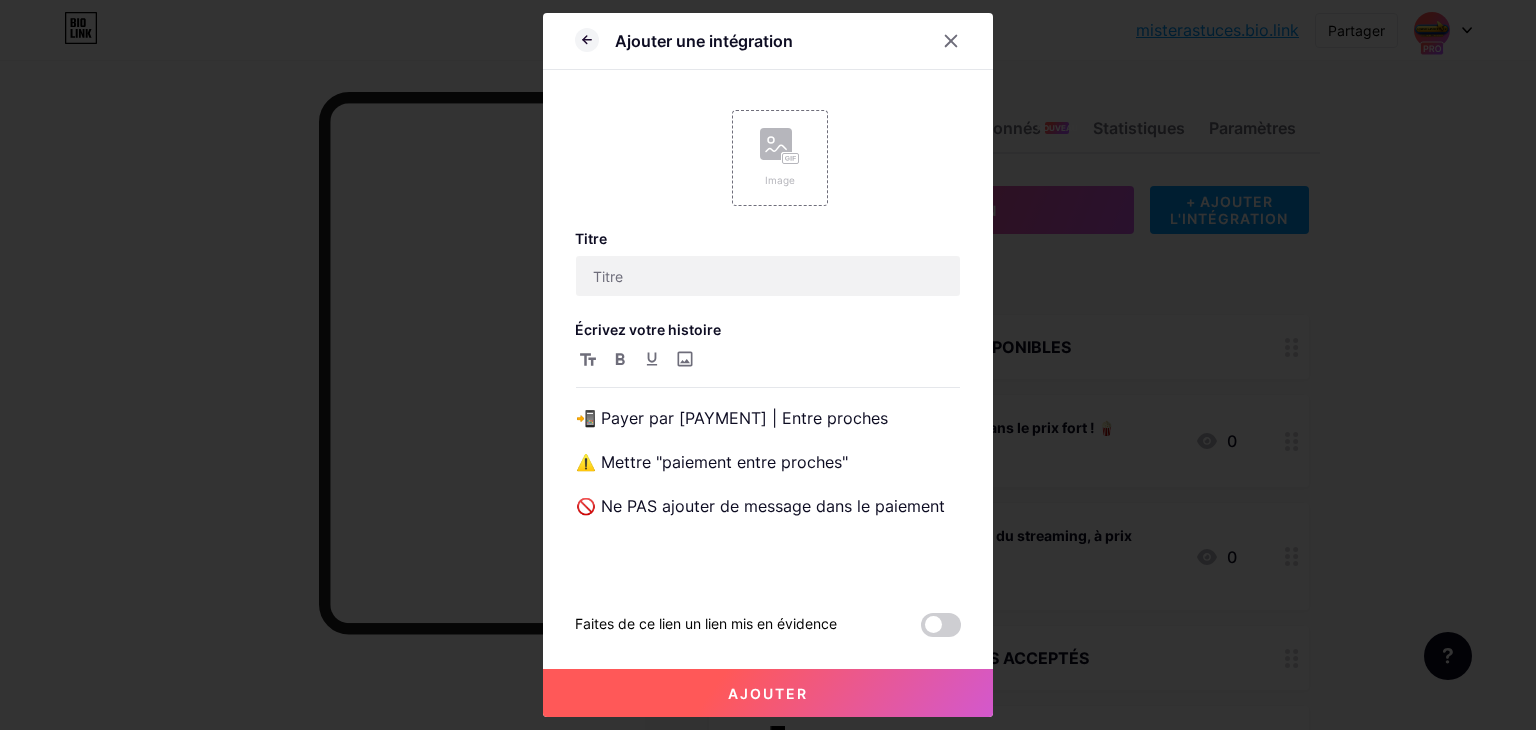 click on "Ajouter" at bounding box center [768, 693] 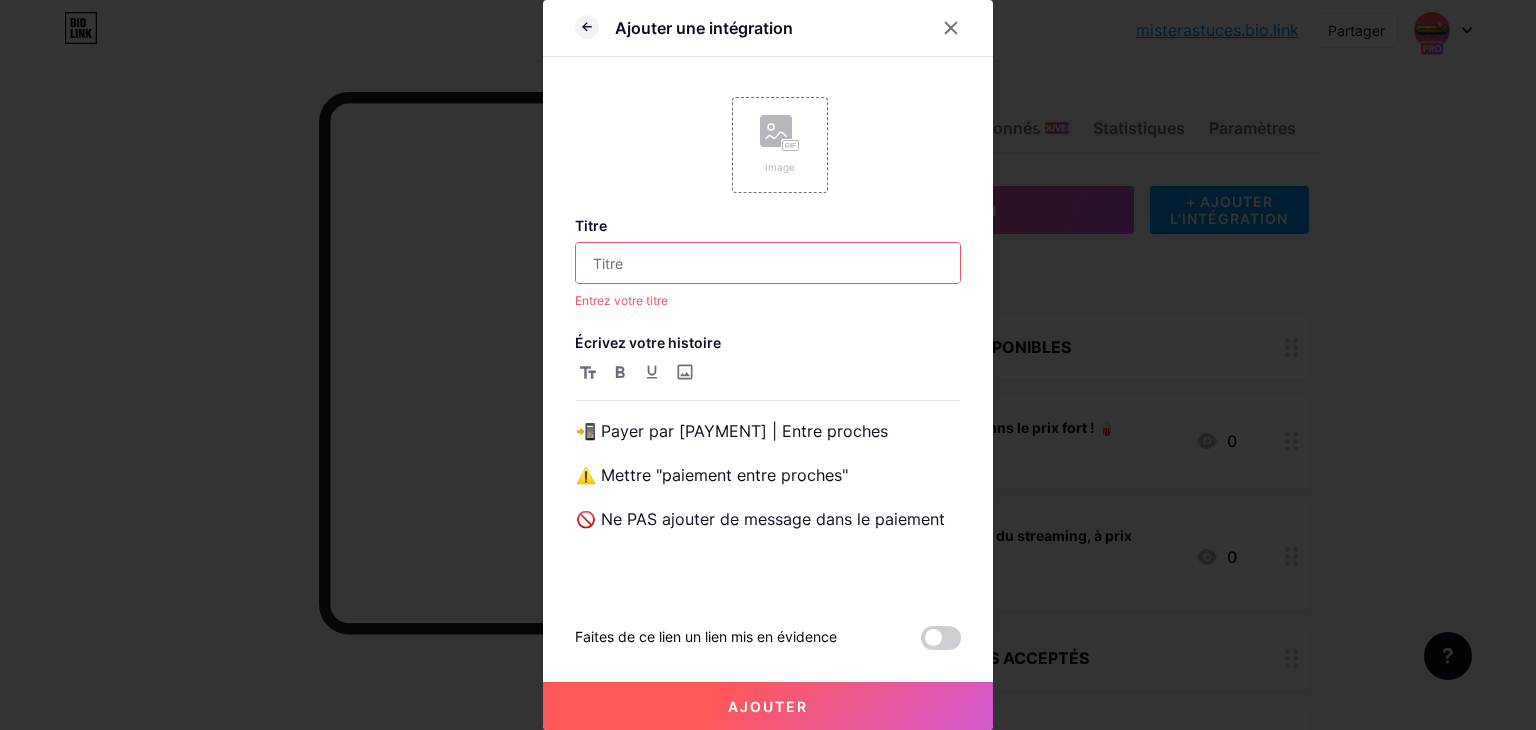 click at bounding box center [768, 263] 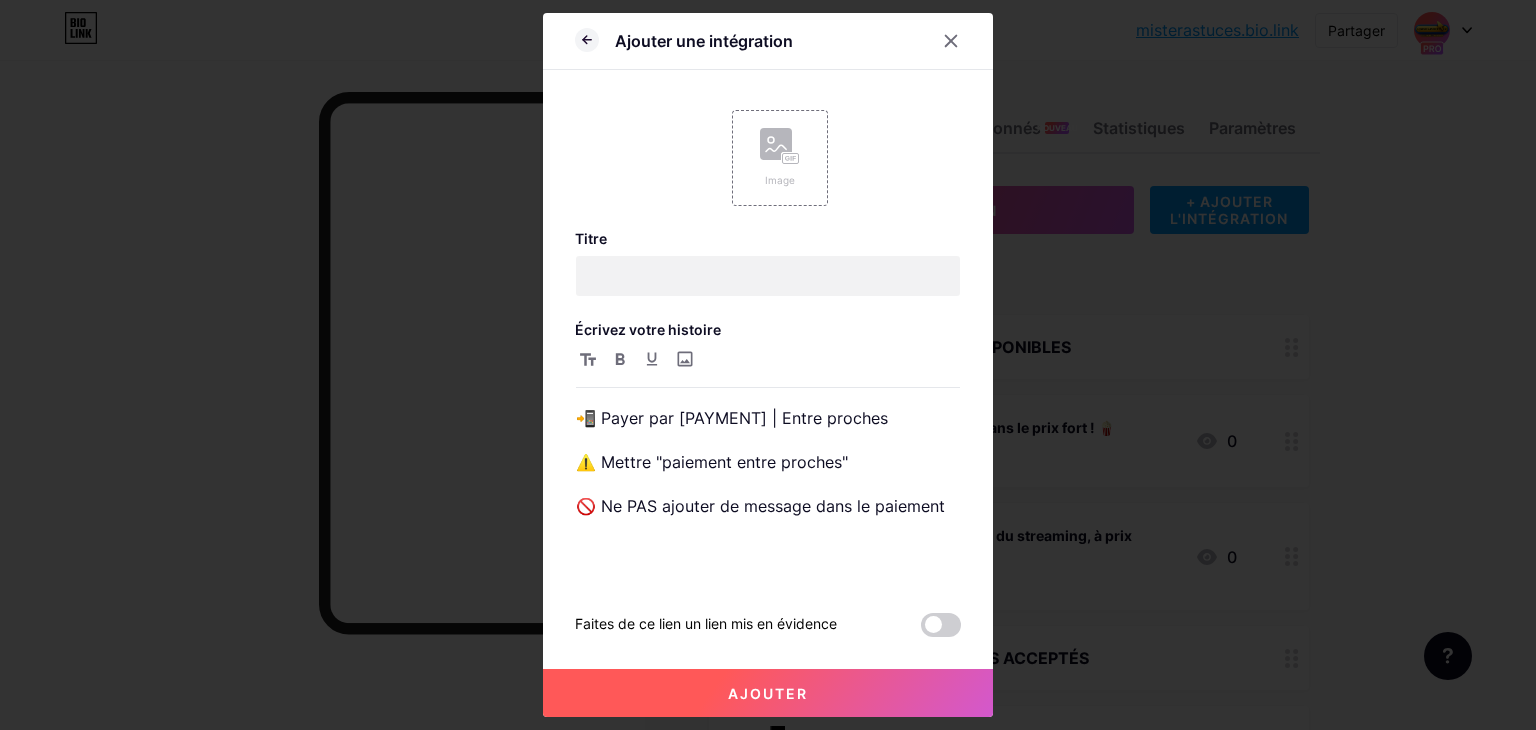 click on "Ajouter" at bounding box center [768, 693] 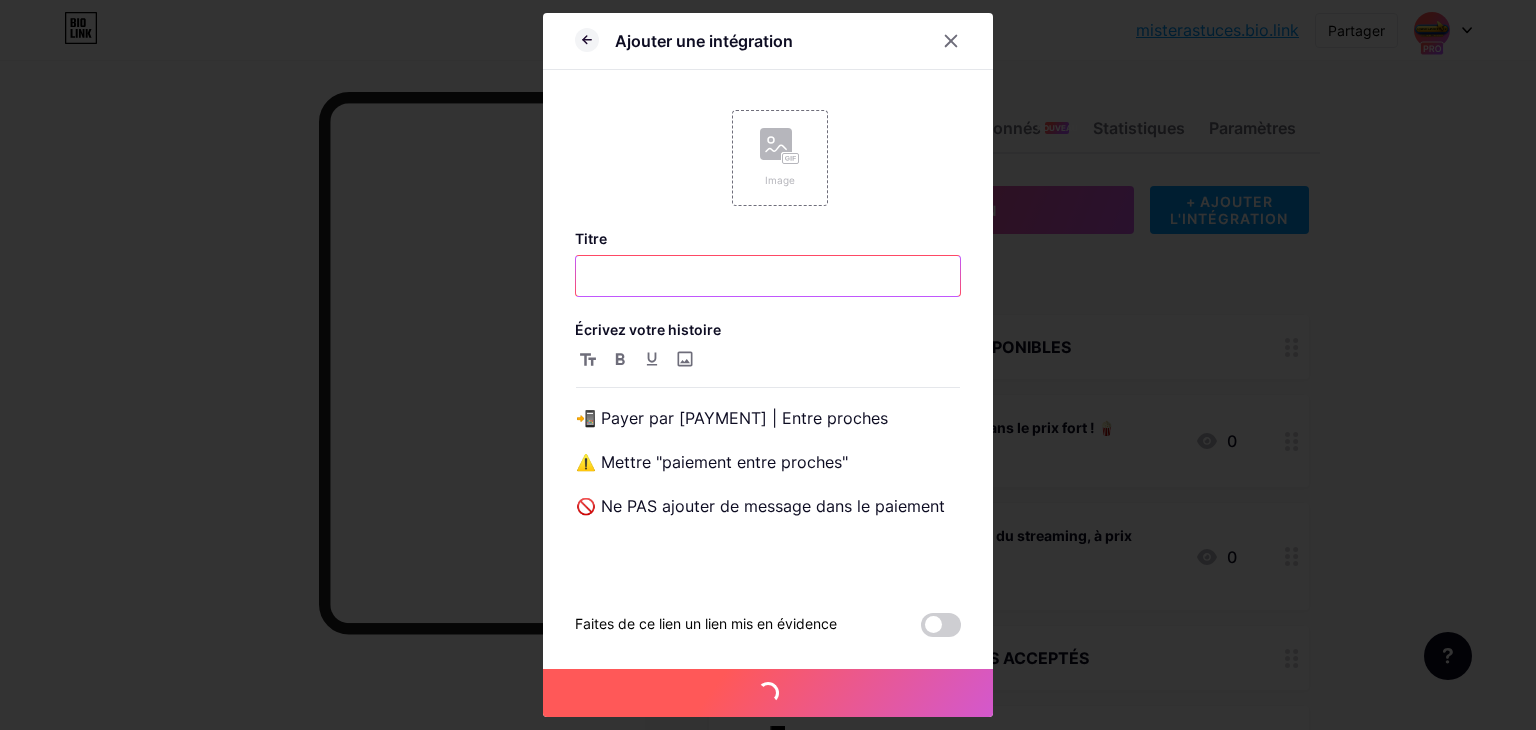 click at bounding box center [768, 276] 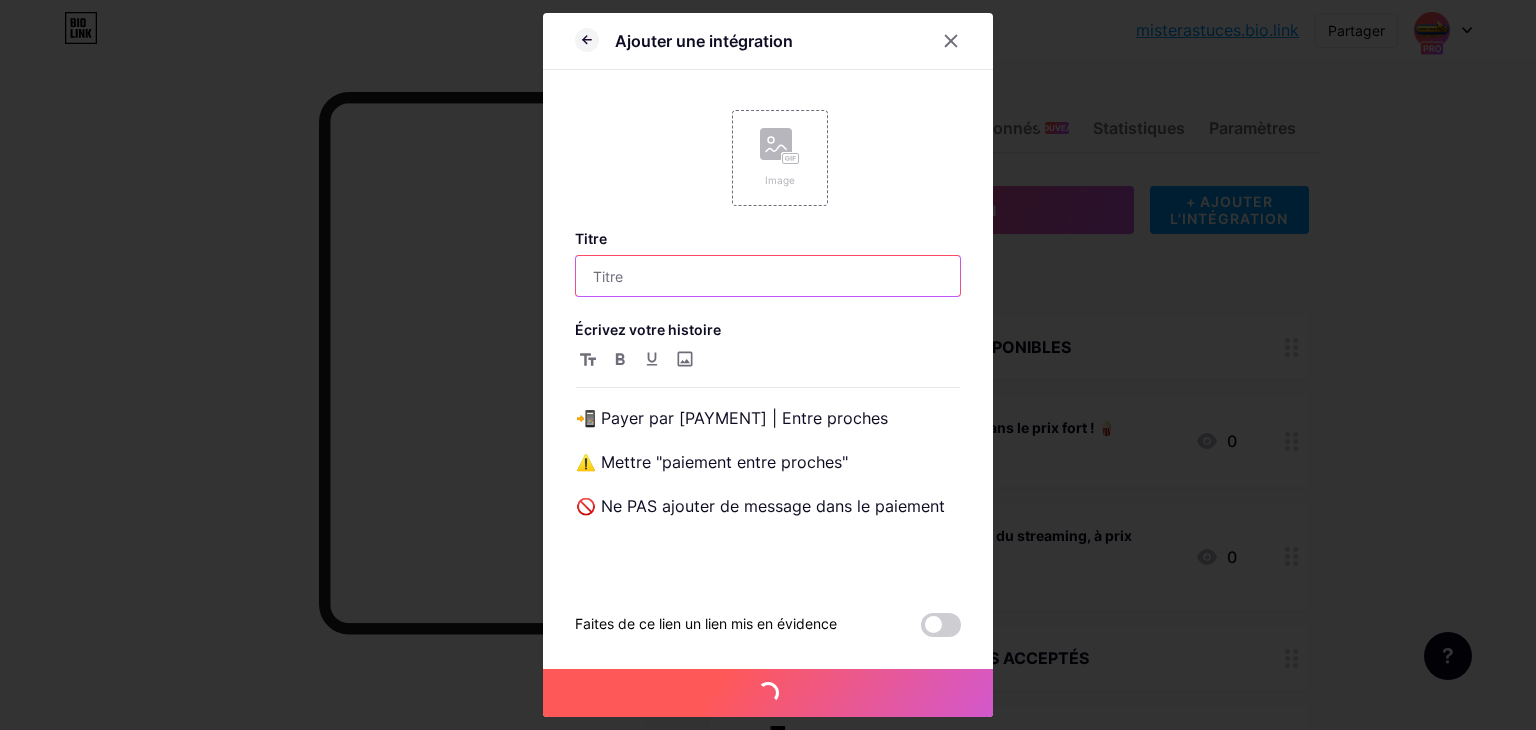 type on "/" 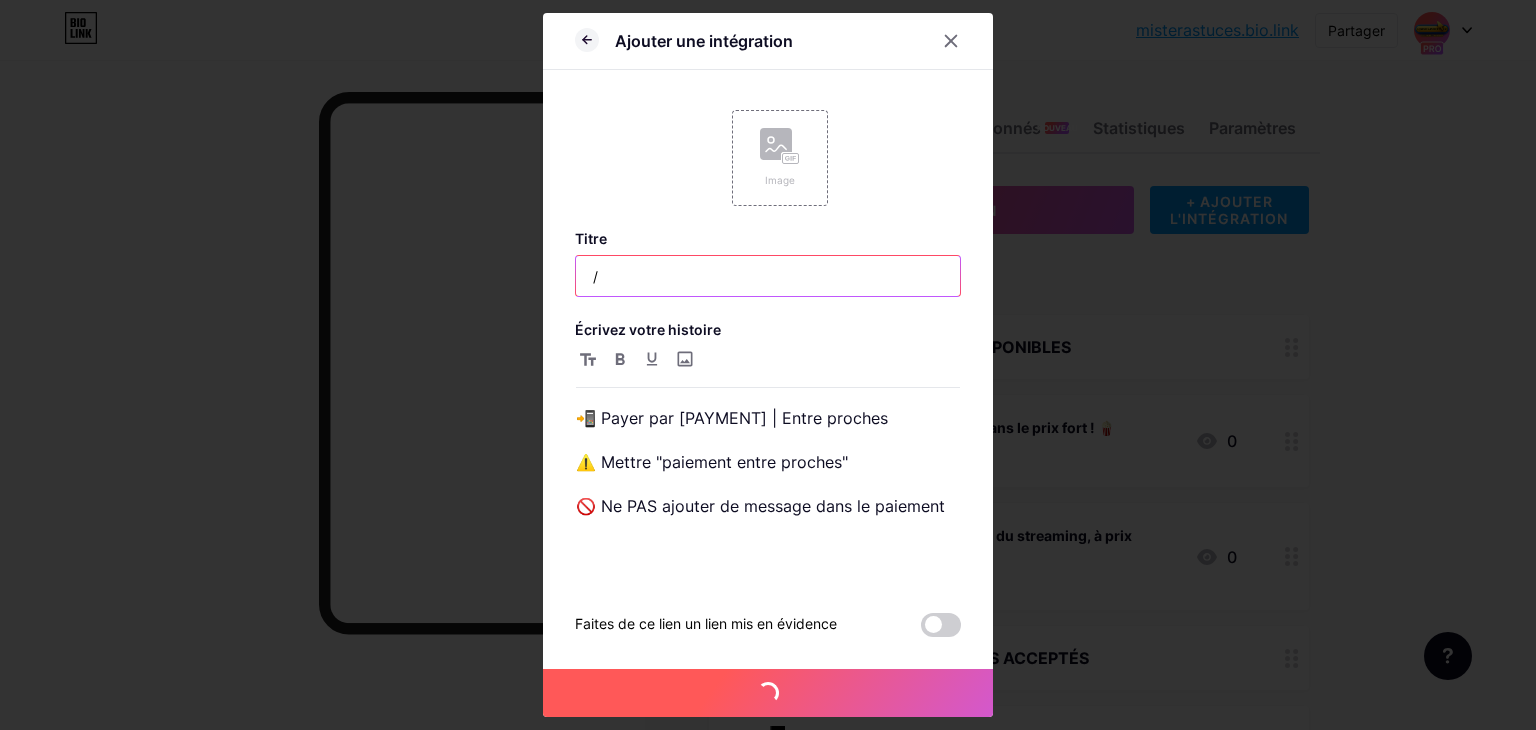 type 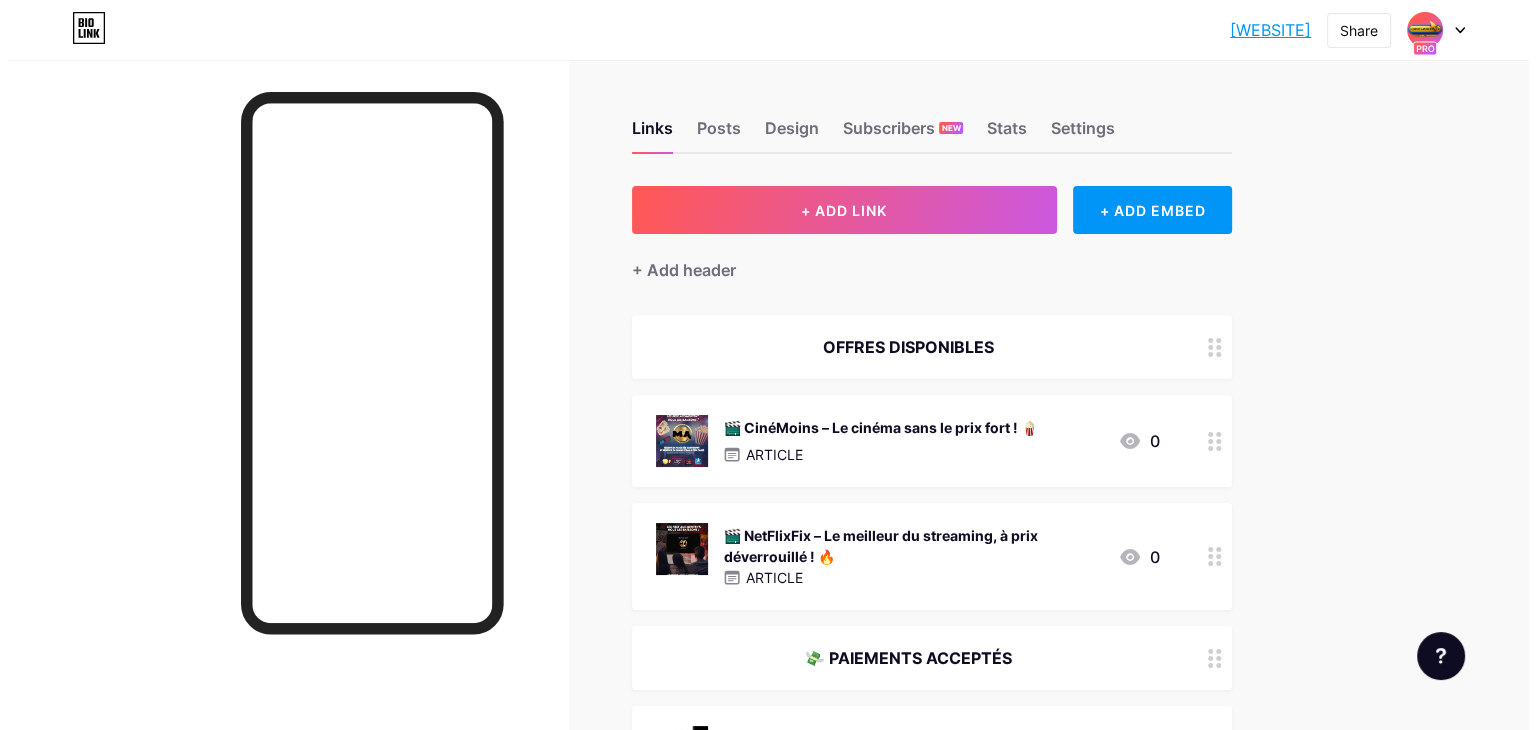 scroll, scrollTop: 0, scrollLeft: 0, axis: both 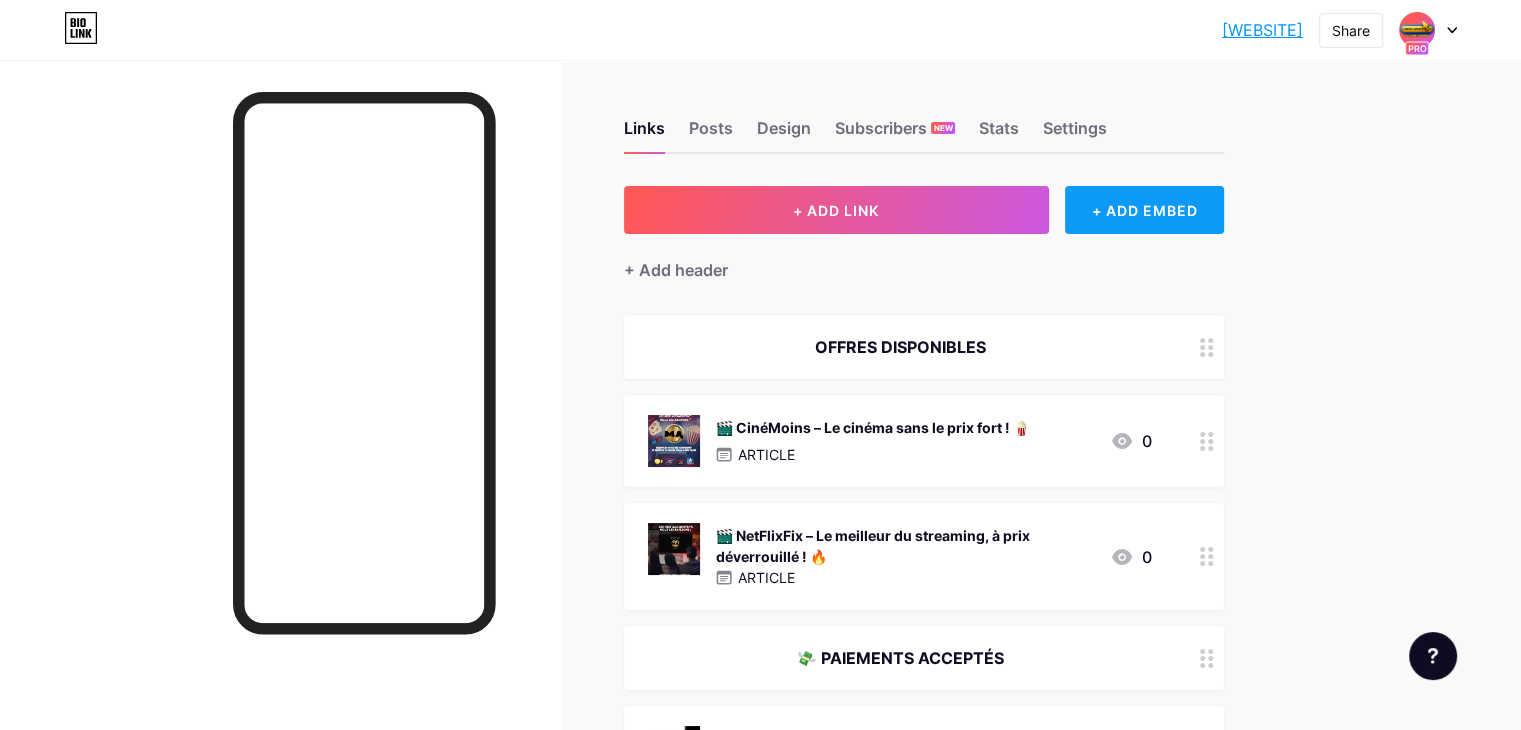 click on "+ ADD EMBED" at bounding box center (1144, 210) 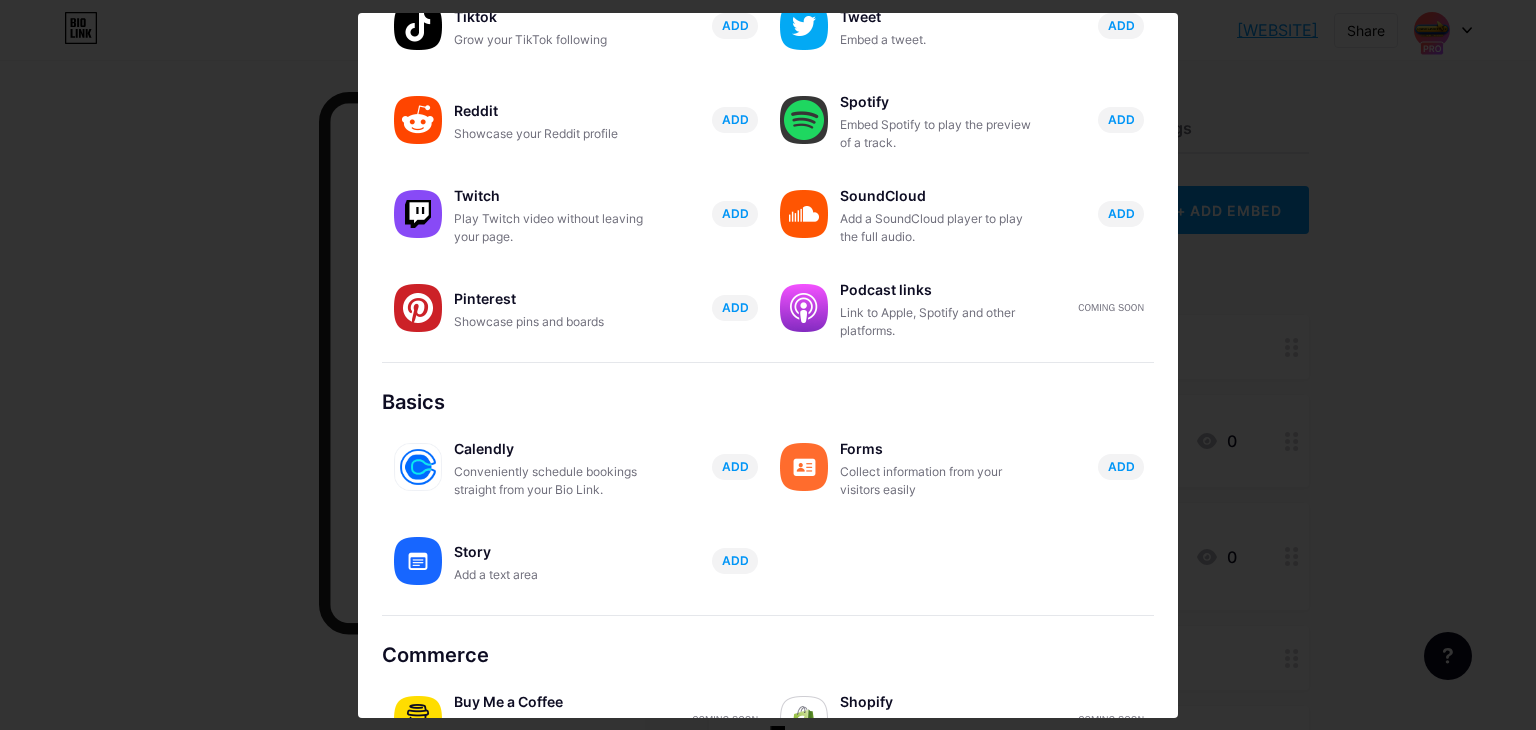 scroll, scrollTop: 313, scrollLeft: 0, axis: vertical 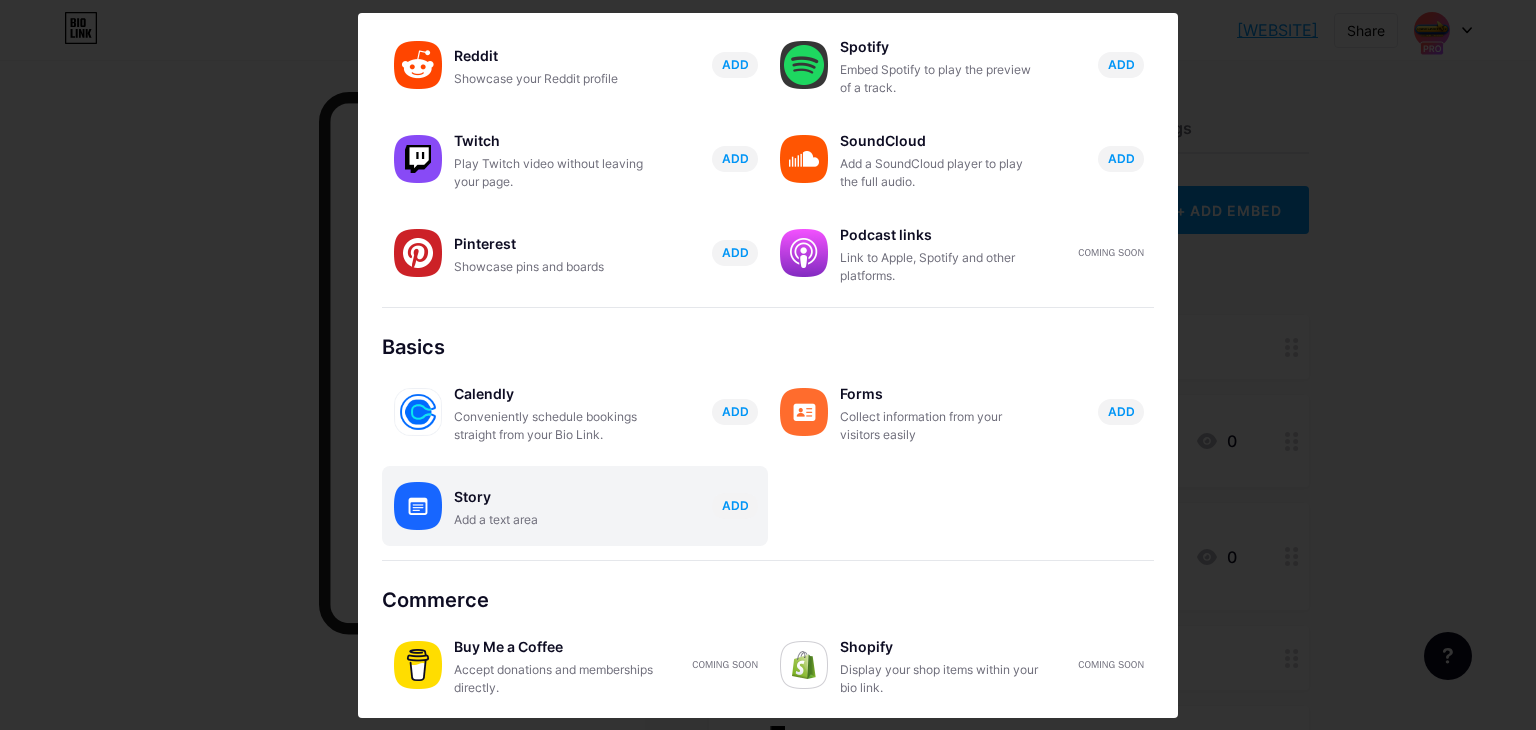 click on "Story
Add a text area
ADD" at bounding box center (611, 506) 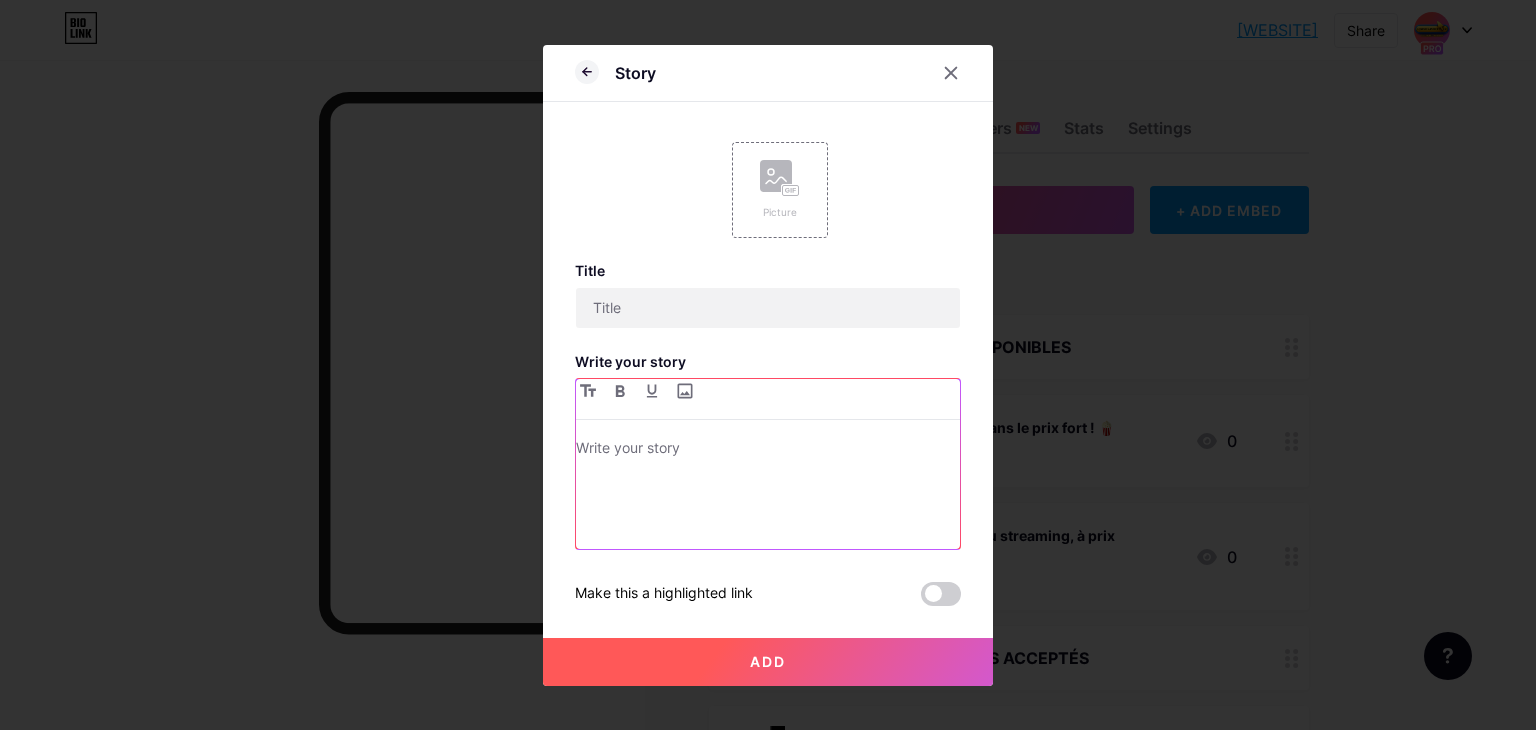 click at bounding box center [768, 492] 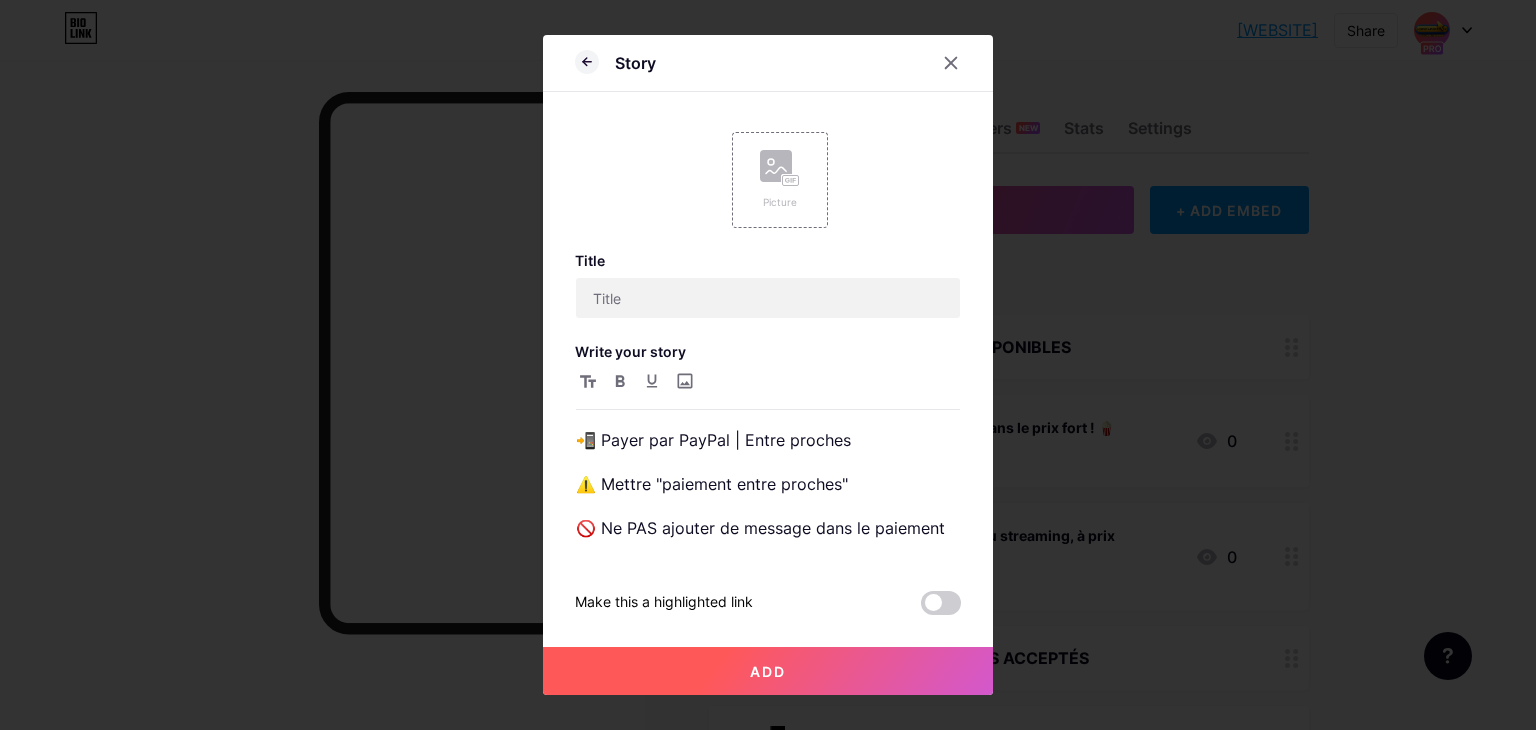 click on "Add" at bounding box center (768, 671) 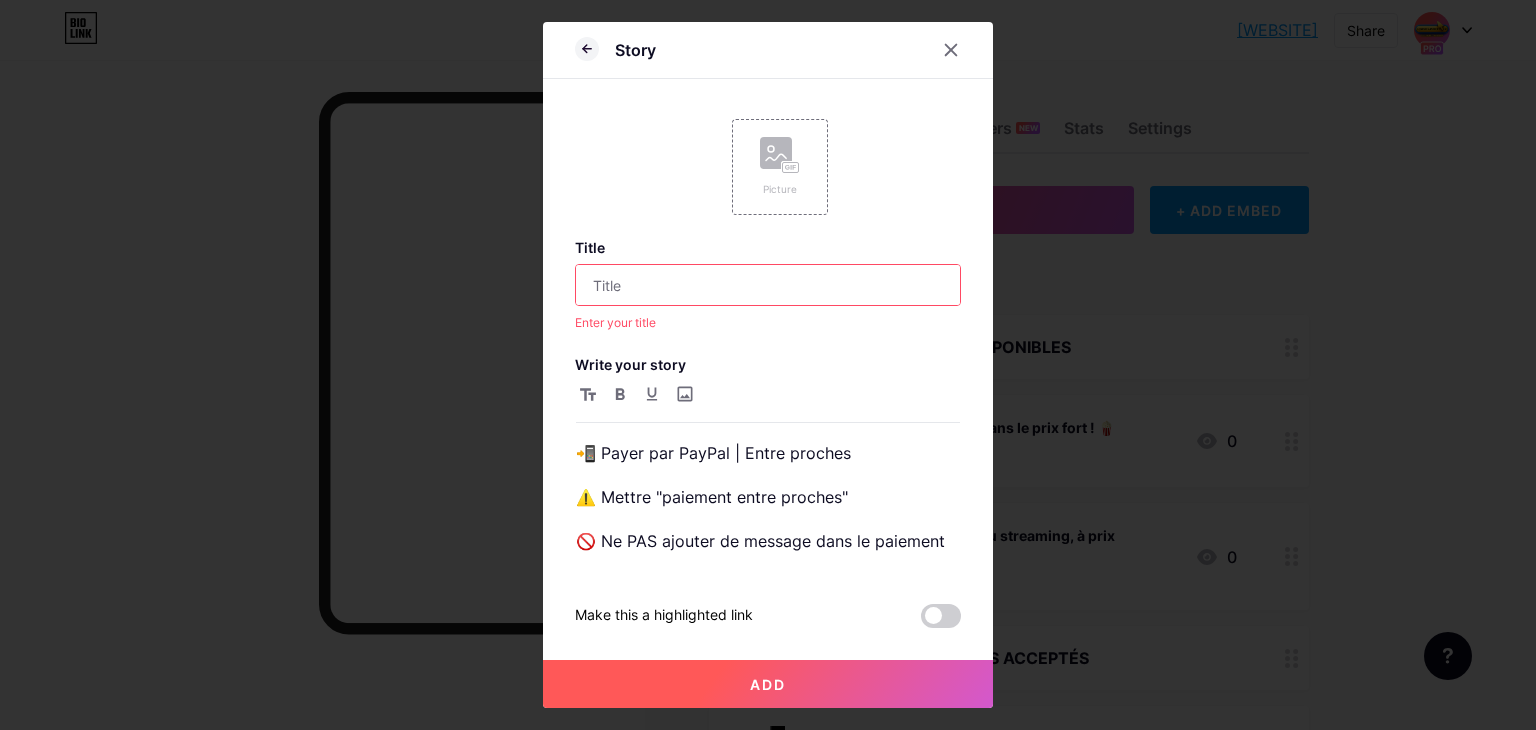 click on "Title
Enter your title
Write your story
📲 Payer par PayPal | Entre proches   ⚠️ Mettre "paiement entre proches"   🚫 Ne PAS ajouter de message dans le paiement
Make this a highlighted link" at bounding box center [768, 433] 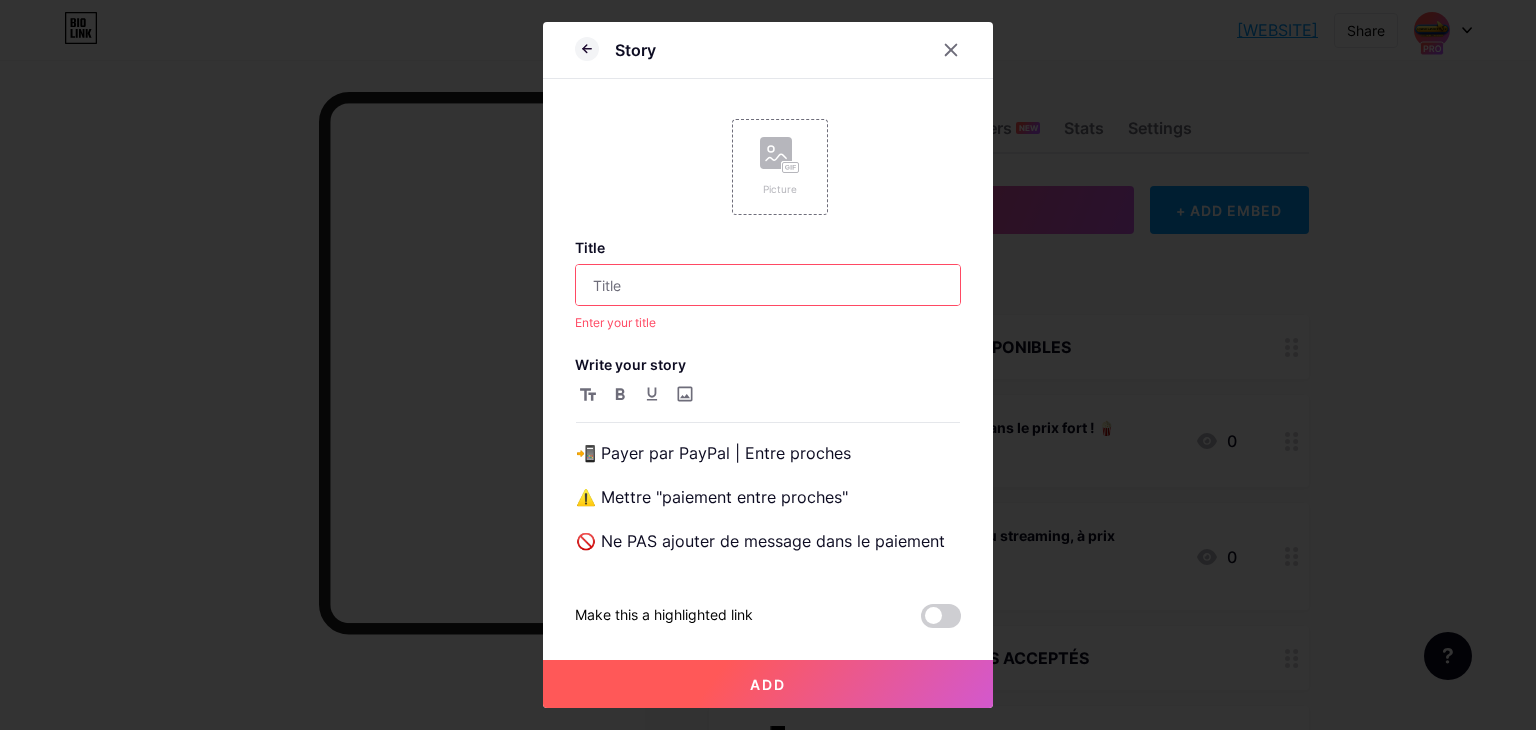 click at bounding box center [768, 285] 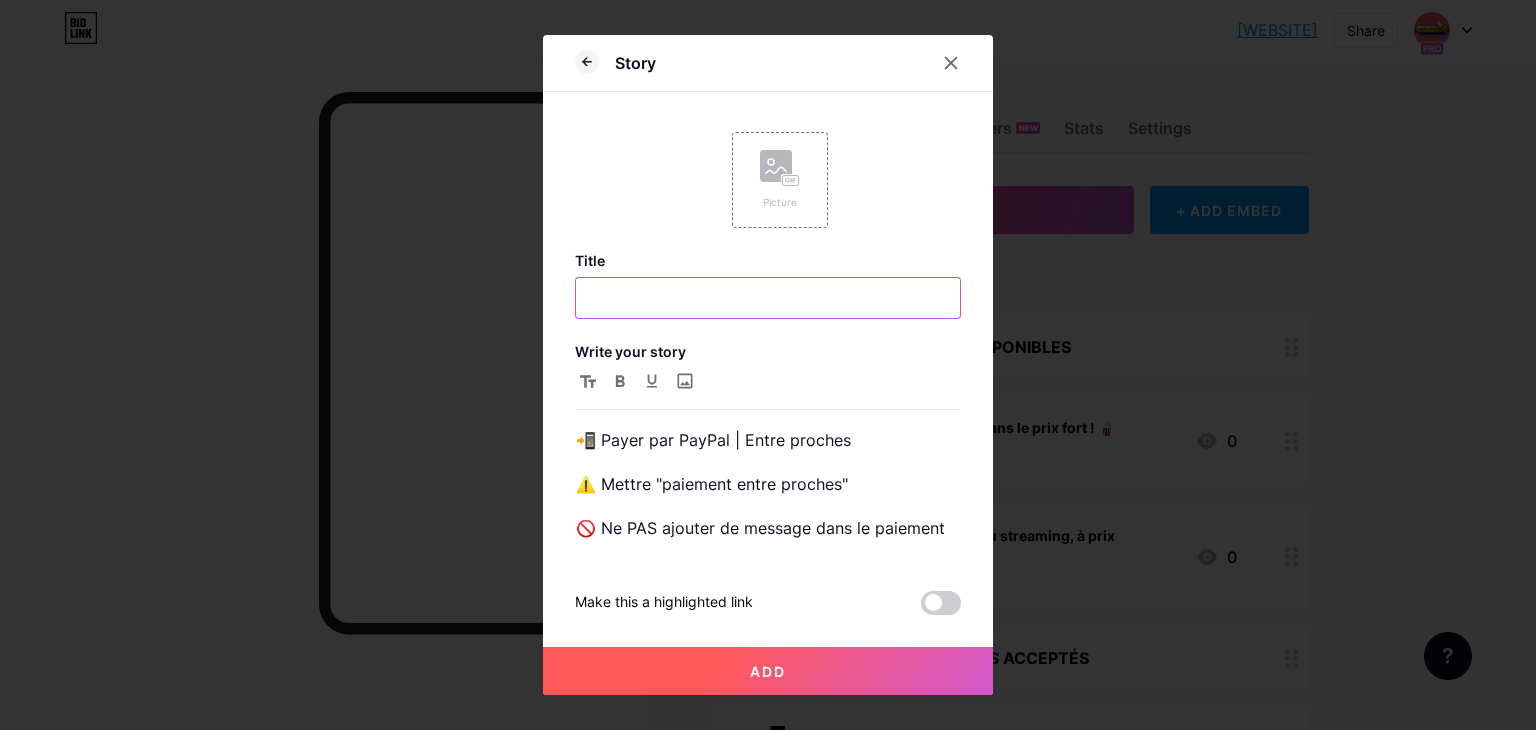 type 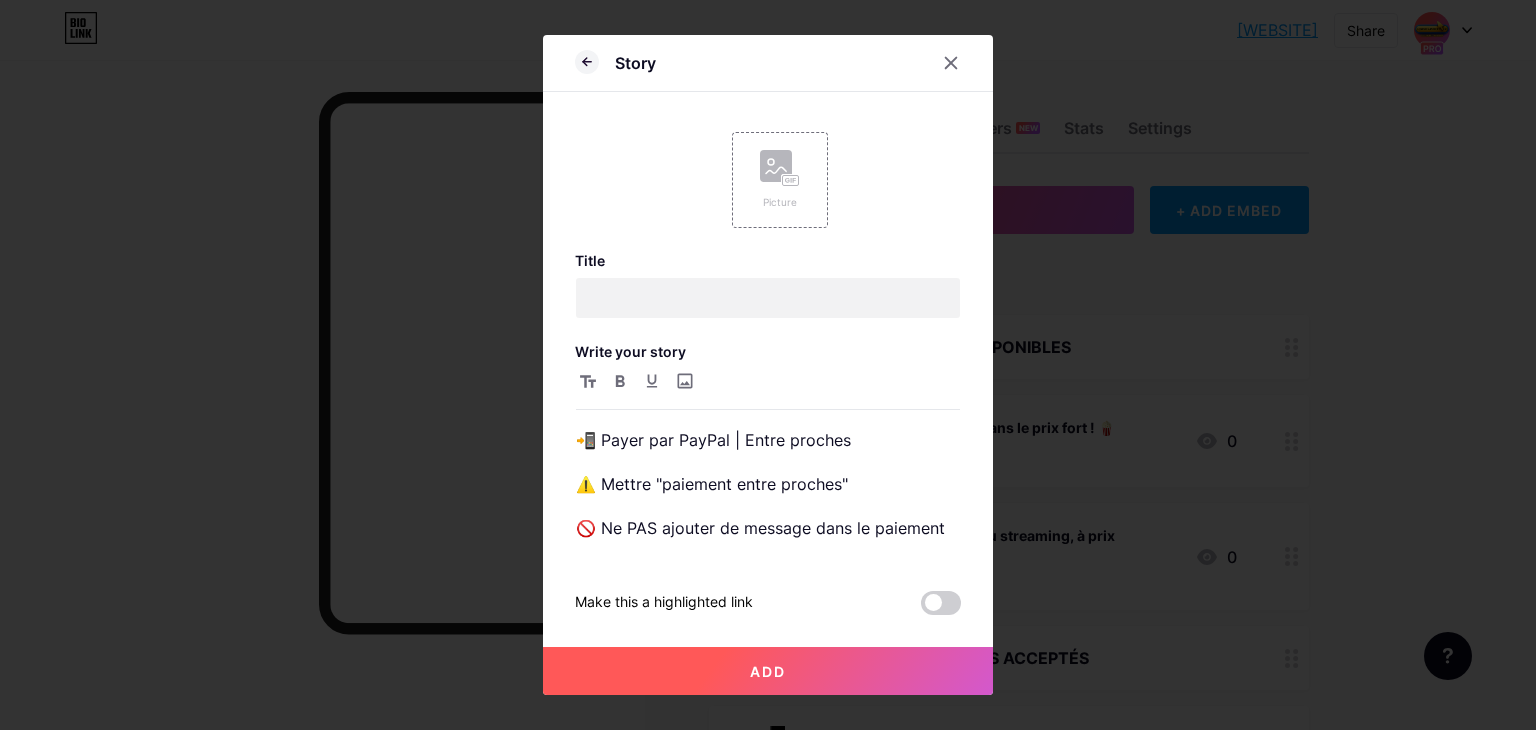 click on "Add" at bounding box center (768, 671) 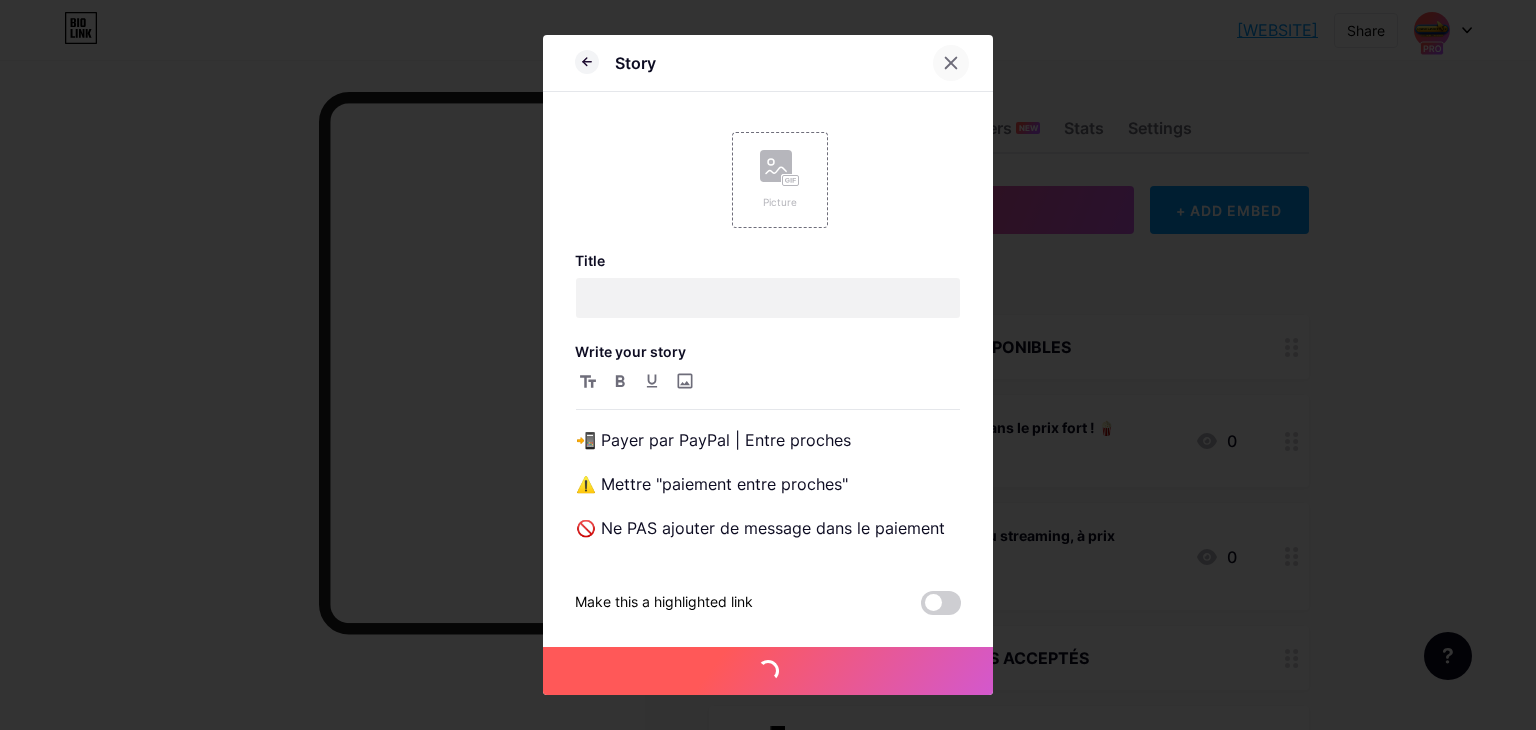 click at bounding box center (951, 63) 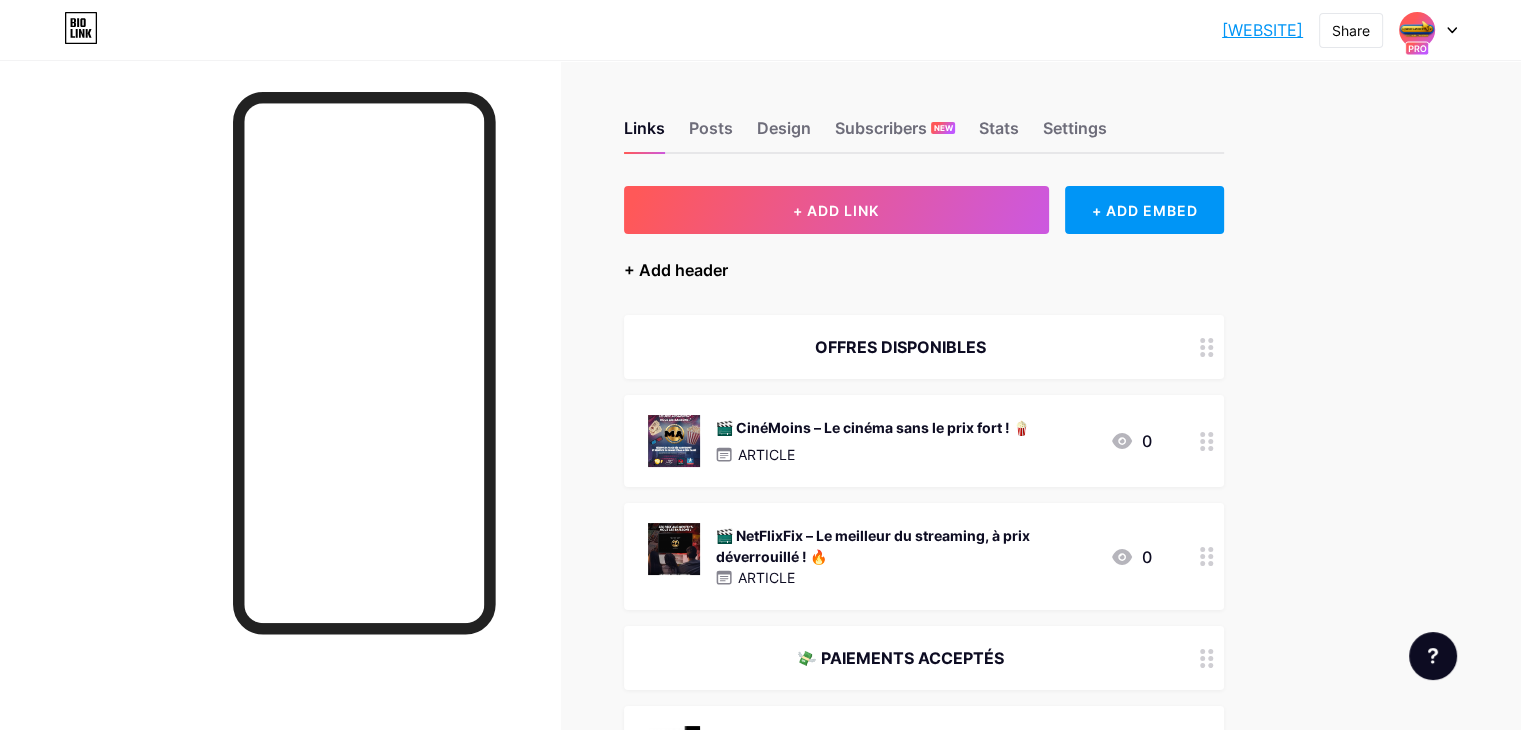 click on "+ Add header" at bounding box center (676, 270) 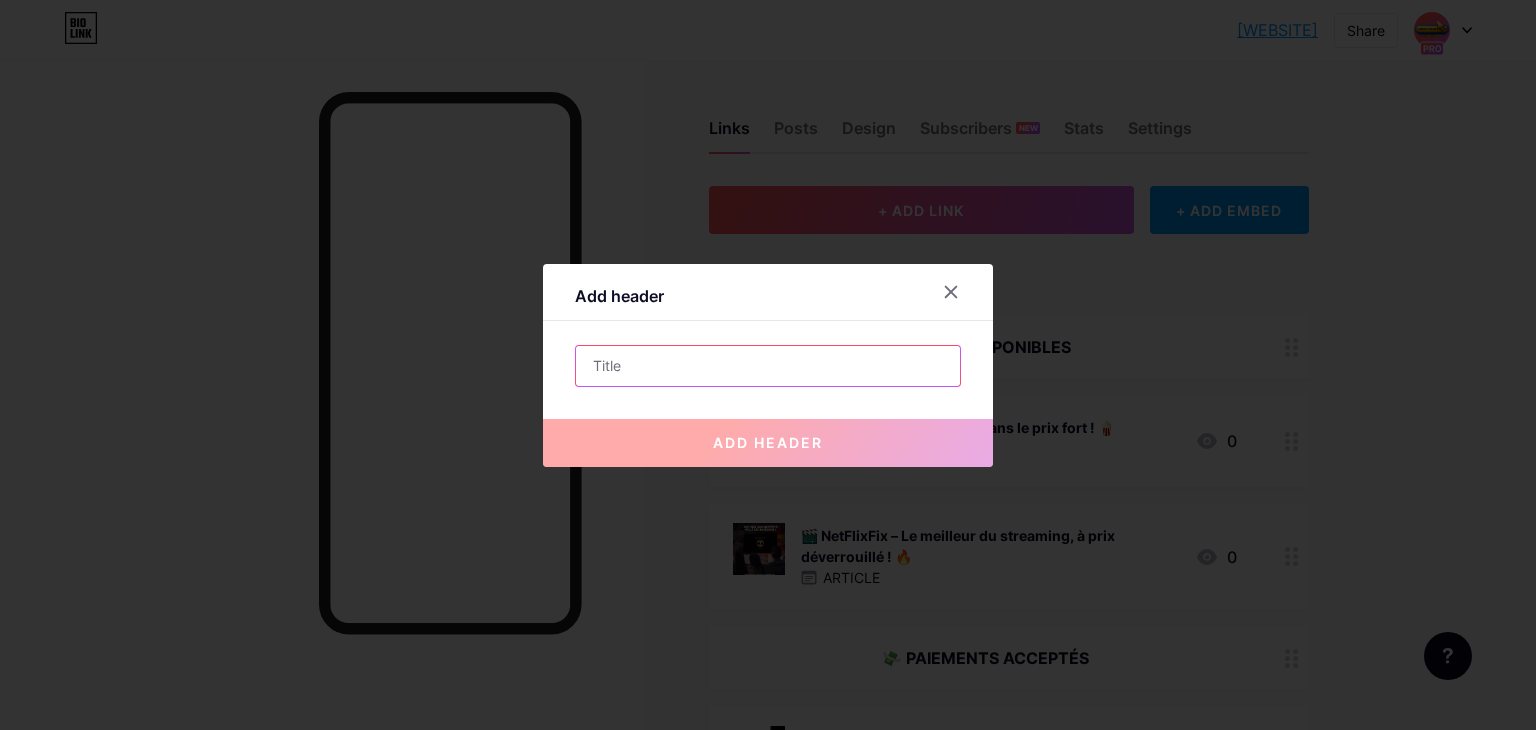 click at bounding box center (768, 366) 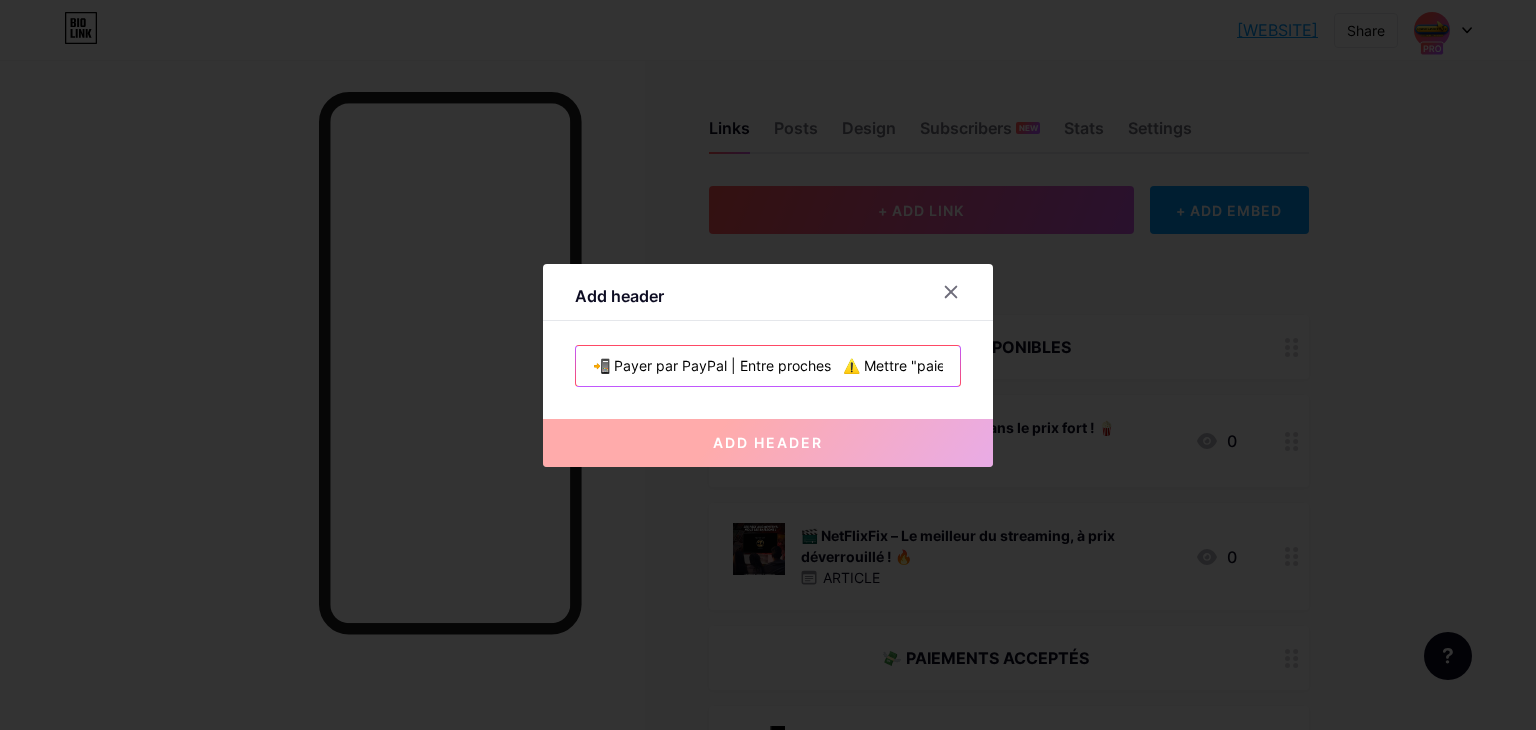 scroll, scrollTop: 0, scrollLeft: 192, axis: horizontal 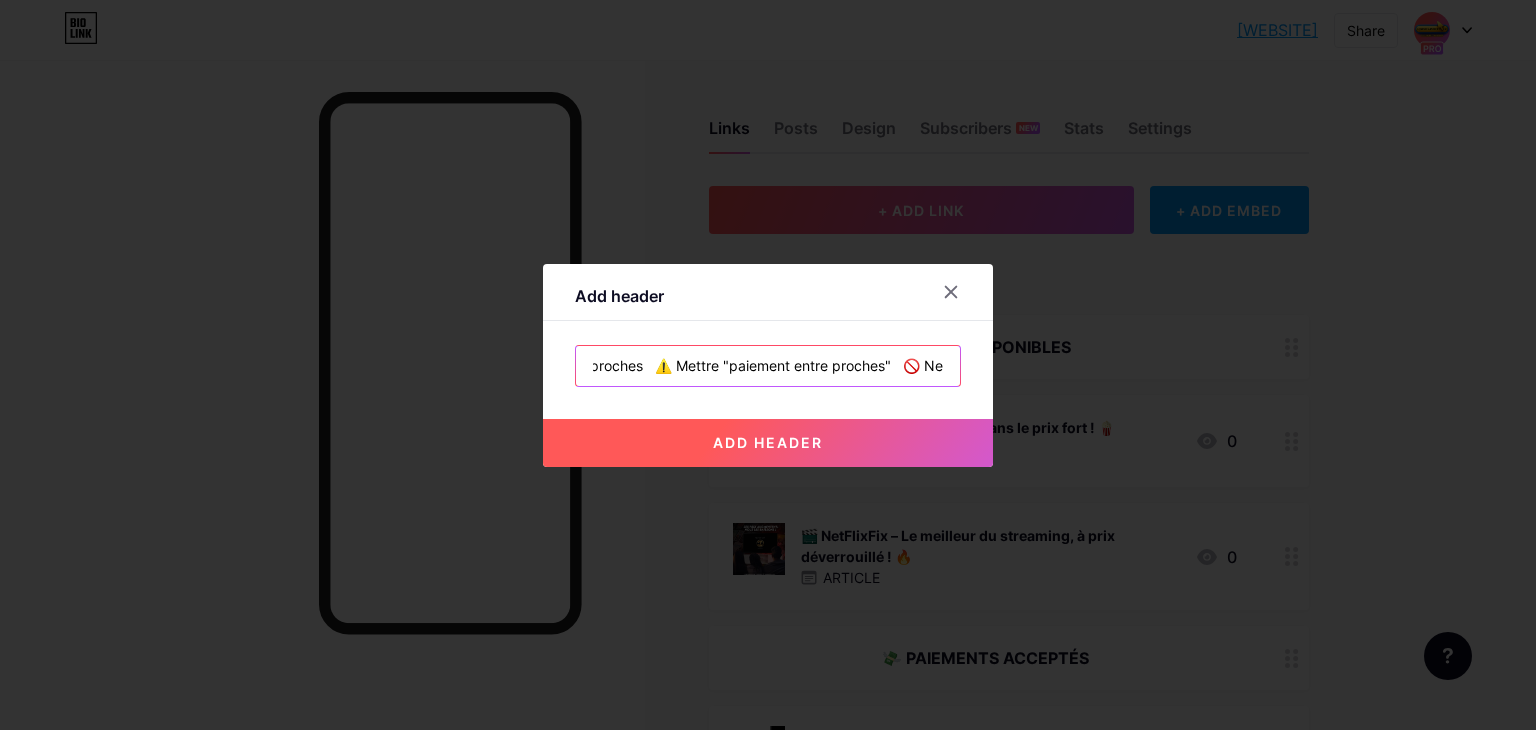 type on "📲 Payer par PayPal | Entre proches   ⚠️ Mettre "paiement entre proches"   🚫 Ne" 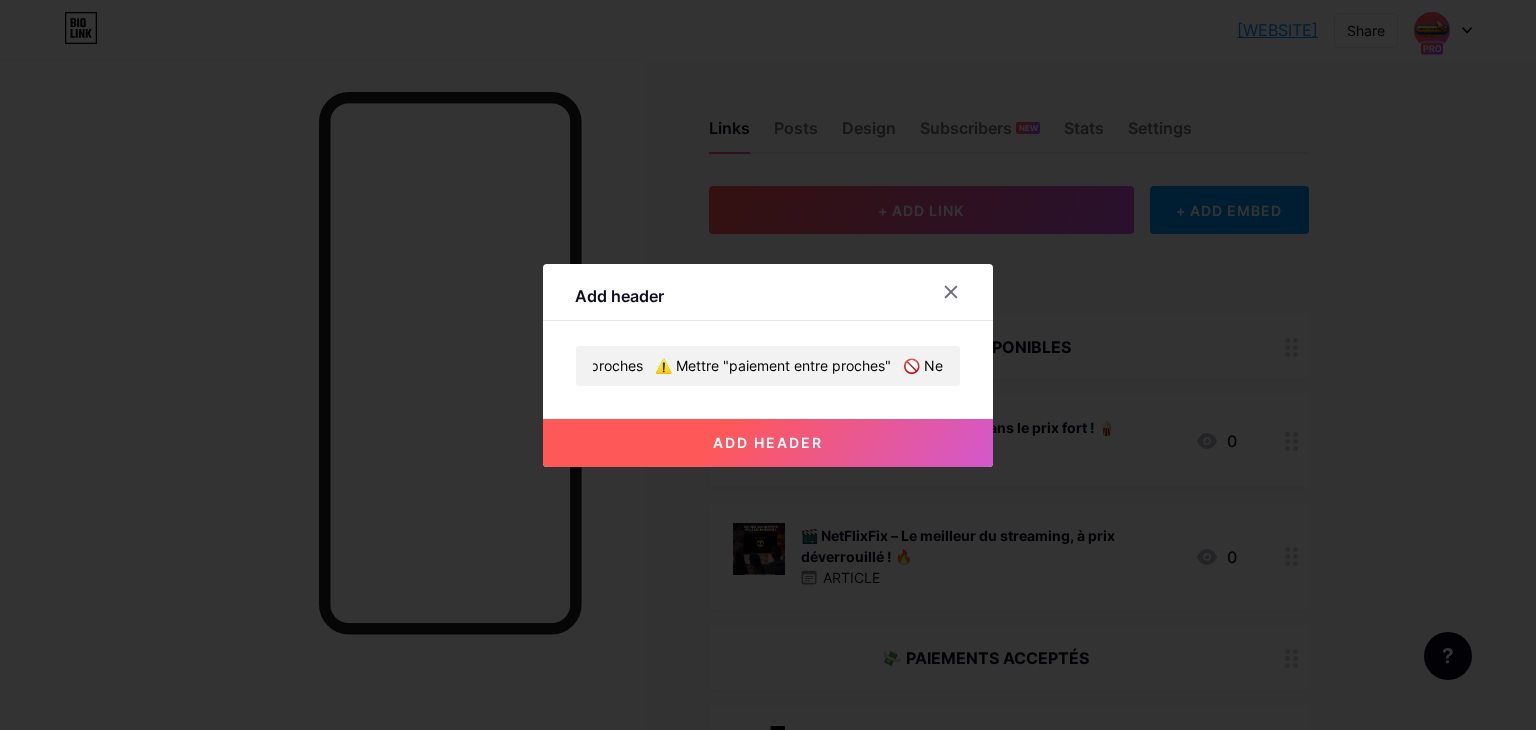 click on "add header" at bounding box center (768, 442) 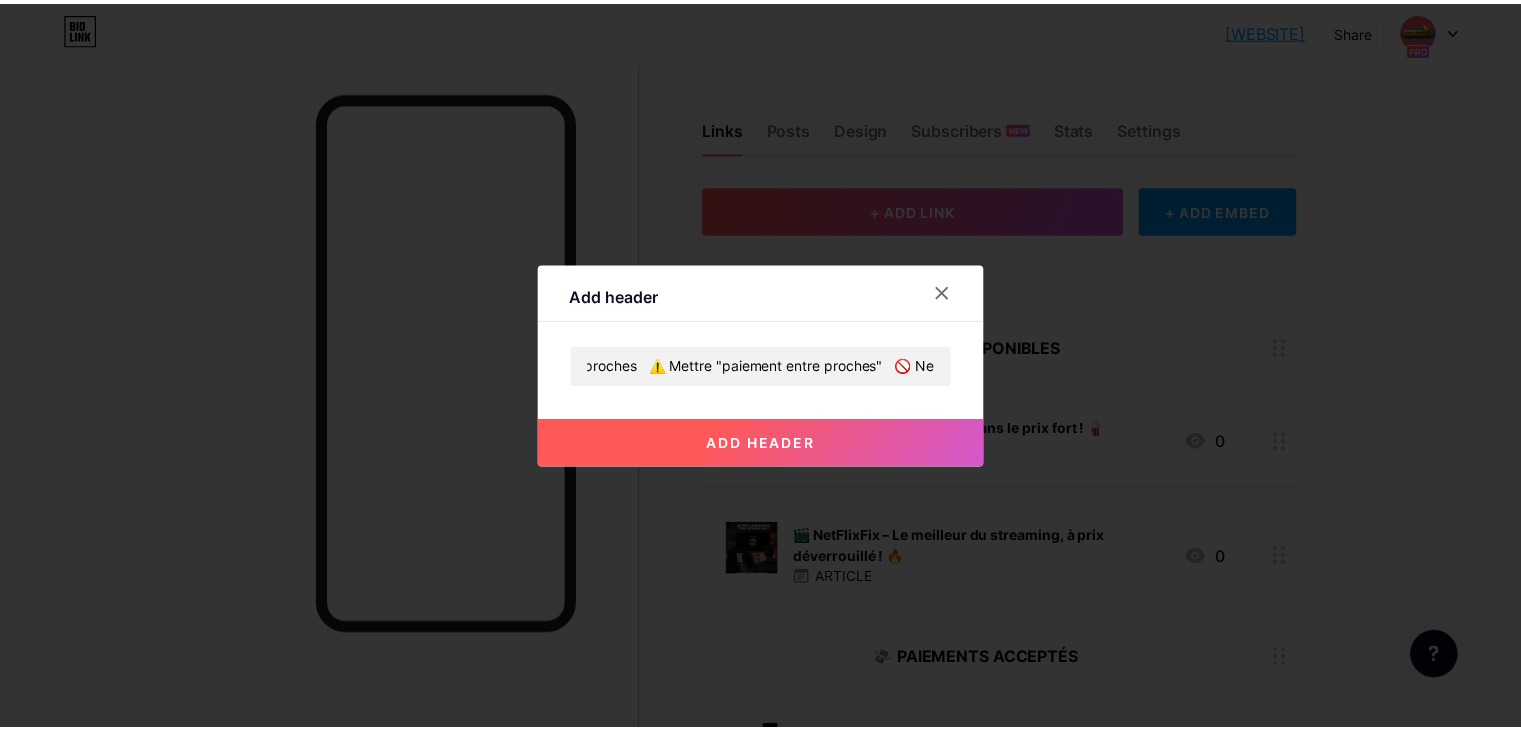 scroll, scrollTop: 0, scrollLeft: 0, axis: both 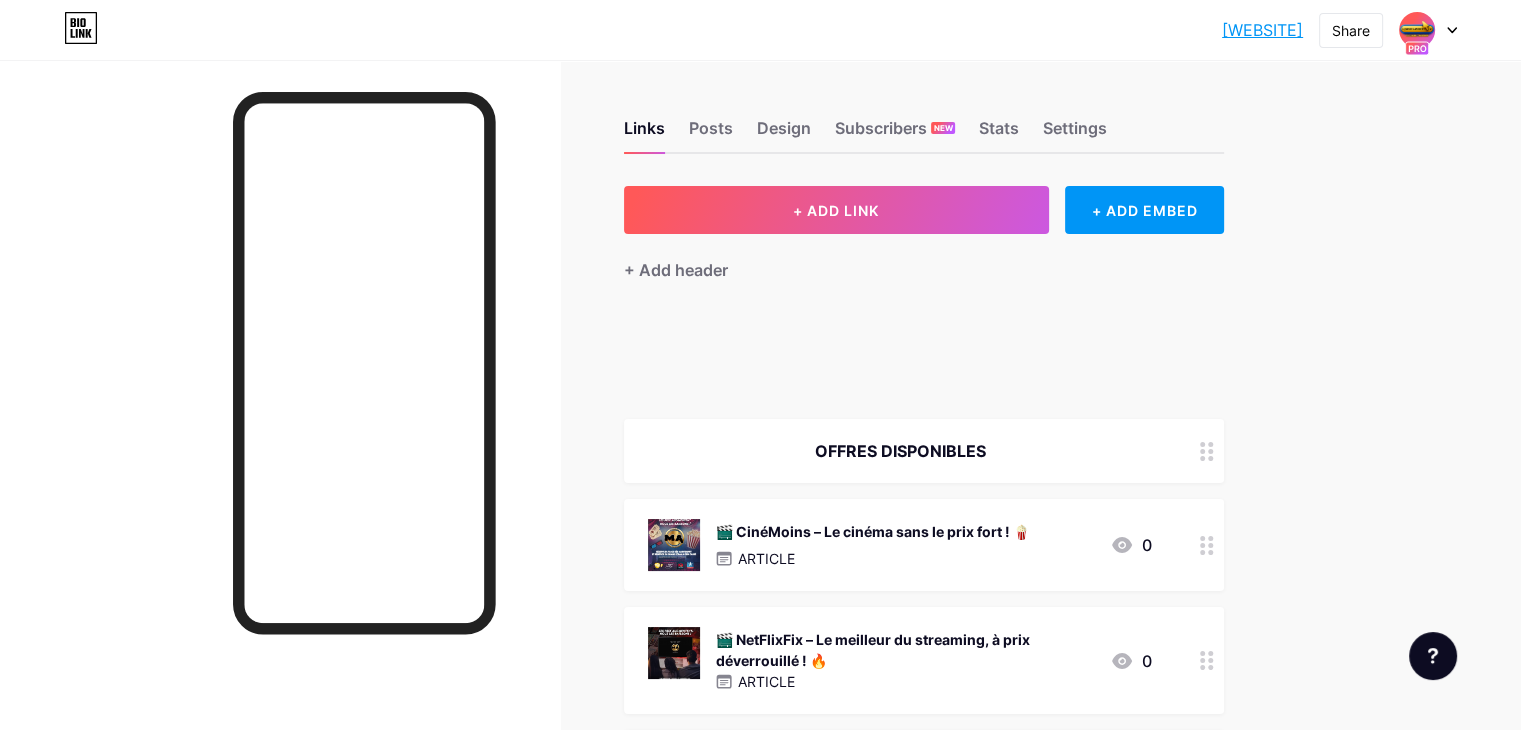 type 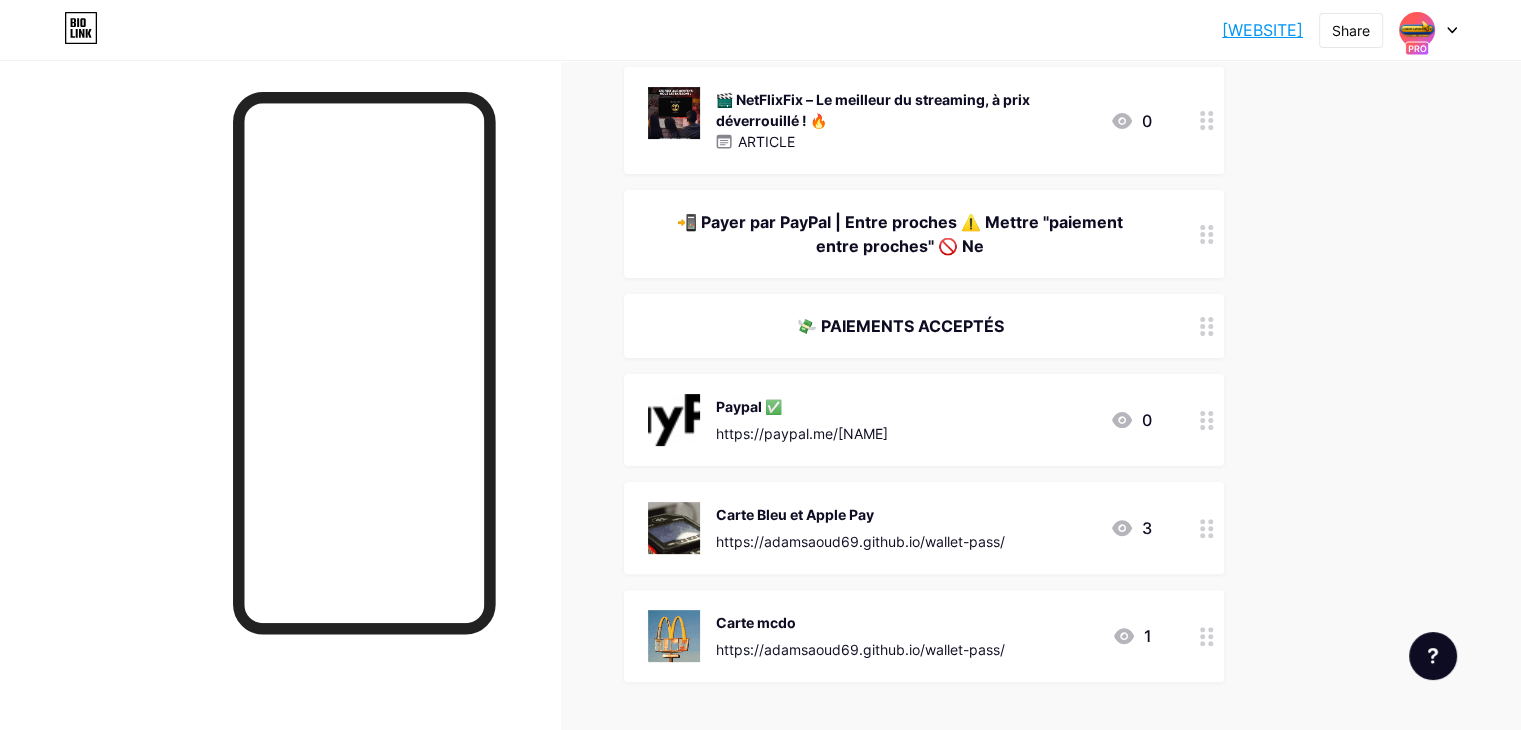 scroll, scrollTop: 500, scrollLeft: 0, axis: vertical 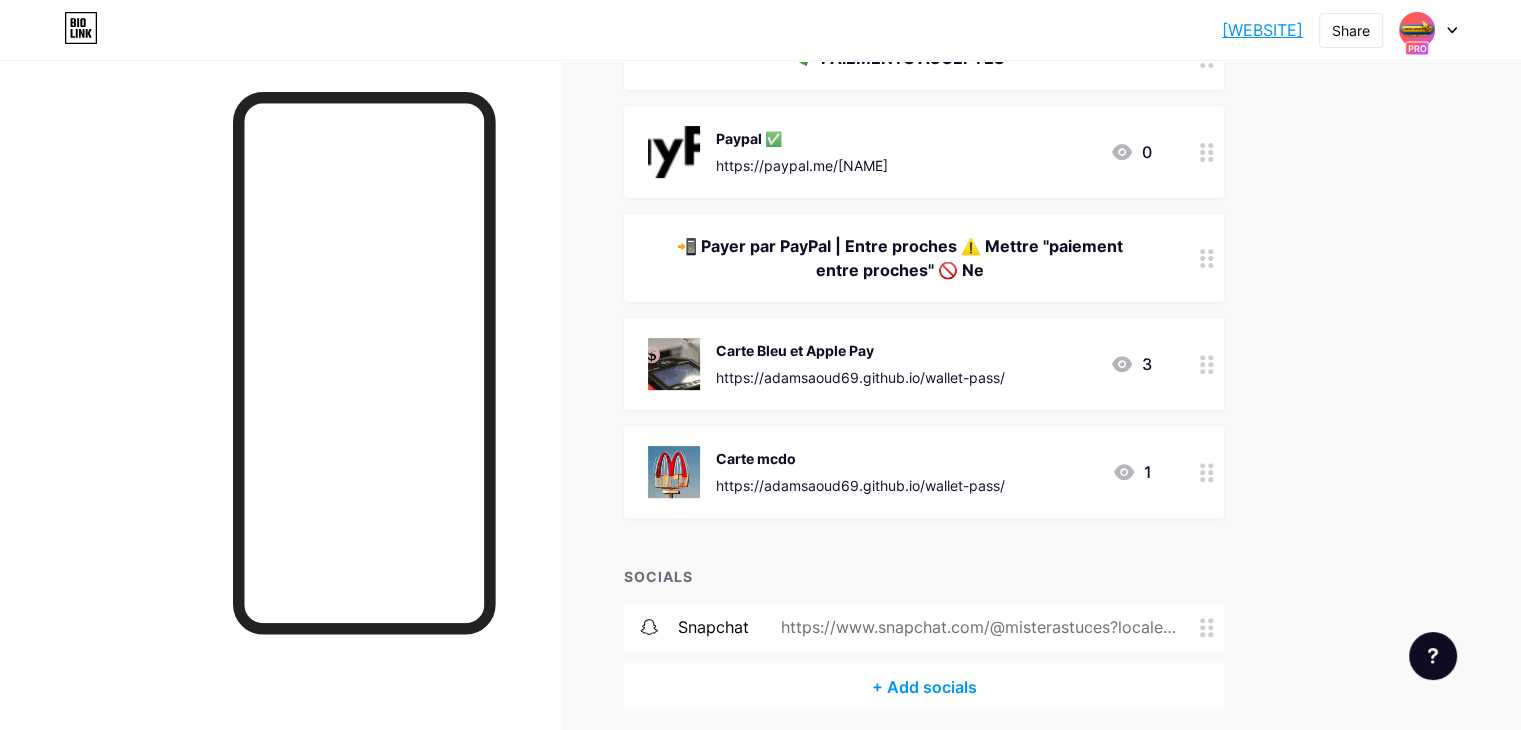 click 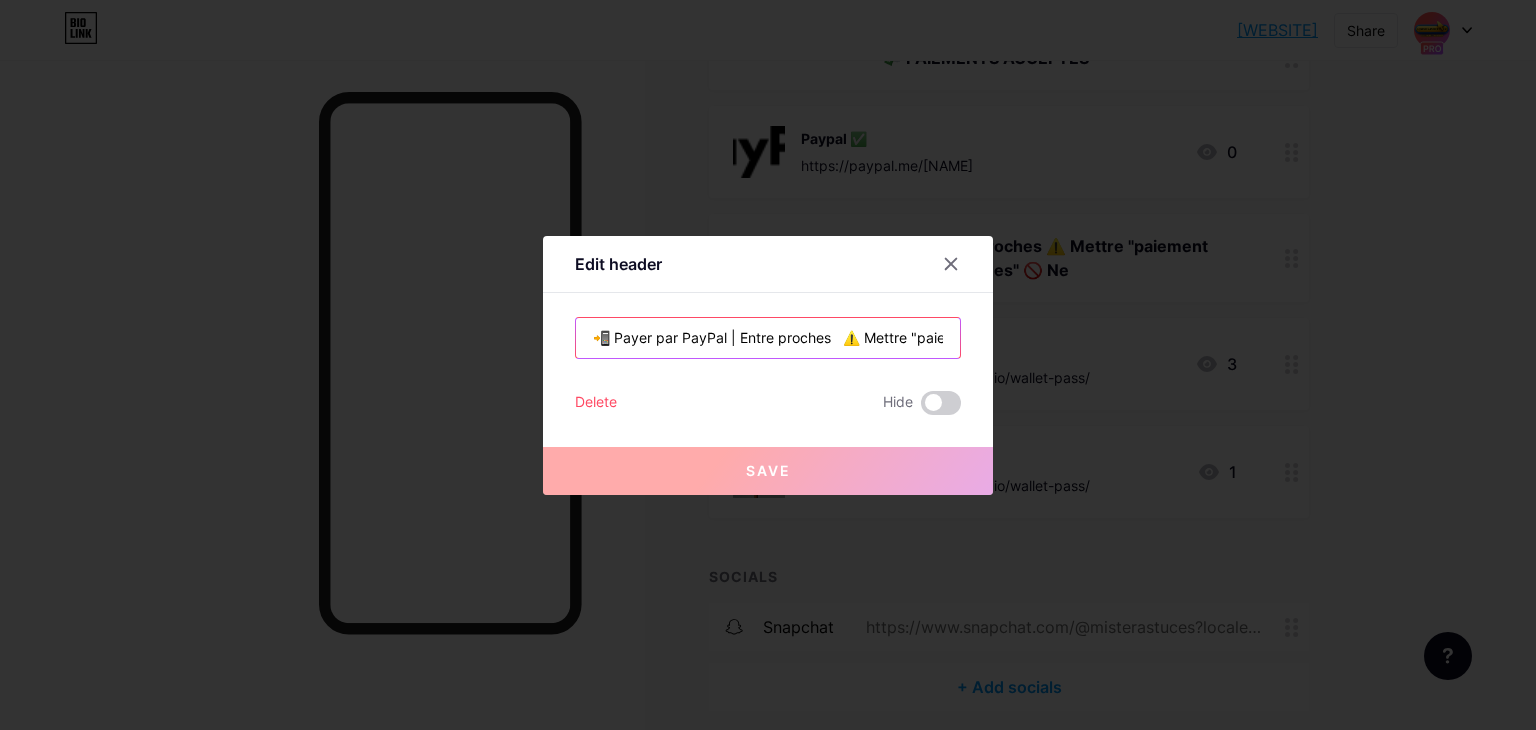 drag, startPoint x: 835, startPoint y: 342, endPoint x: 733, endPoint y: 339, distance: 102.044106 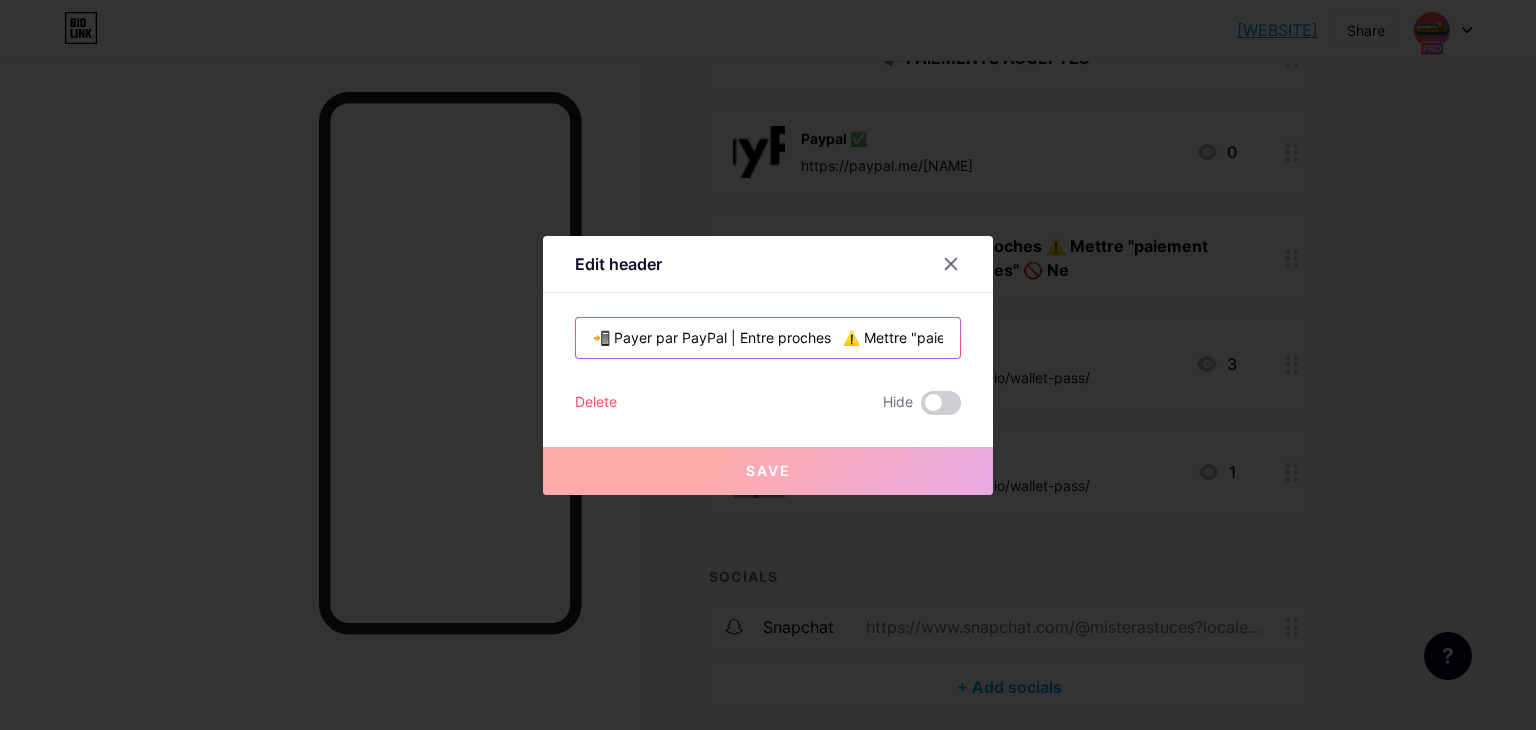 click on "📲 Payer par PayPal | Entre proches   ⚠️ Mettre "paiement entre proches"   🚫 Ne" at bounding box center (768, 338) 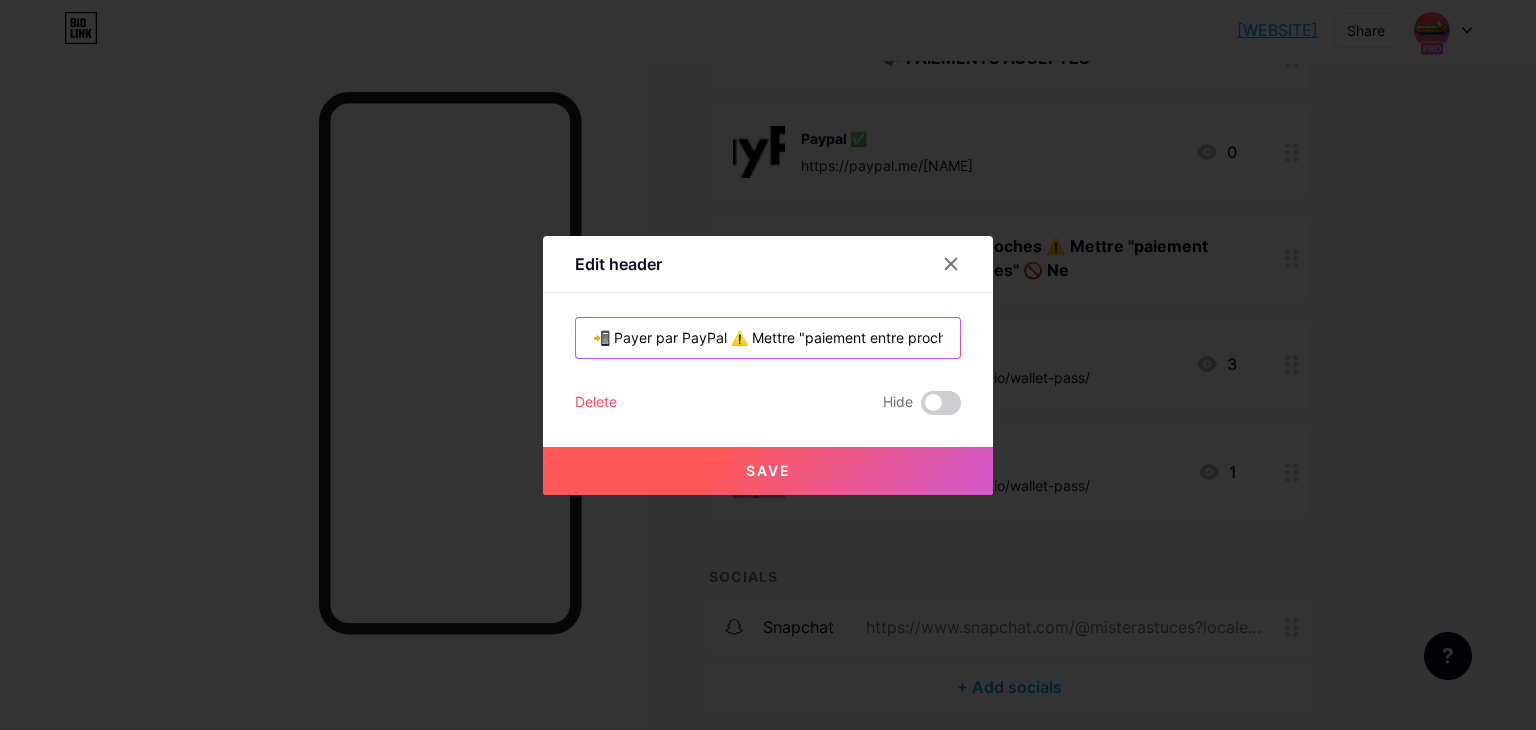 type on "📲 Payer par PayPal ⚠️ Mettre "paiement entre proches"   🚫 Ne" 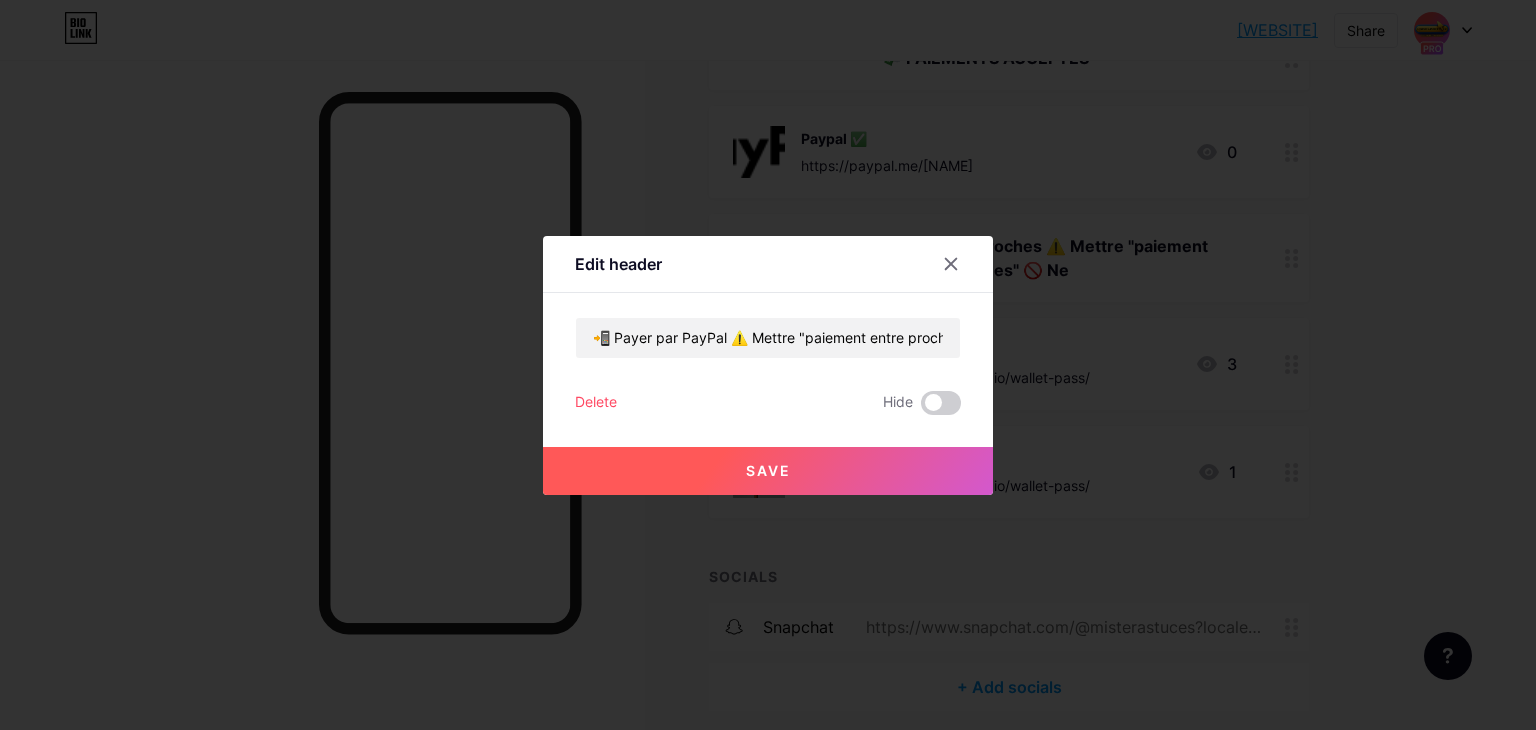 click on "Save" at bounding box center [768, 471] 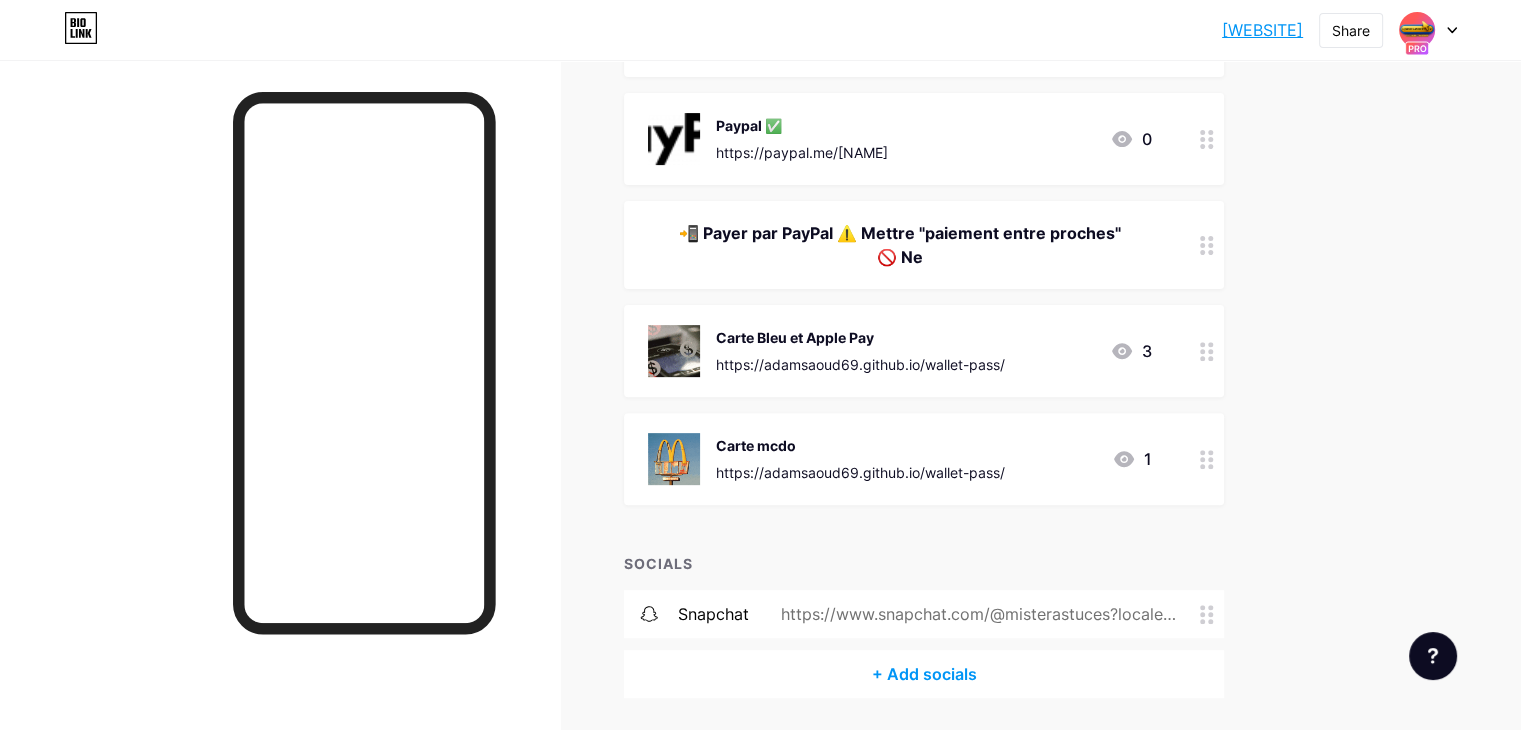 scroll, scrollTop: 580, scrollLeft: 0, axis: vertical 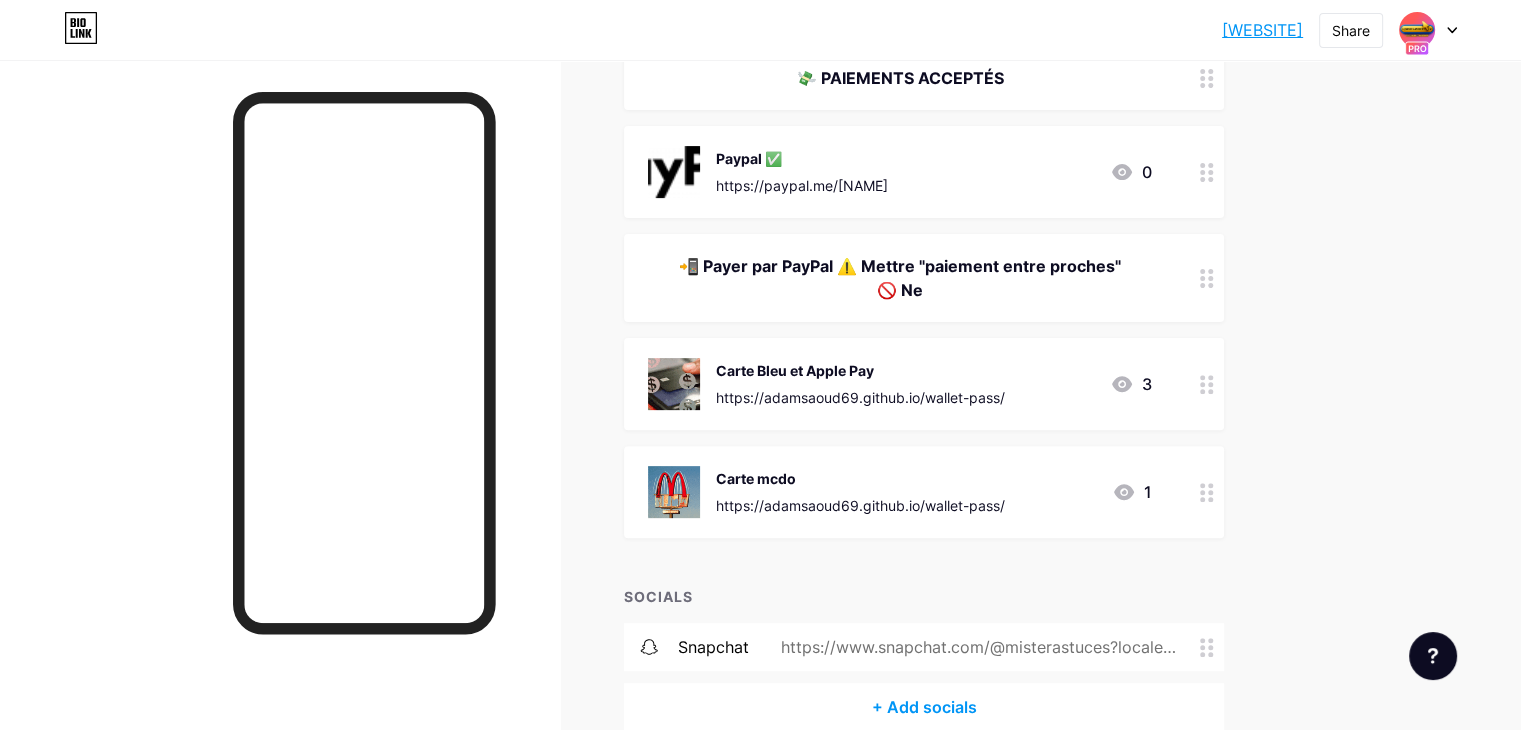 click 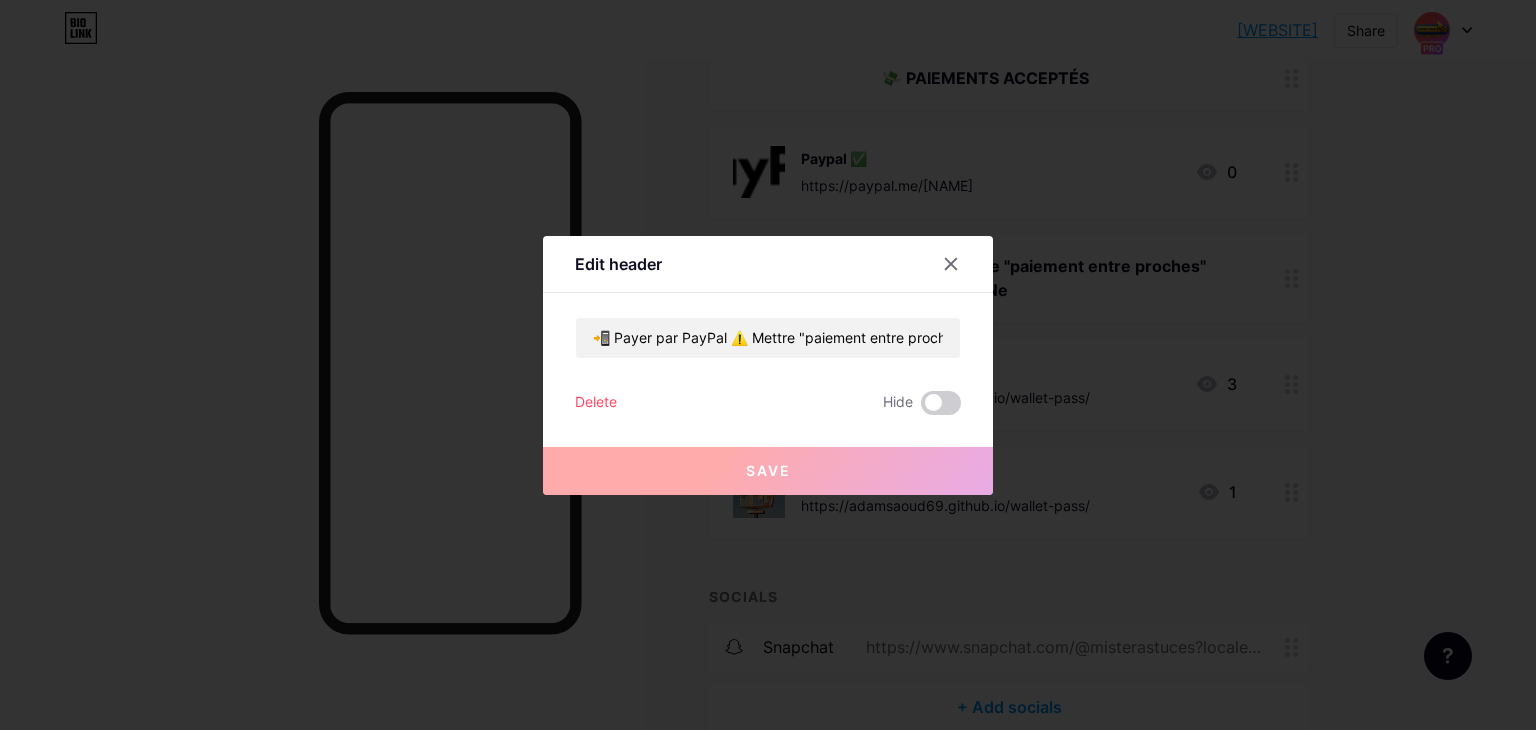 click on "Delete" at bounding box center [596, 403] 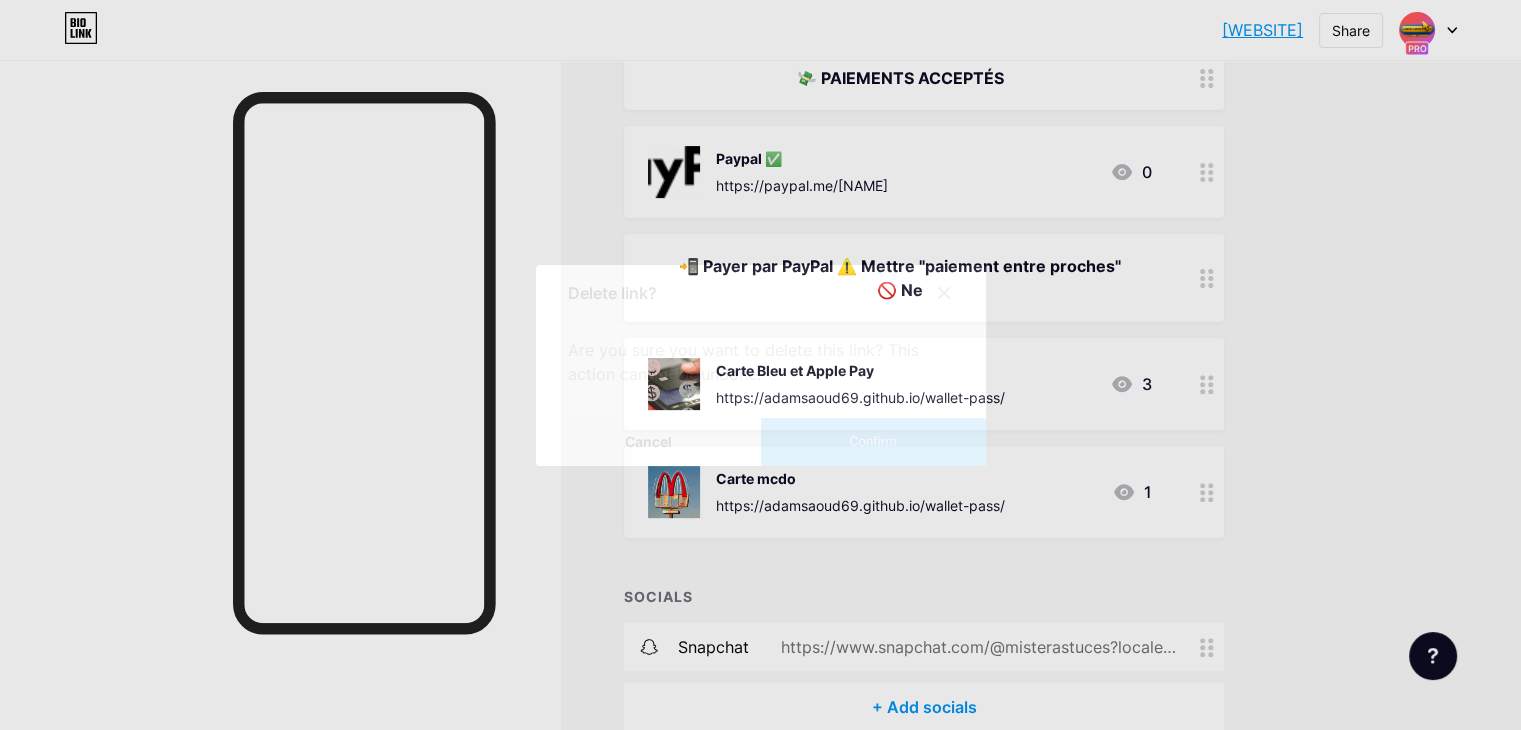 click on "Confirm" at bounding box center [873, 442] 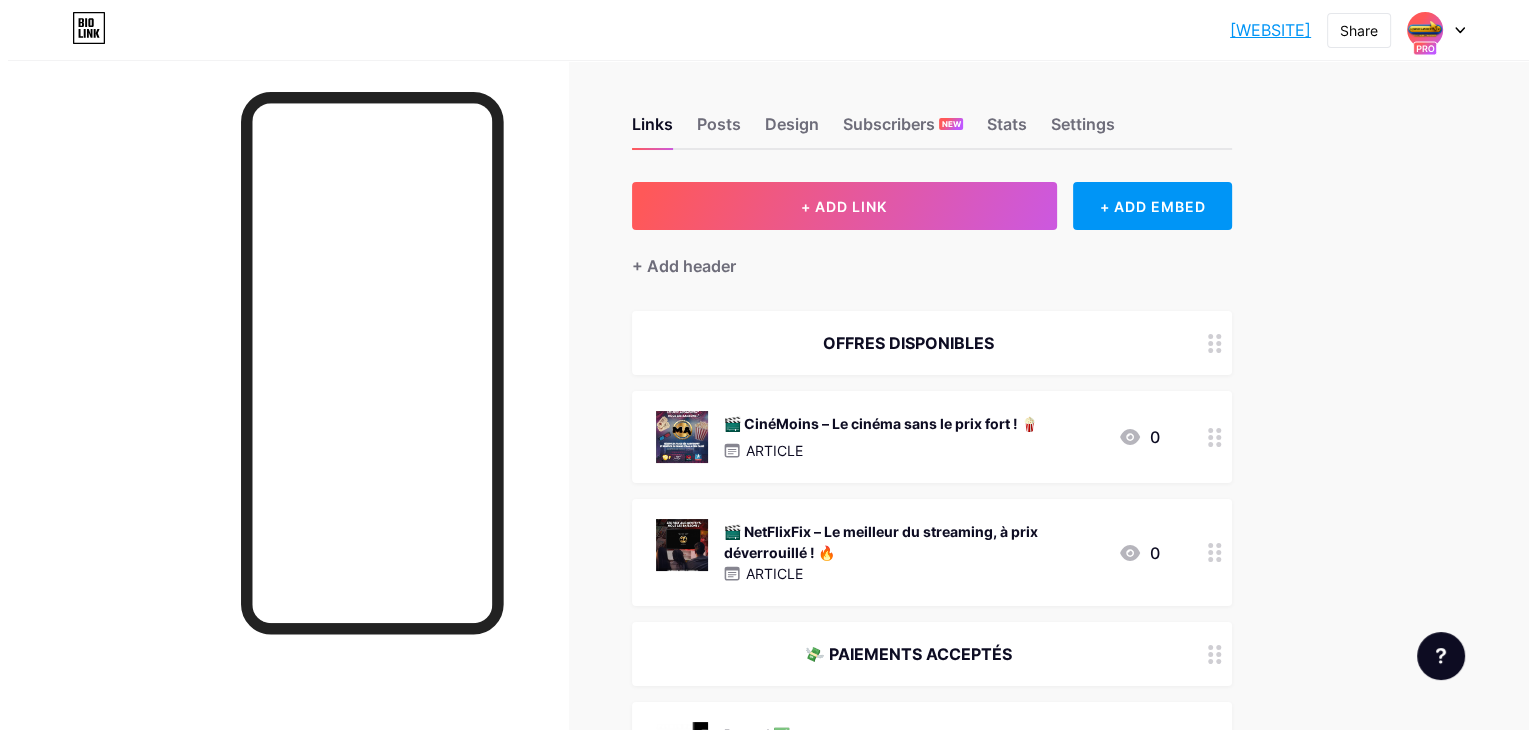 scroll, scrollTop: 0, scrollLeft: 0, axis: both 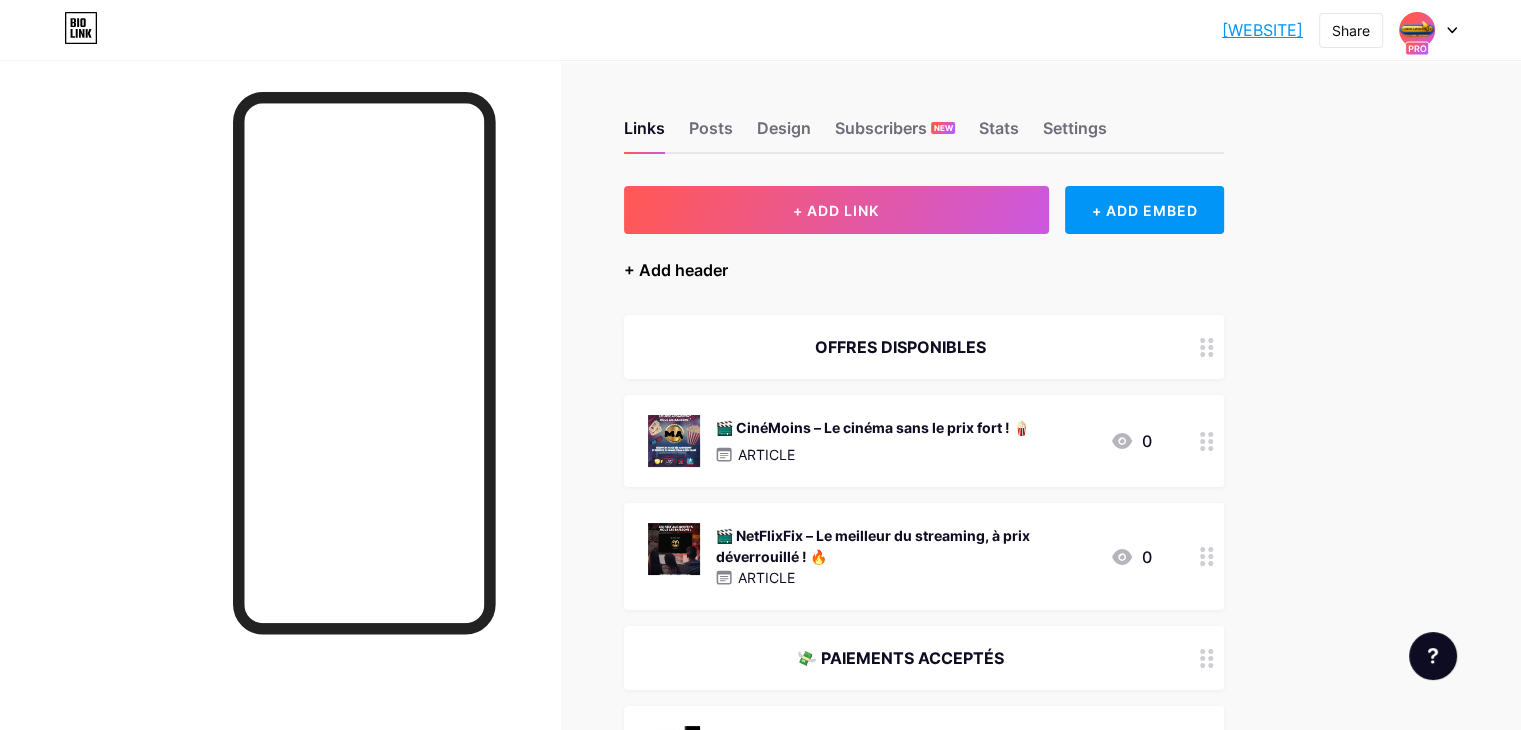 click on "+ Add header" at bounding box center (676, 270) 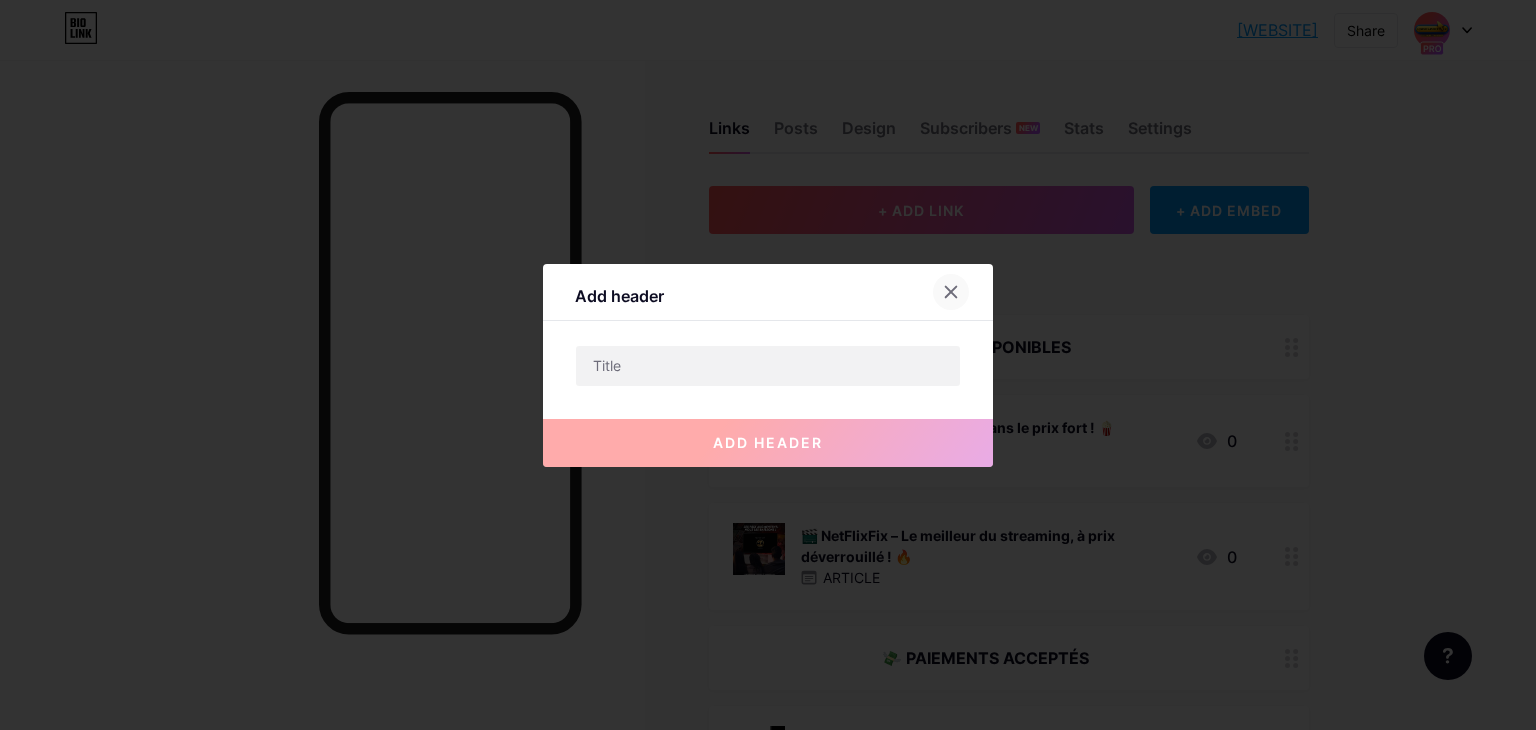 click at bounding box center [951, 292] 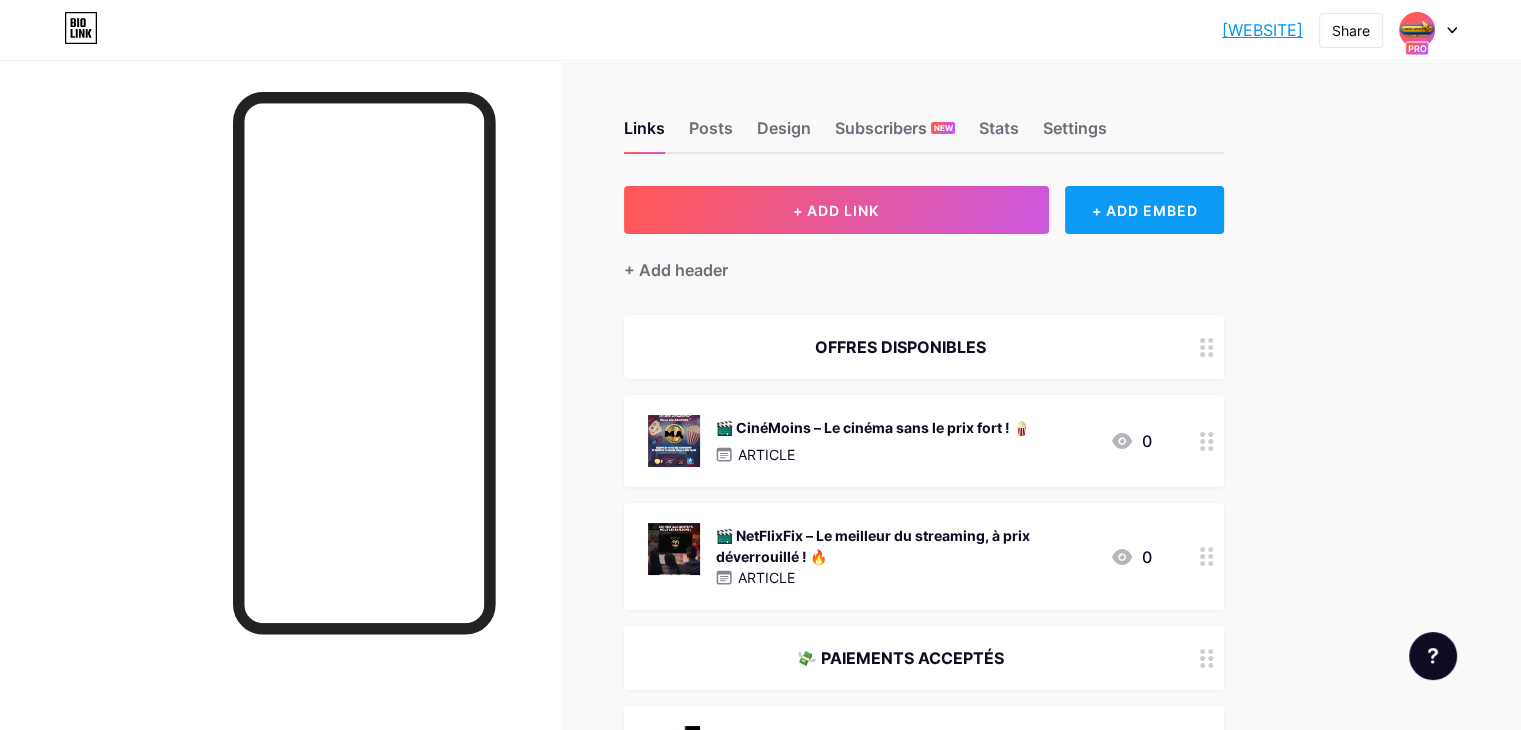 click on "+ ADD EMBED" at bounding box center [1144, 210] 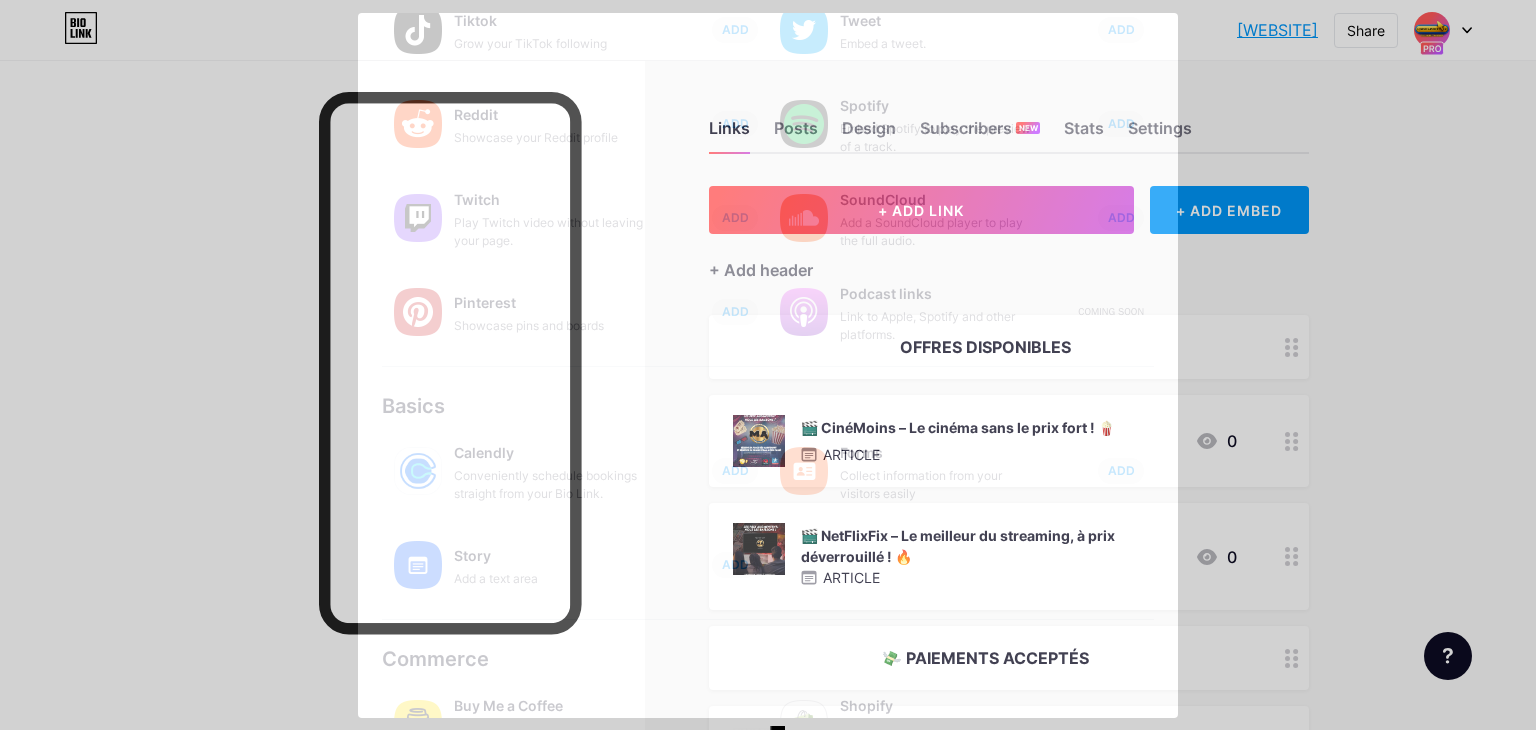 scroll, scrollTop: 300, scrollLeft: 0, axis: vertical 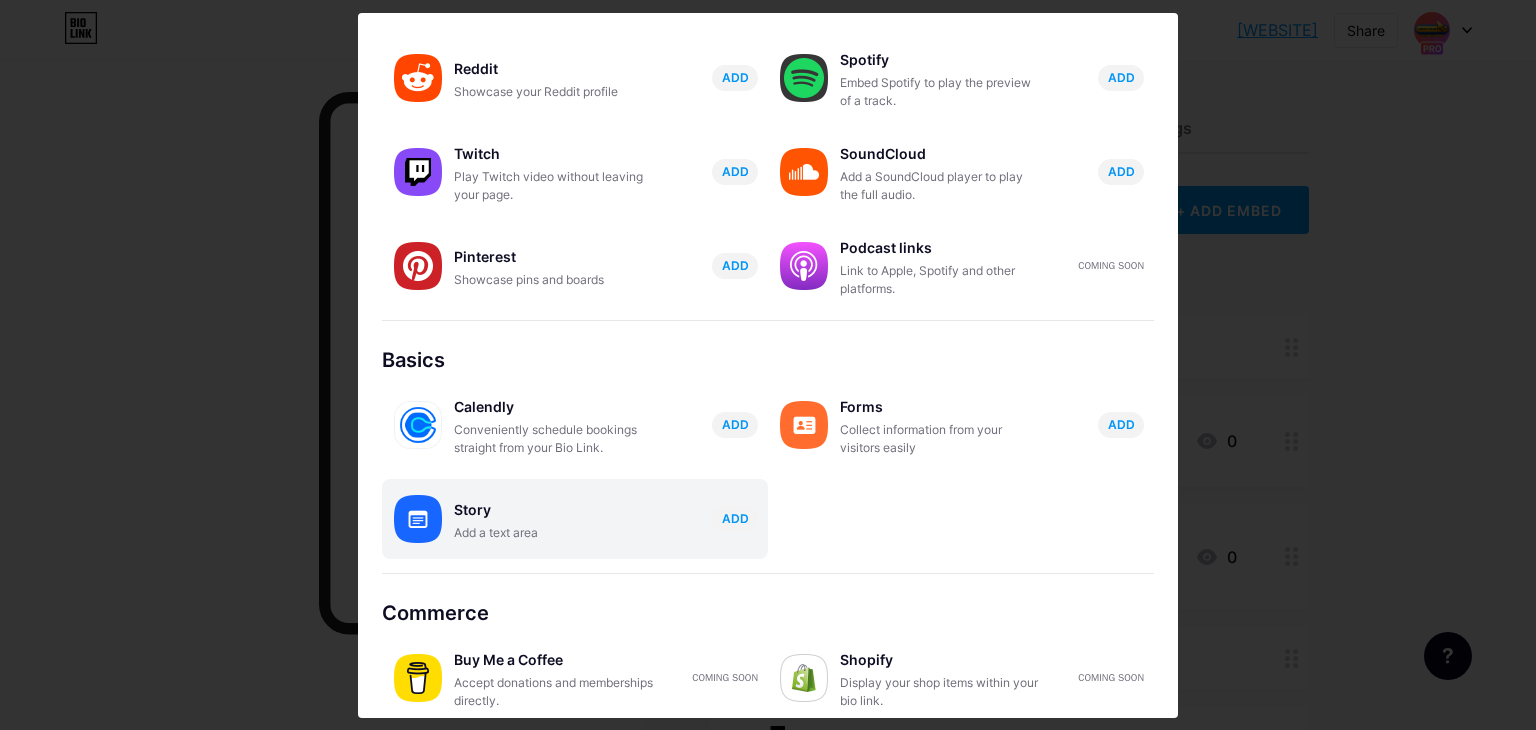 click on "Story
Add a text area
ADD" at bounding box center [611, 519] 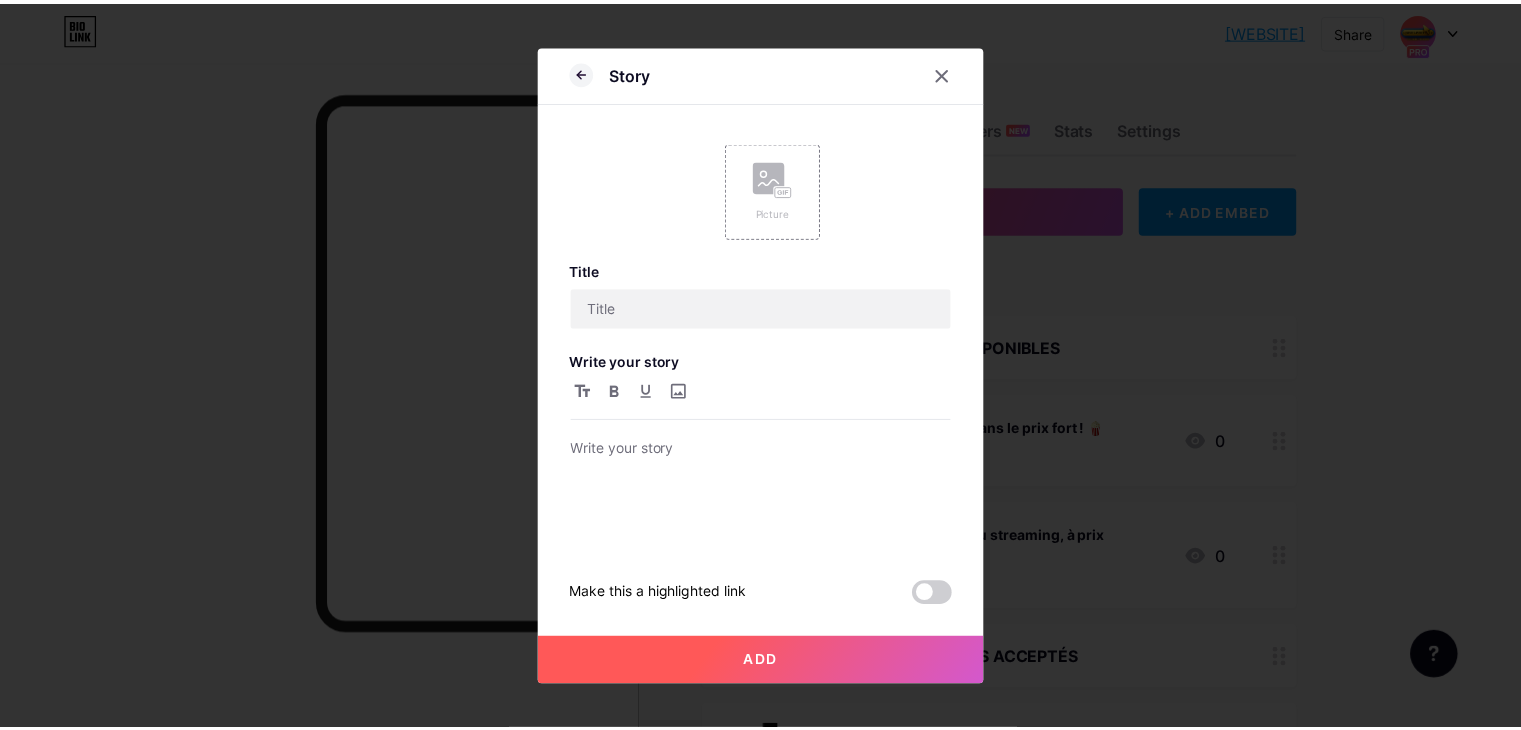 scroll, scrollTop: 0, scrollLeft: 0, axis: both 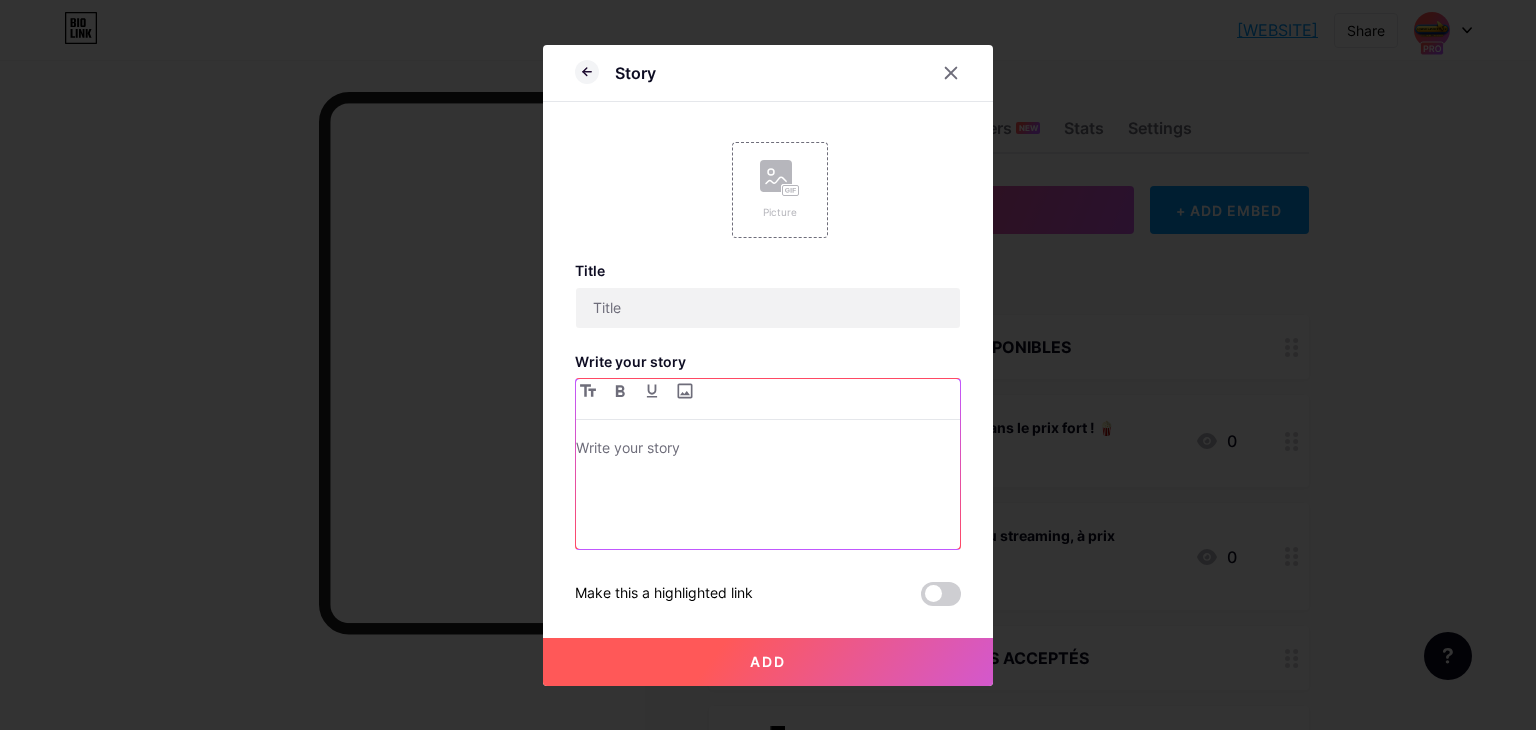 click at bounding box center [768, 492] 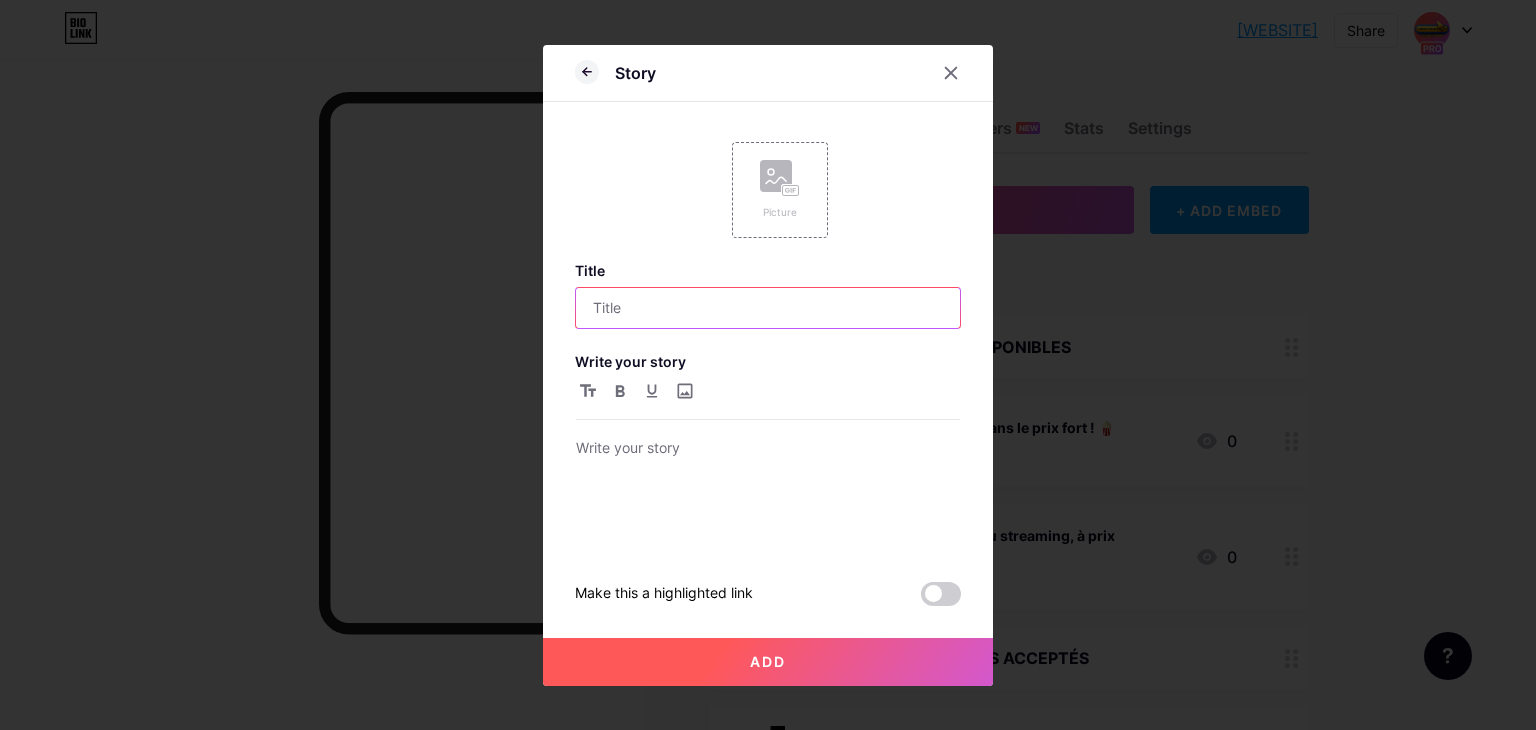 click at bounding box center (768, 308) 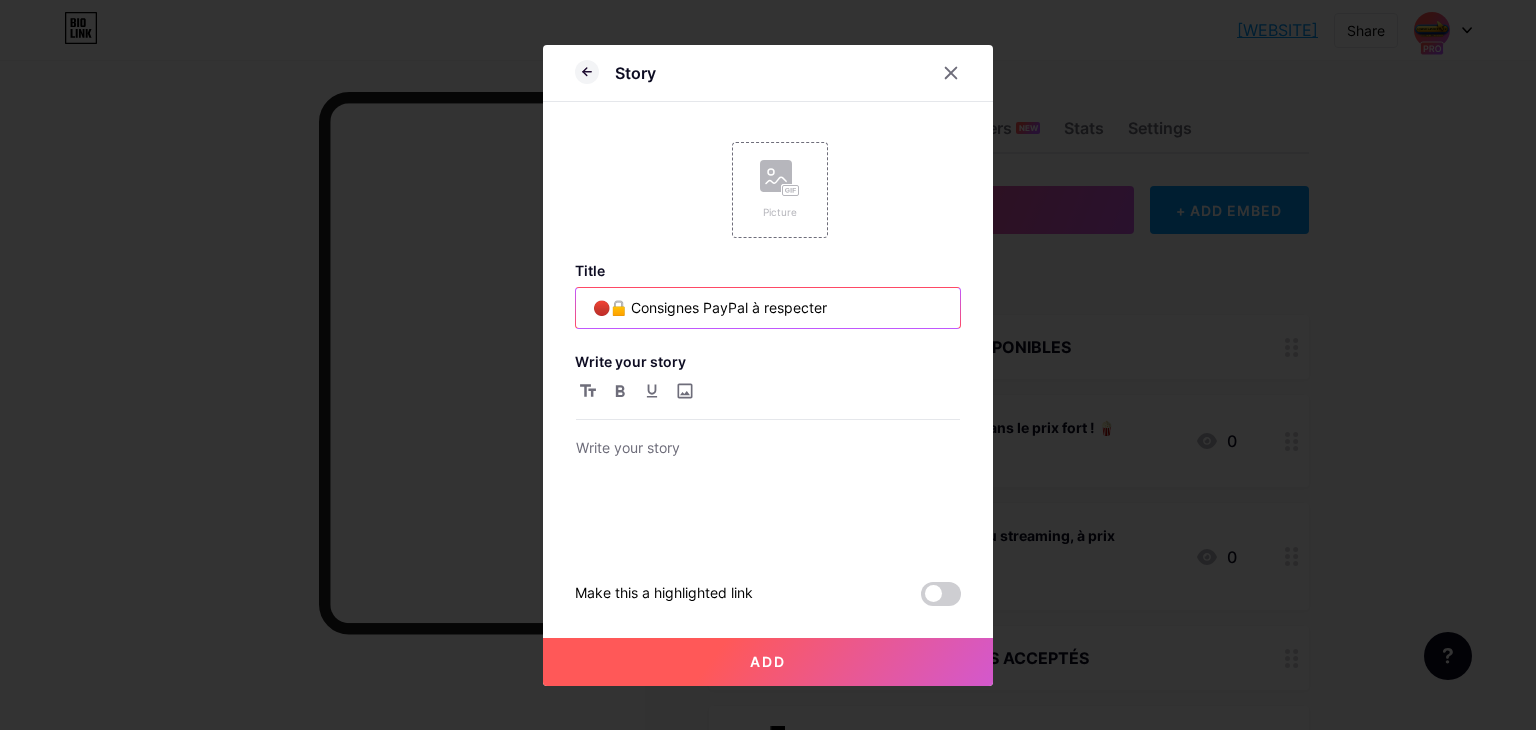 click on "🔴🔒 Consignes PayPal à respecter" at bounding box center (768, 308) 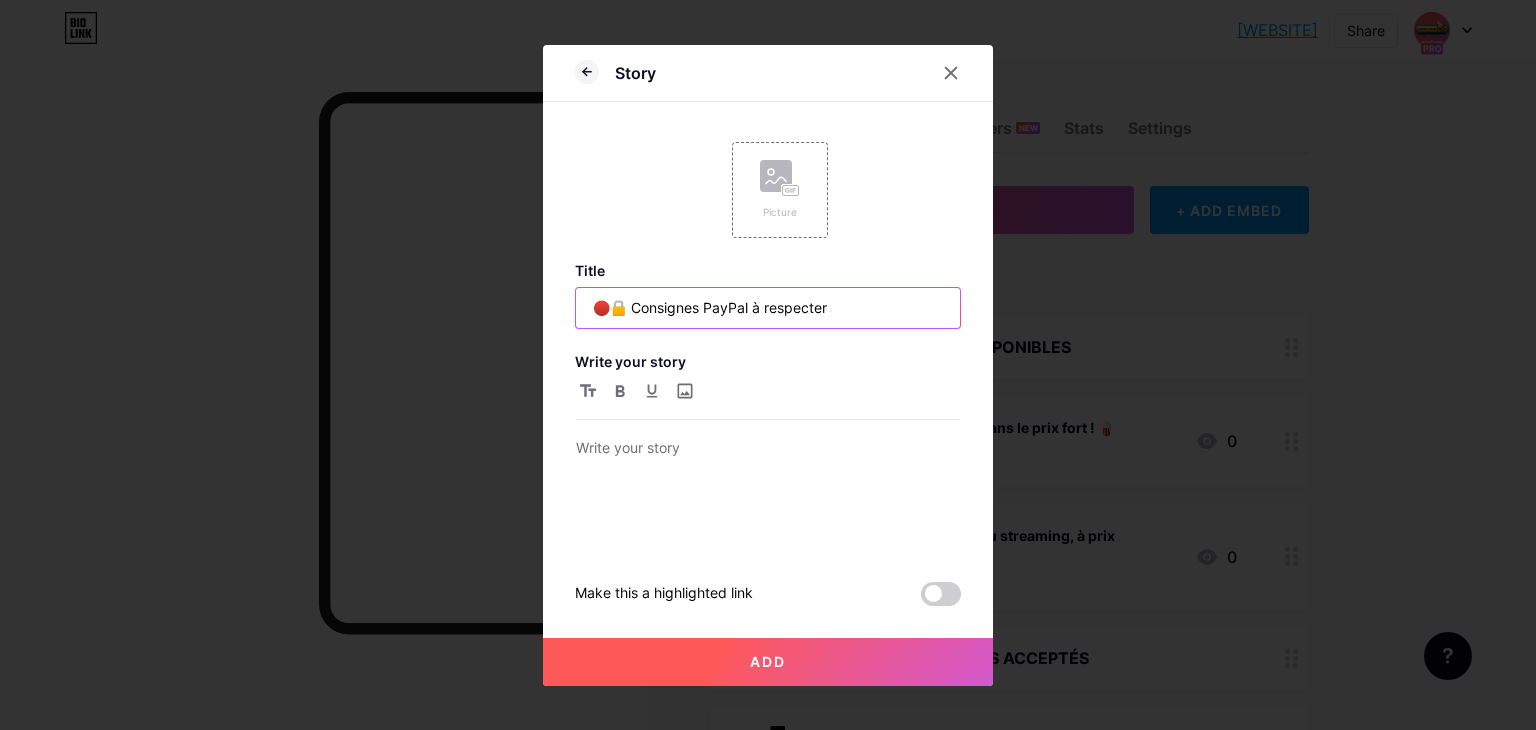 type on "🔴🔒 Consignes PayPal à respecter" 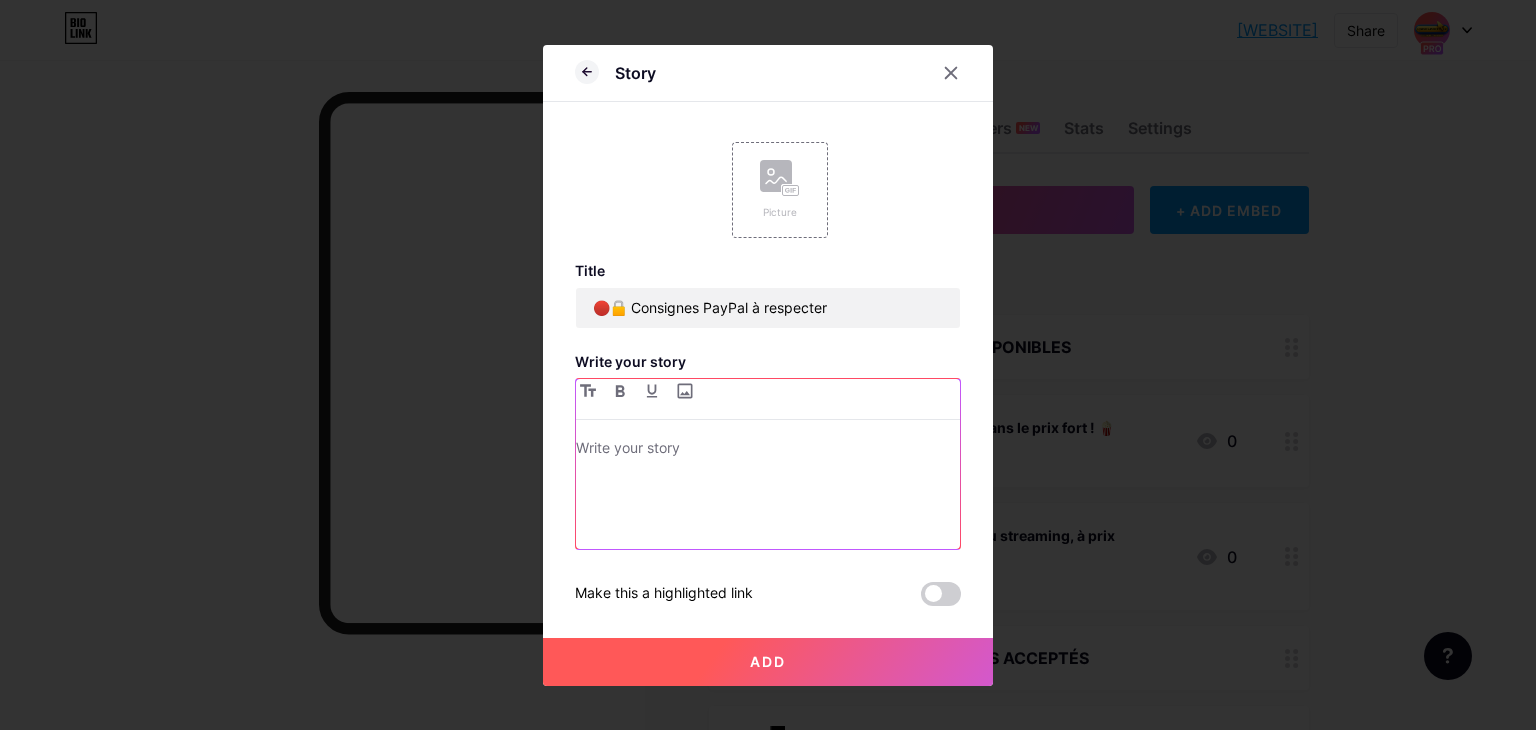 click at bounding box center [768, 492] 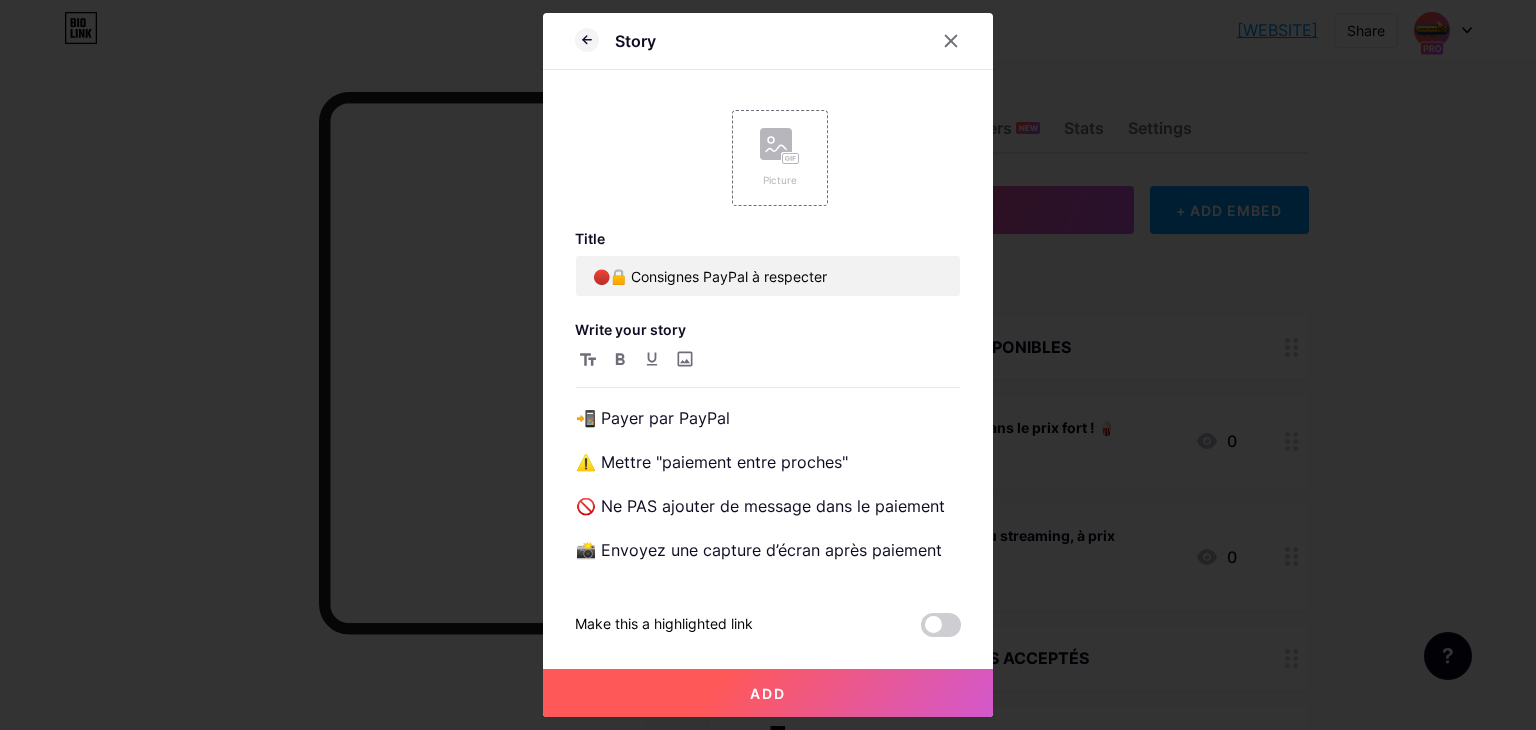 click on "Add" at bounding box center [768, 693] 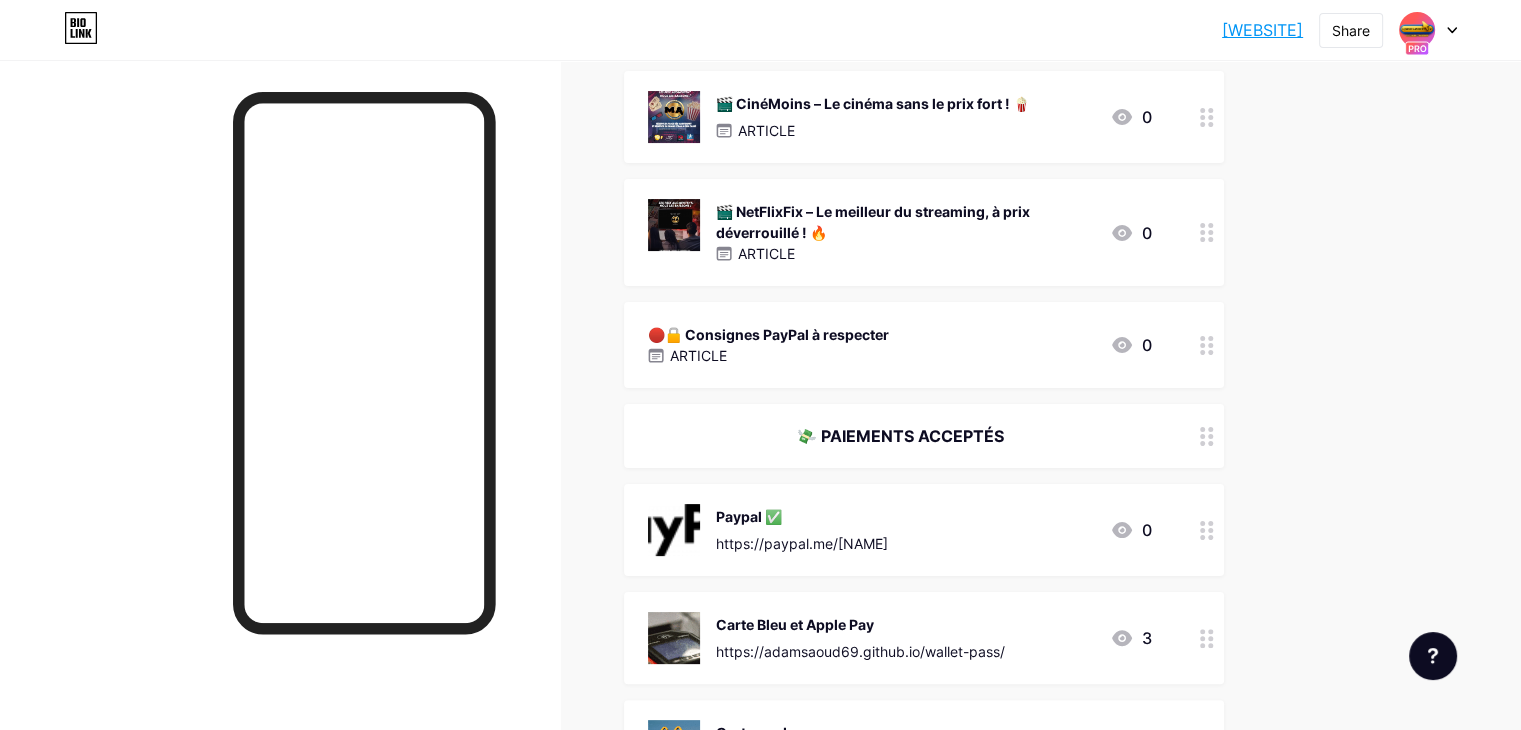 scroll, scrollTop: 500, scrollLeft: 0, axis: vertical 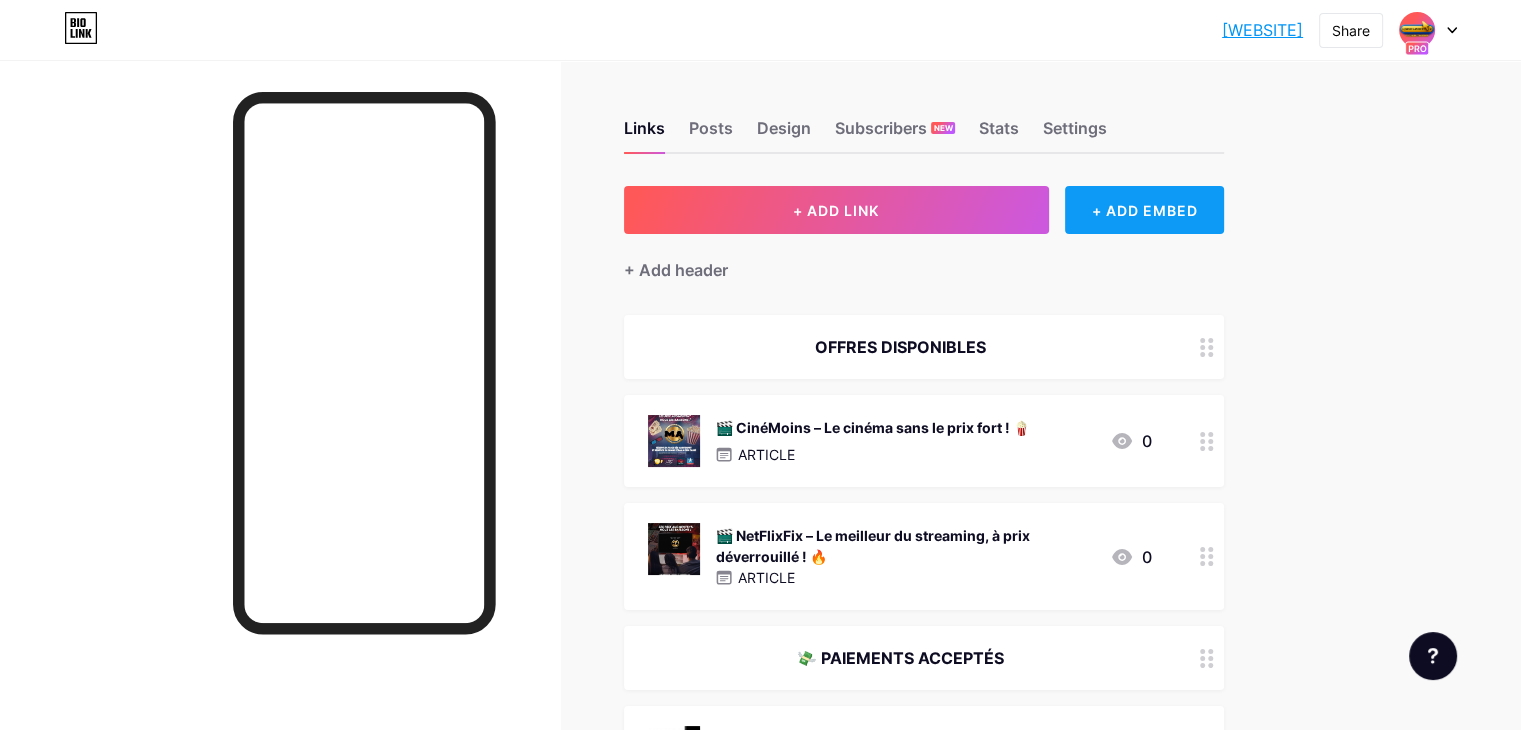 click on "+ ADD EMBED" at bounding box center (1144, 210) 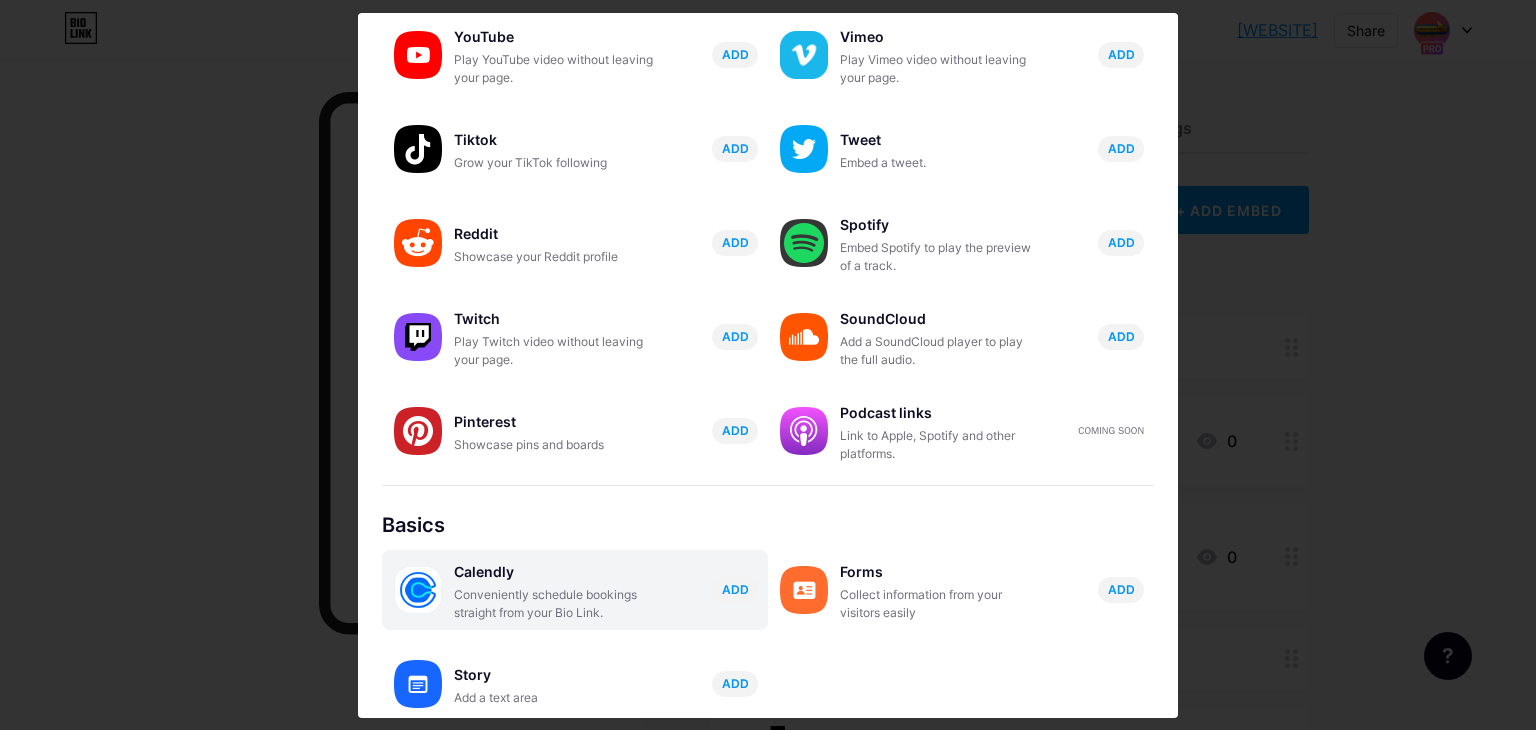 scroll, scrollTop: 200, scrollLeft: 0, axis: vertical 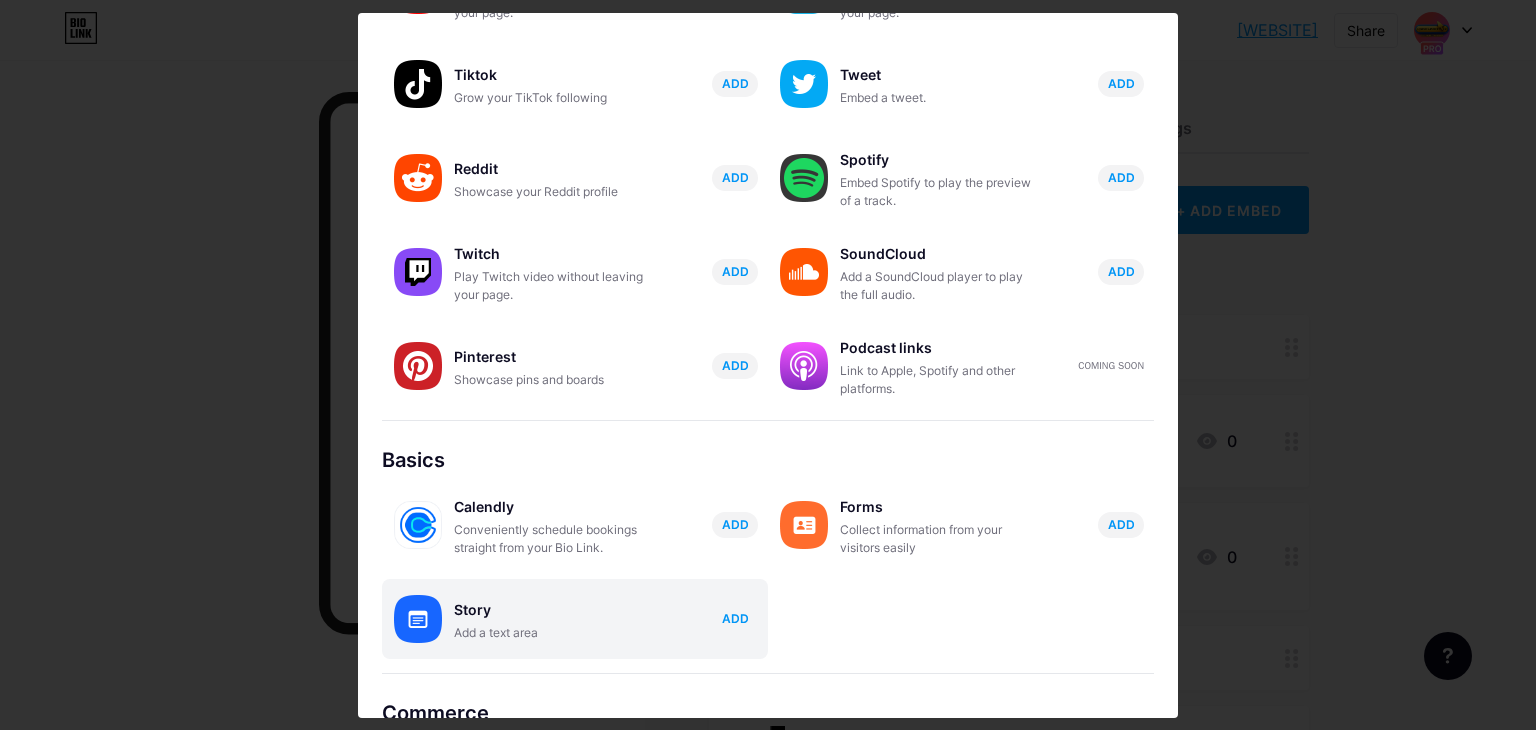 click on "ADD" at bounding box center [735, 619] 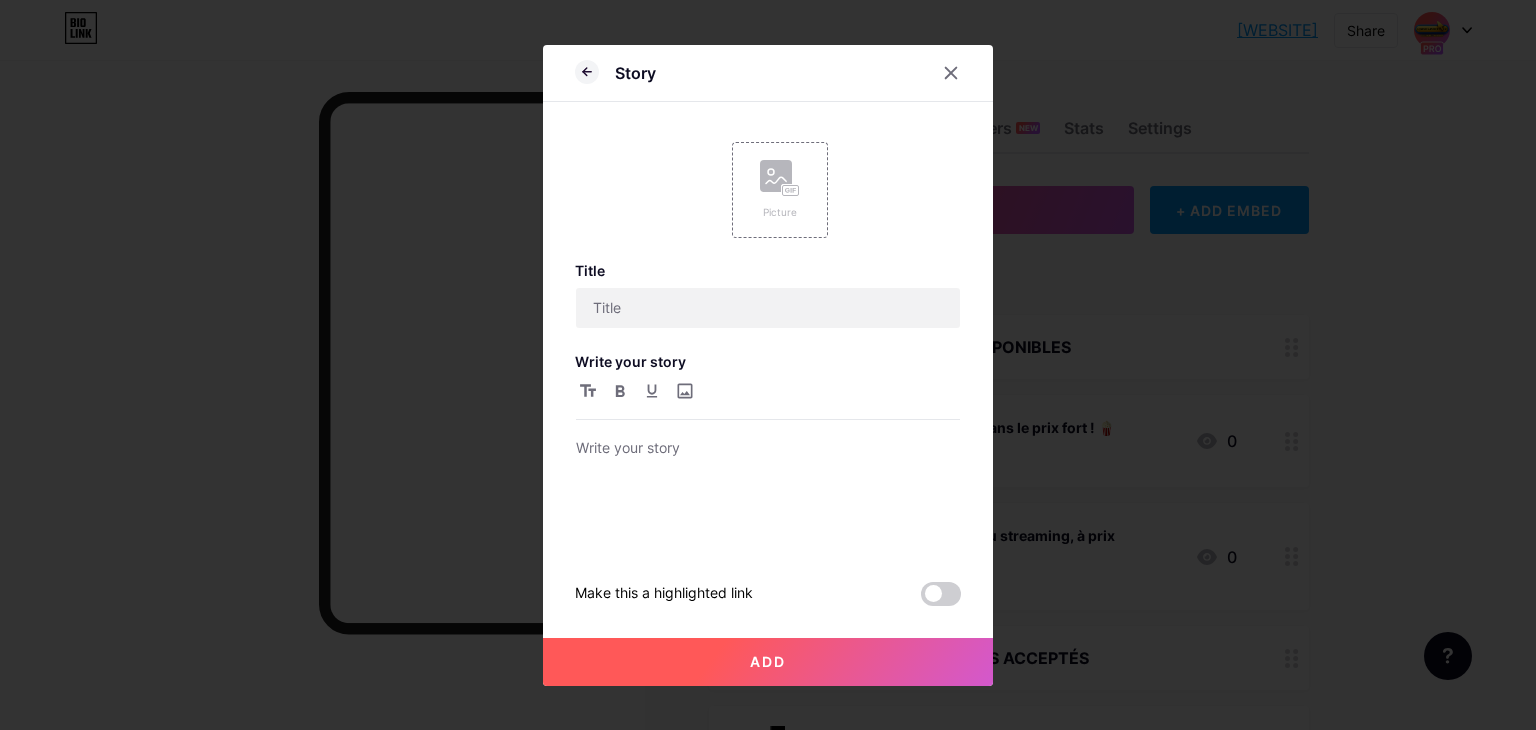 scroll, scrollTop: 0, scrollLeft: 0, axis: both 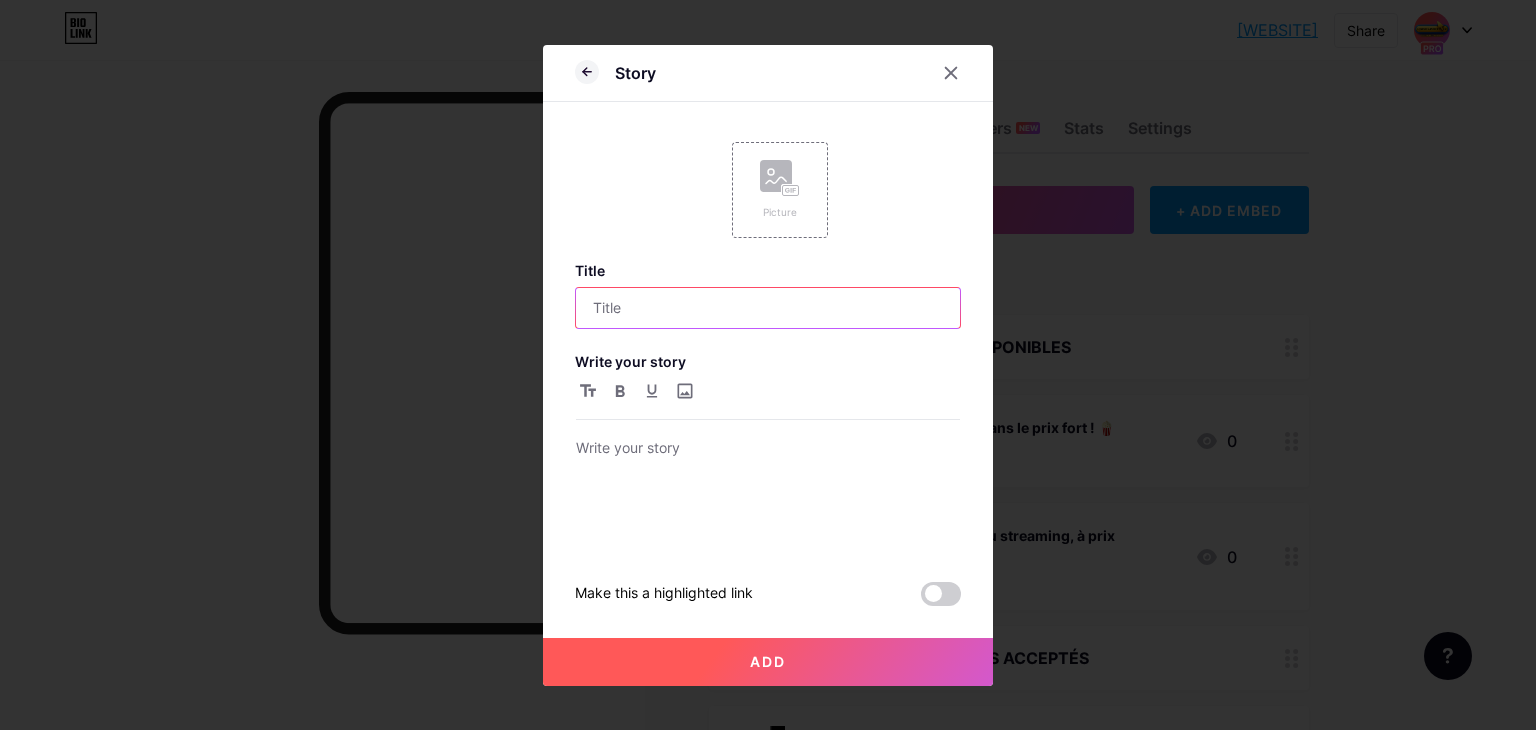 click at bounding box center [768, 308] 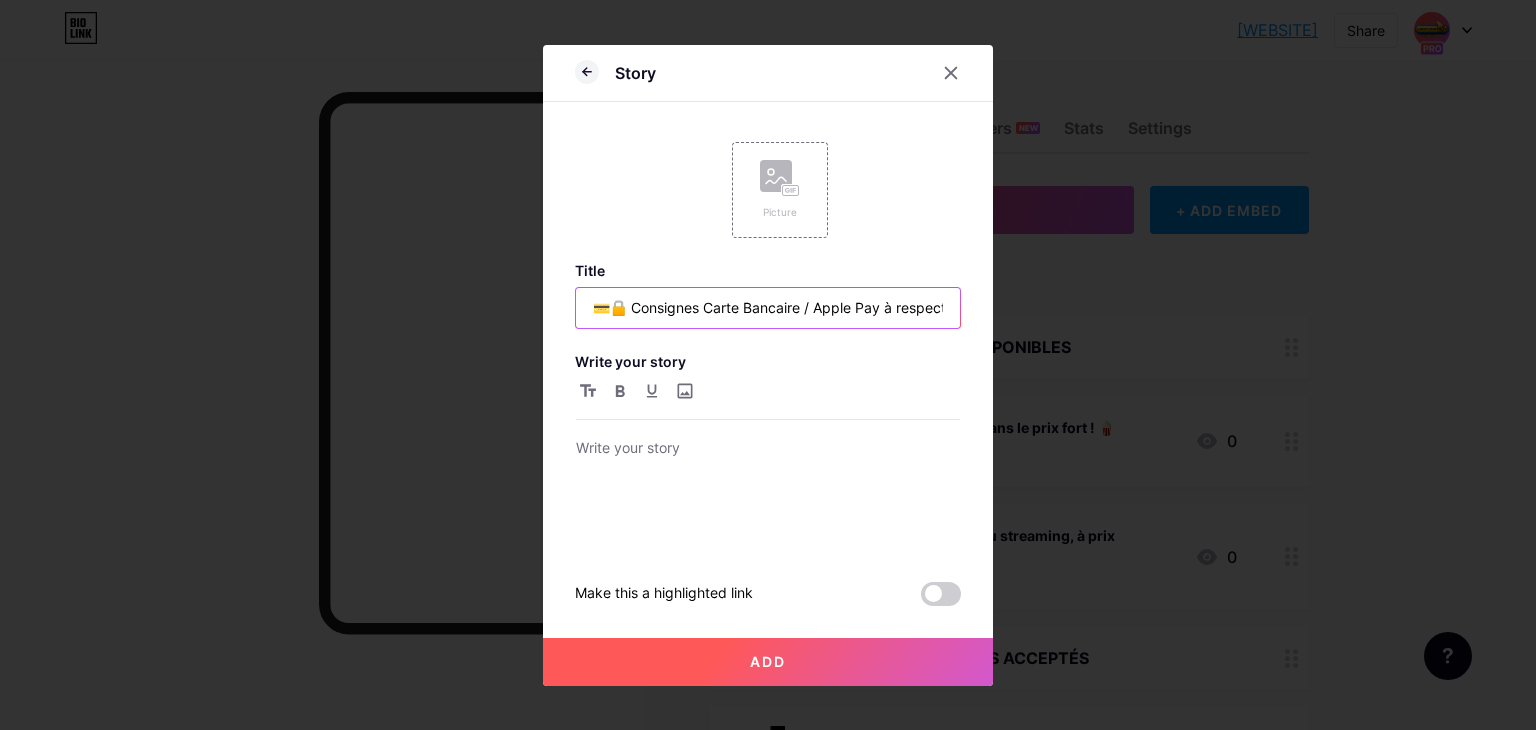 scroll, scrollTop: 0, scrollLeft: 20, axis: horizontal 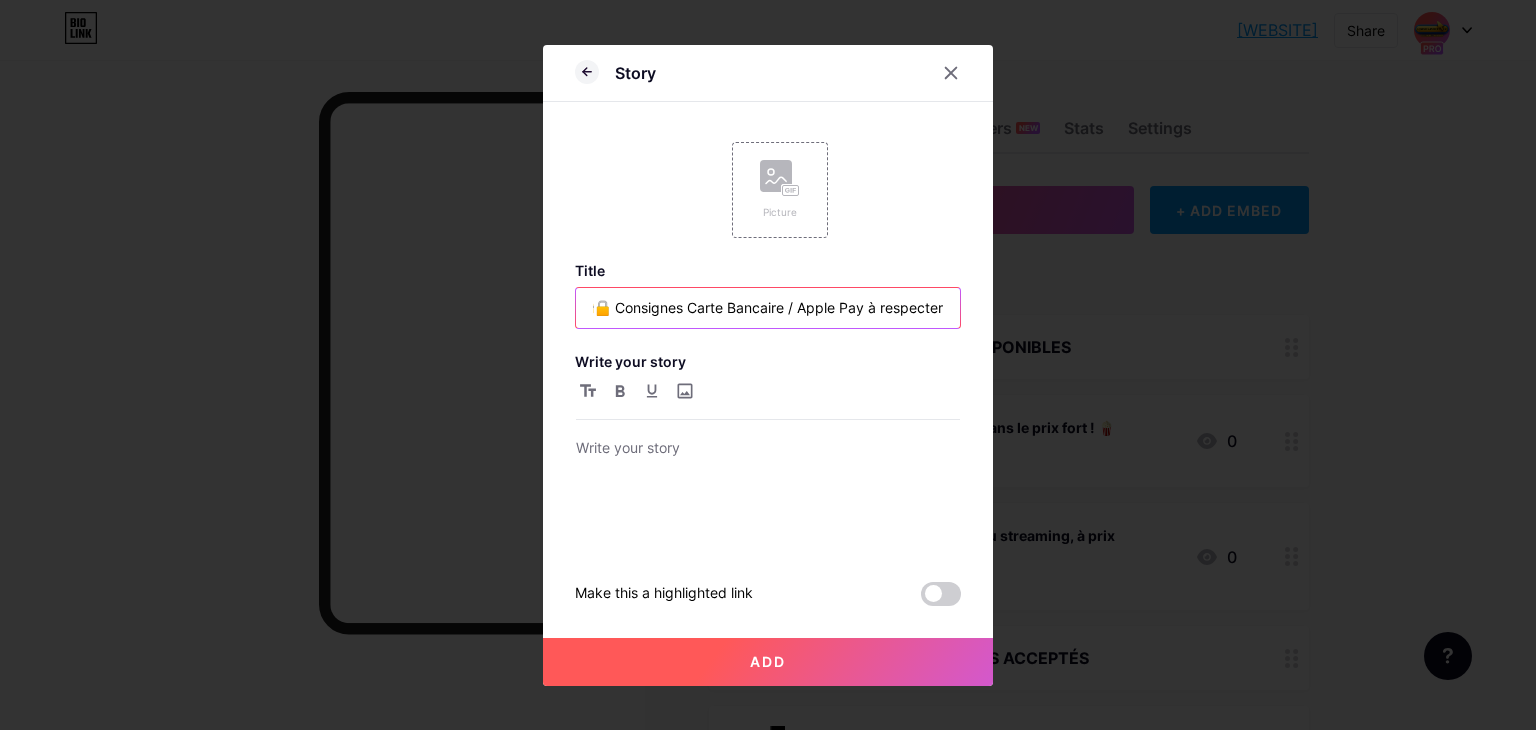 type on "💳🔒 Consignes Carte Bancaire / Apple Pay à respecter" 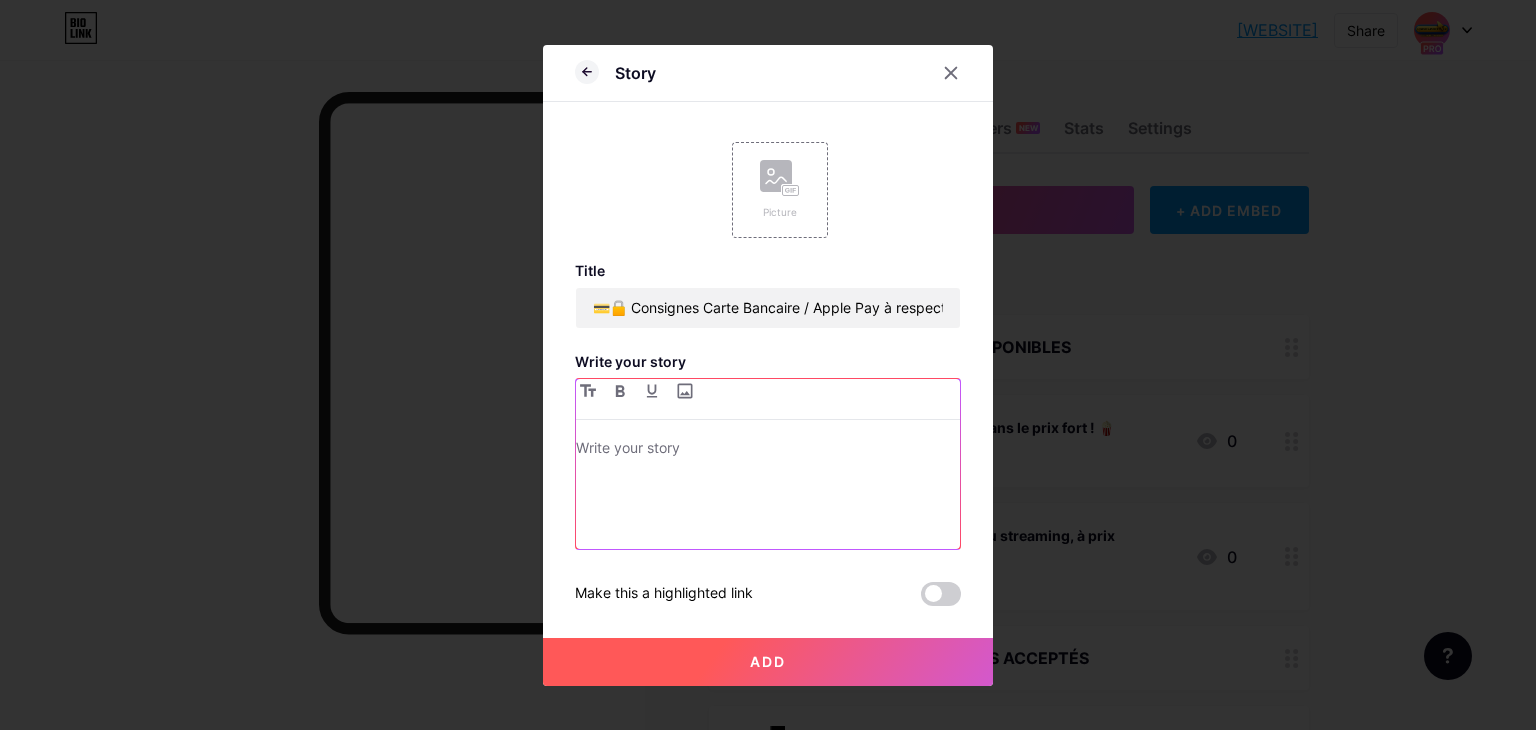 click at bounding box center (768, 492) 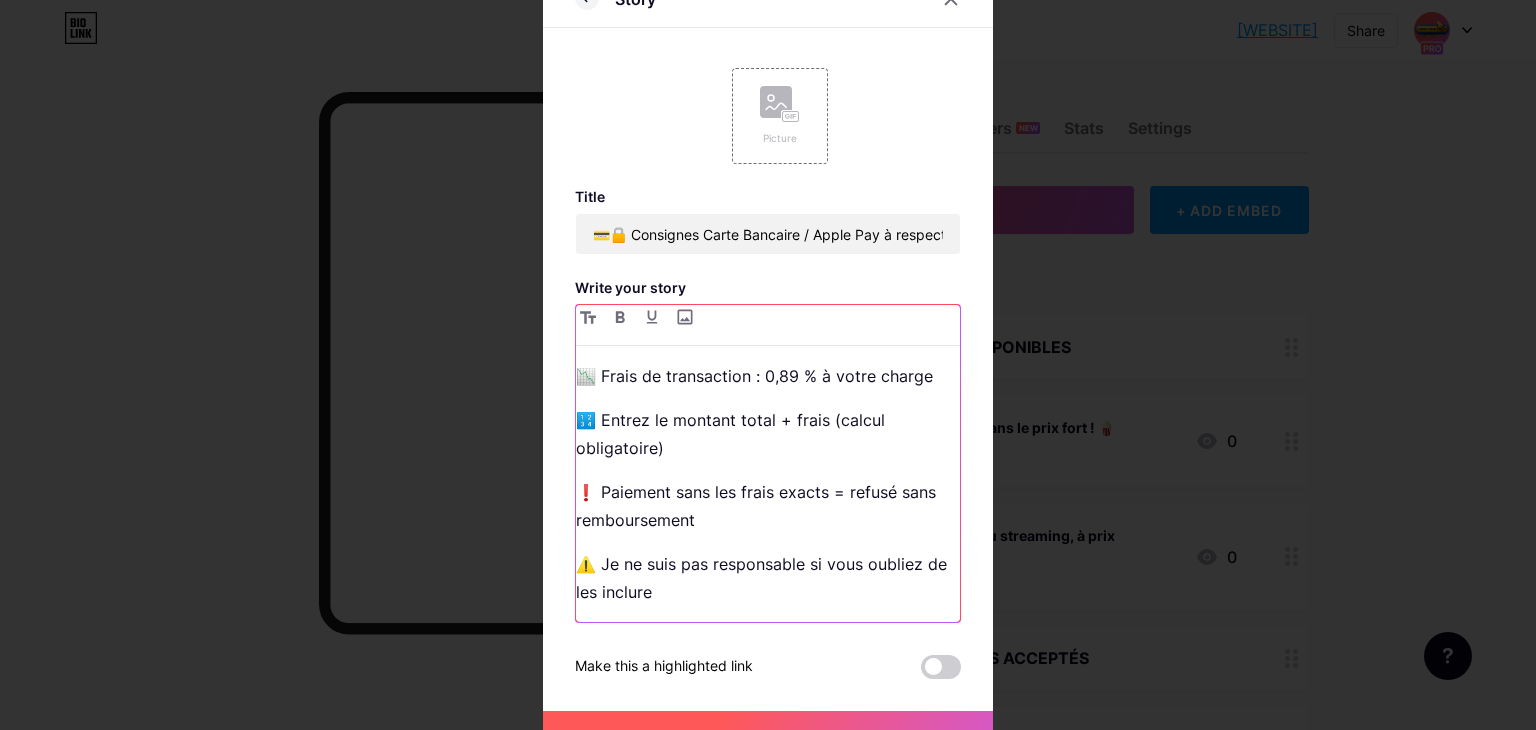 click on "📉 Frais de transaction : 0,89 % à votre charge" at bounding box center [768, 376] 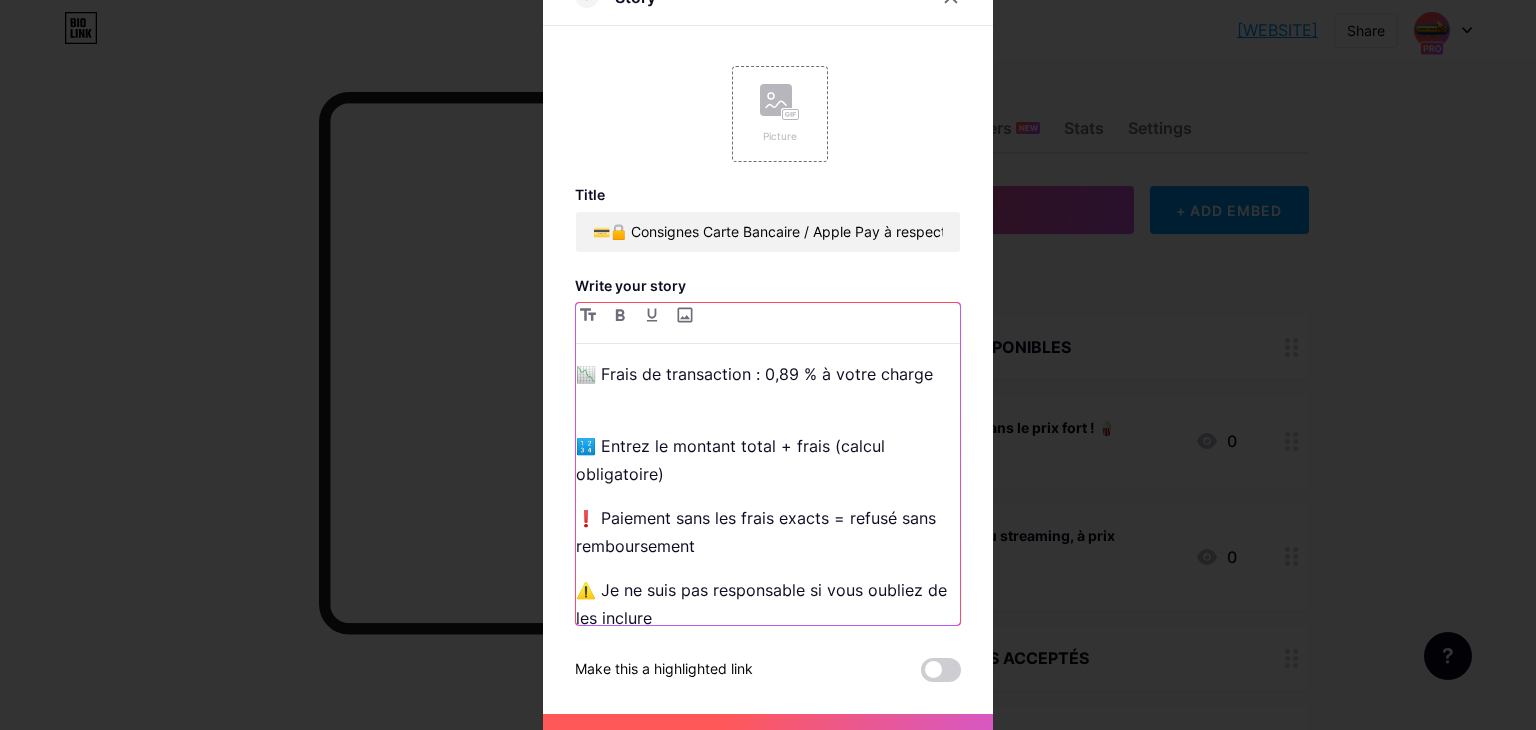type 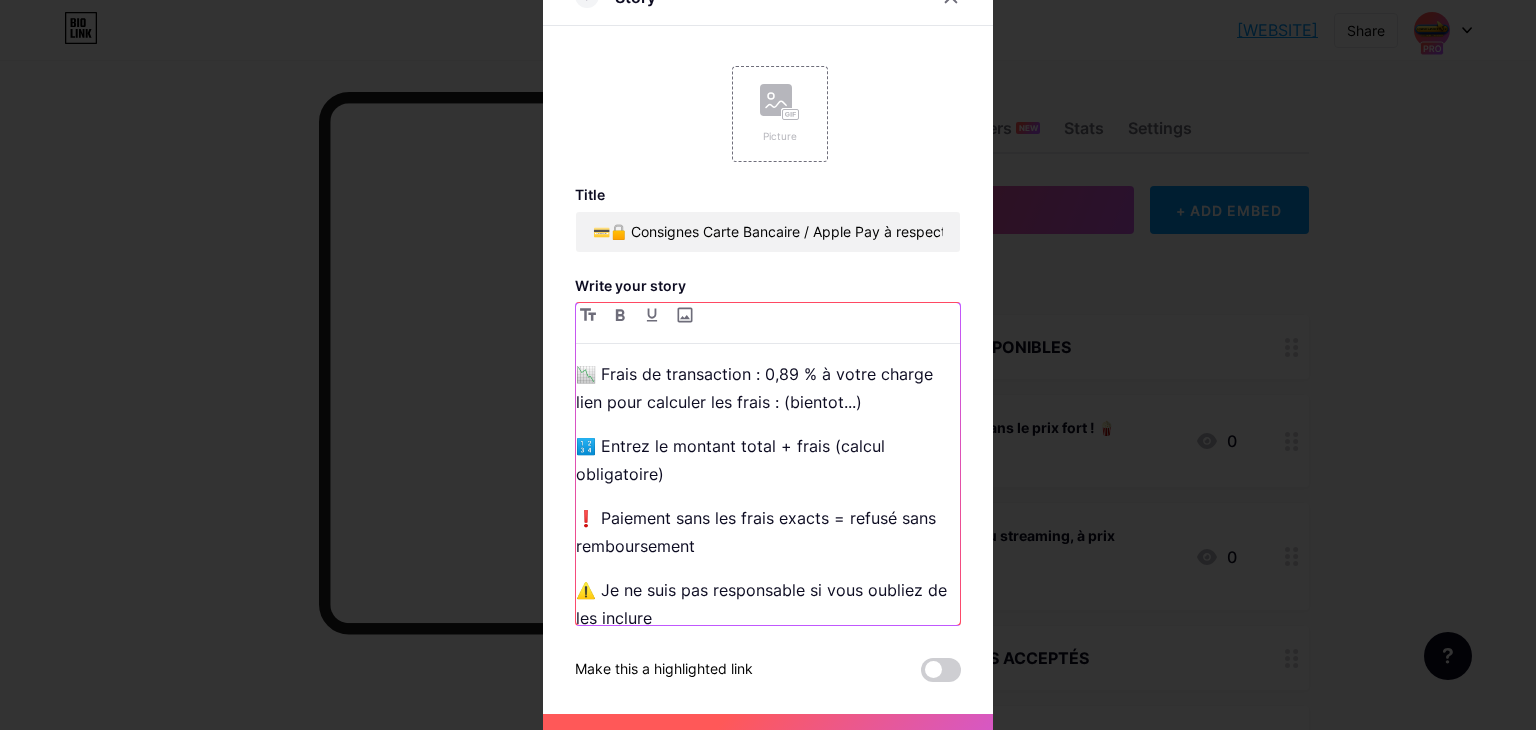 drag, startPoint x: 828, startPoint y: 393, endPoint x: 818, endPoint y: 405, distance: 15.6205 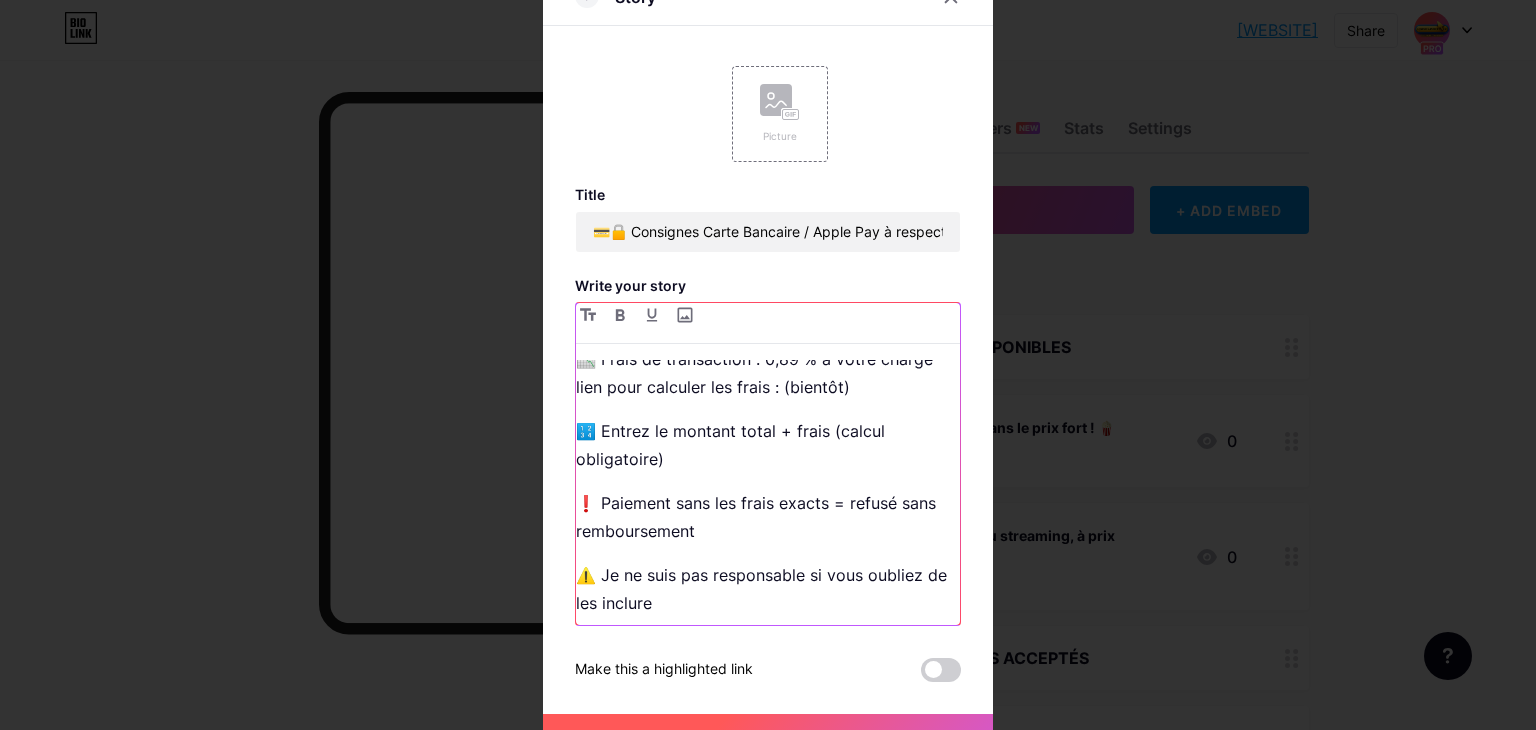 scroll, scrollTop: 23, scrollLeft: 0, axis: vertical 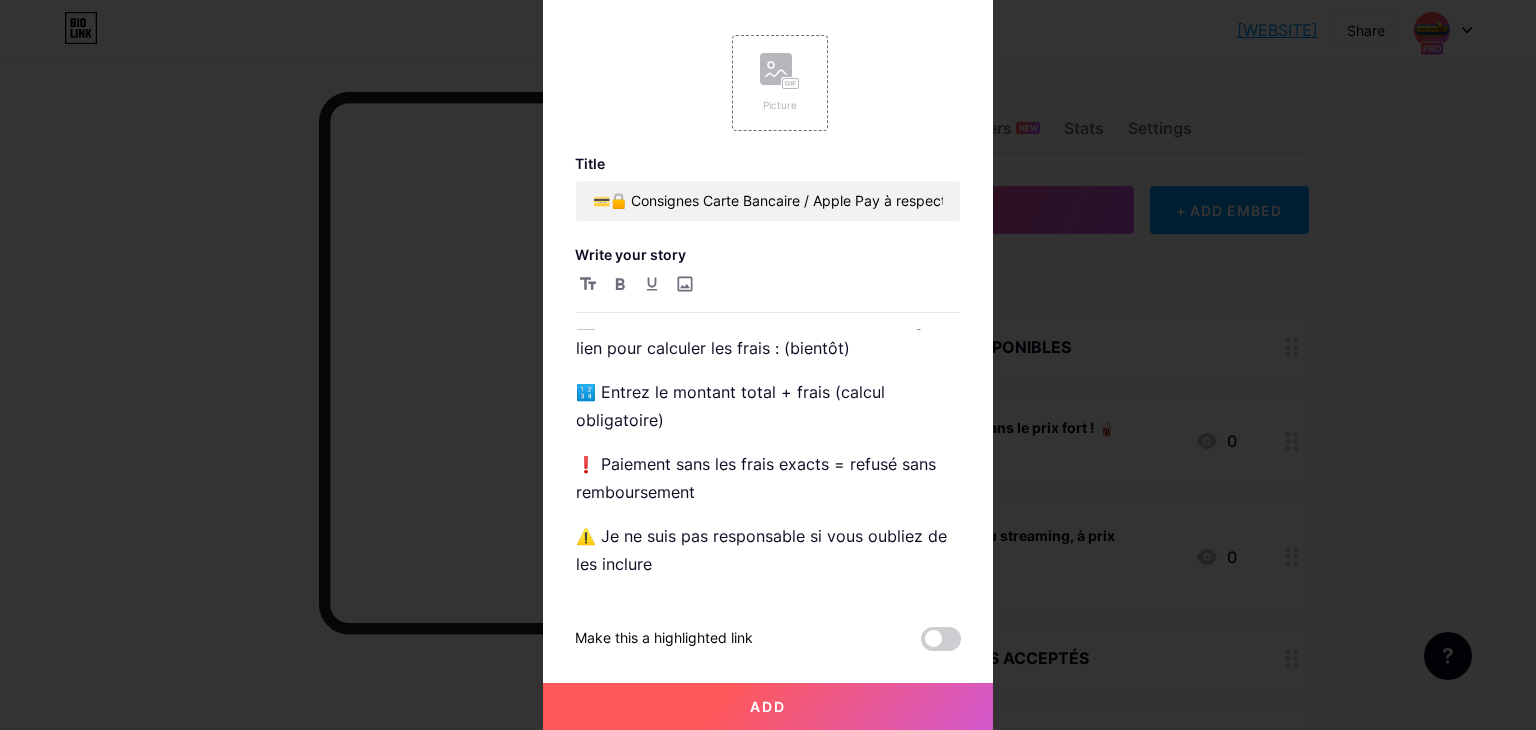 click on "Add" at bounding box center [768, 707] 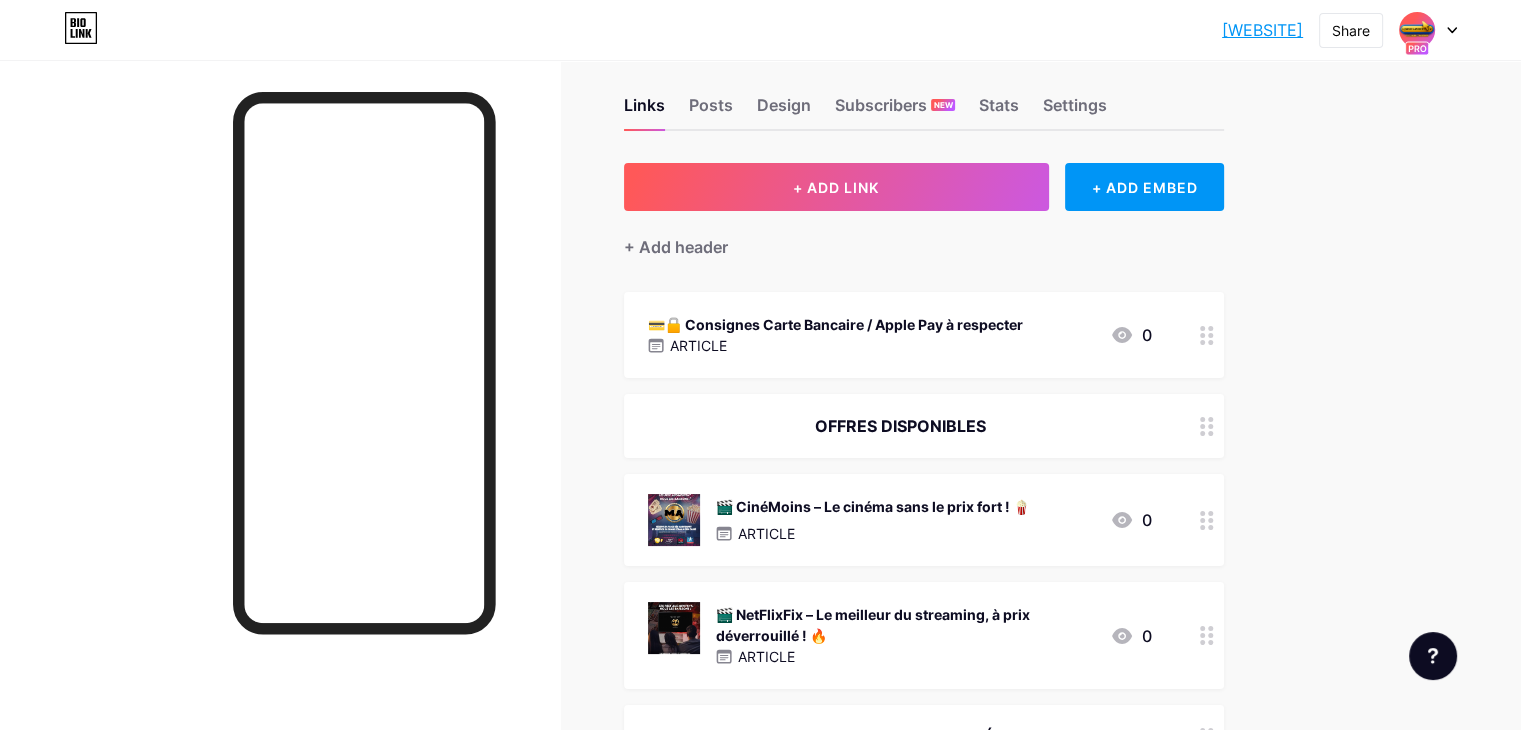 scroll, scrollTop: 0, scrollLeft: 0, axis: both 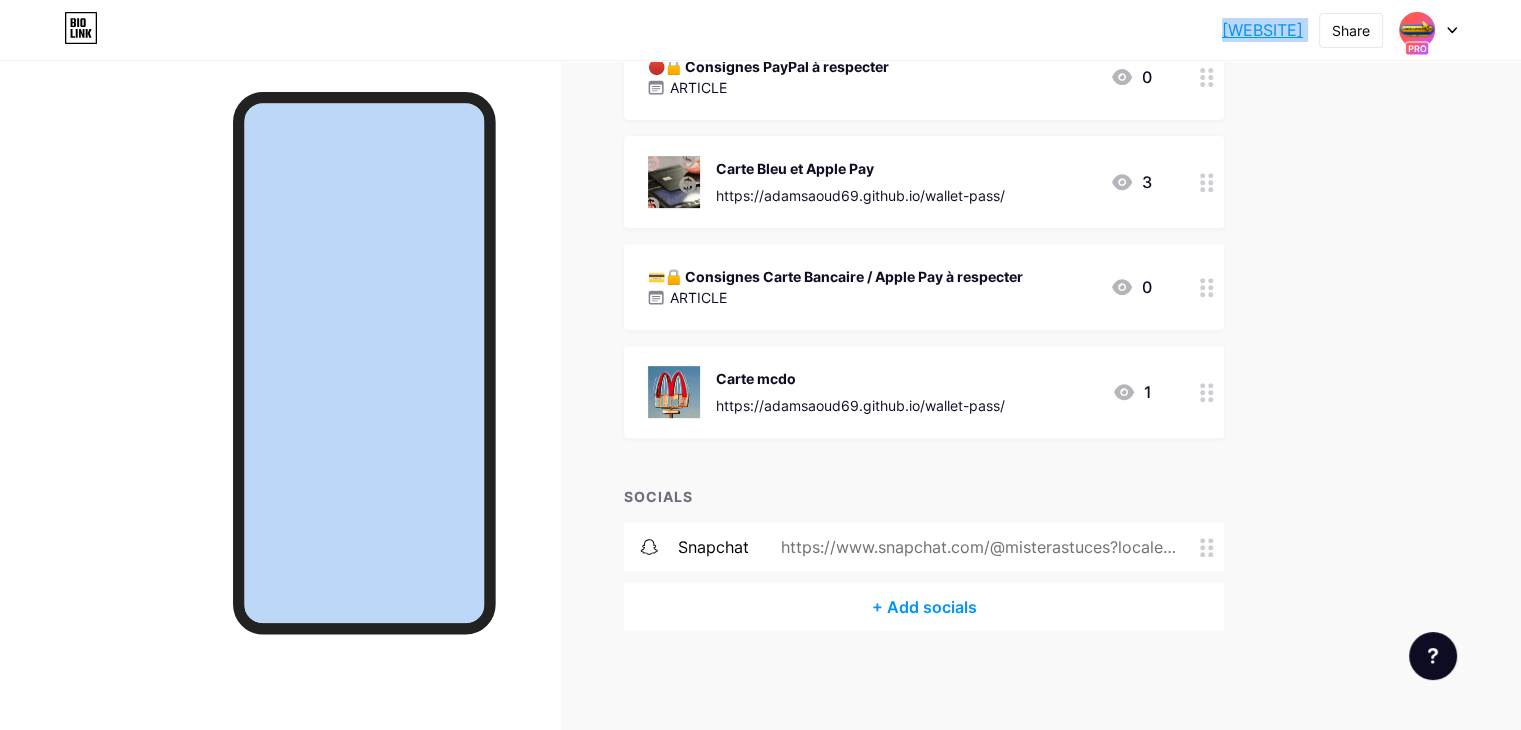 drag, startPoint x: 335, startPoint y: 43, endPoint x: 638, endPoint y: 129, distance: 314.96826 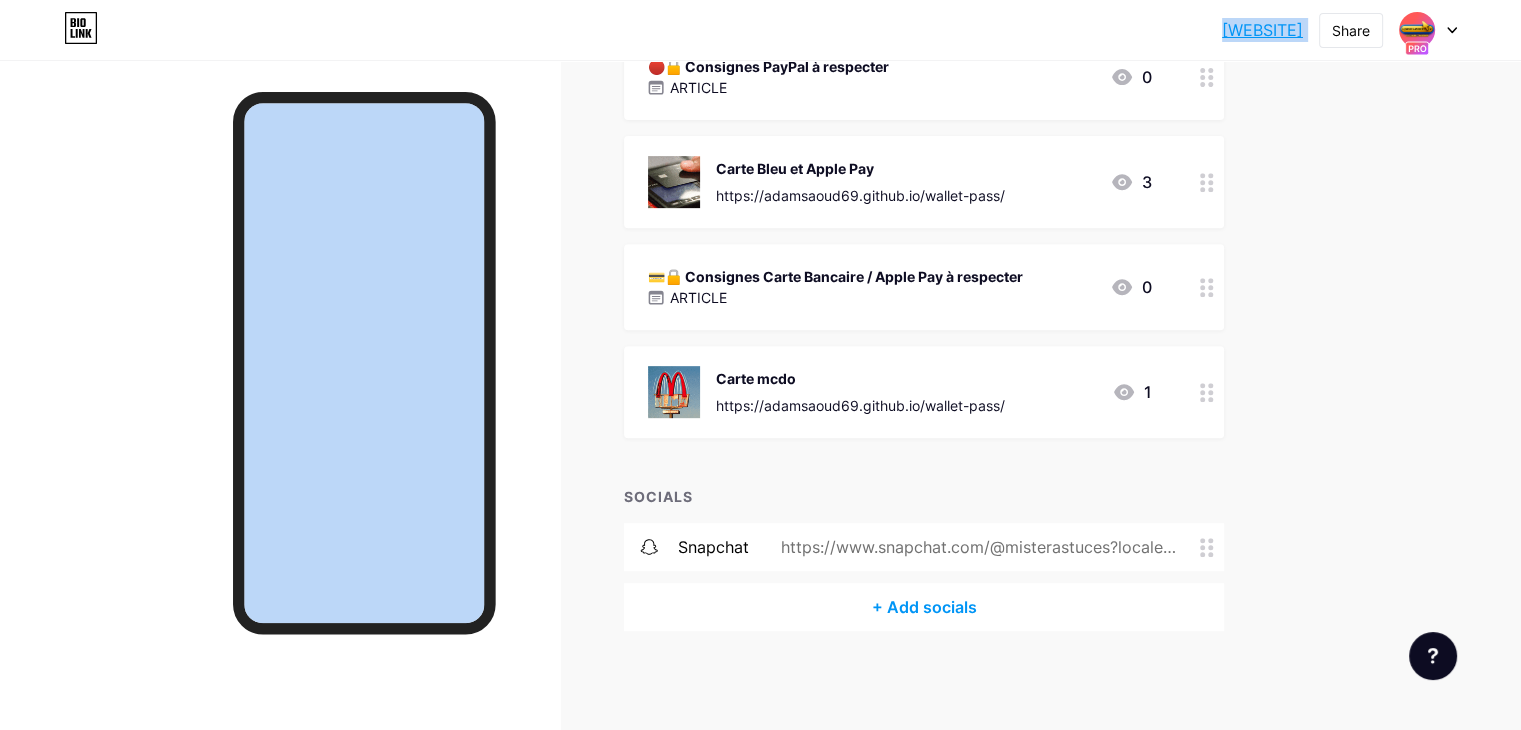 click on "misterastuces.b...   misterastuces.bio.link   Share                     Switch accounts     MISTERASTUCES.FR   bio.link/misterastuces       + Add a new page        Account settings   Logout   Link Copied
Links
Posts
Design
Subscribers
NEW
Stats
Settings       + ADD LINK     + ADD EMBED
+ Add header
OFFRES DISPONIBLES
🎬 CinéMoins – Le cinéma sans le prix fort ! 🍿
ARTICLE
0
🎬 NetFlixFix – Le meilleur du streaming, à prix déverrouillé ! 🔥
ARTICLE
0
💸 PAIEMENTS ACCEPTÉS
Paypal ✅
https://paypal.me/misterastucesfr
0
ARTICLE" at bounding box center [760, -25] 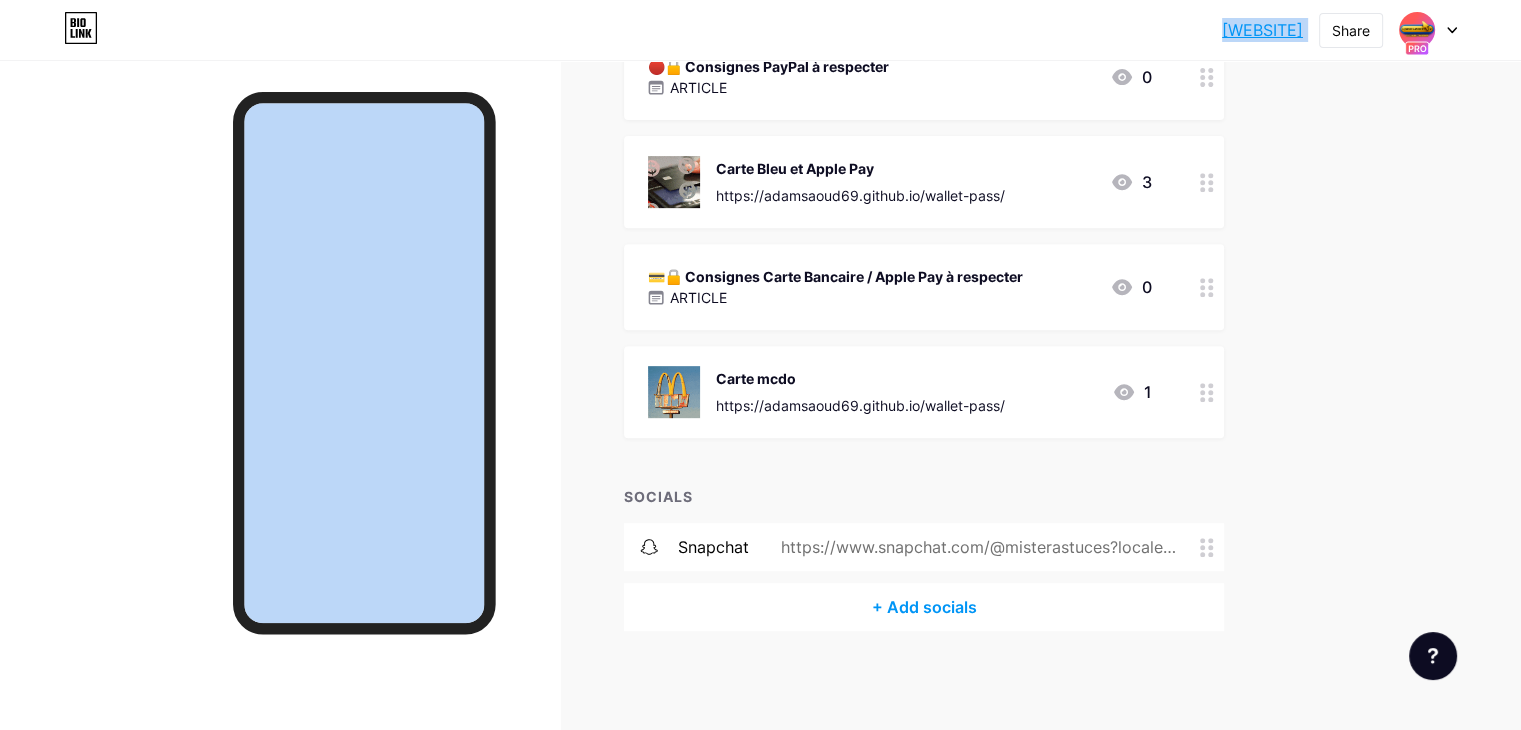 click at bounding box center [280, 425] 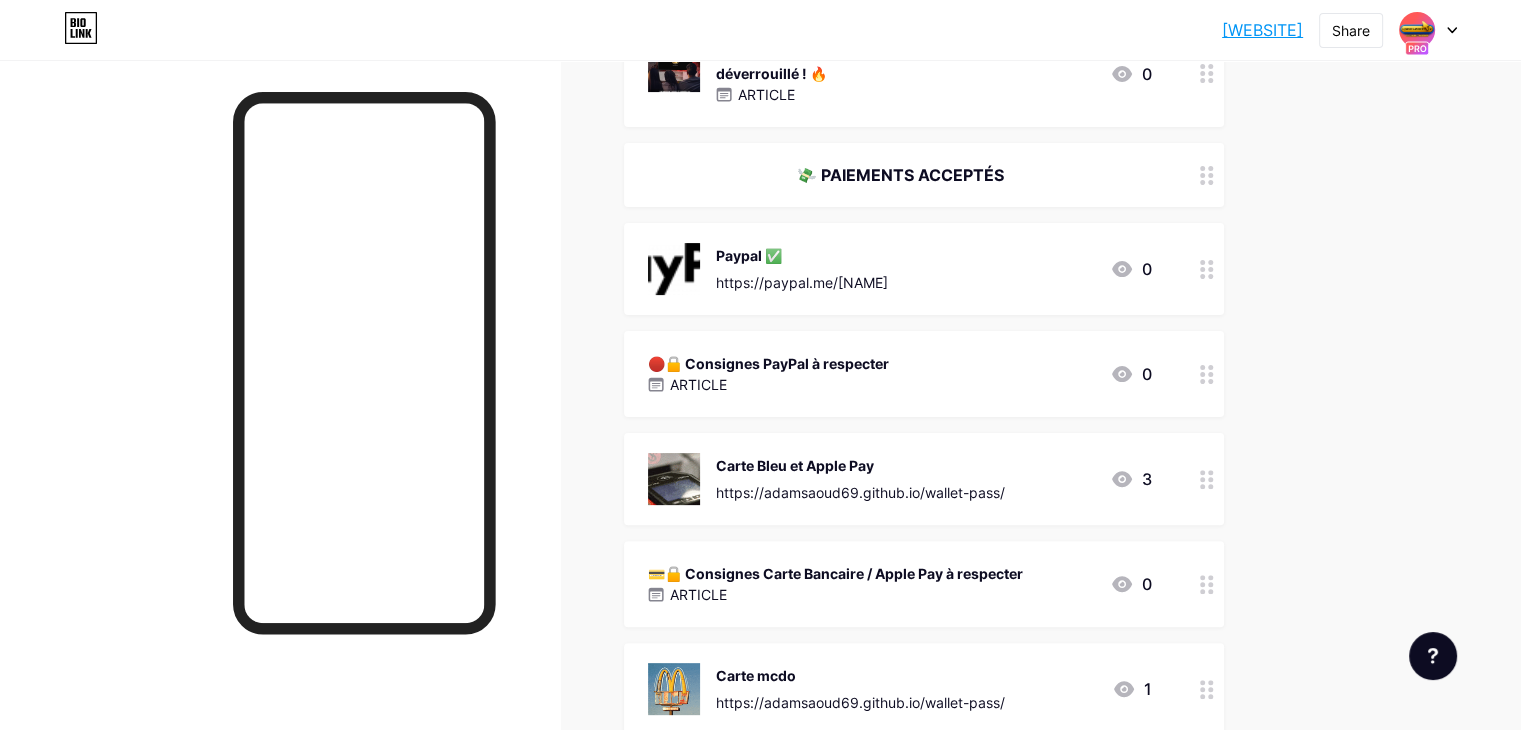 scroll, scrollTop: 480, scrollLeft: 0, axis: vertical 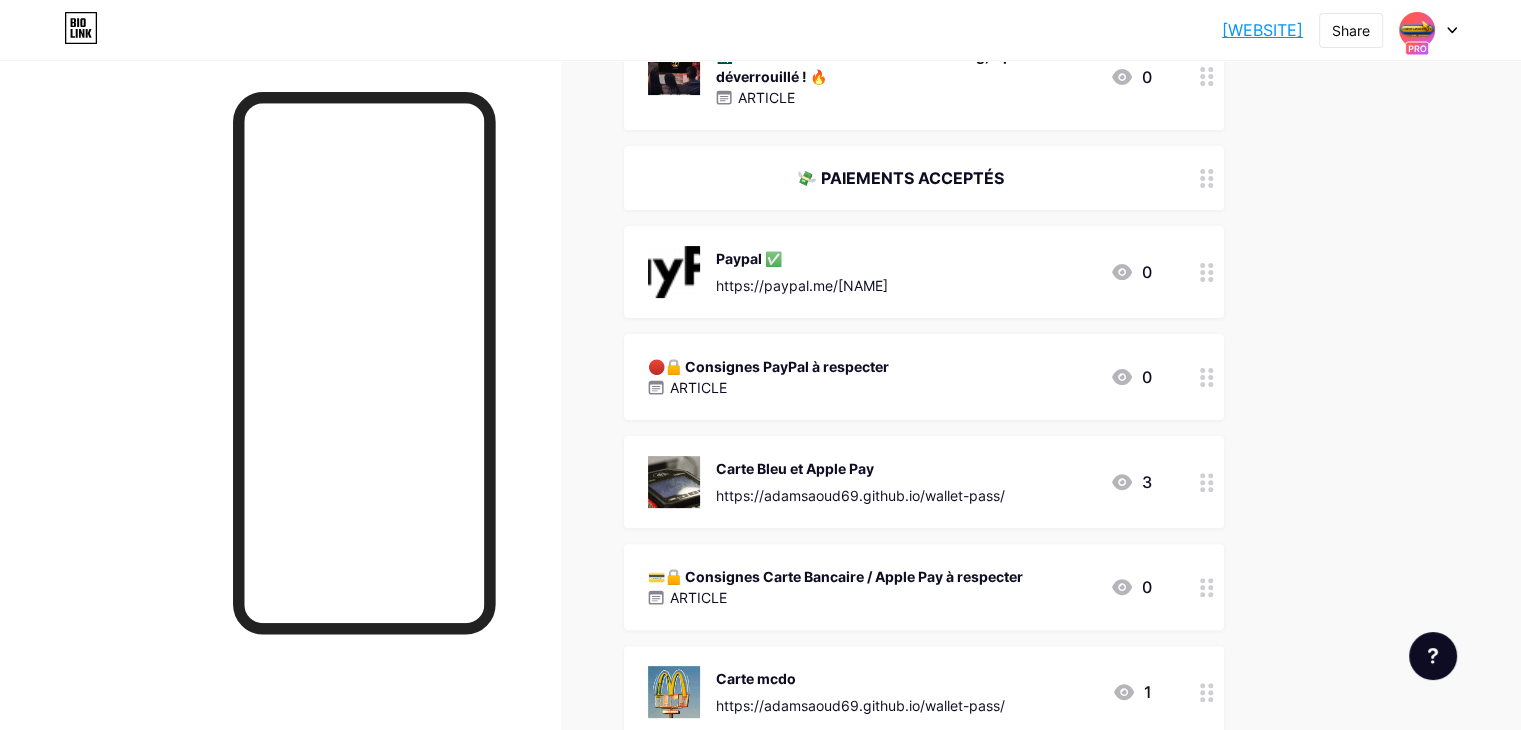 drag, startPoint x: 1250, startPoint y: 61, endPoint x: 1243, endPoint y: 39, distance: 23.086792 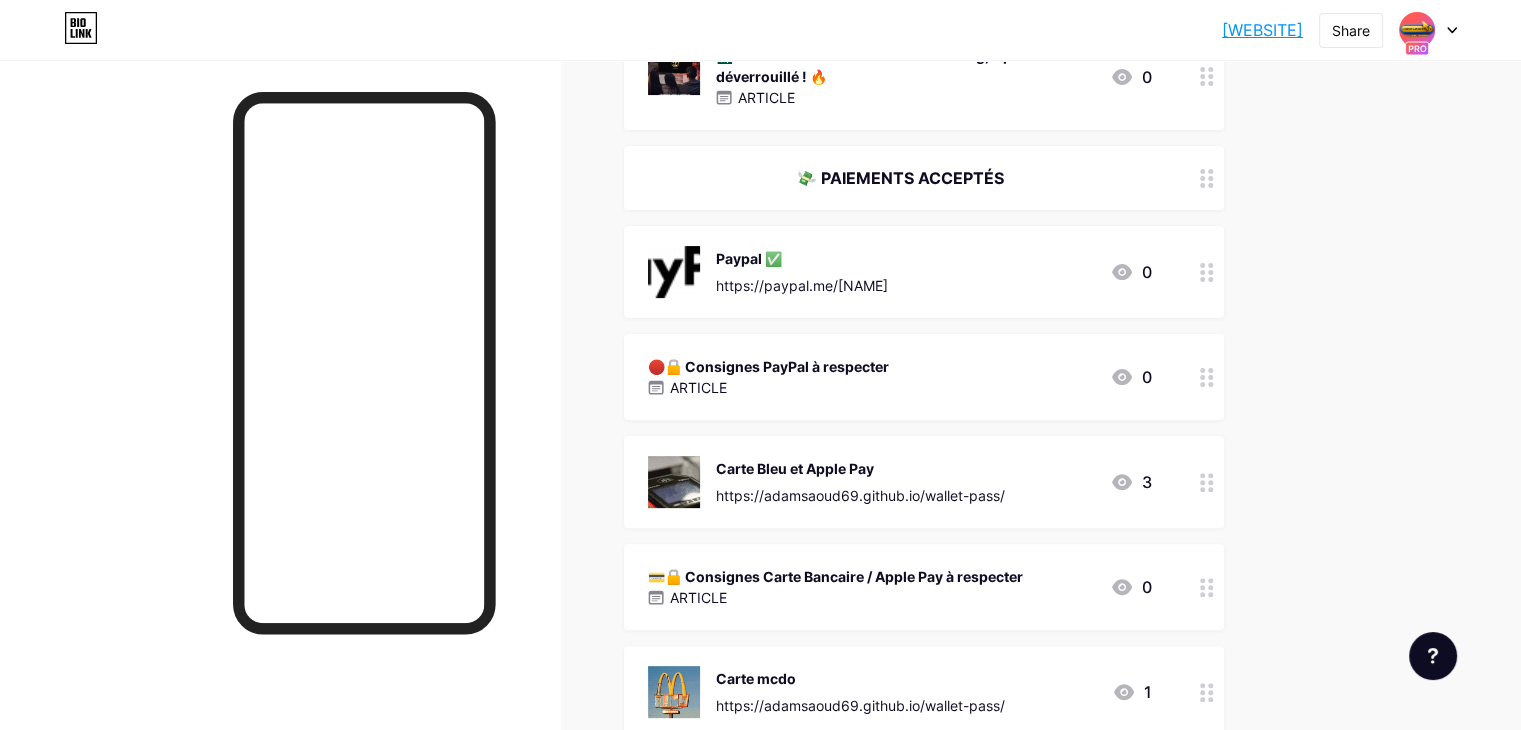 click on "misterastuces.bio.link" at bounding box center (1262, 30) 